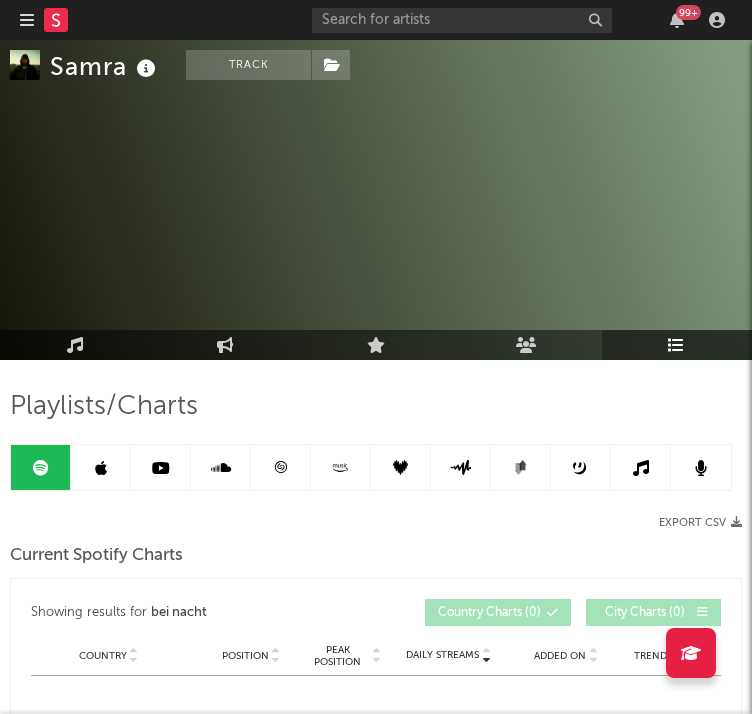 scroll, scrollTop: 2342, scrollLeft: 0, axis: vertical 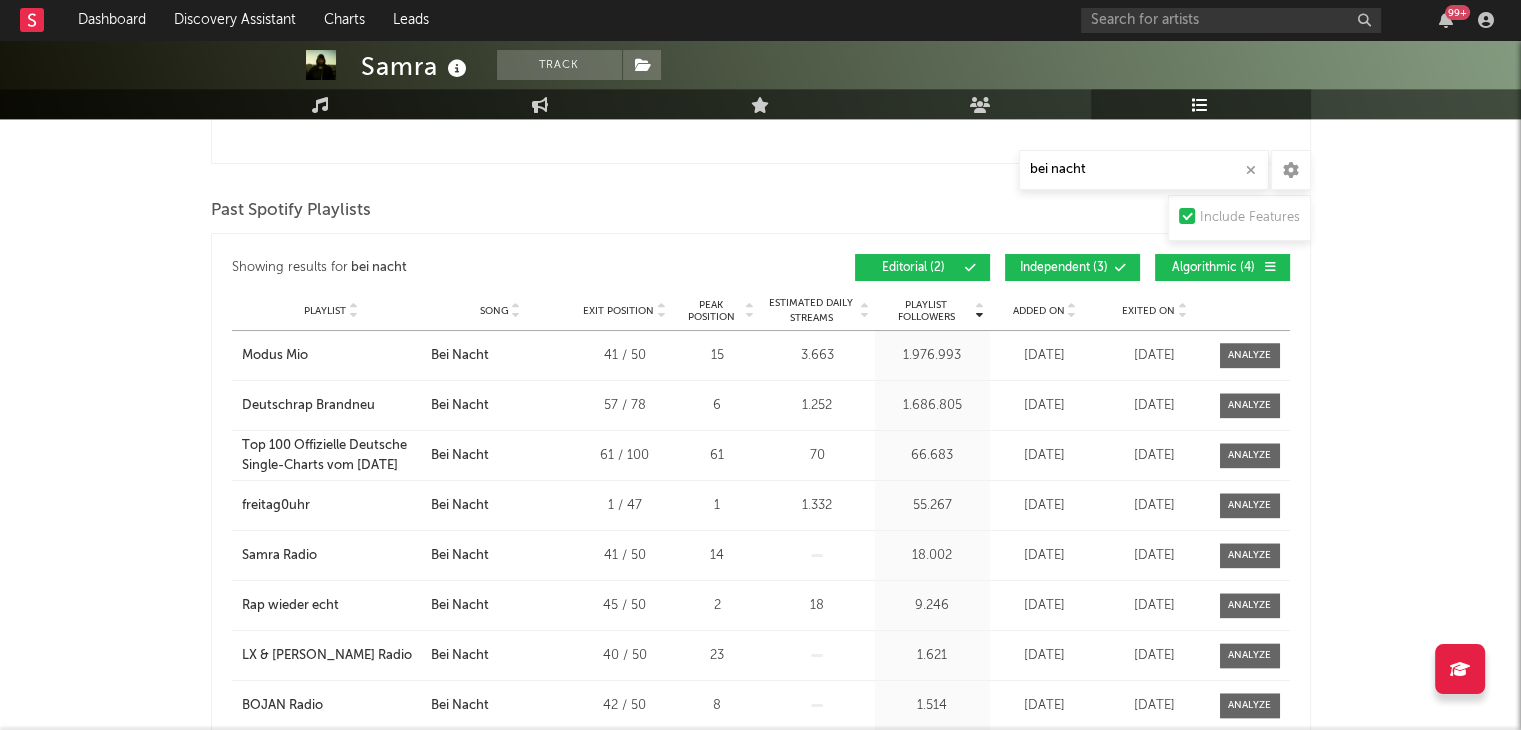 click on "Independent   ( 3 )" at bounding box center (1064, 268) 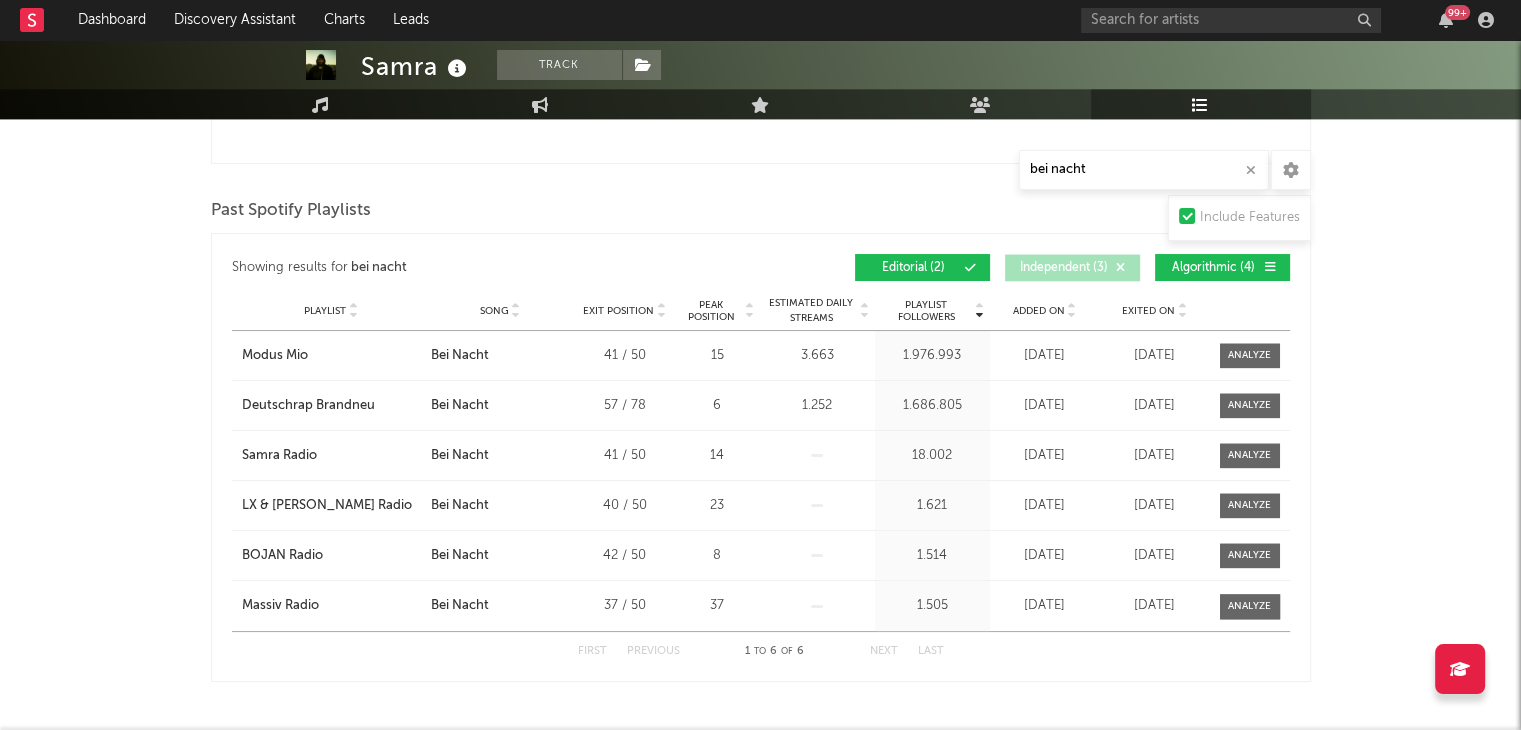 click on "Independent   ( 3 )" at bounding box center [1064, 268] 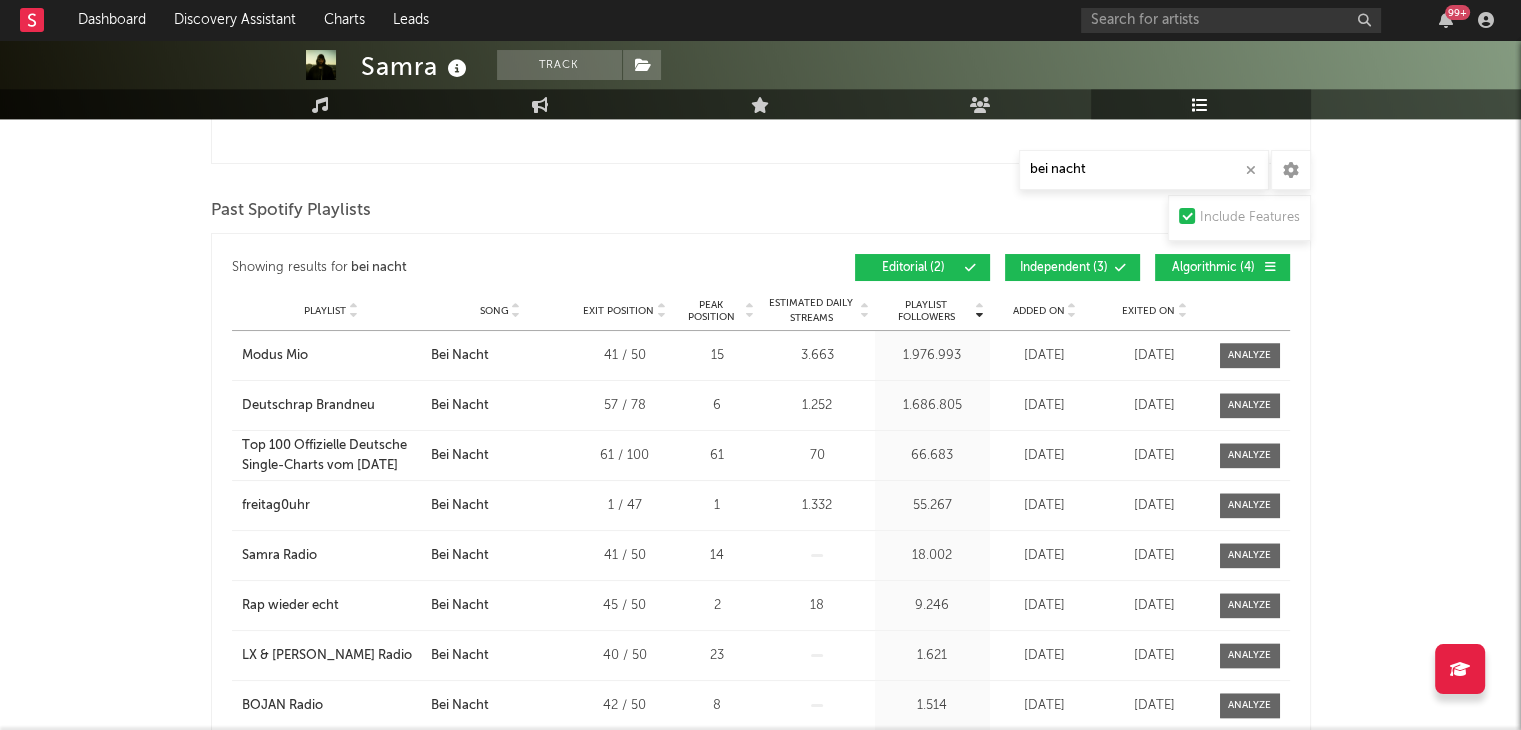 click on "Independent   ( 3 )" at bounding box center (1064, 268) 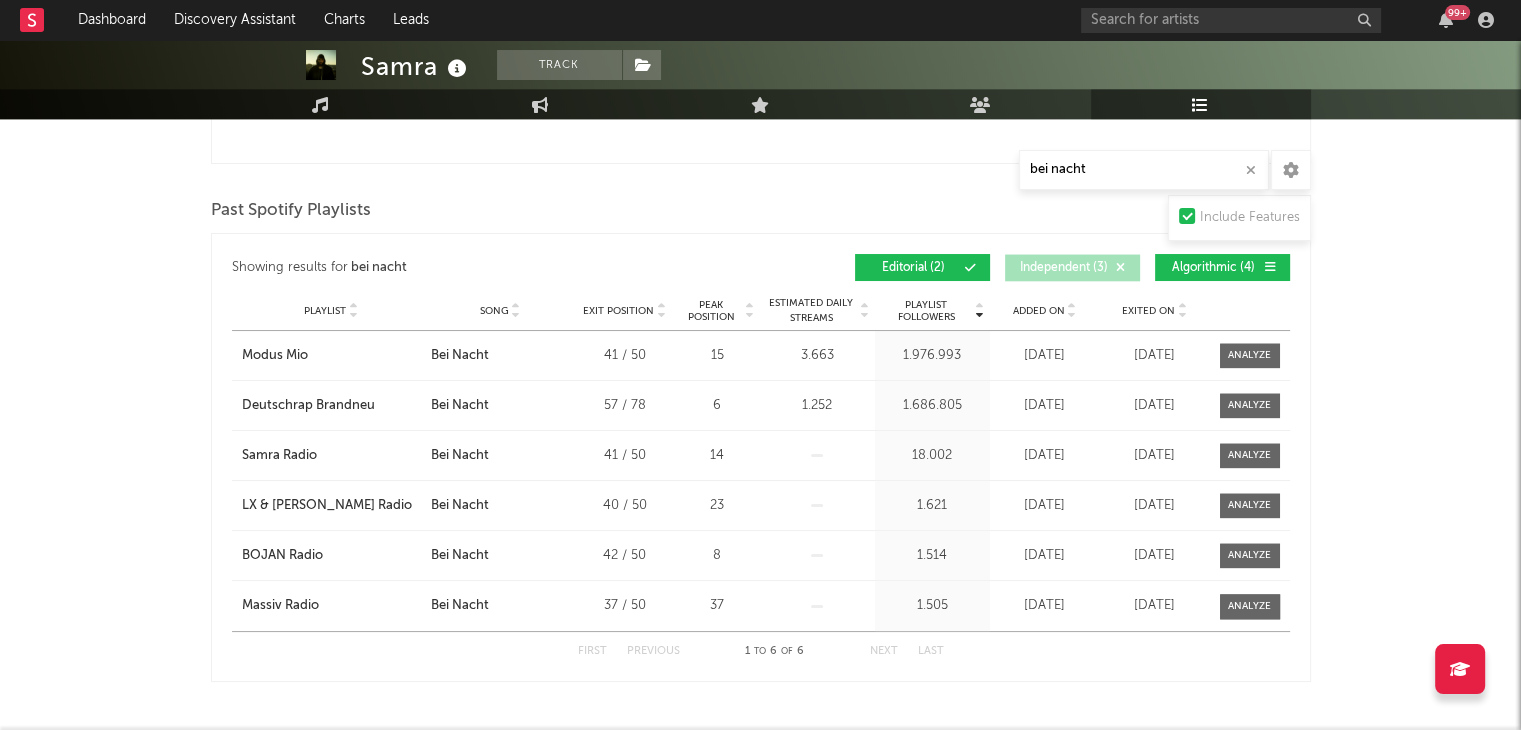 click on "Independent   ( 3 )" at bounding box center [1064, 268] 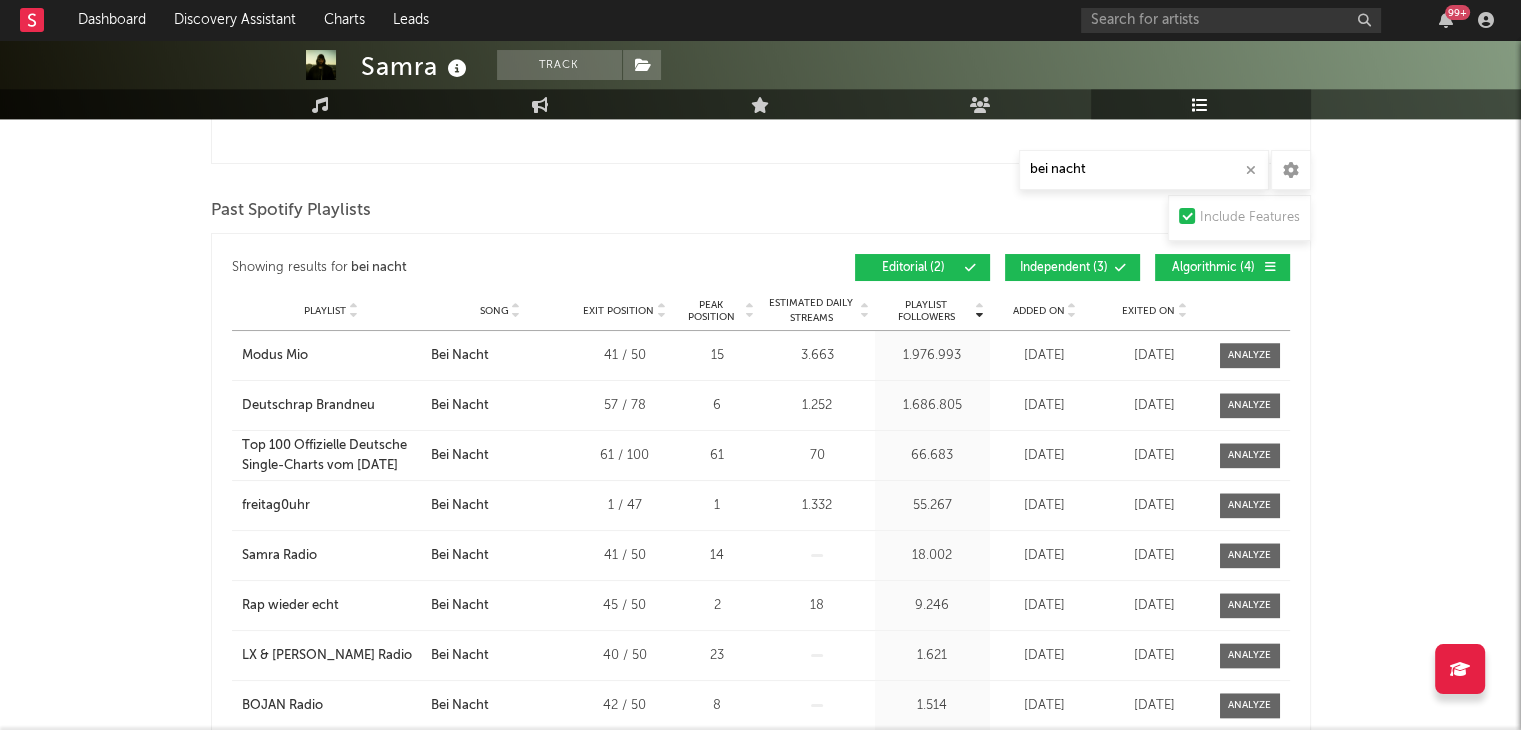 click on "Independent   ( 3 )" at bounding box center (1064, 268) 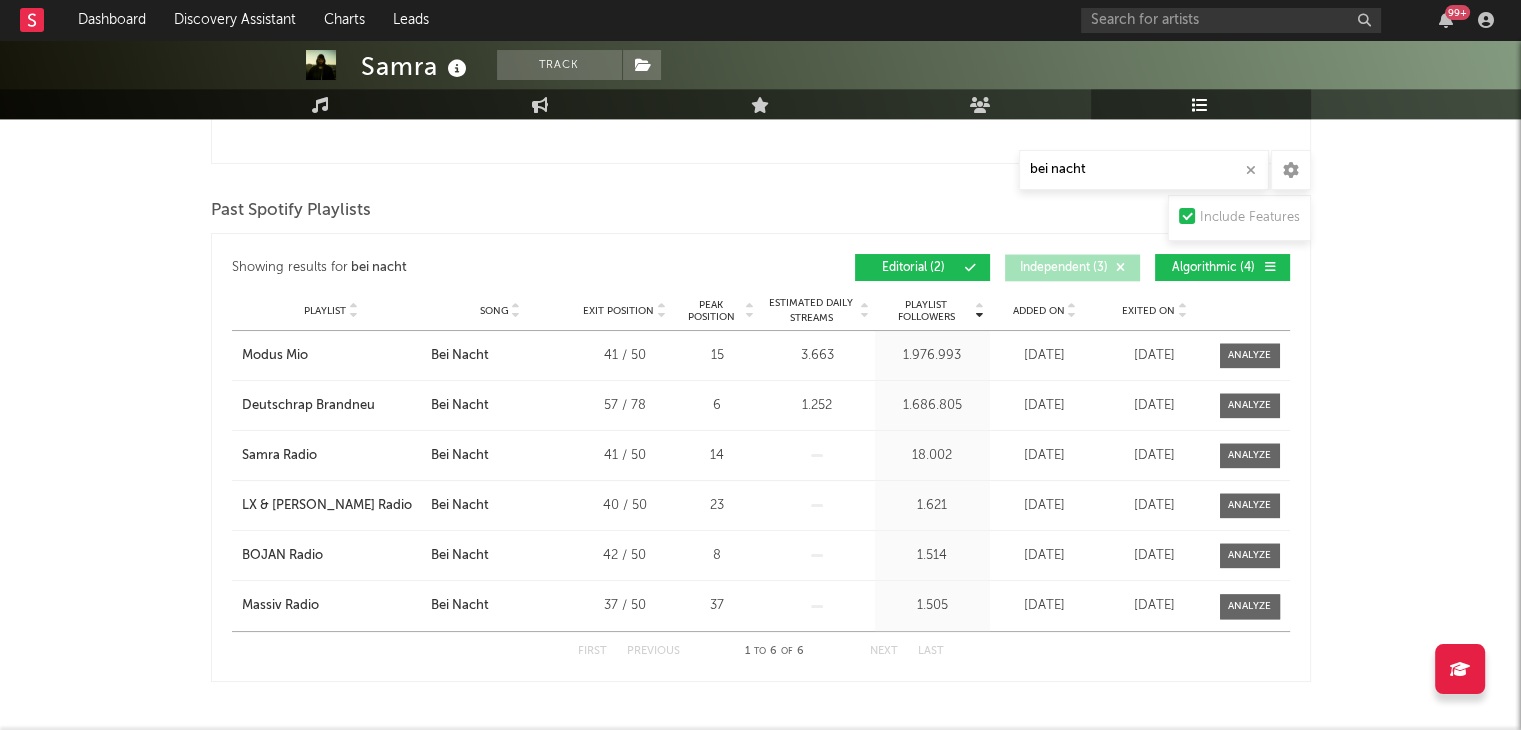 click on "Independent   ( 3 )" at bounding box center [1064, 268] 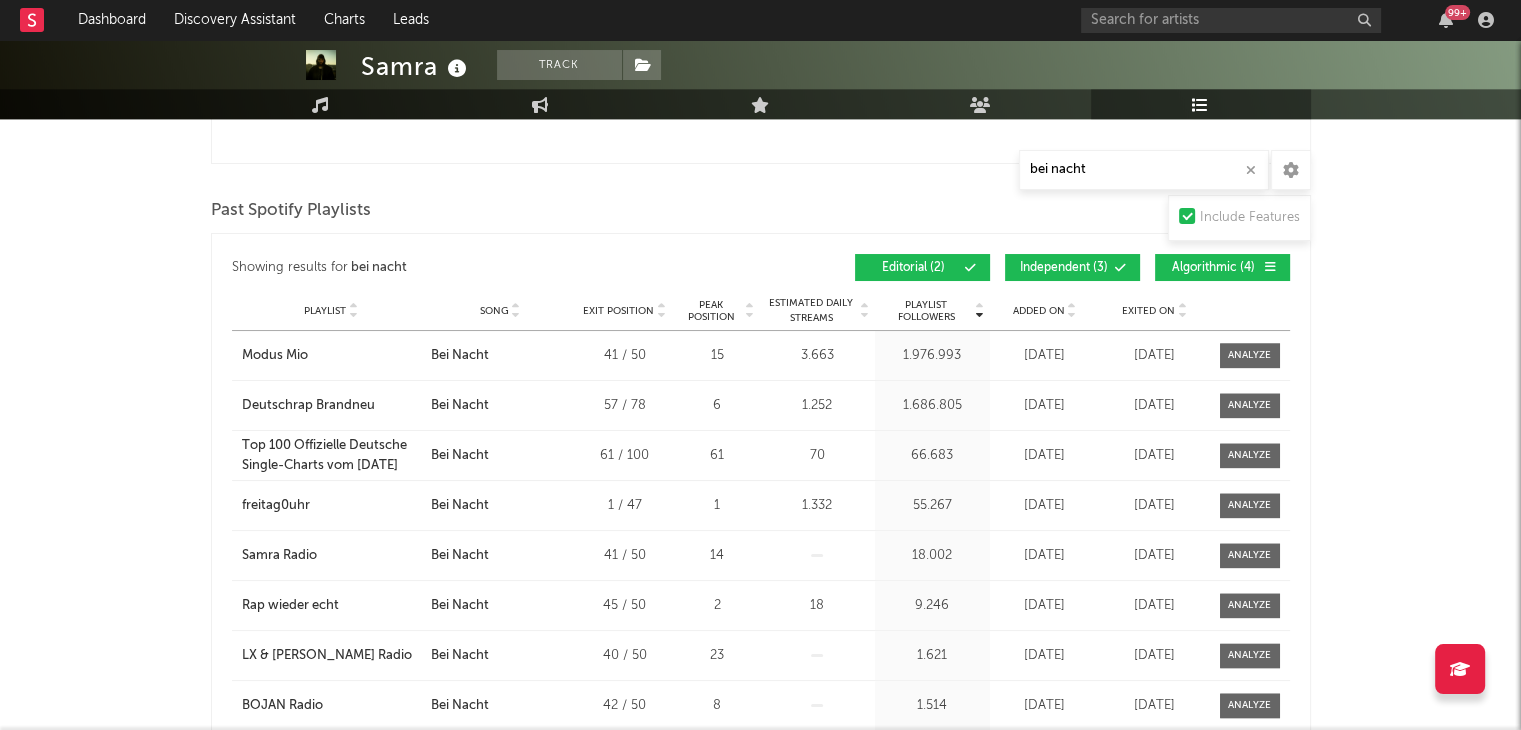 click on "Independent   ( 3 )" at bounding box center (1064, 268) 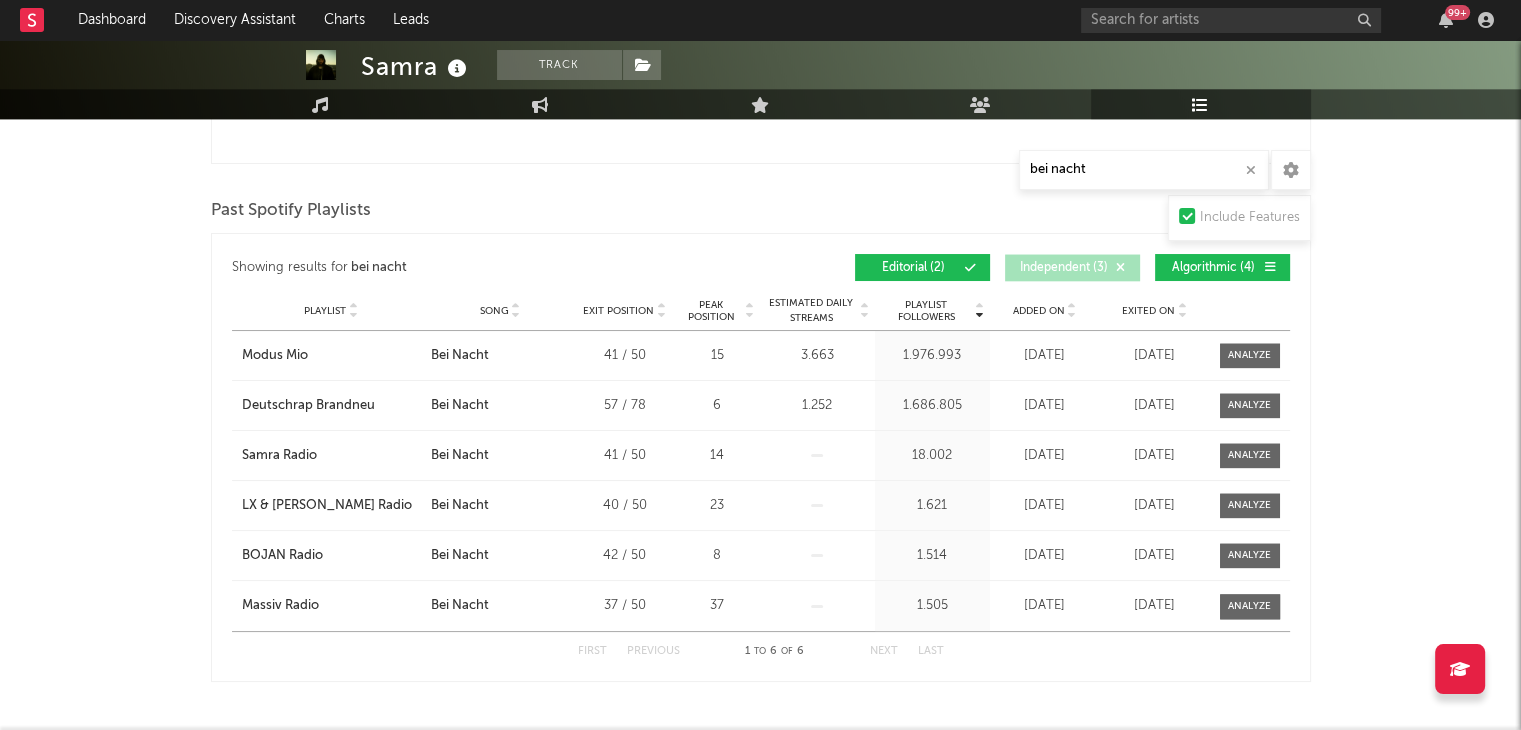 click on "Independent   ( 3 )" at bounding box center (1064, 268) 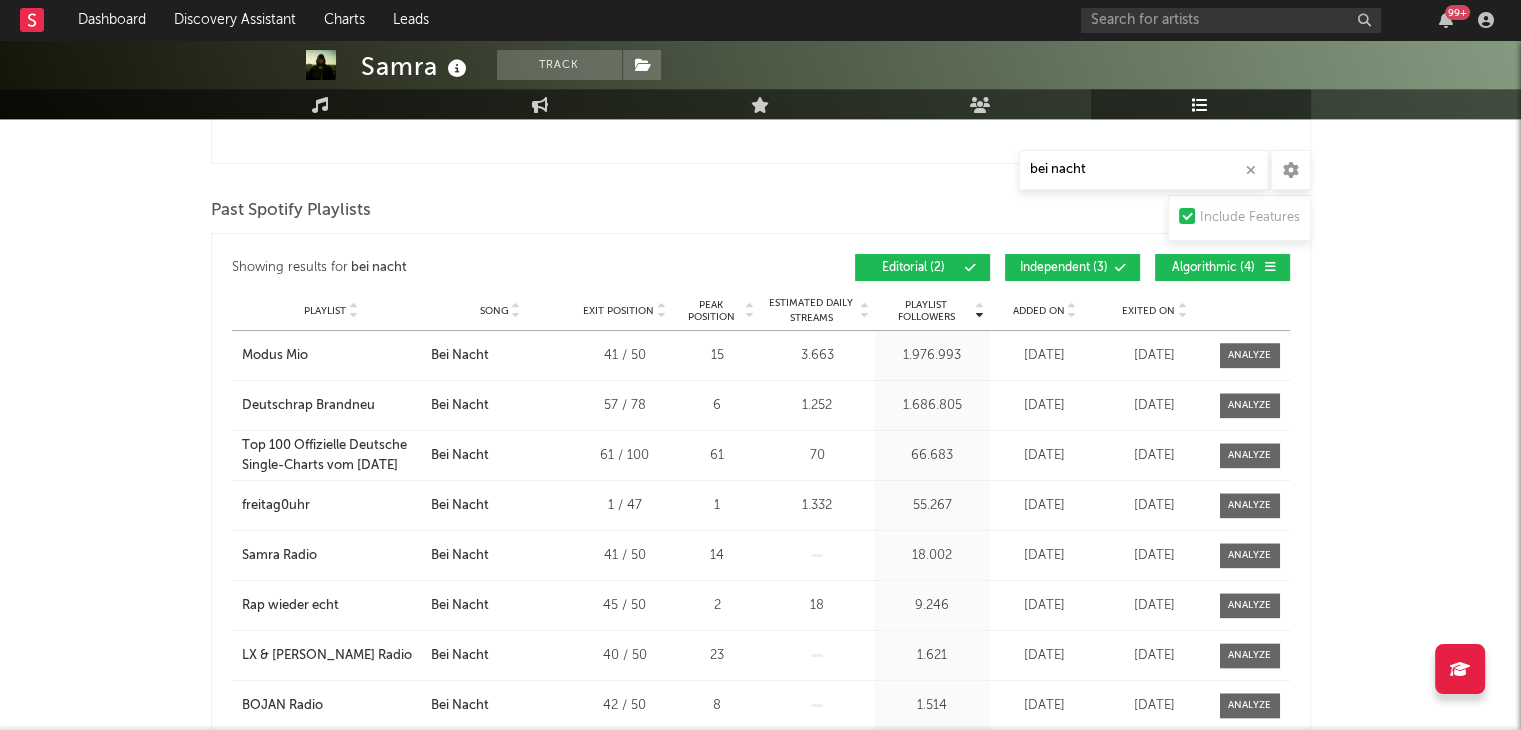 click on "Independent   ( 3 )" at bounding box center [1064, 268] 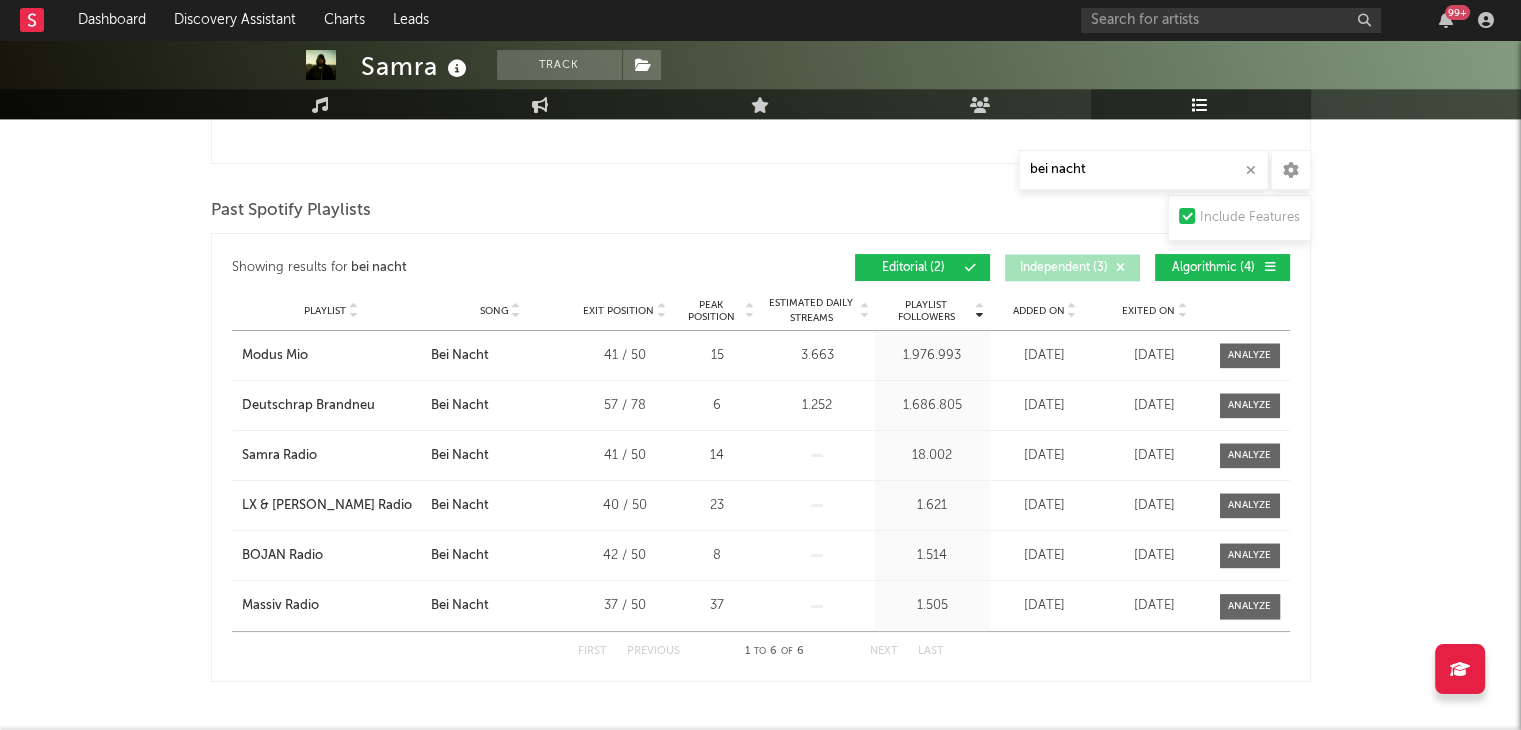 click on "Algorithmic   ( 4 )" at bounding box center (1214, 268) 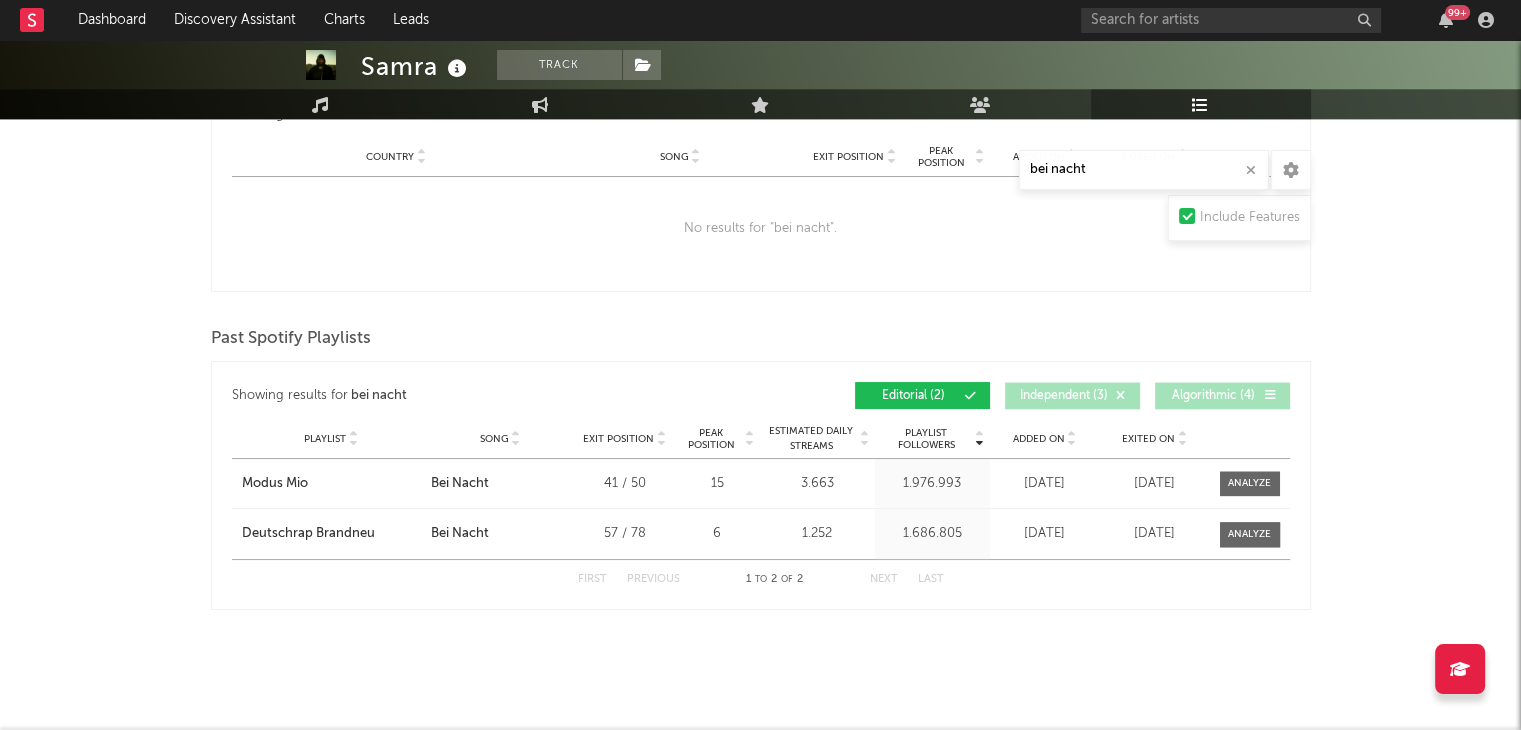 scroll, scrollTop: 2091, scrollLeft: 0, axis: vertical 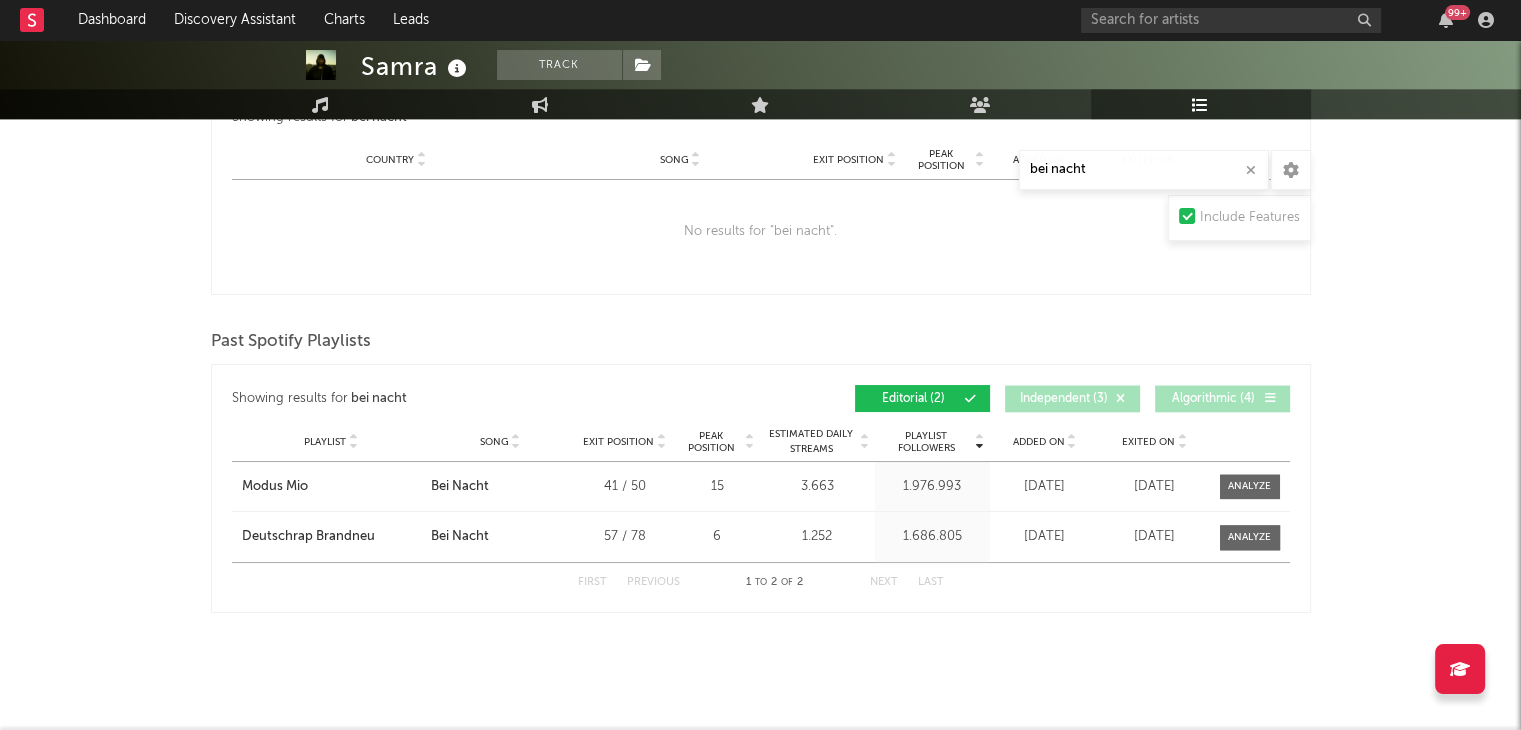 click on "Algorithmic   ( 4 )" at bounding box center [1222, 398] 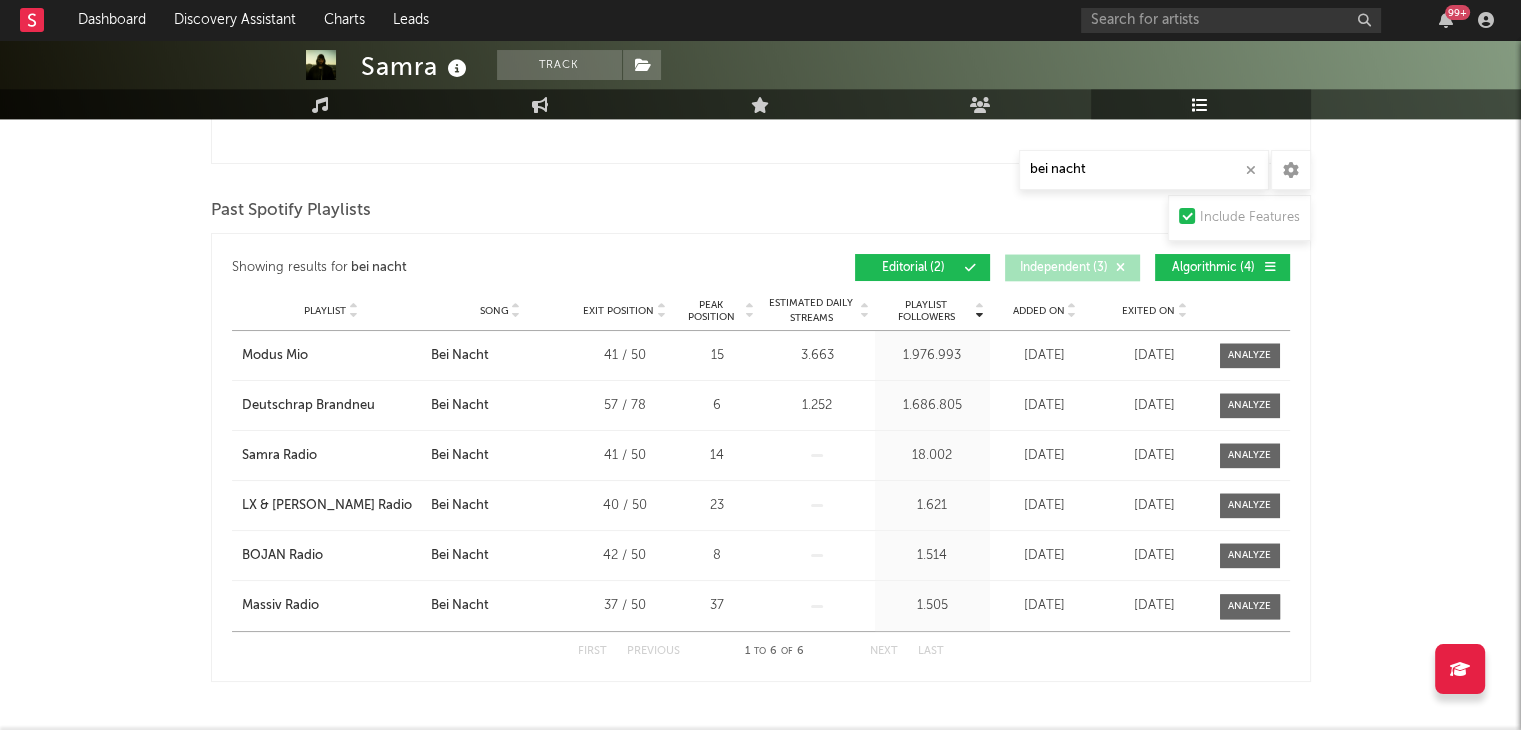 click on "Showing results for  bei nacht Playlist Followers Playlist Song Exit Position Peak Position Playlist Followers Added On Exited On Position Followers Editorial   ( 2 ) Independent   ( 3 ) Algorithmic   ( 4 )" at bounding box center (761, 267) 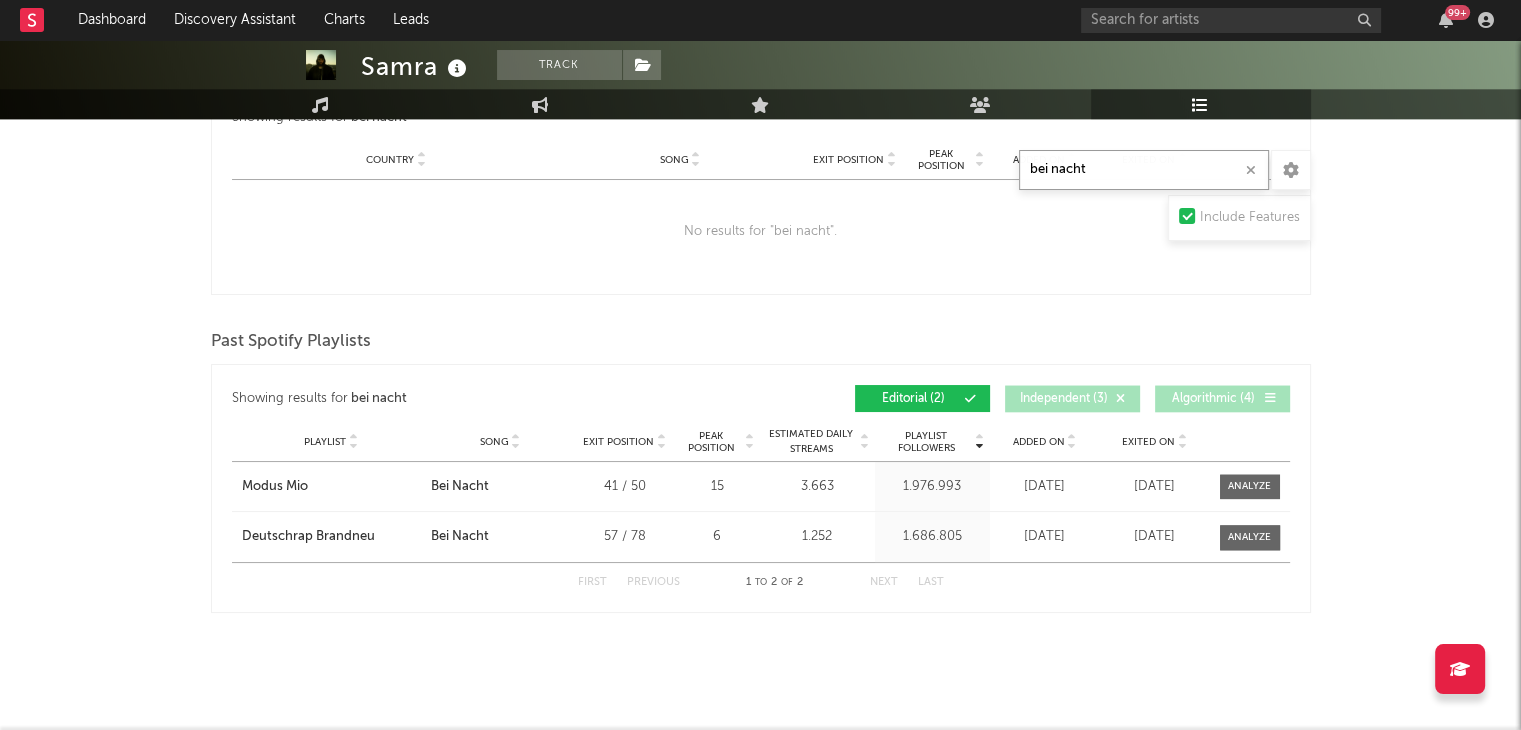 click on "bei nacht" at bounding box center [1144, 170] 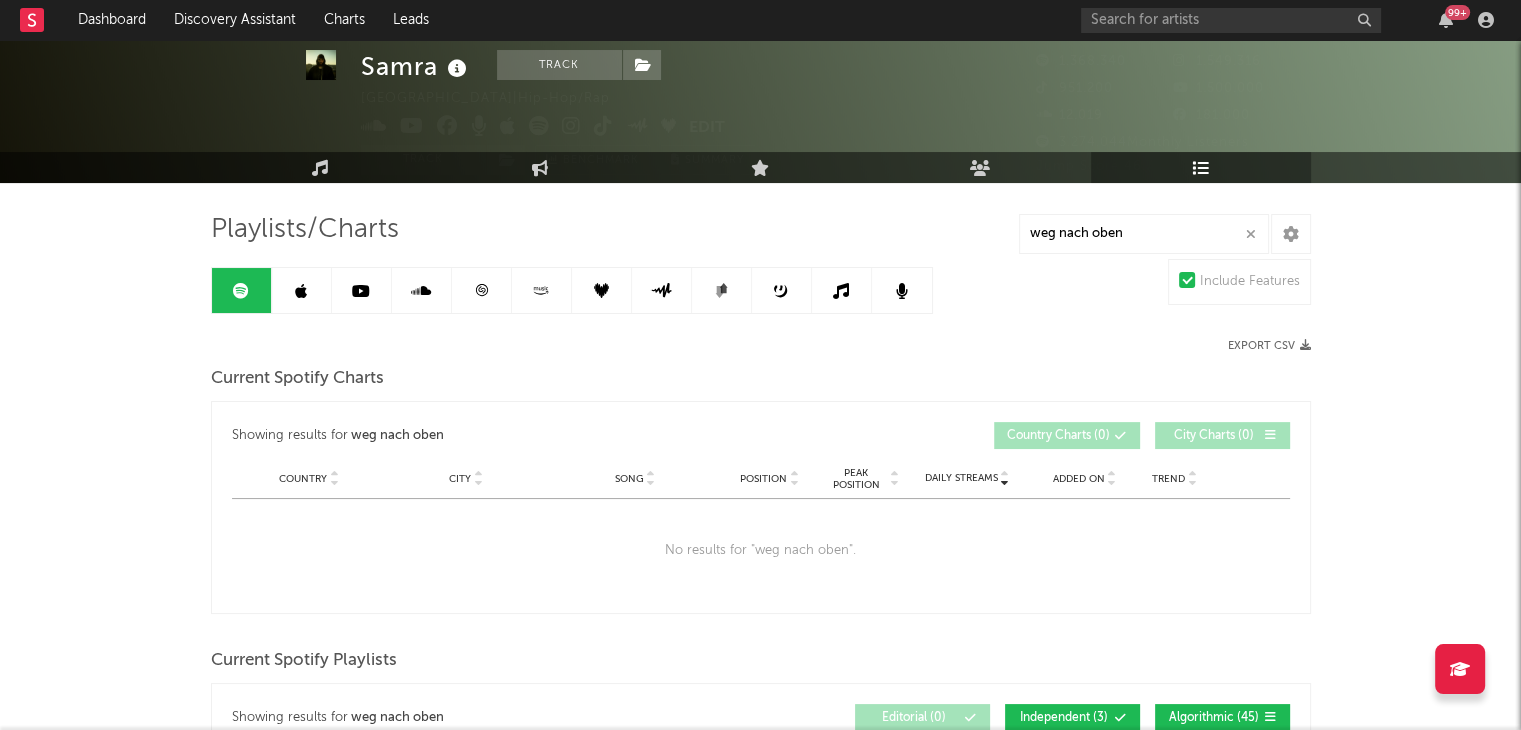 scroll, scrollTop: 0, scrollLeft: 0, axis: both 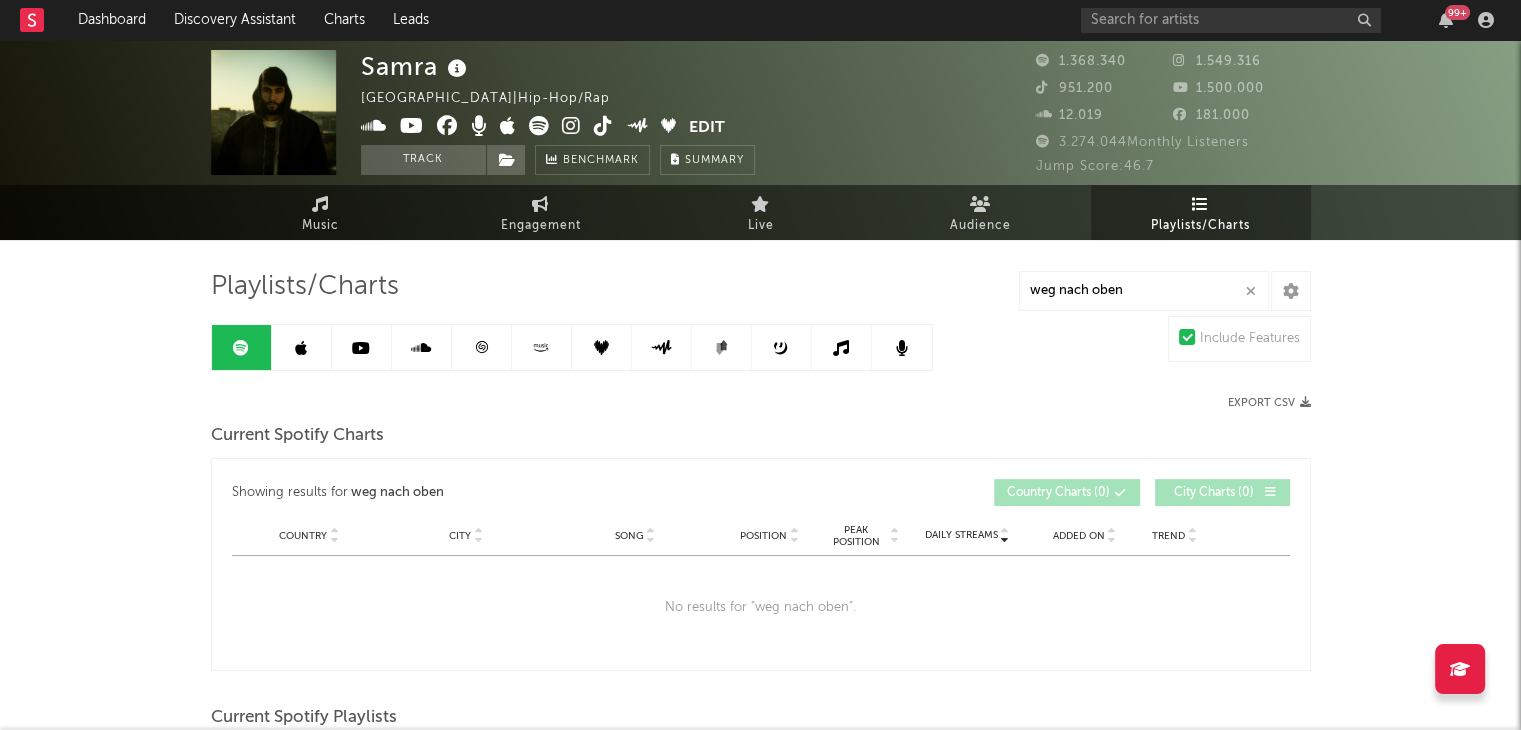 click at bounding box center [361, 348] 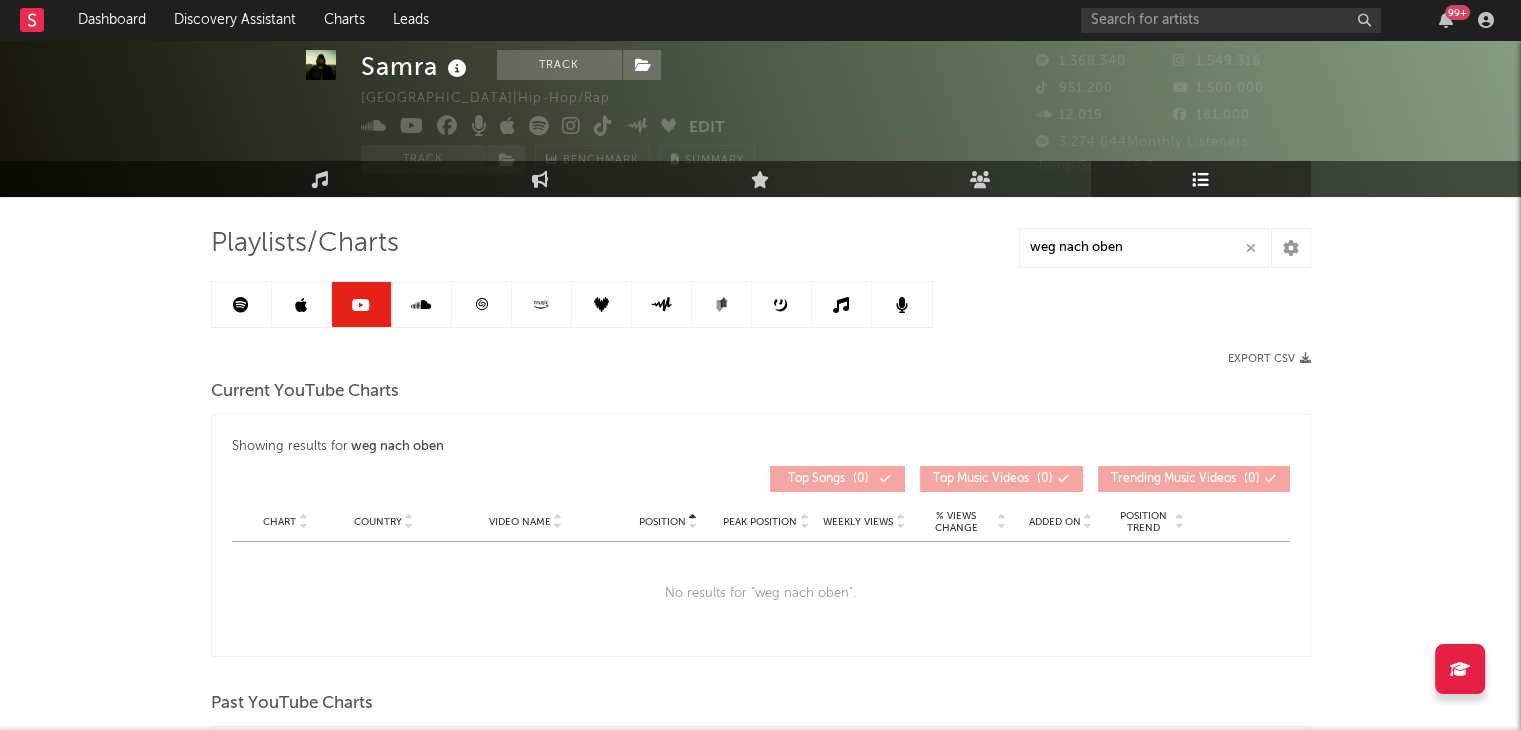 scroll, scrollTop: 42, scrollLeft: 0, axis: vertical 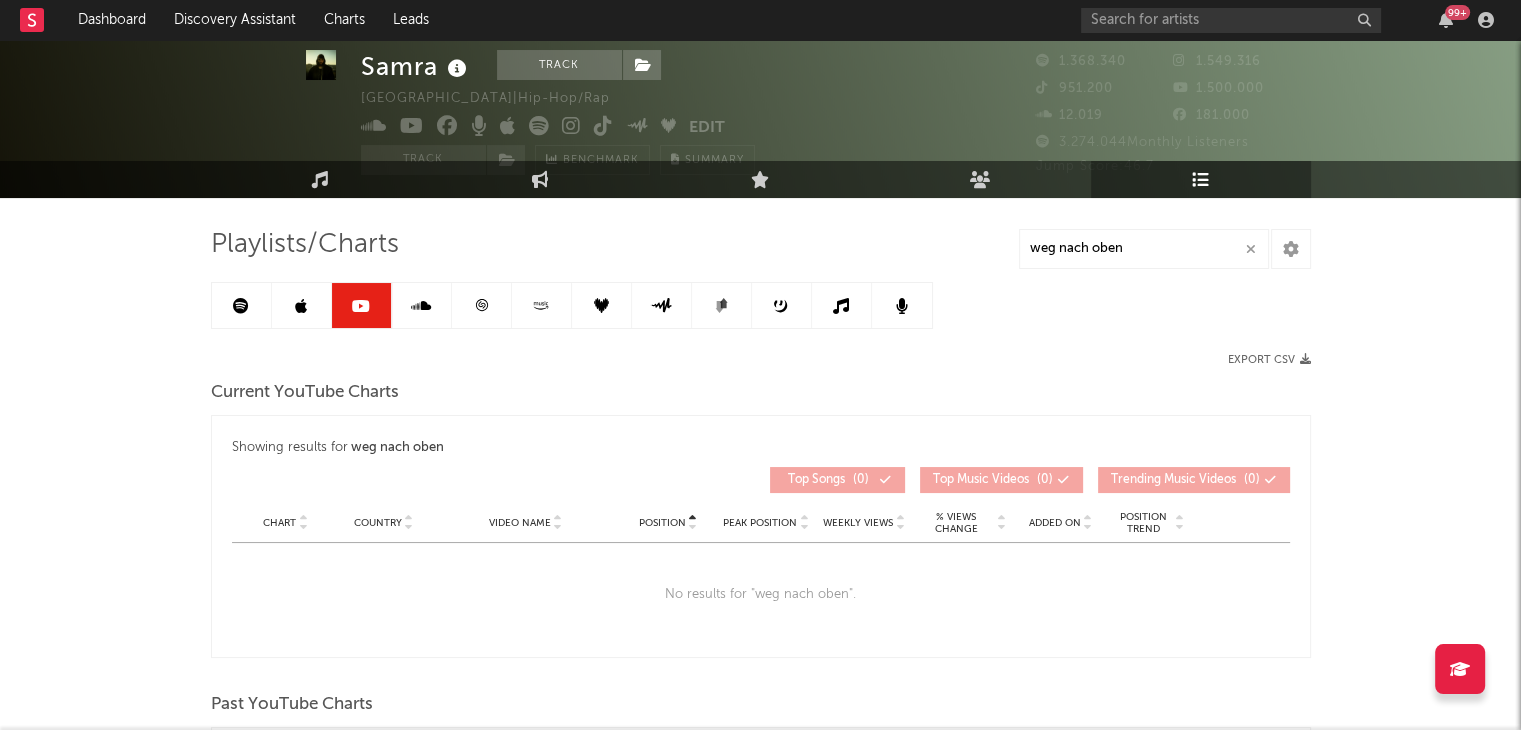 click at bounding box center (301, 306) 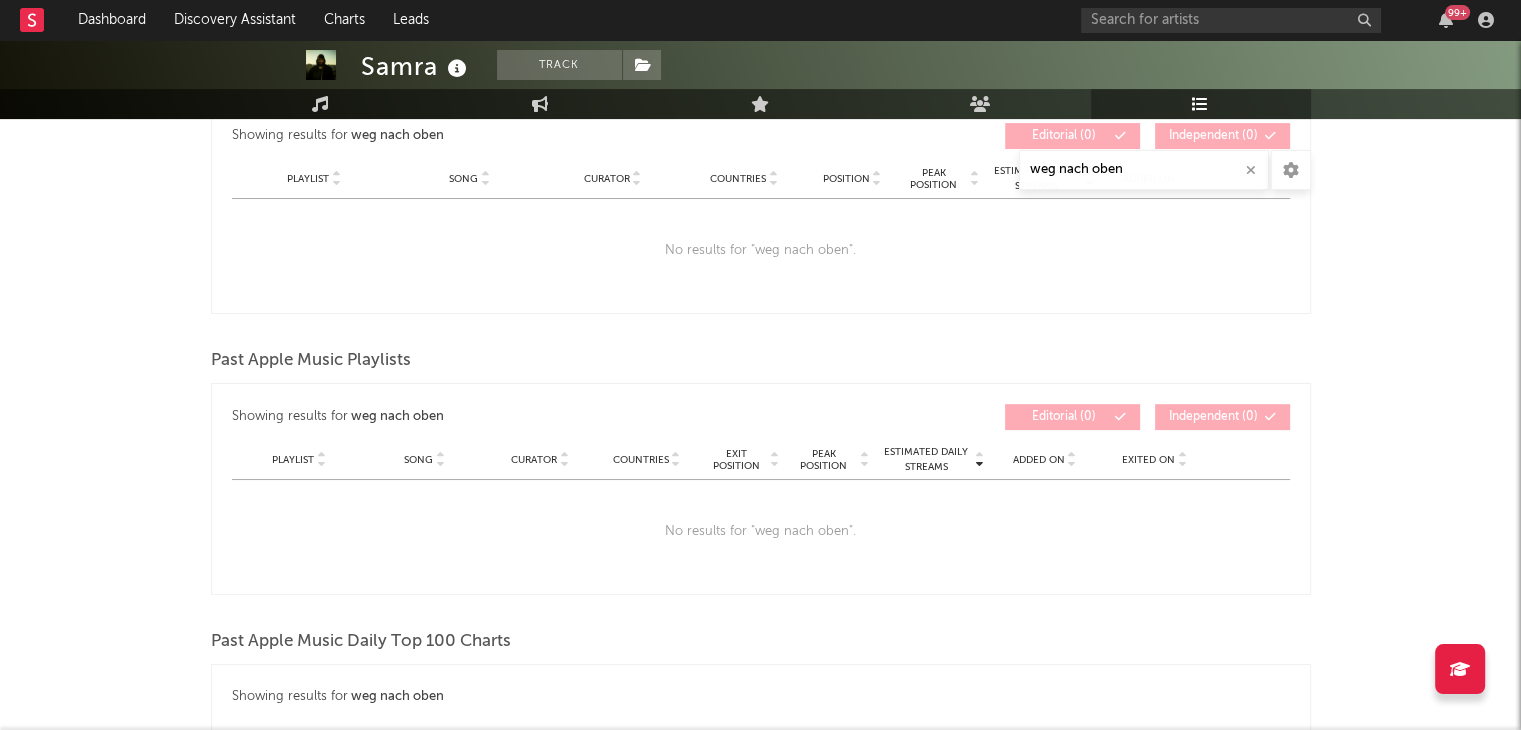 scroll, scrollTop: 0, scrollLeft: 0, axis: both 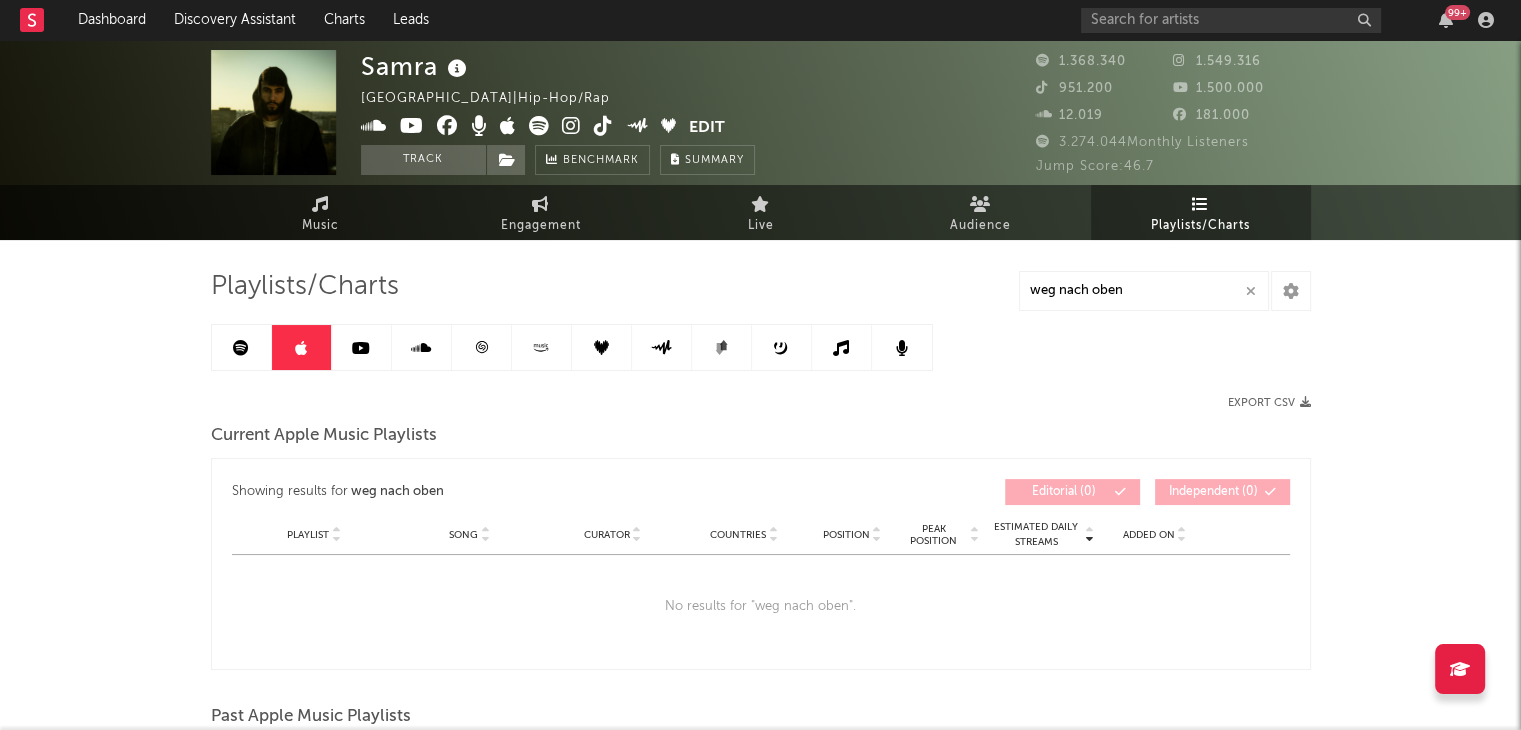 click 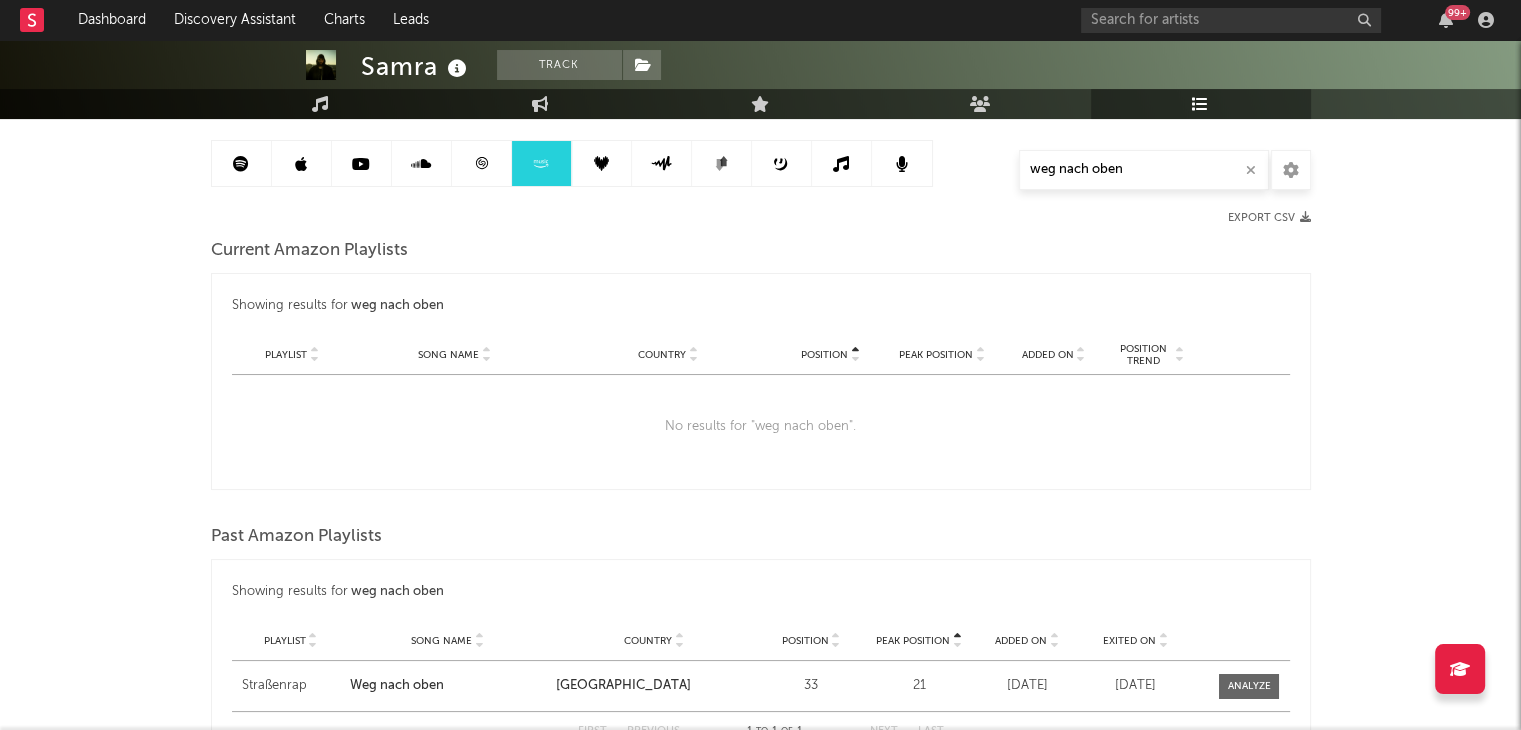 scroll, scrollTop: 0, scrollLeft: 0, axis: both 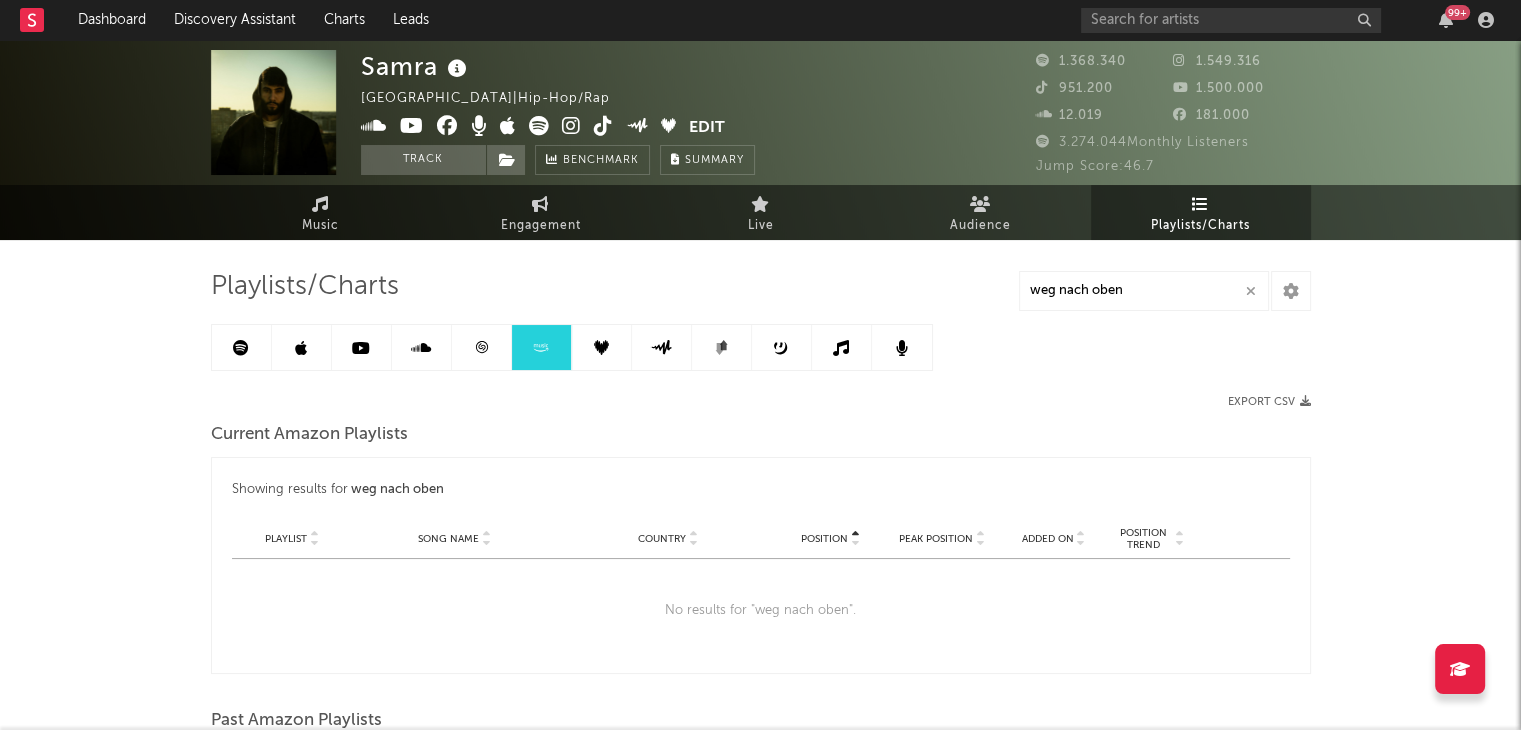click at bounding box center (602, 347) 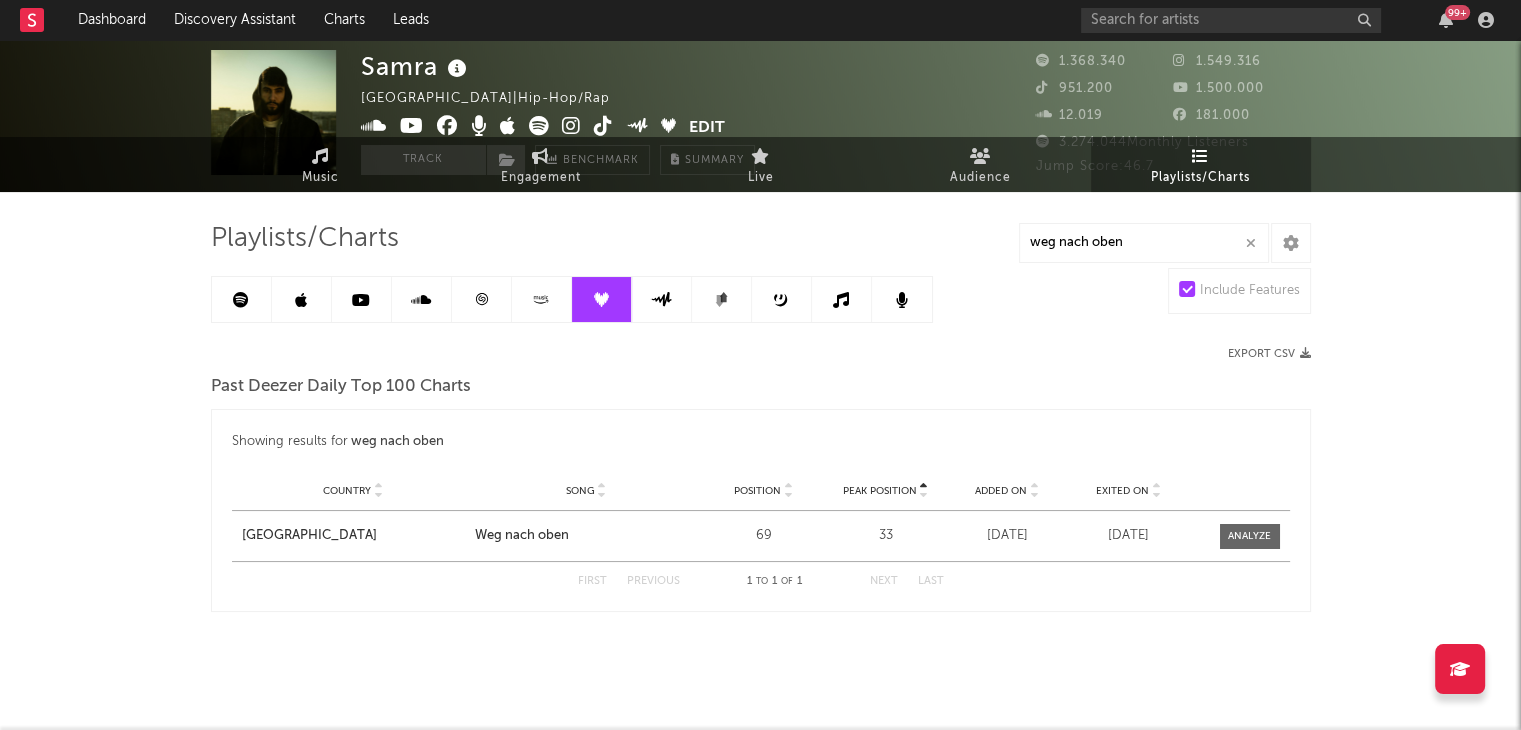 scroll, scrollTop: 0, scrollLeft: 0, axis: both 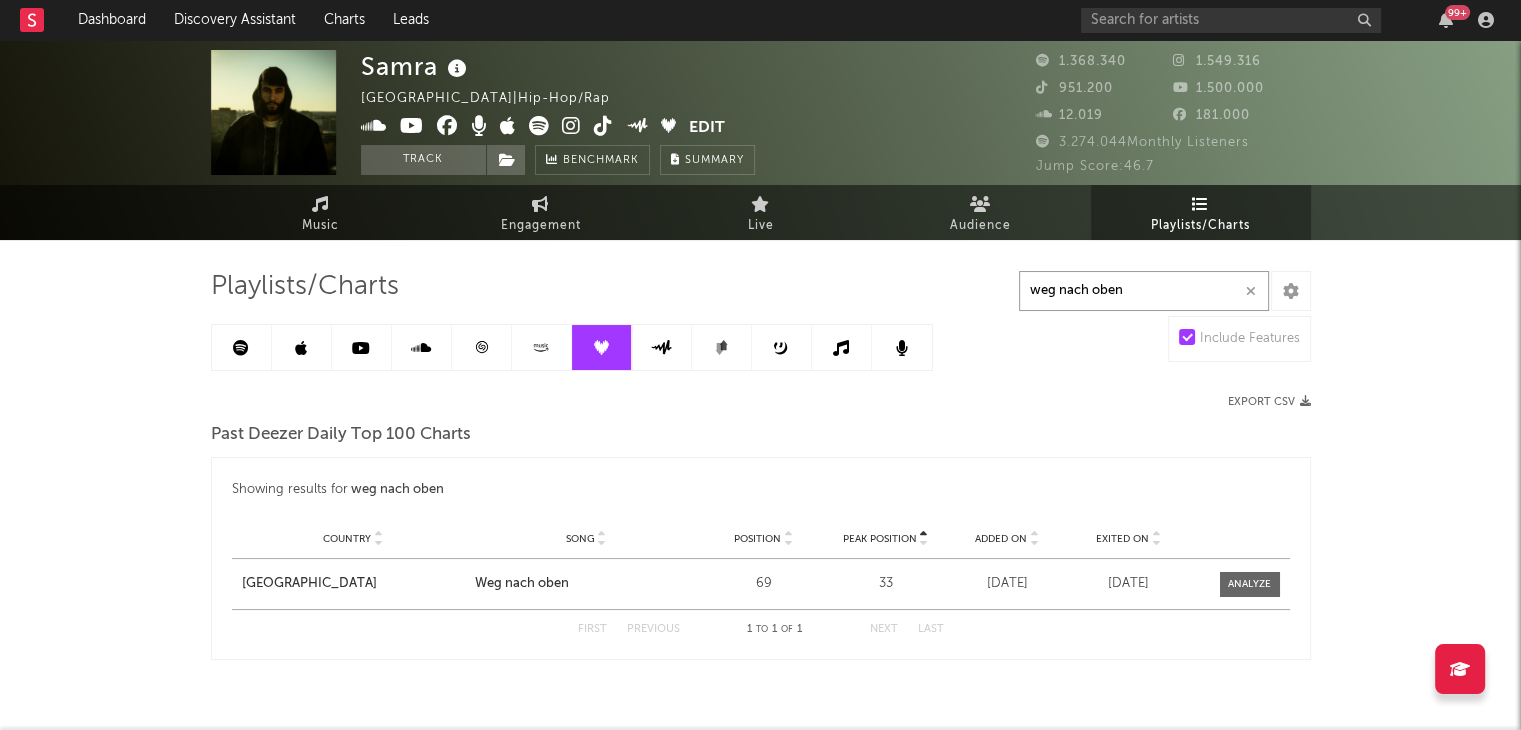 click on "weg nach oben" at bounding box center [1144, 291] 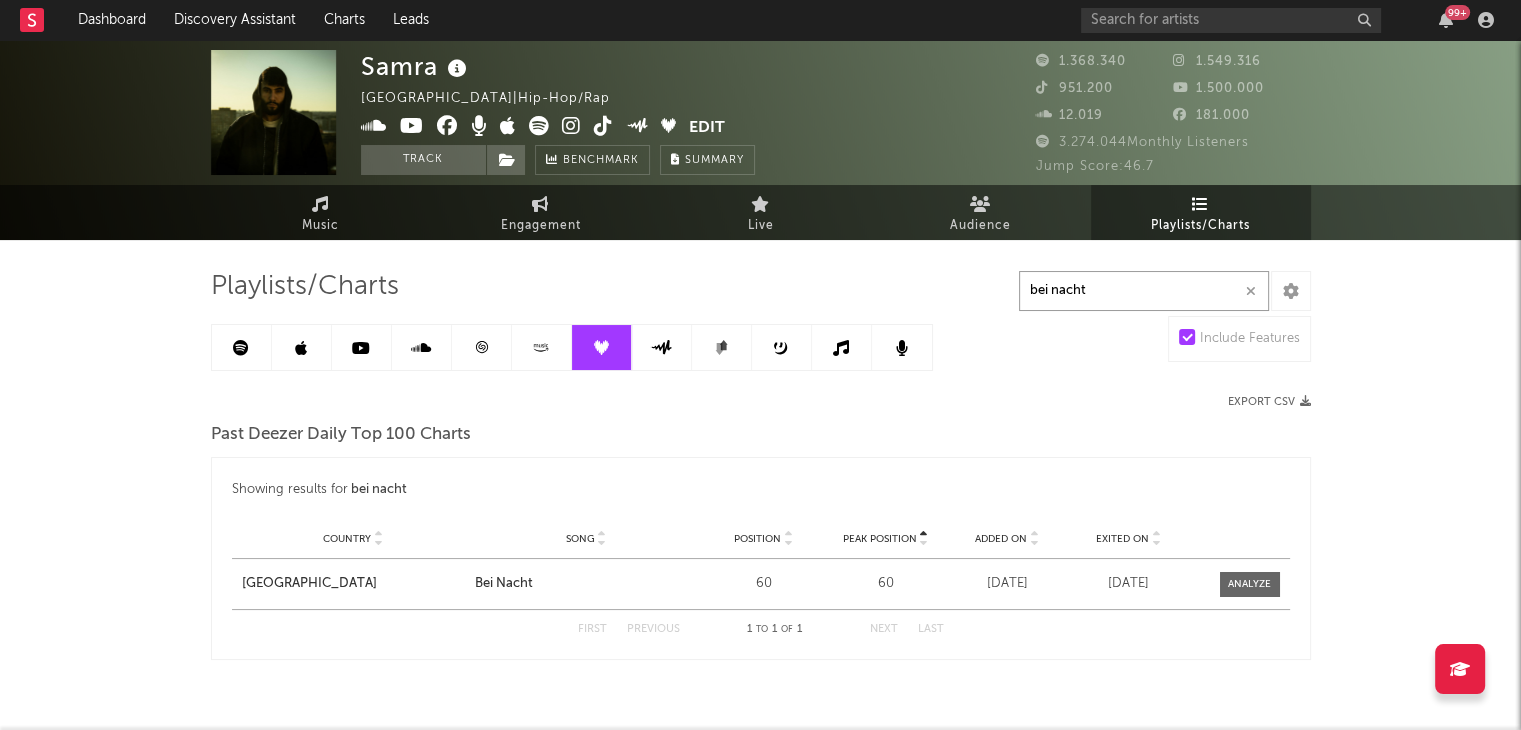 scroll, scrollTop: 48, scrollLeft: 0, axis: vertical 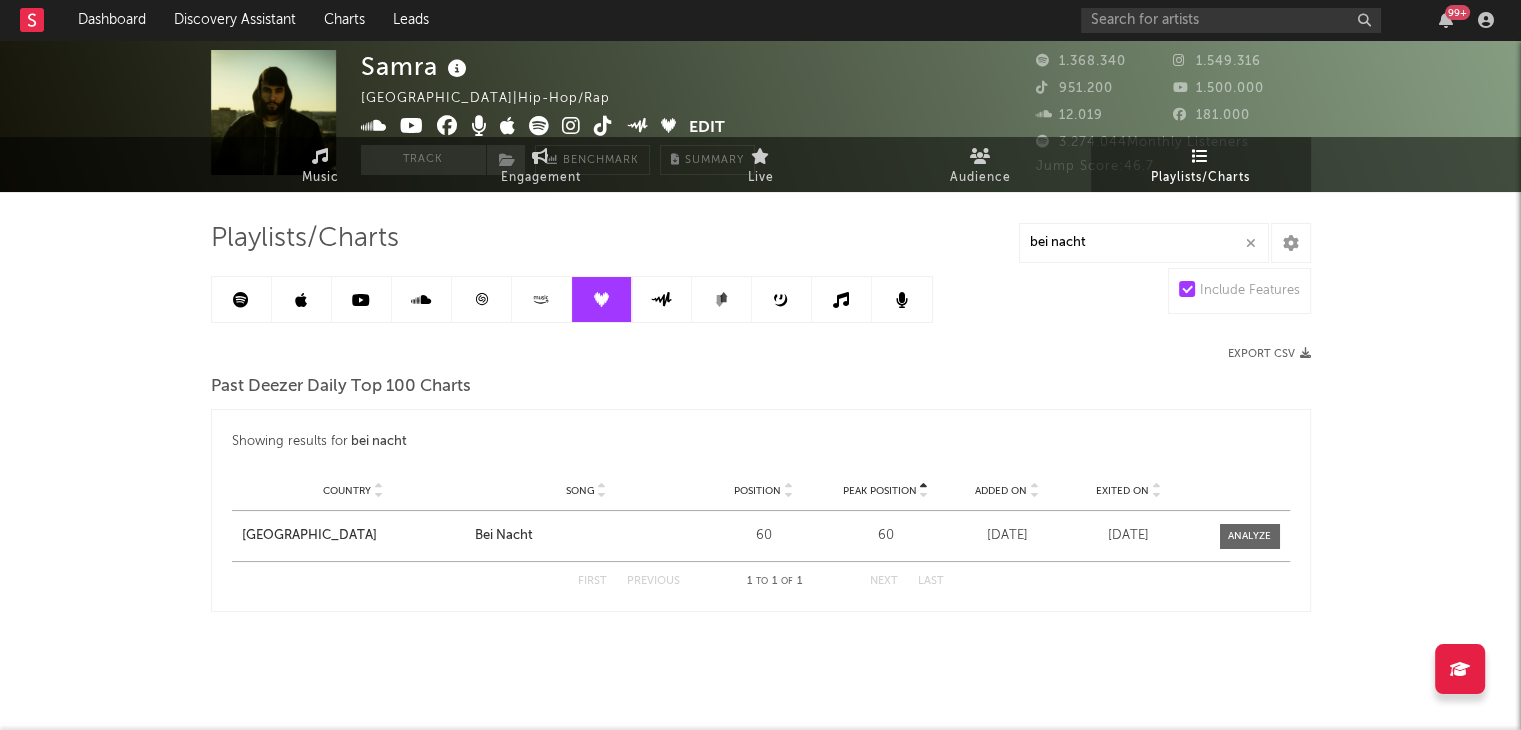 click at bounding box center [542, 299] 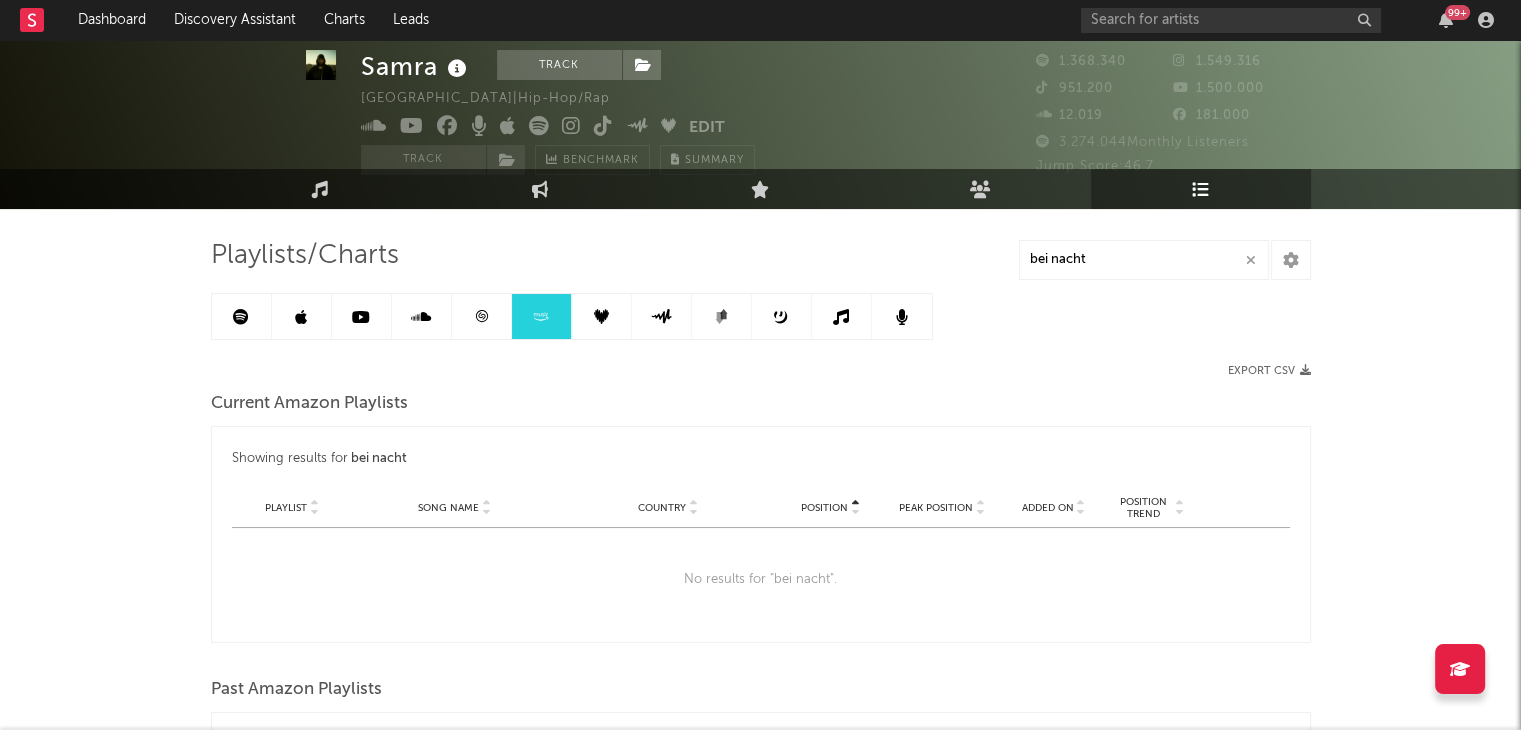 scroll, scrollTop: 0, scrollLeft: 0, axis: both 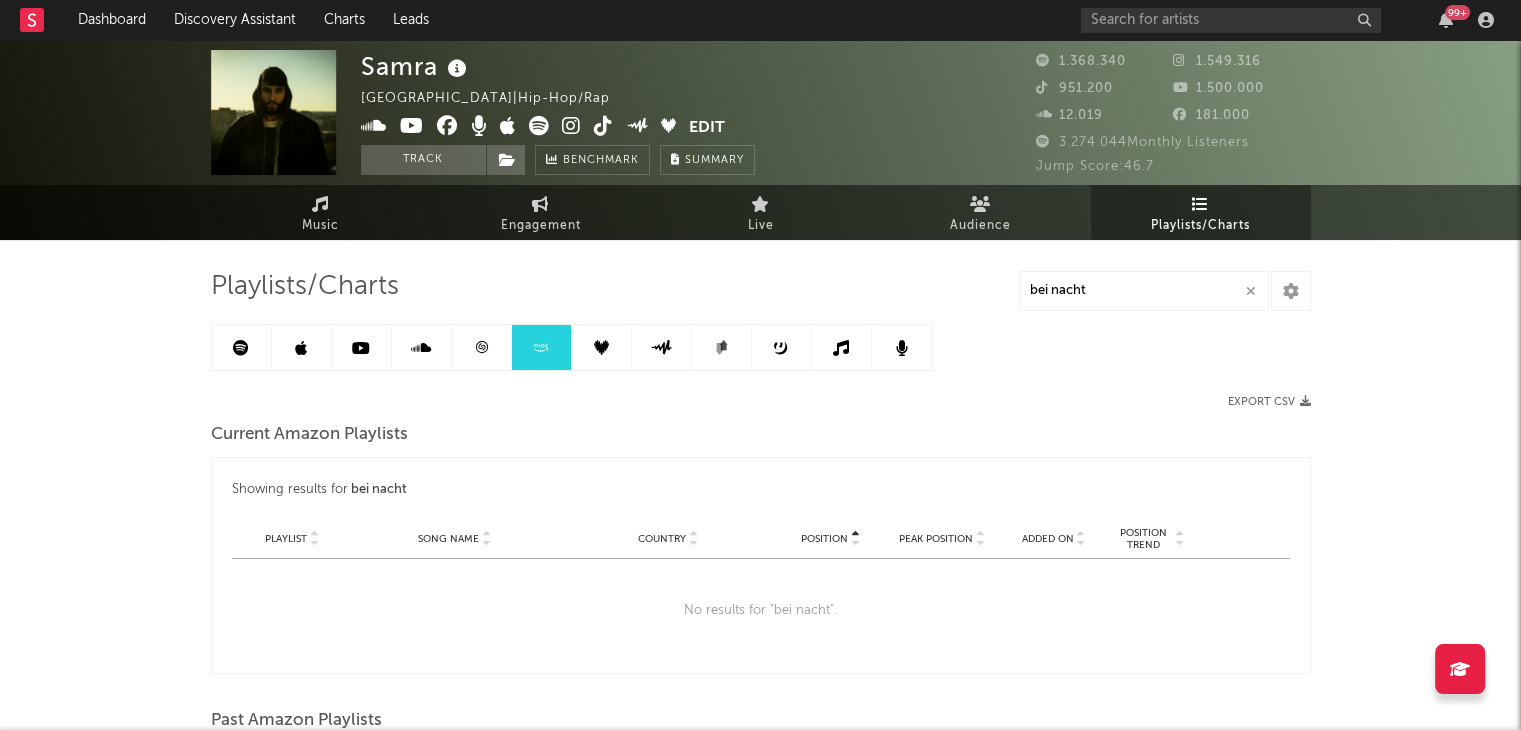 click 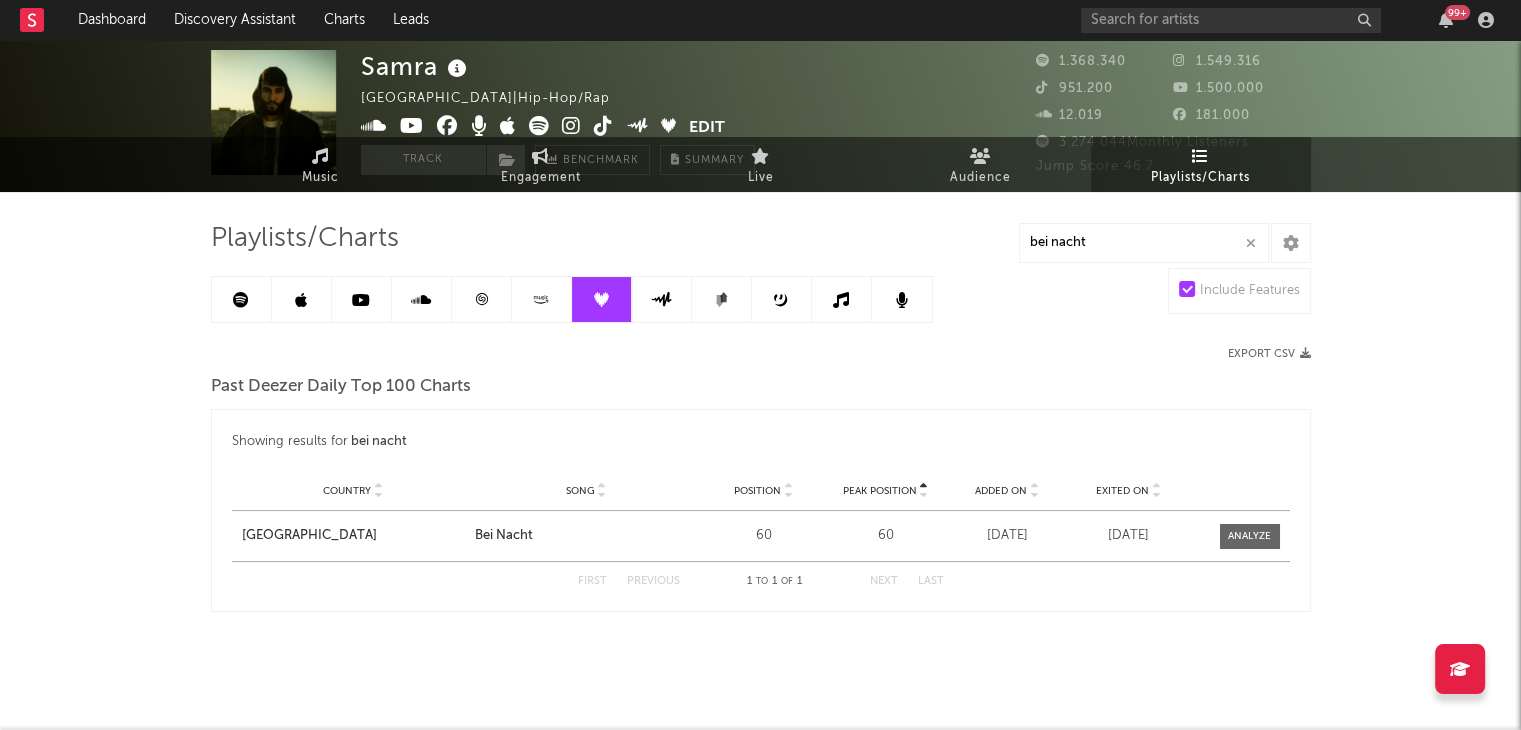 scroll, scrollTop: 0, scrollLeft: 0, axis: both 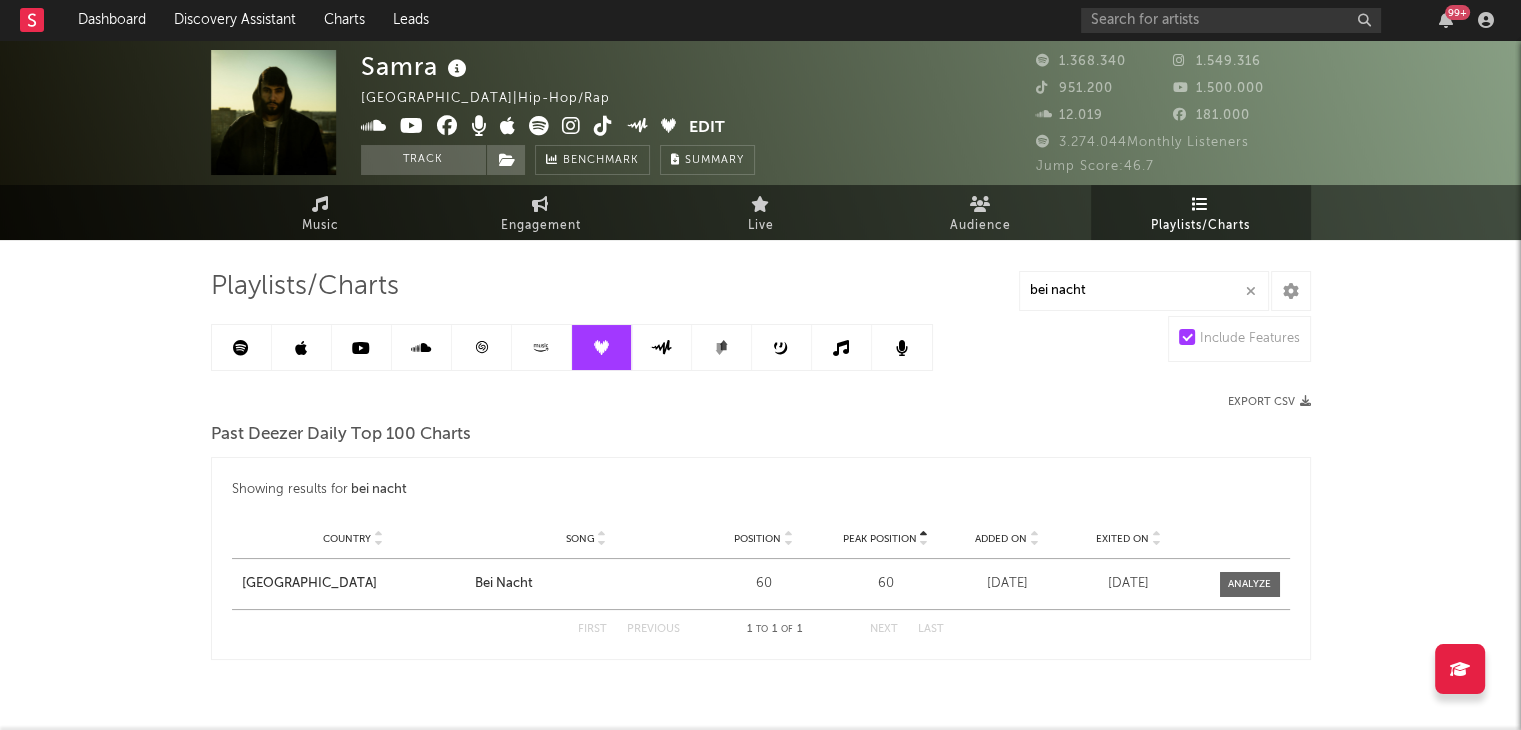 click 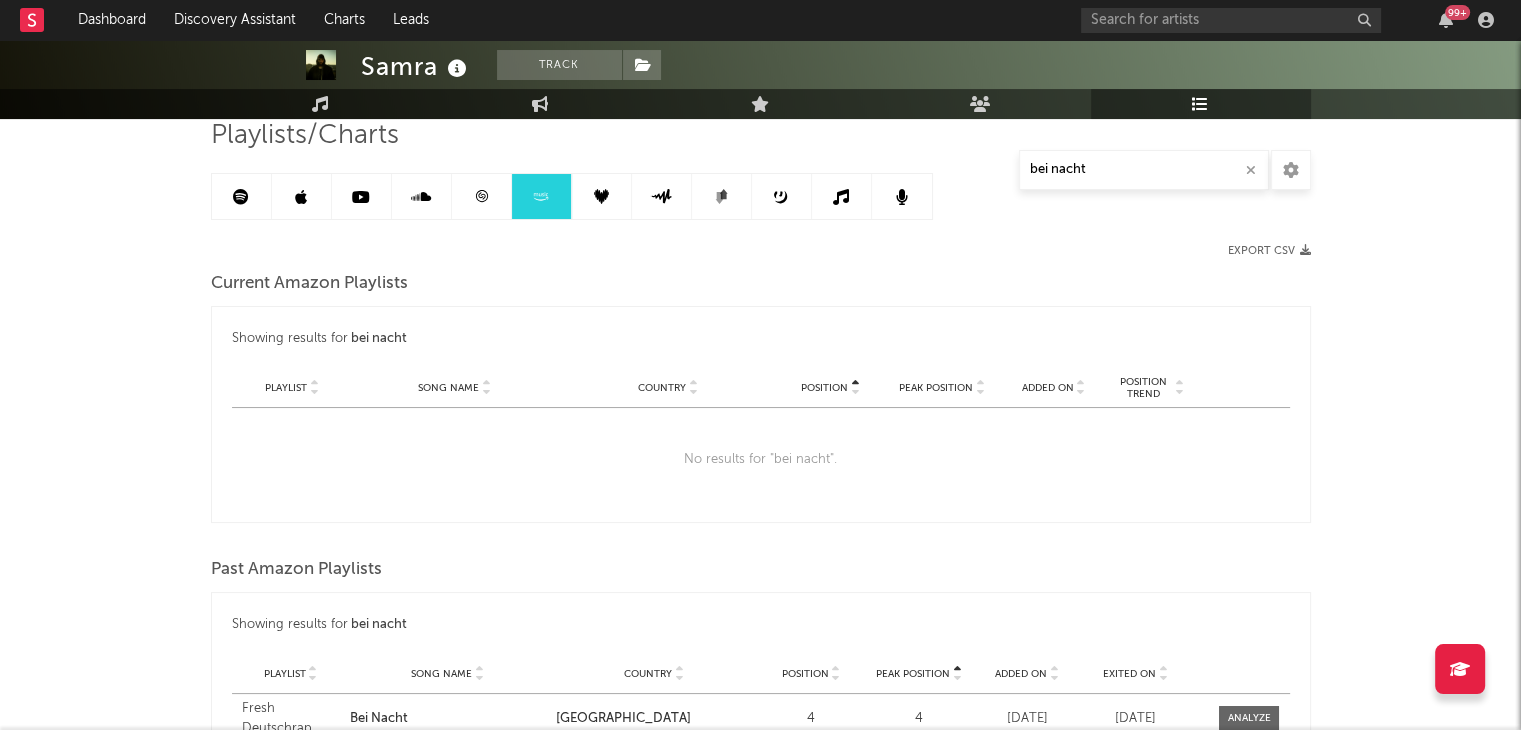scroll, scrollTop: 150, scrollLeft: 0, axis: vertical 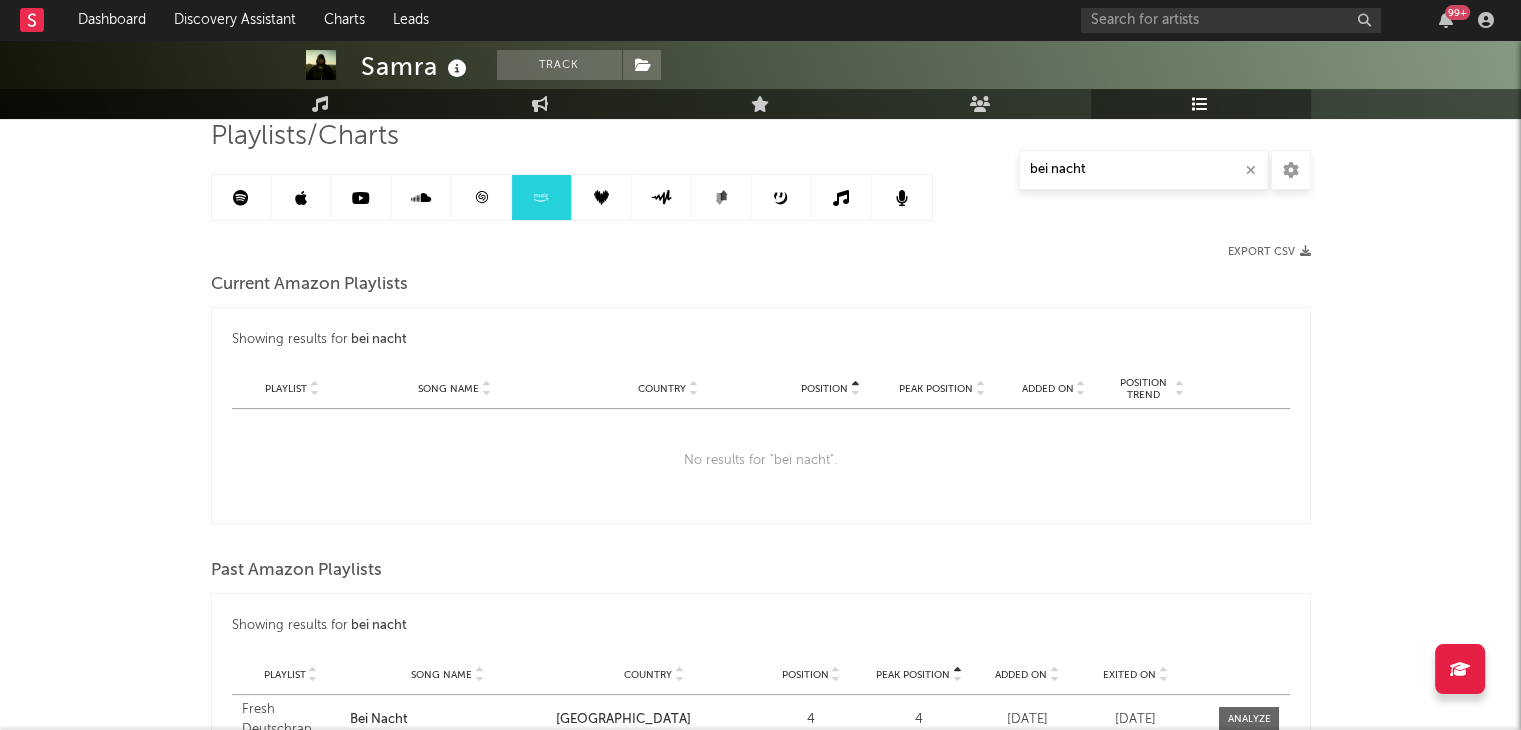 click at bounding box center [361, 198] 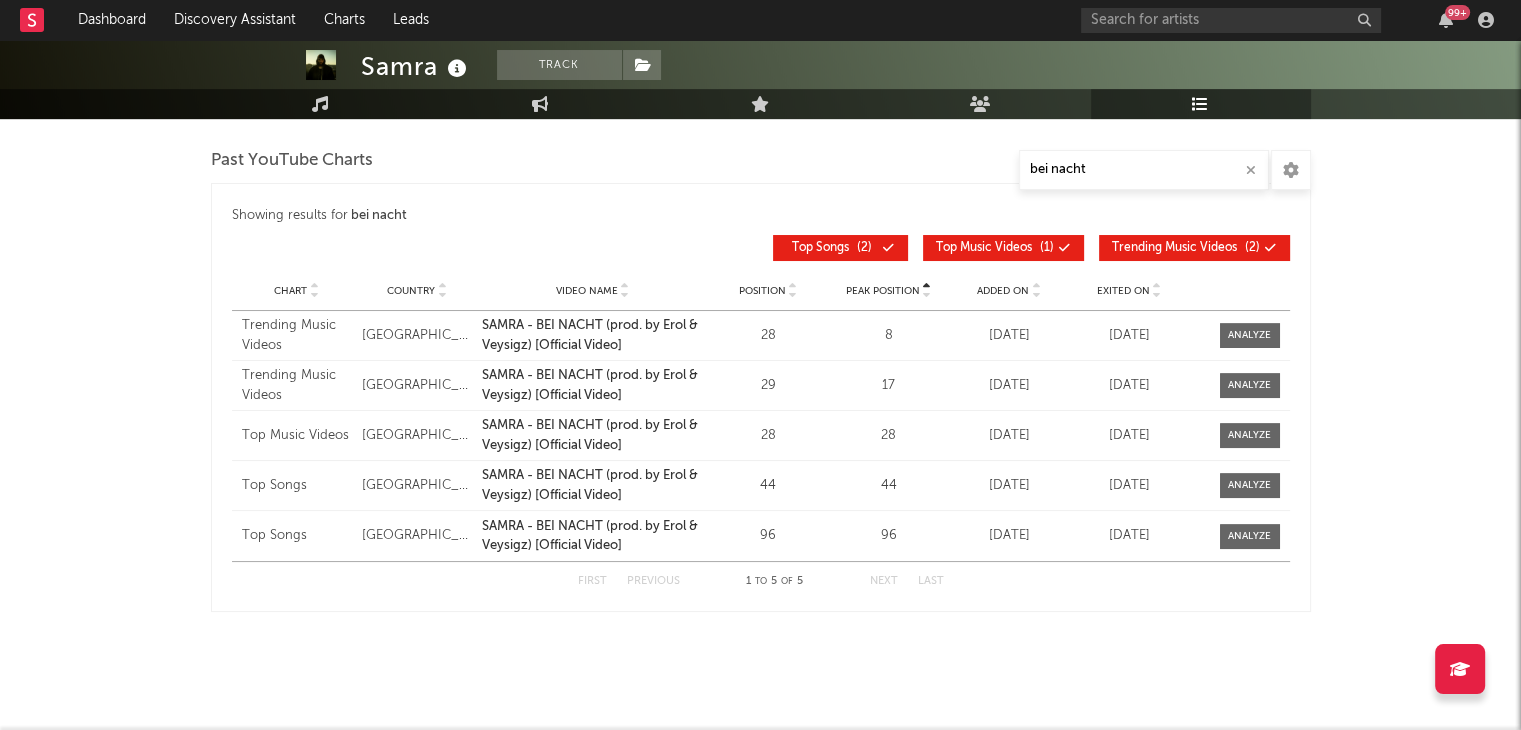 scroll, scrollTop: 0, scrollLeft: 0, axis: both 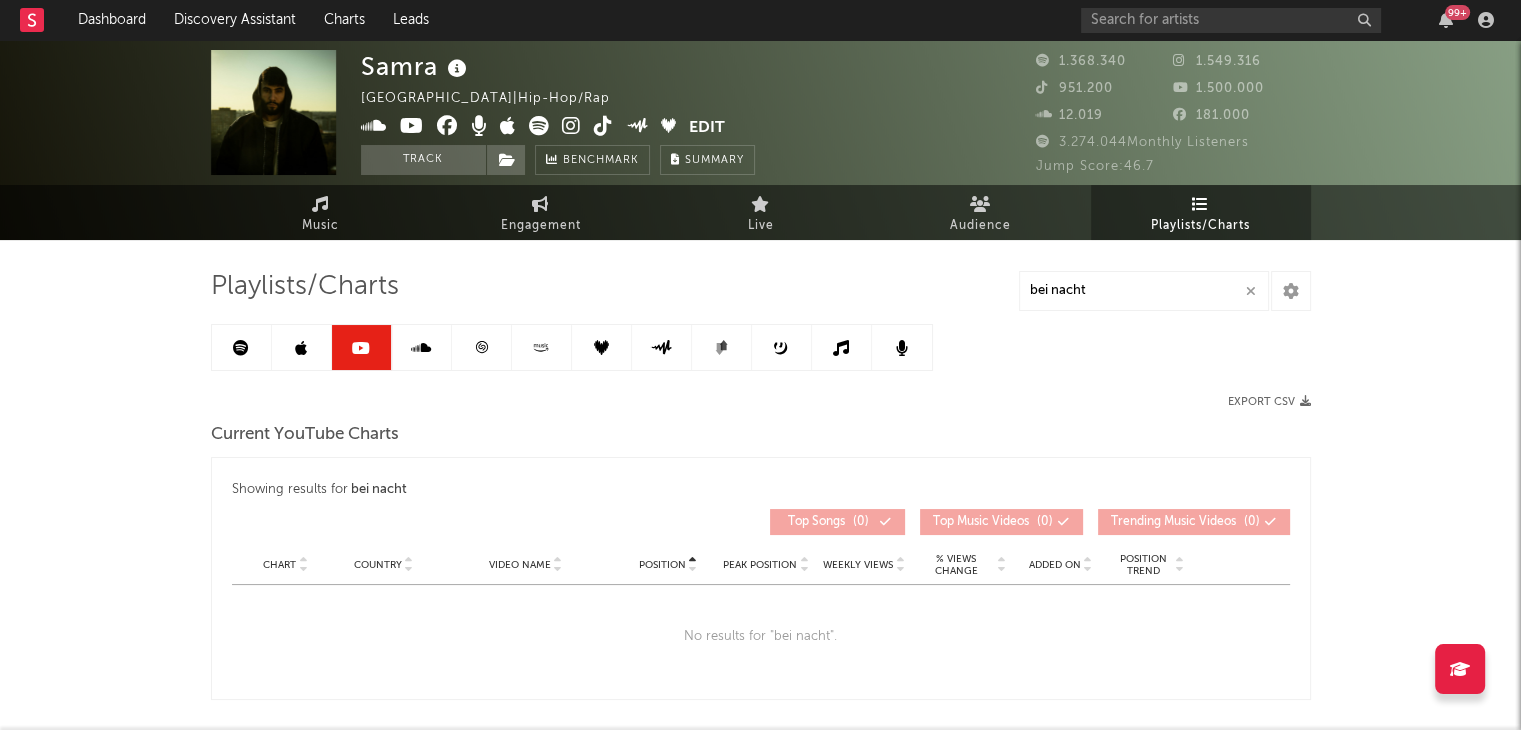 click at bounding box center (301, 348) 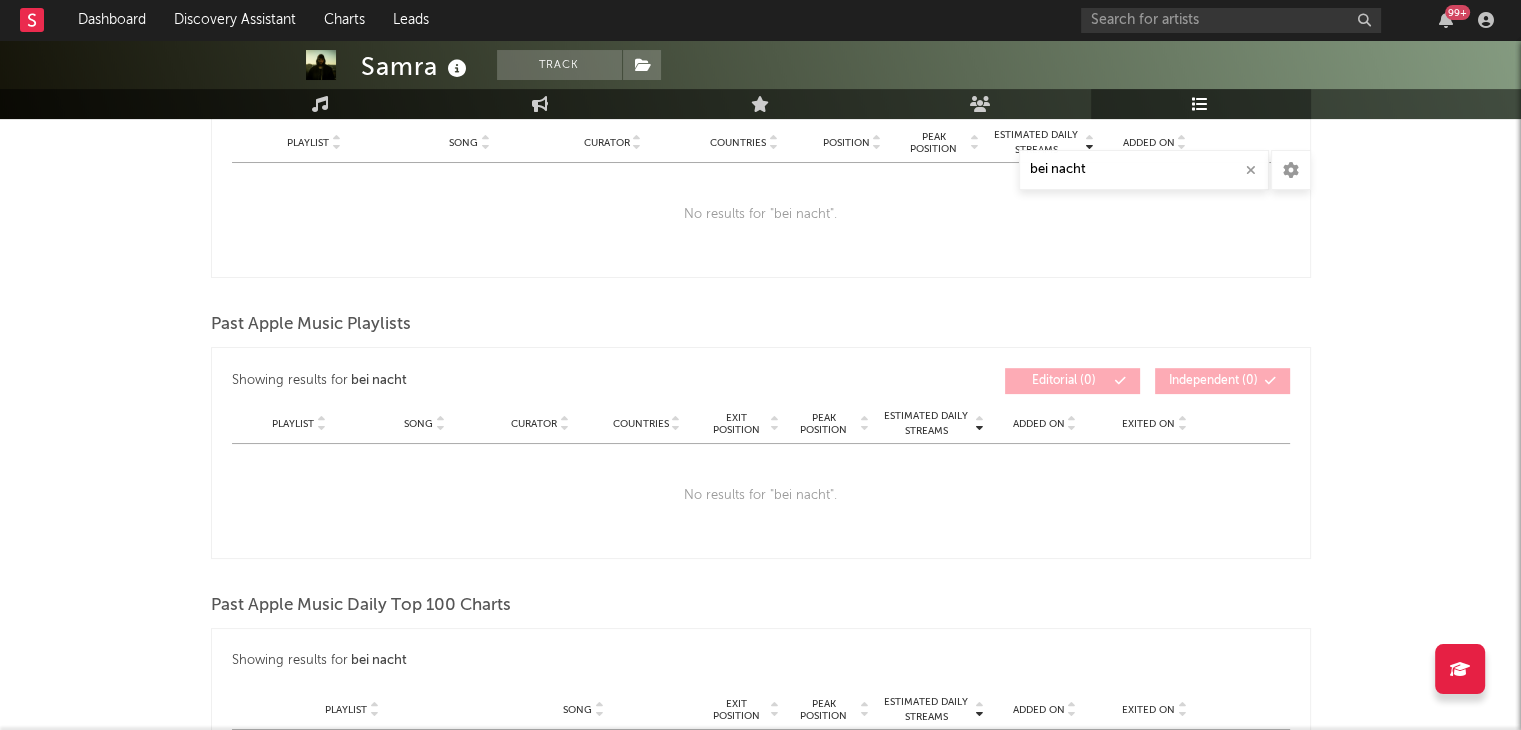 scroll, scrollTop: 396, scrollLeft: 0, axis: vertical 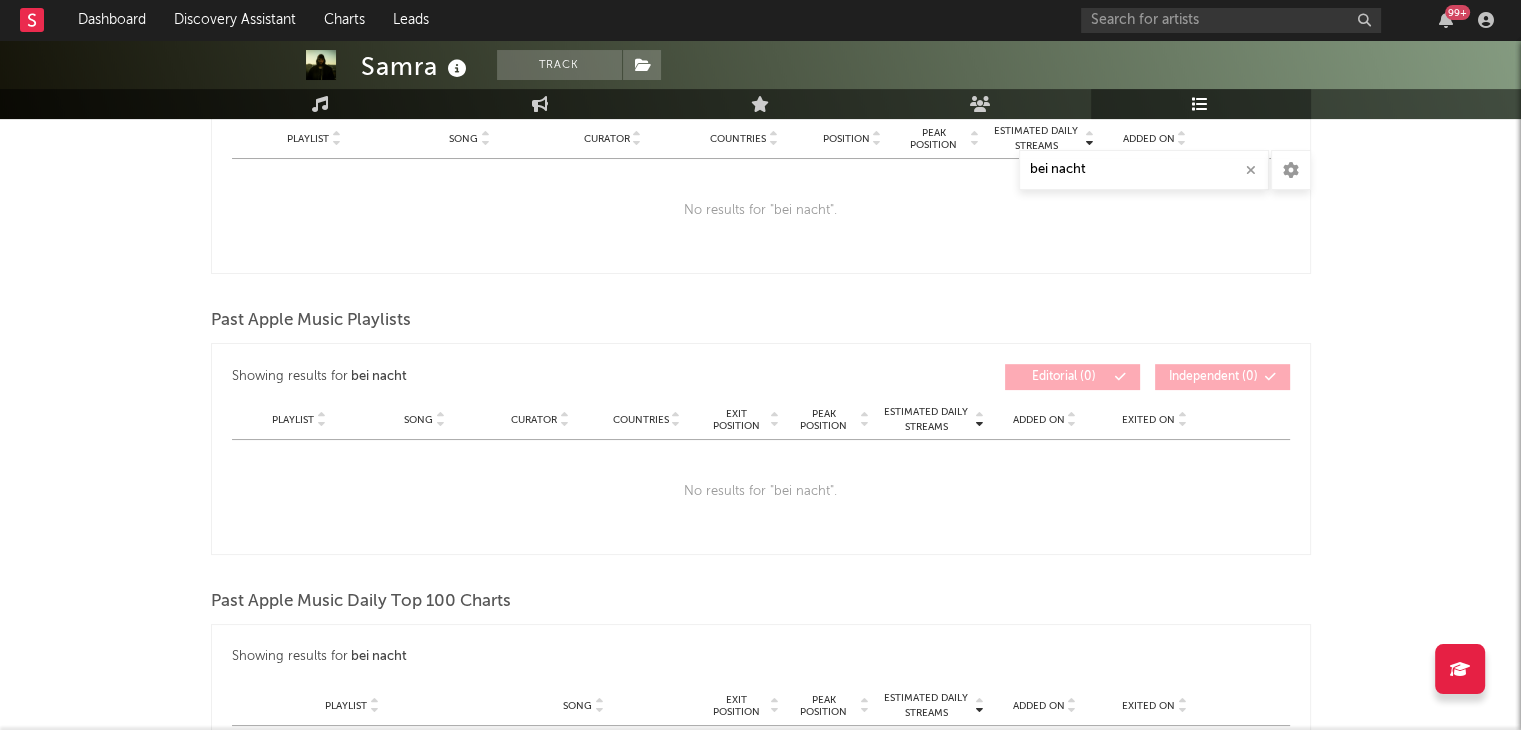 click on "Past Apple Music Playlists" at bounding box center [761, 321] 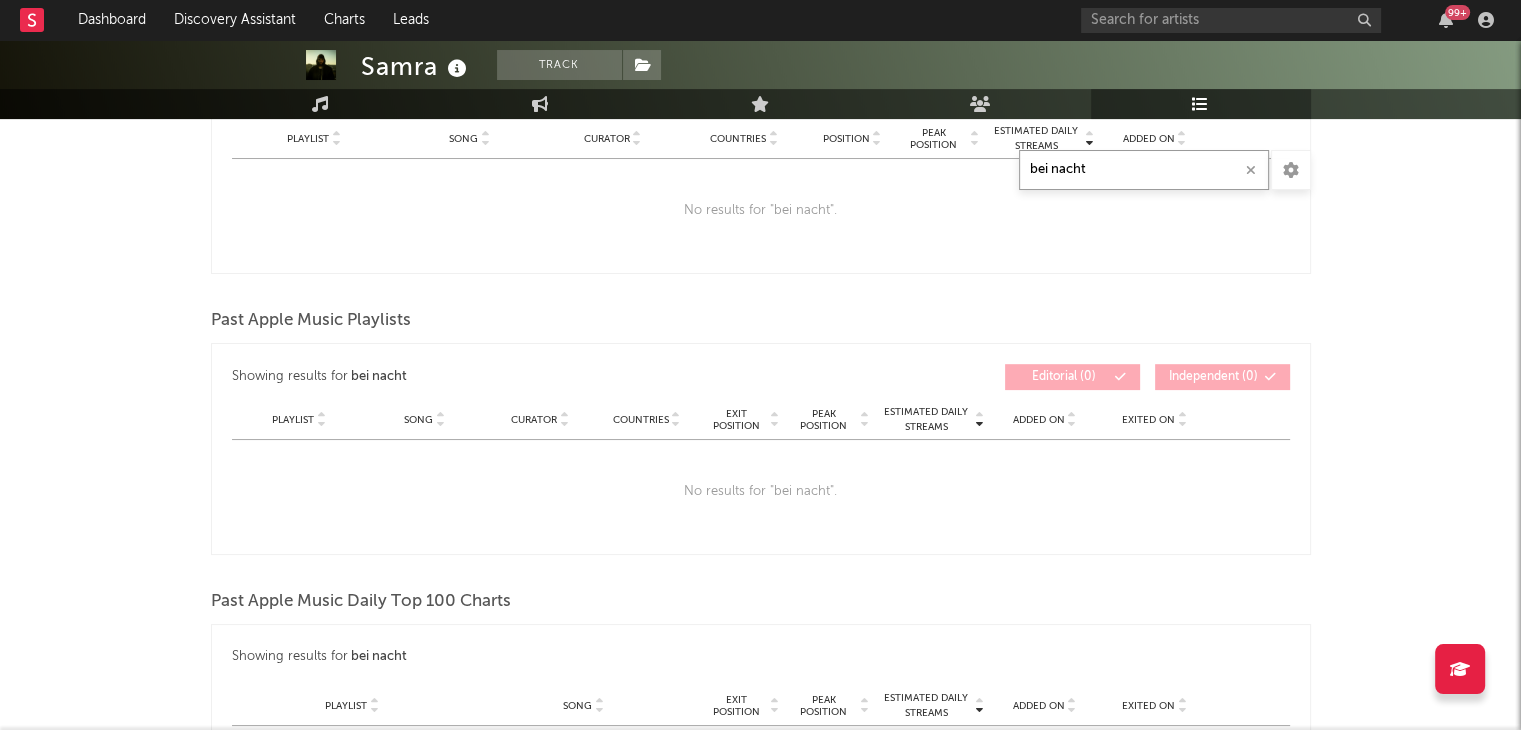 click on "bei nacht" at bounding box center [1144, 170] 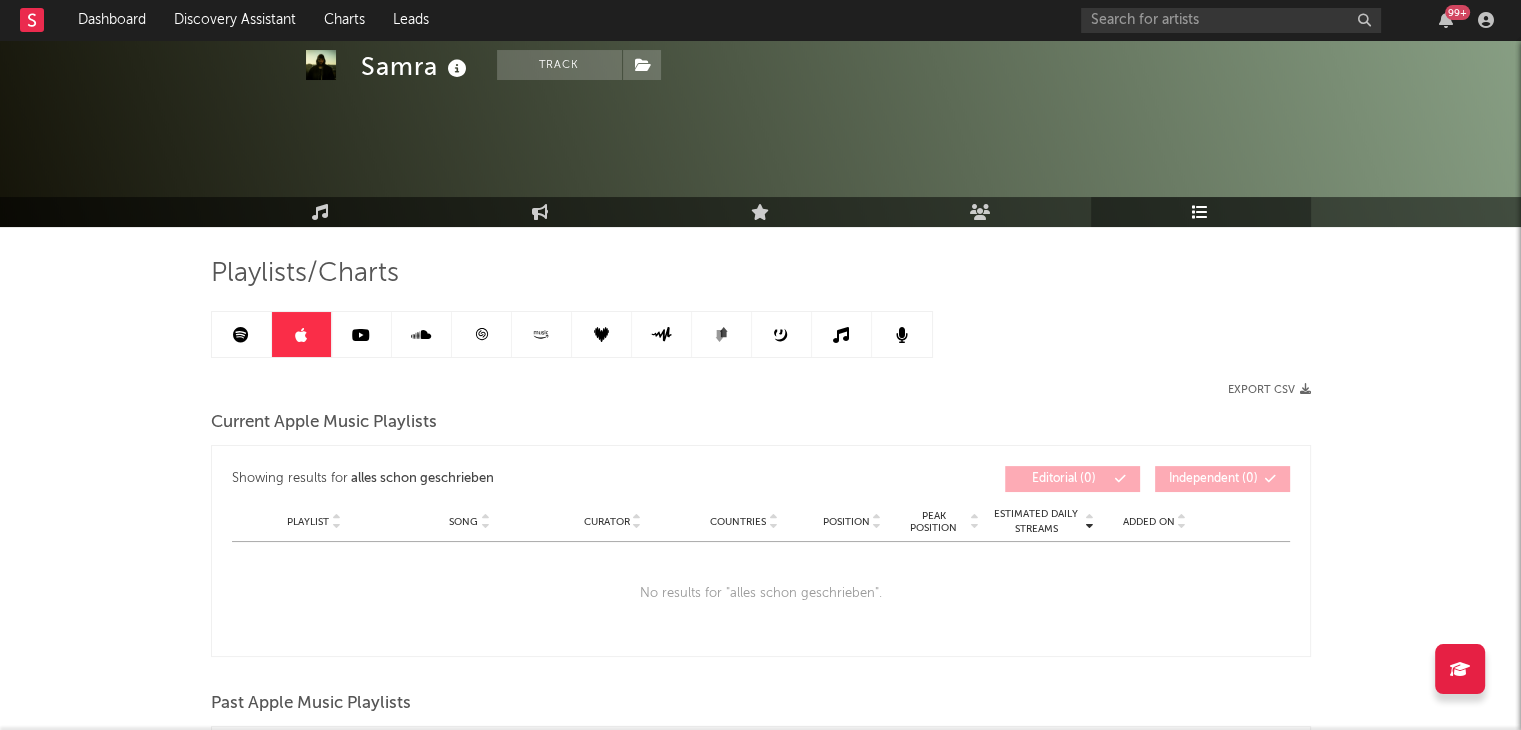 scroll, scrollTop: 0, scrollLeft: 0, axis: both 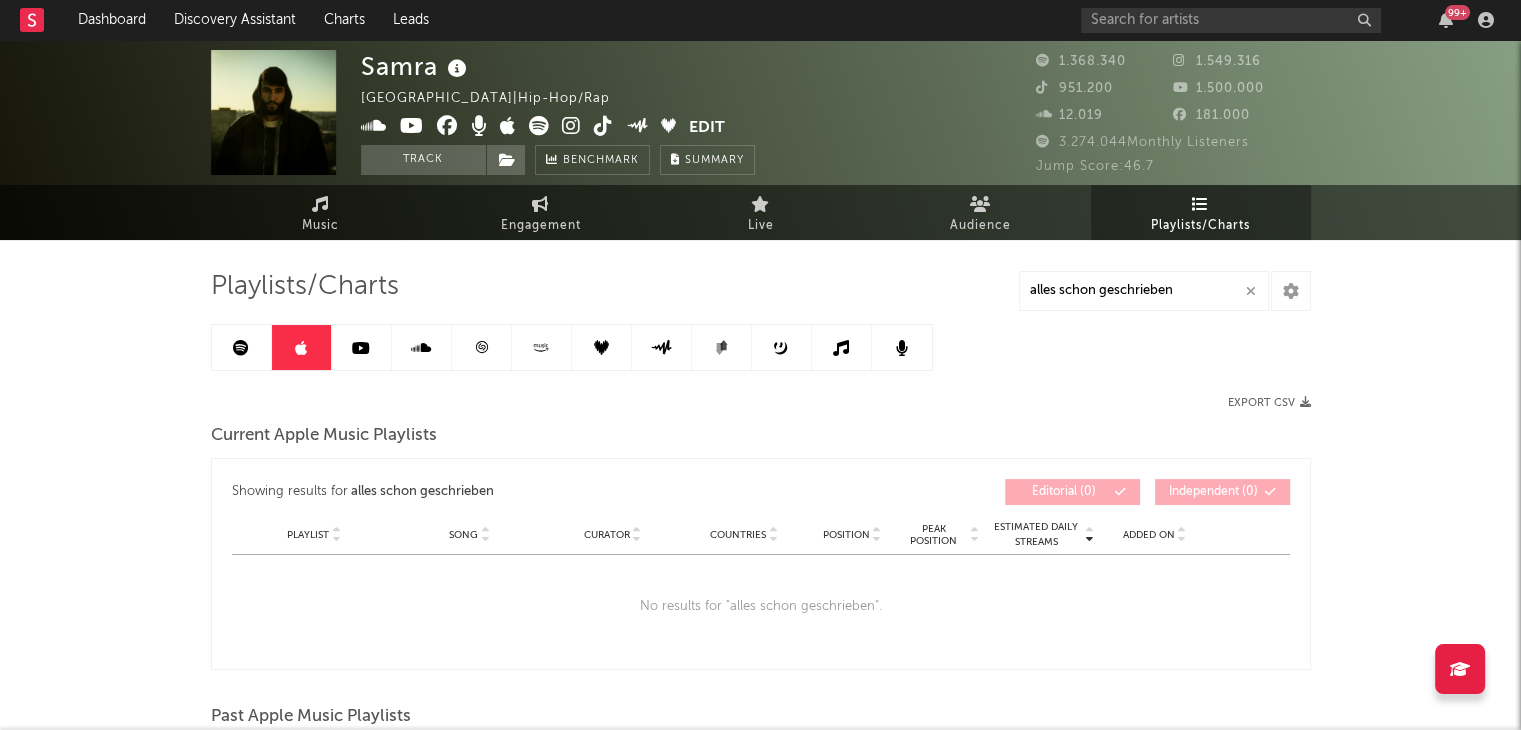 click at bounding box center (241, 348) 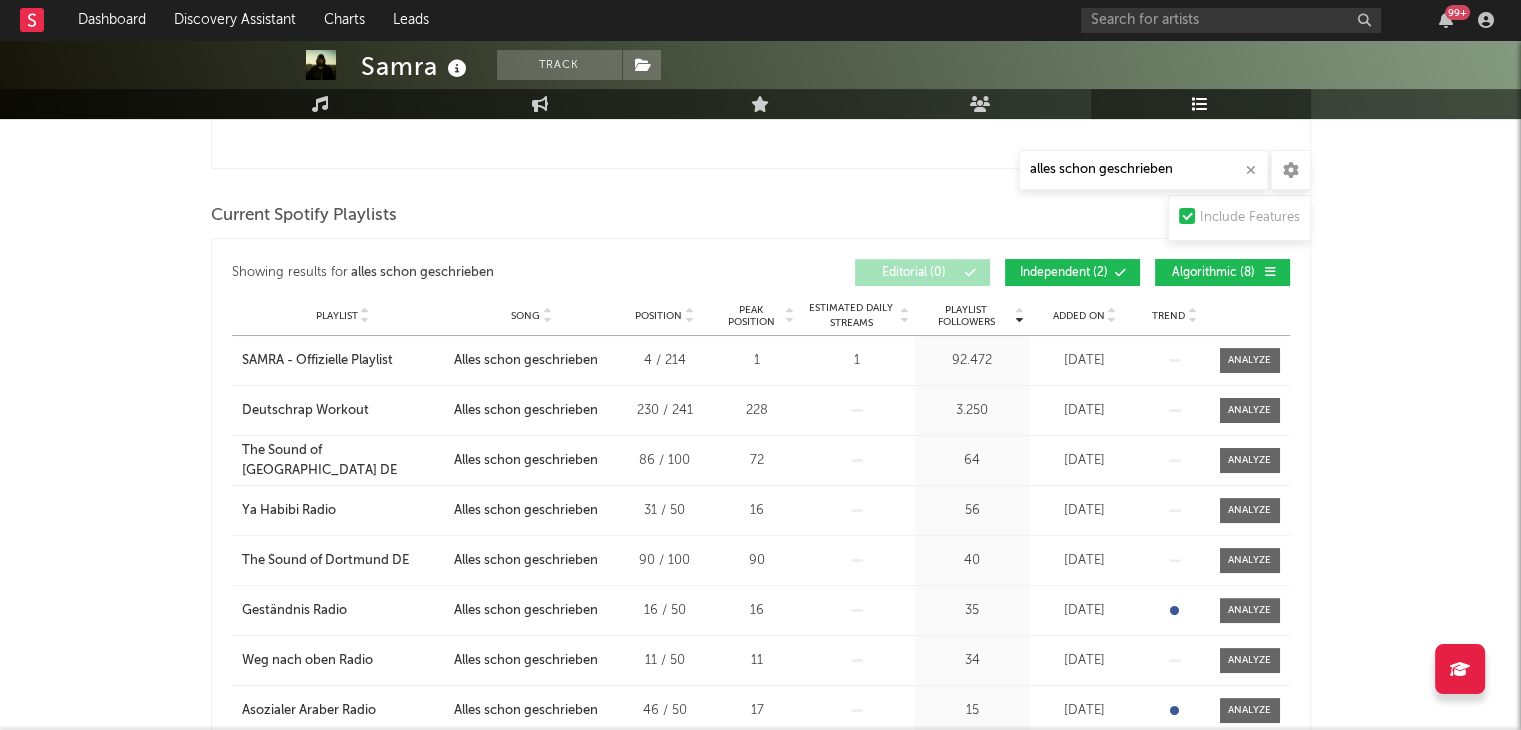 scroll, scrollTop: 500, scrollLeft: 0, axis: vertical 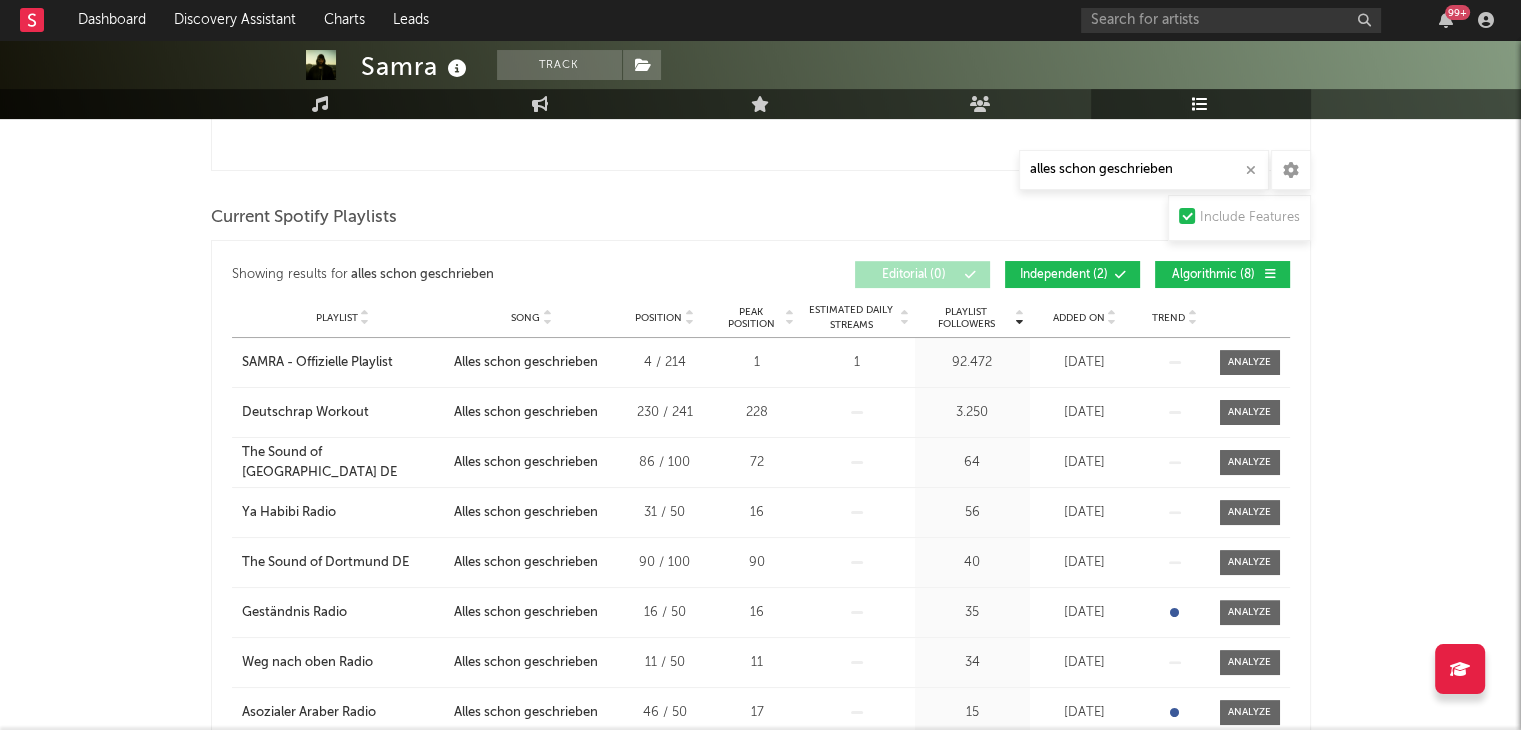 click on "Independent   ( 2 )" at bounding box center [1064, 275] 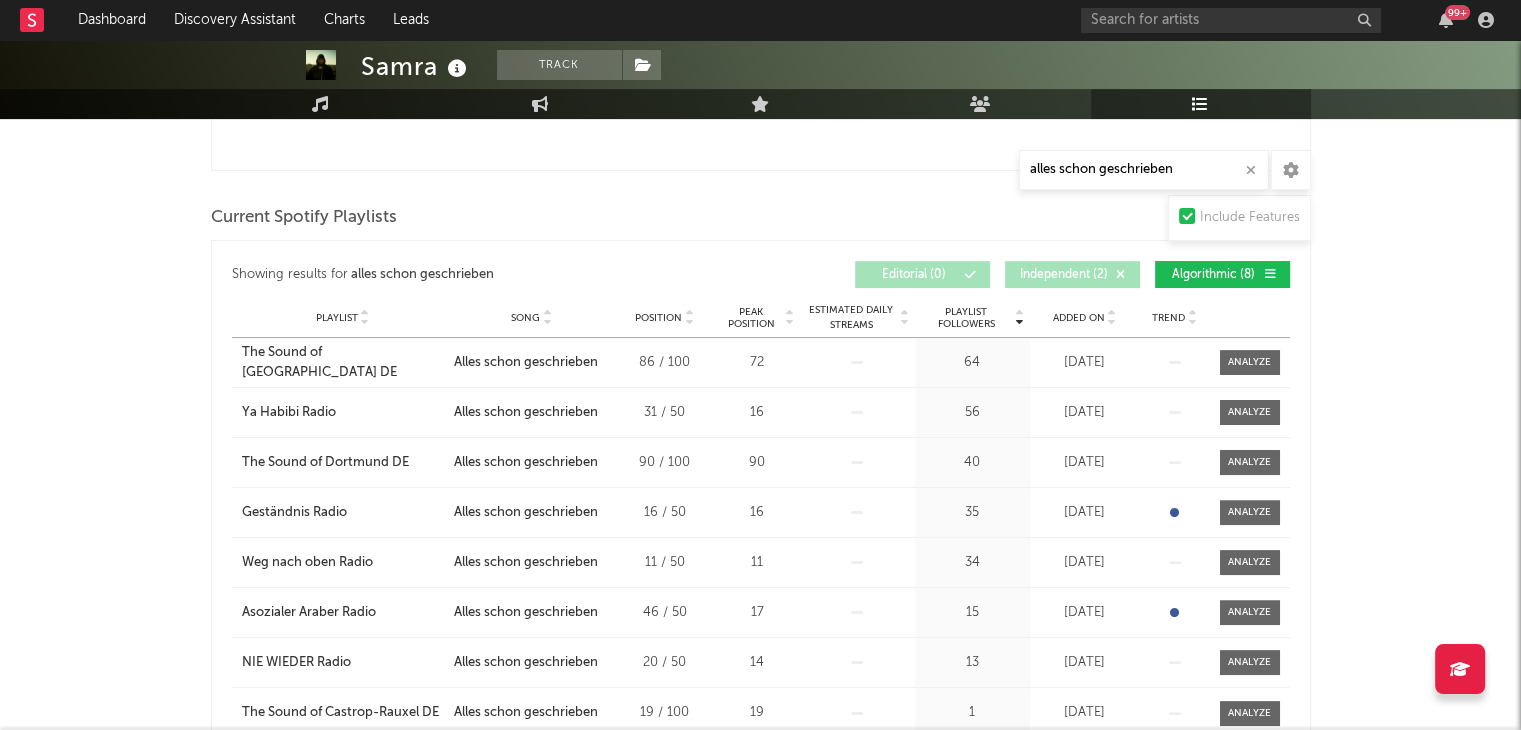 click on "Algorithmic   ( 8 )" at bounding box center (1214, 275) 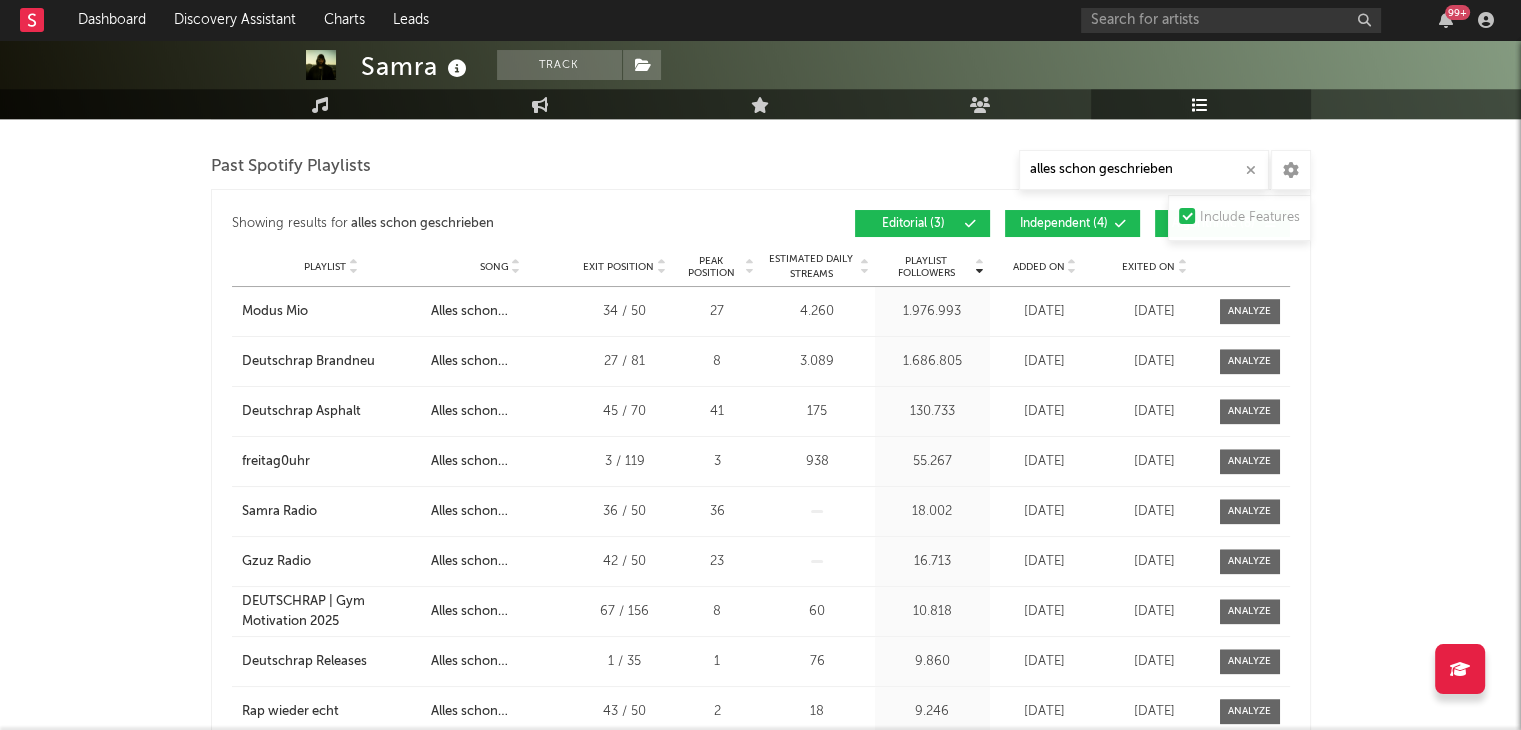 scroll, scrollTop: 1820, scrollLeft: 0, axis: vertical 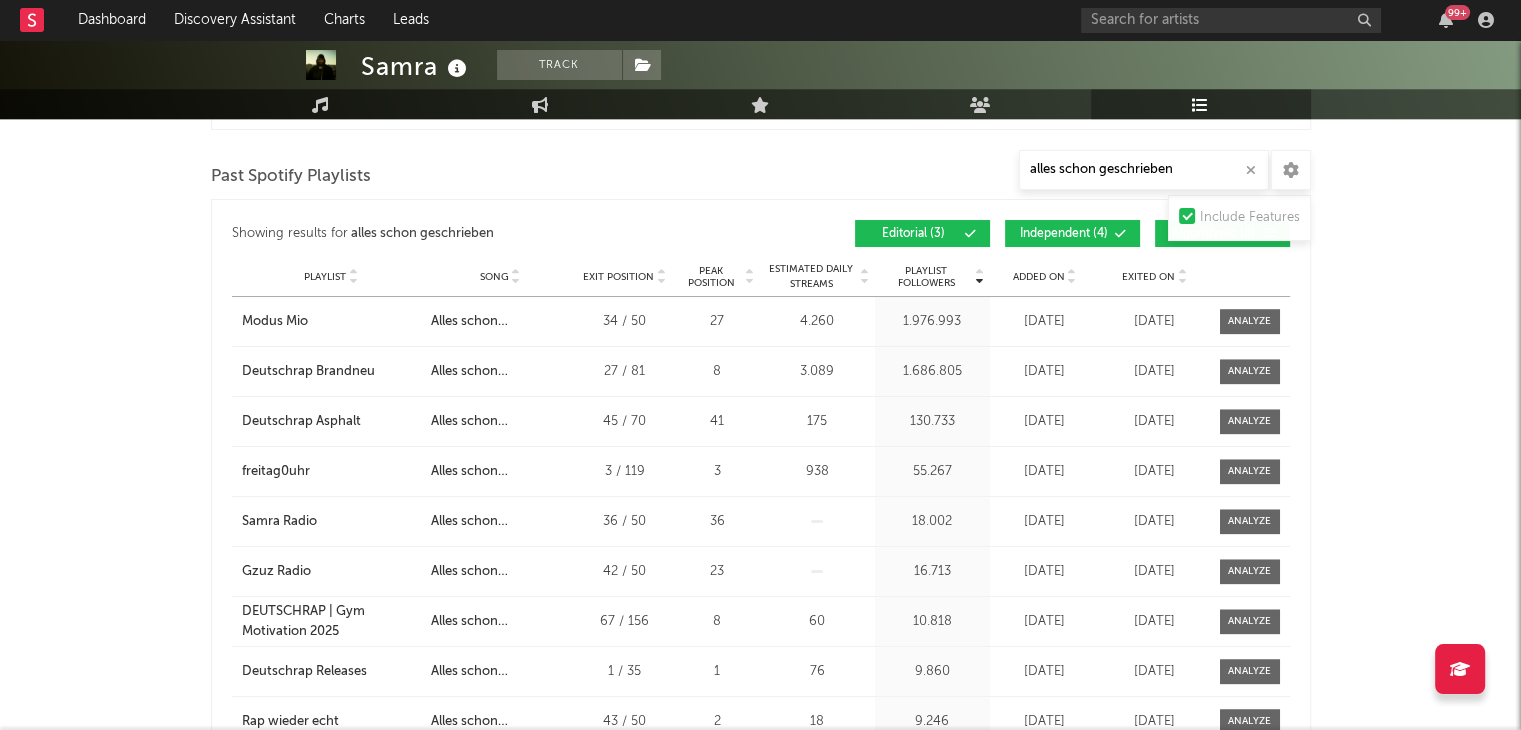 click on "Independent   ( 4 )" at bounding box center [1072, 233] 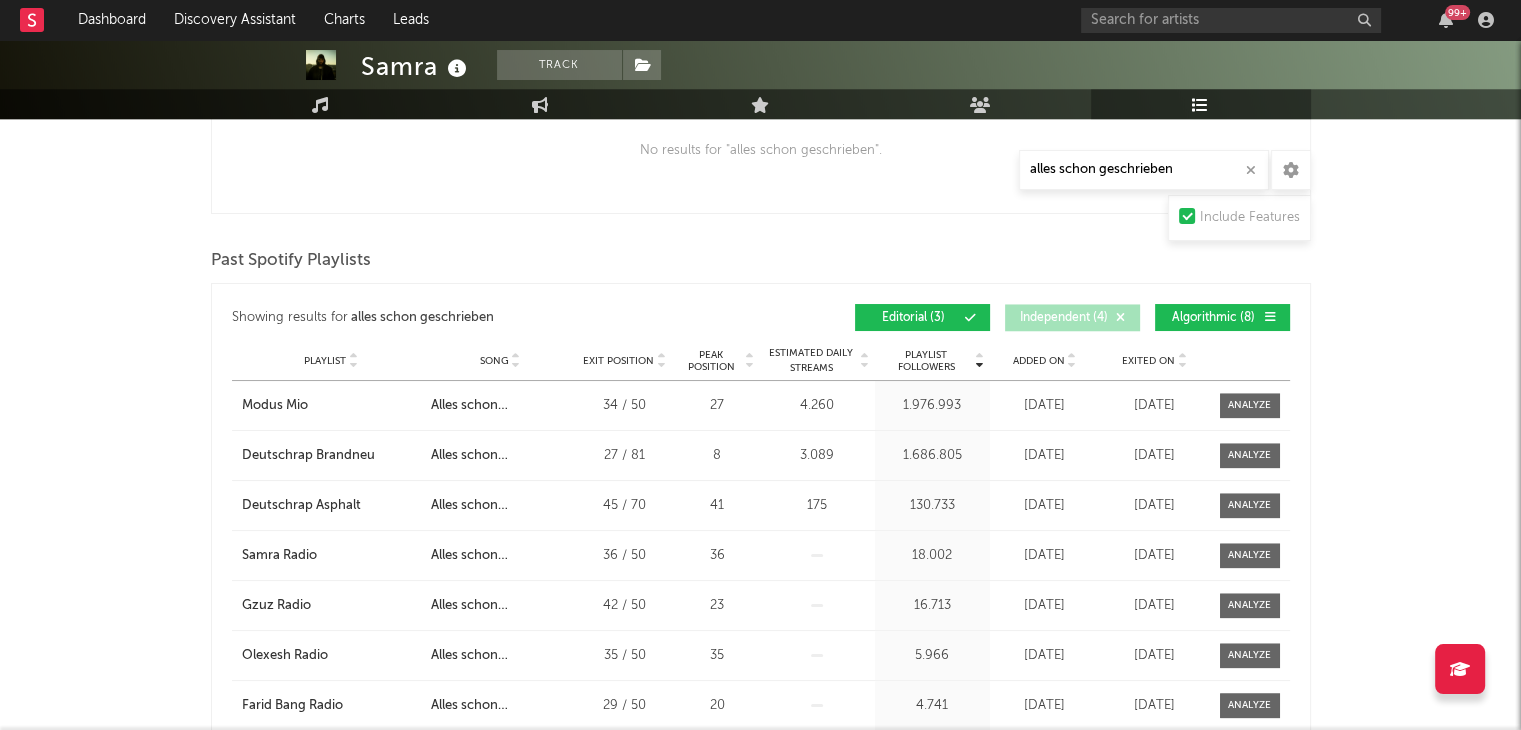 click on "Algorithmic   ( 8 )" at bounding box center (1214, 318) 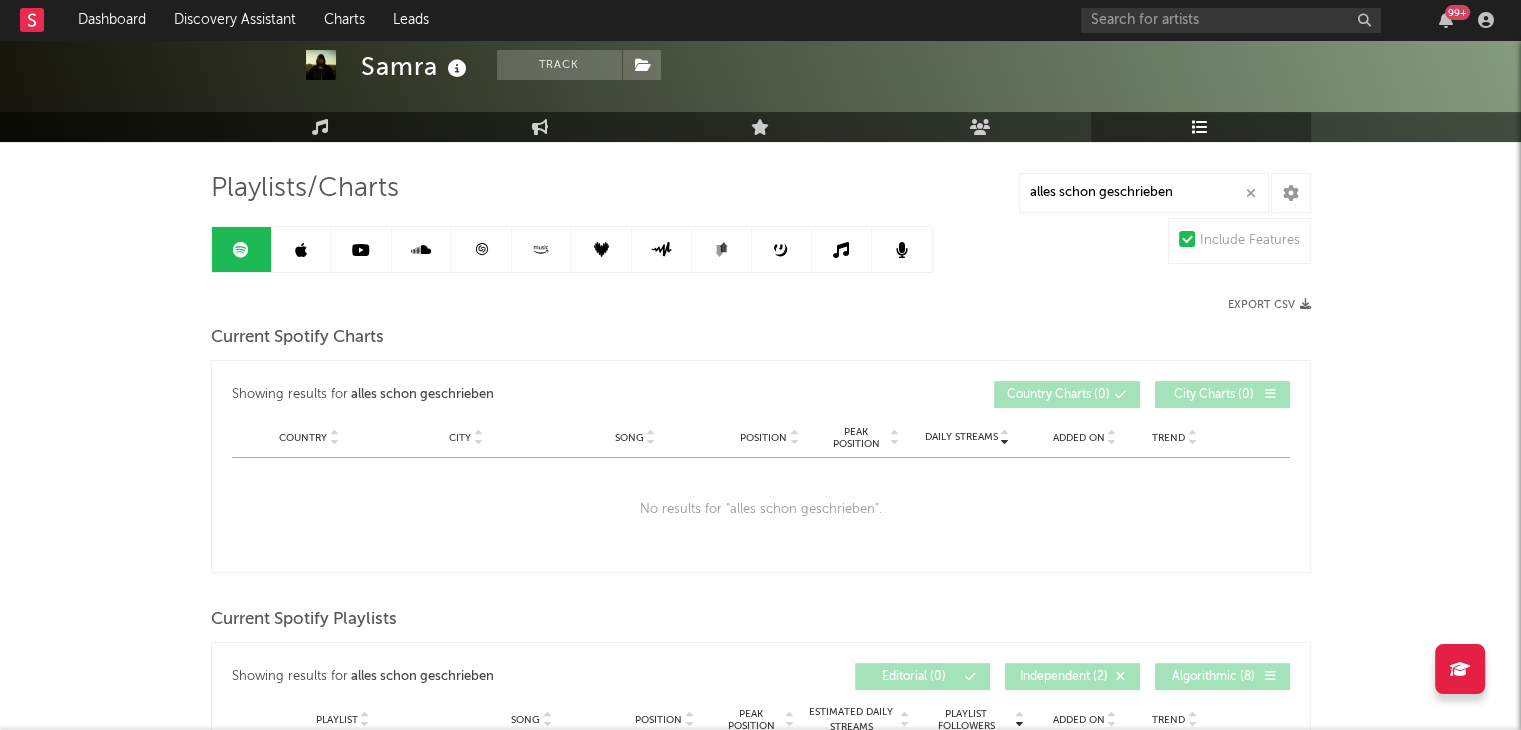 scroll, scrollTop: 0, scrollLeft: 0, axis: both 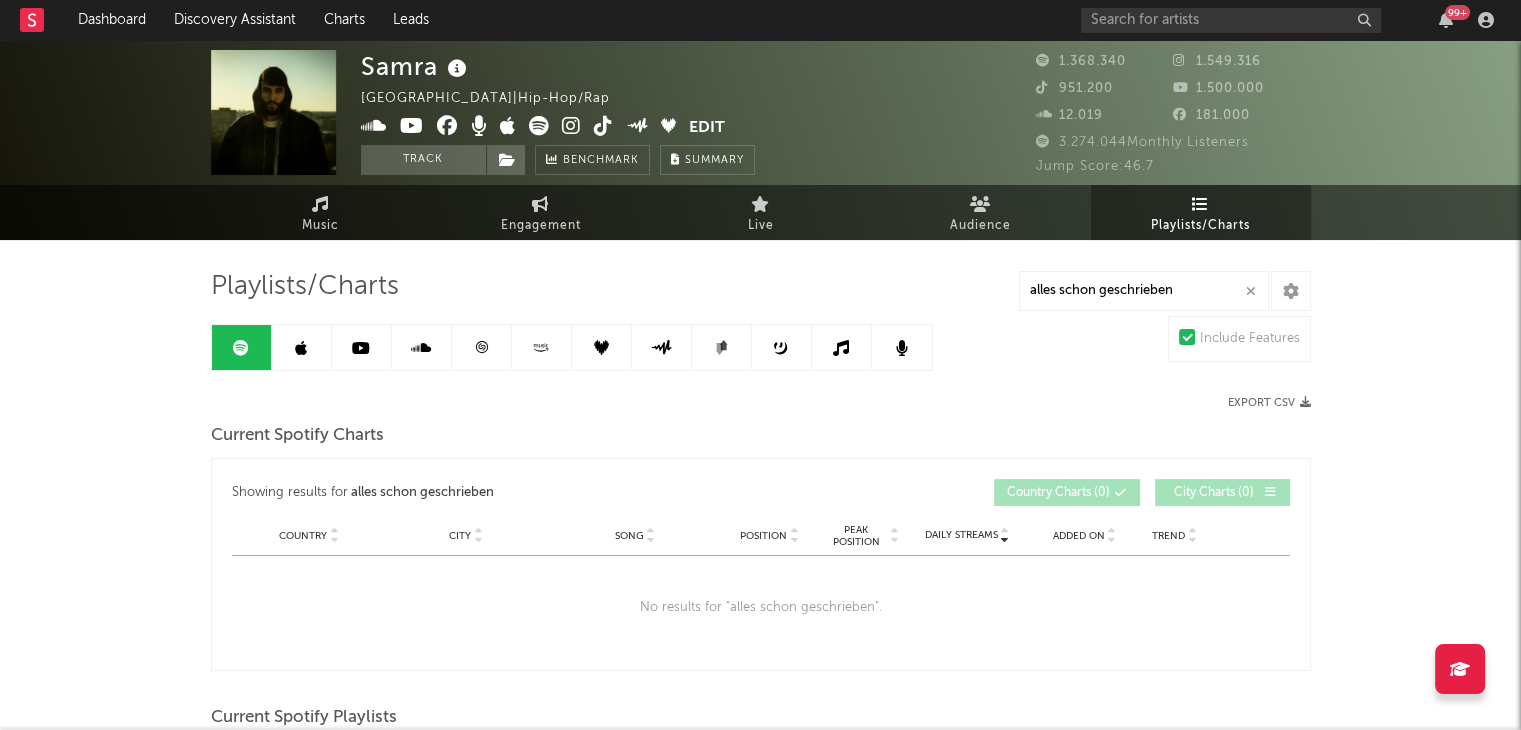 click at bounding box center [361, 348] 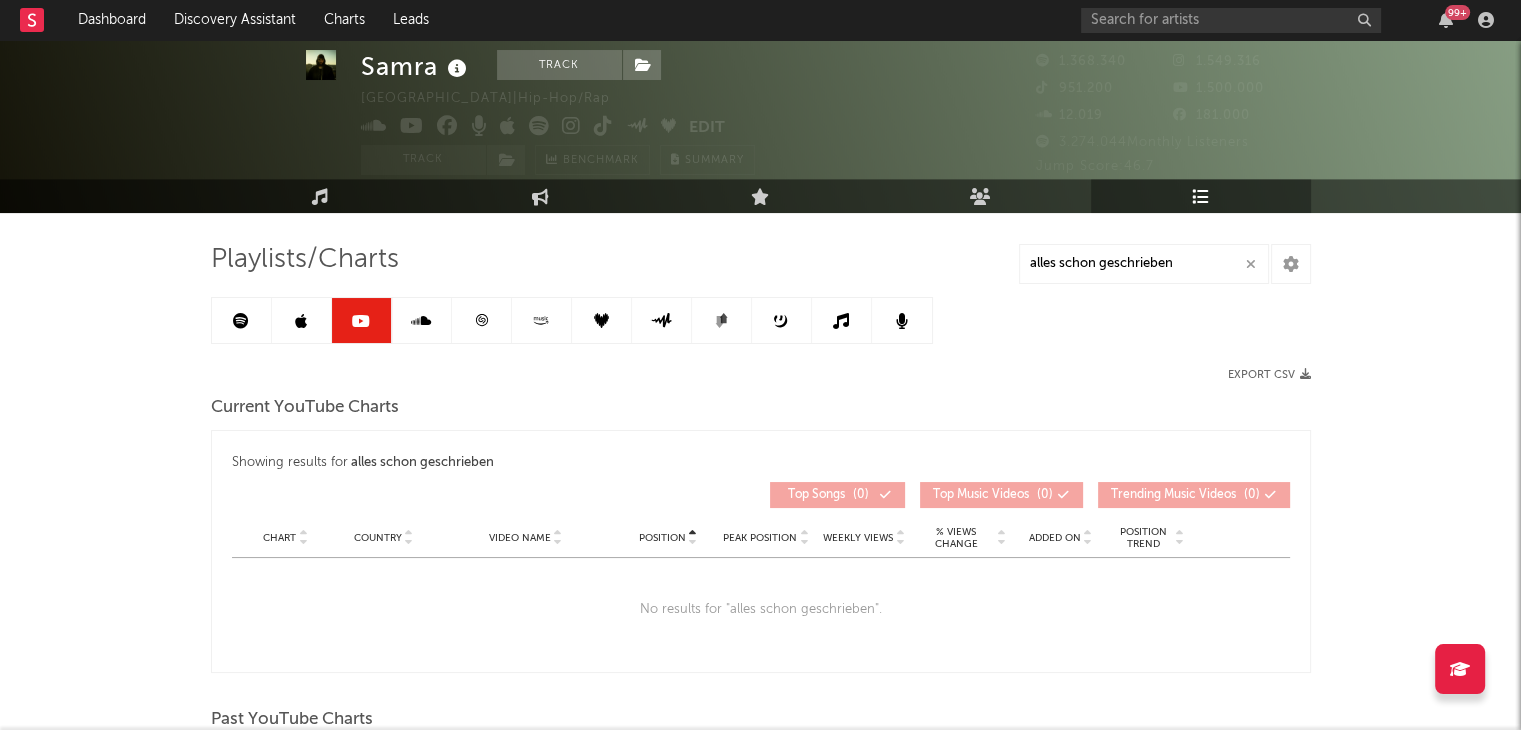 scroll, scrollTop: 7, scrollLeft: 0, axis: vertical 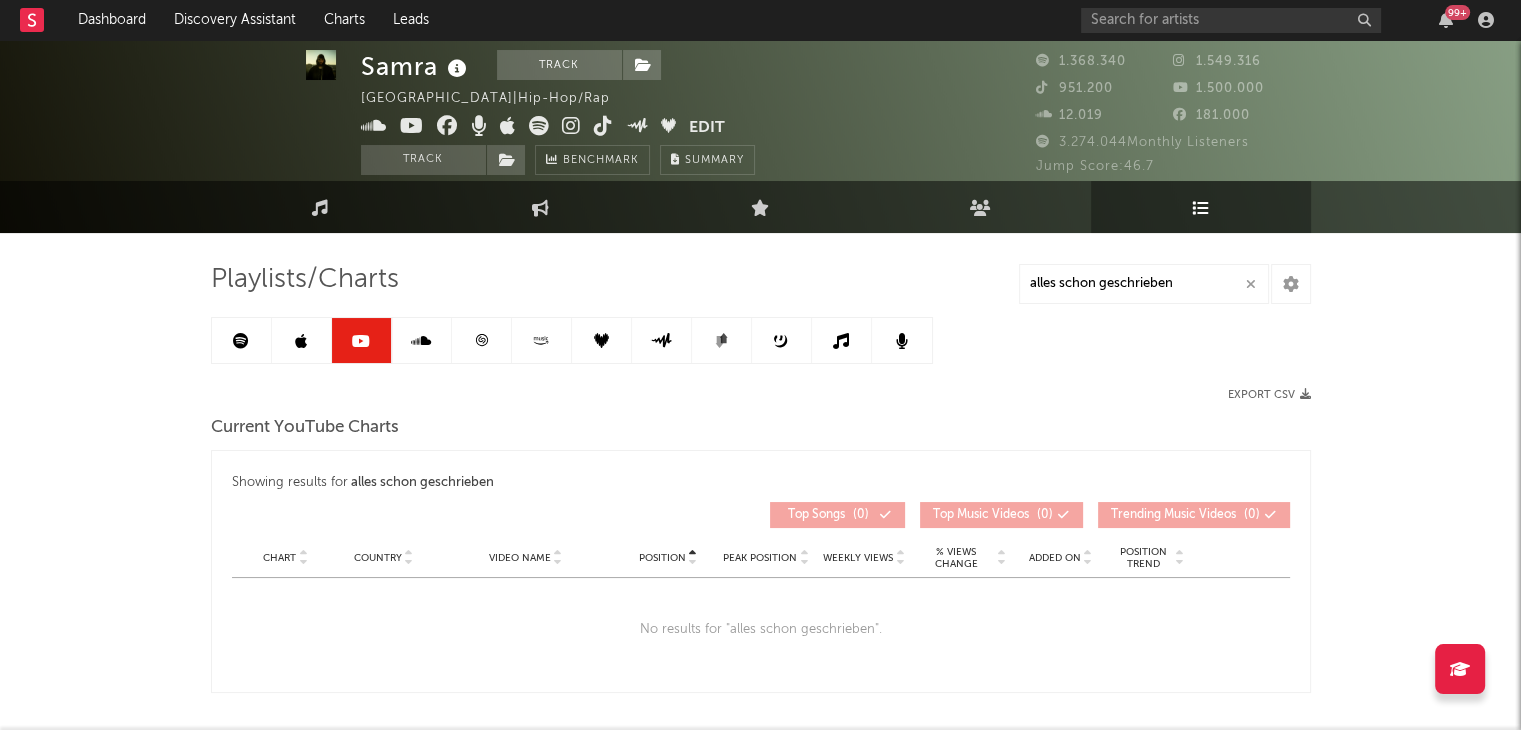click 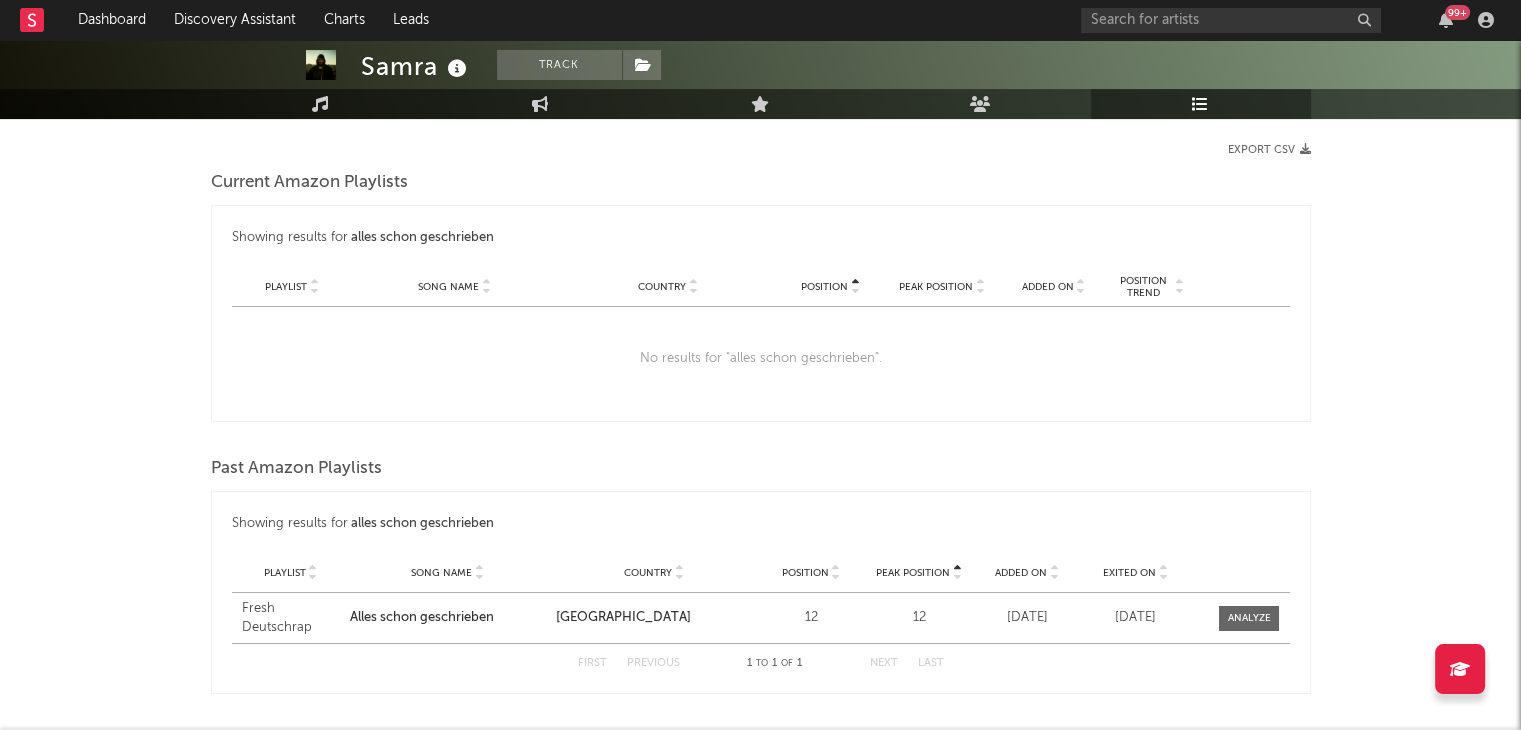 scroll, scrollTop: 334, scrollLeft: 0, axis: vertical 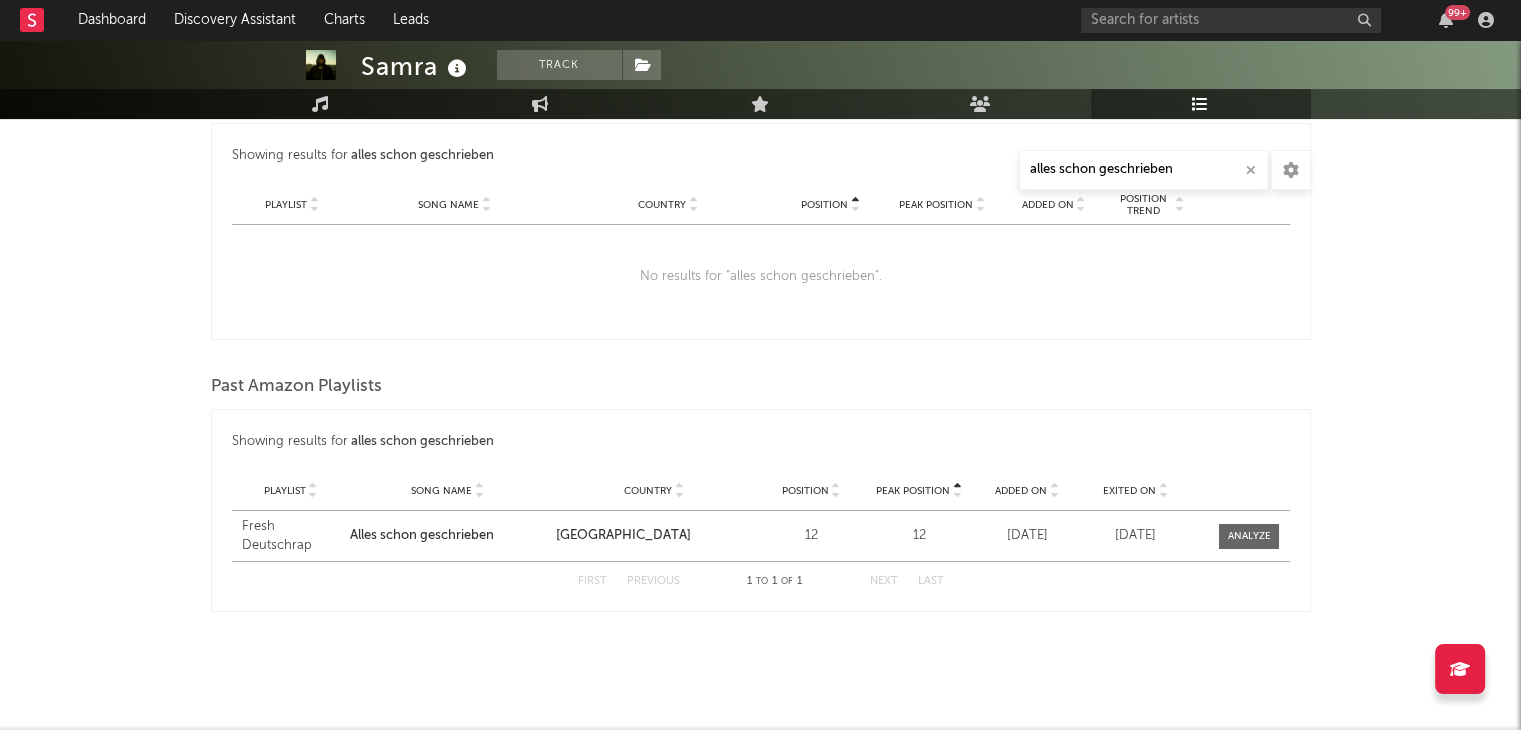 click on "No results for " alles schon geschrieben "." at bounding box center [761, 277] 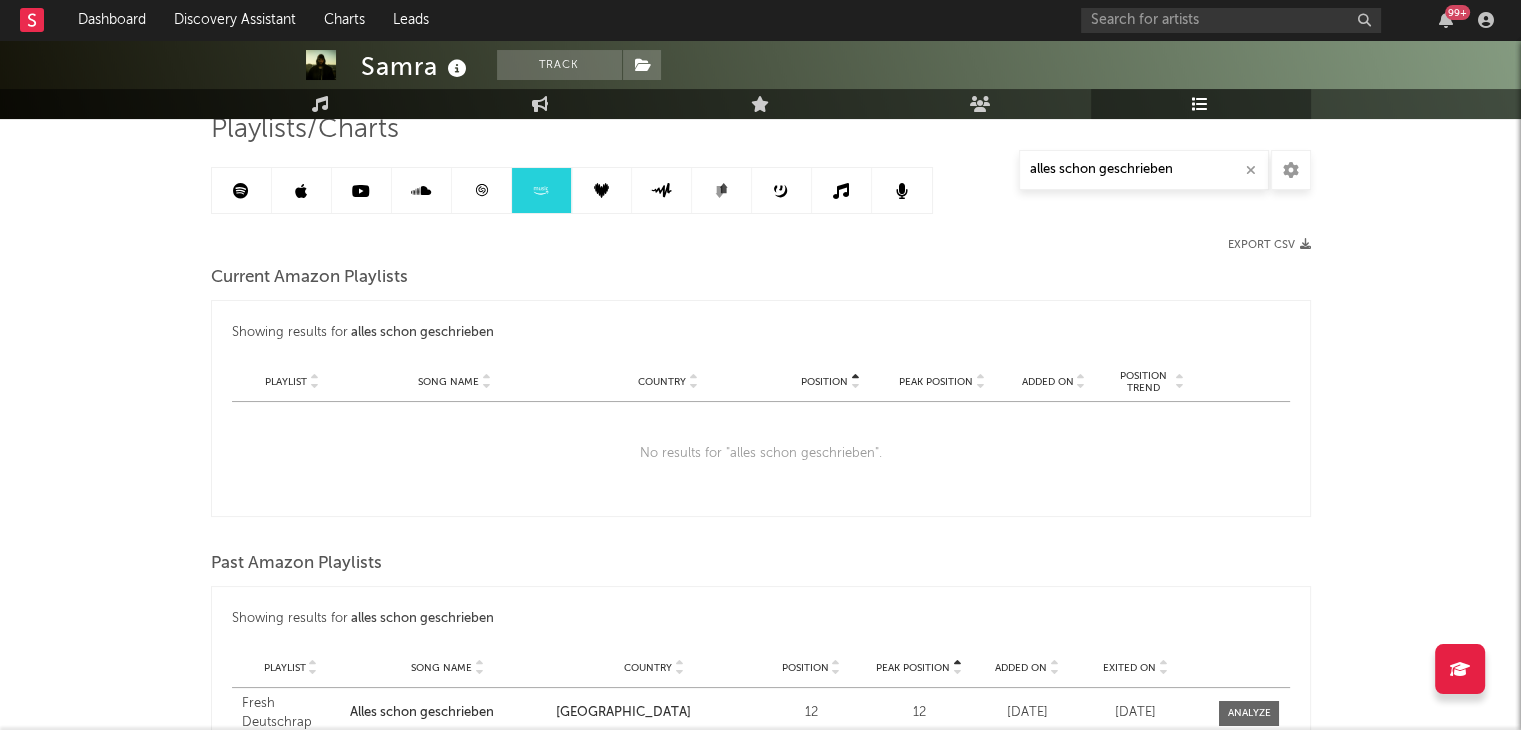 scroll, scrollTop: 142, scrollLeft: 0, axis: vertical 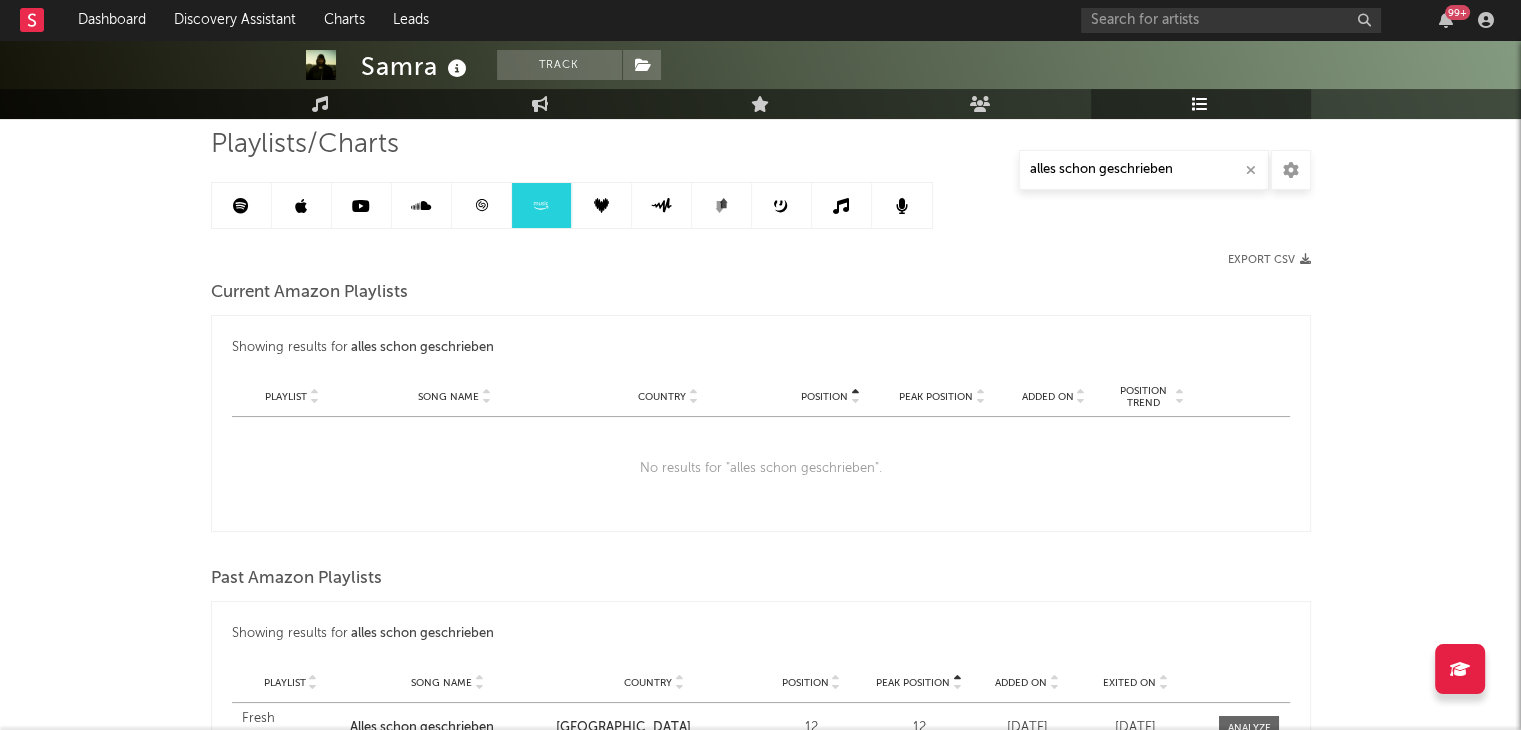 click at bounding box center (602, 205) 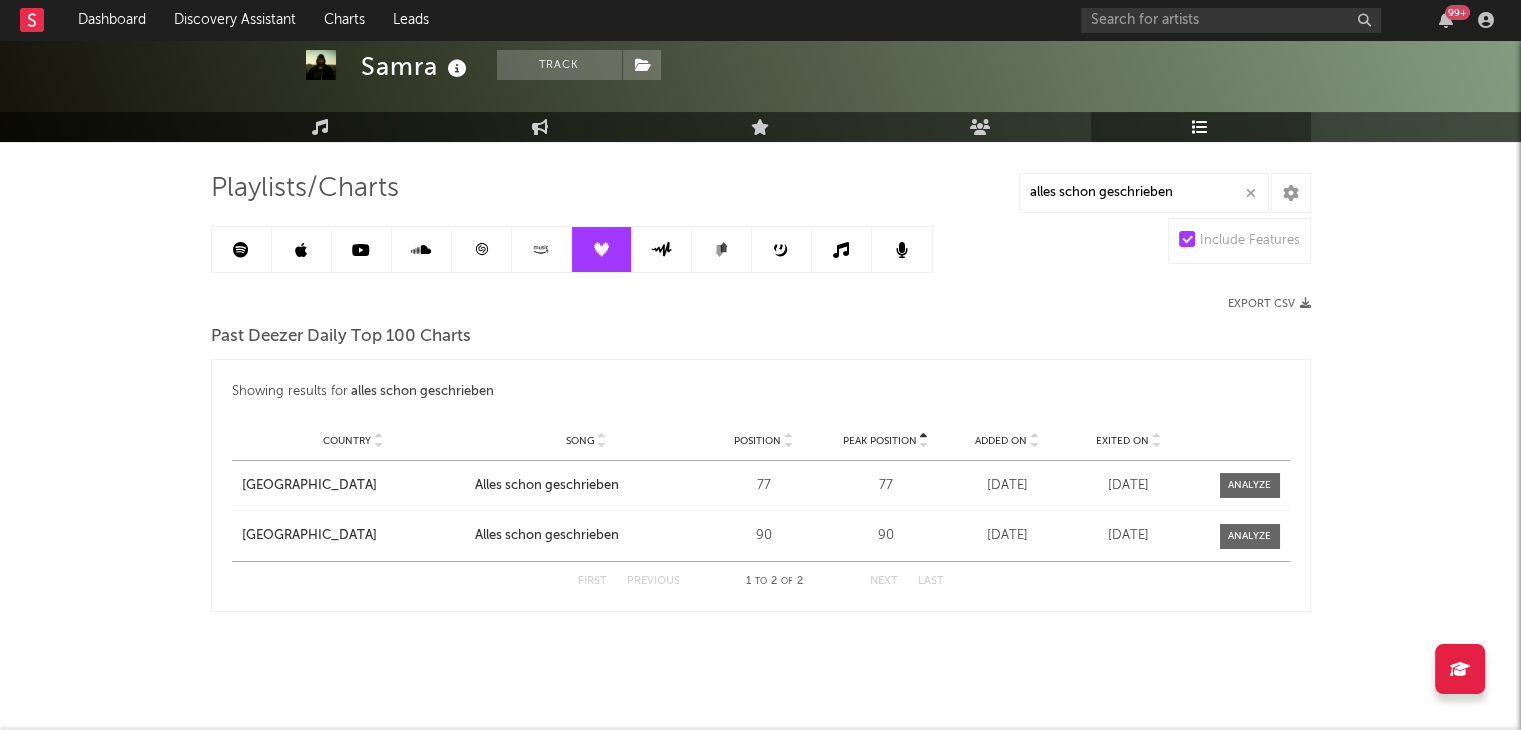 scroll, scrollTop: 0, scrollLeft: 0, axis: both 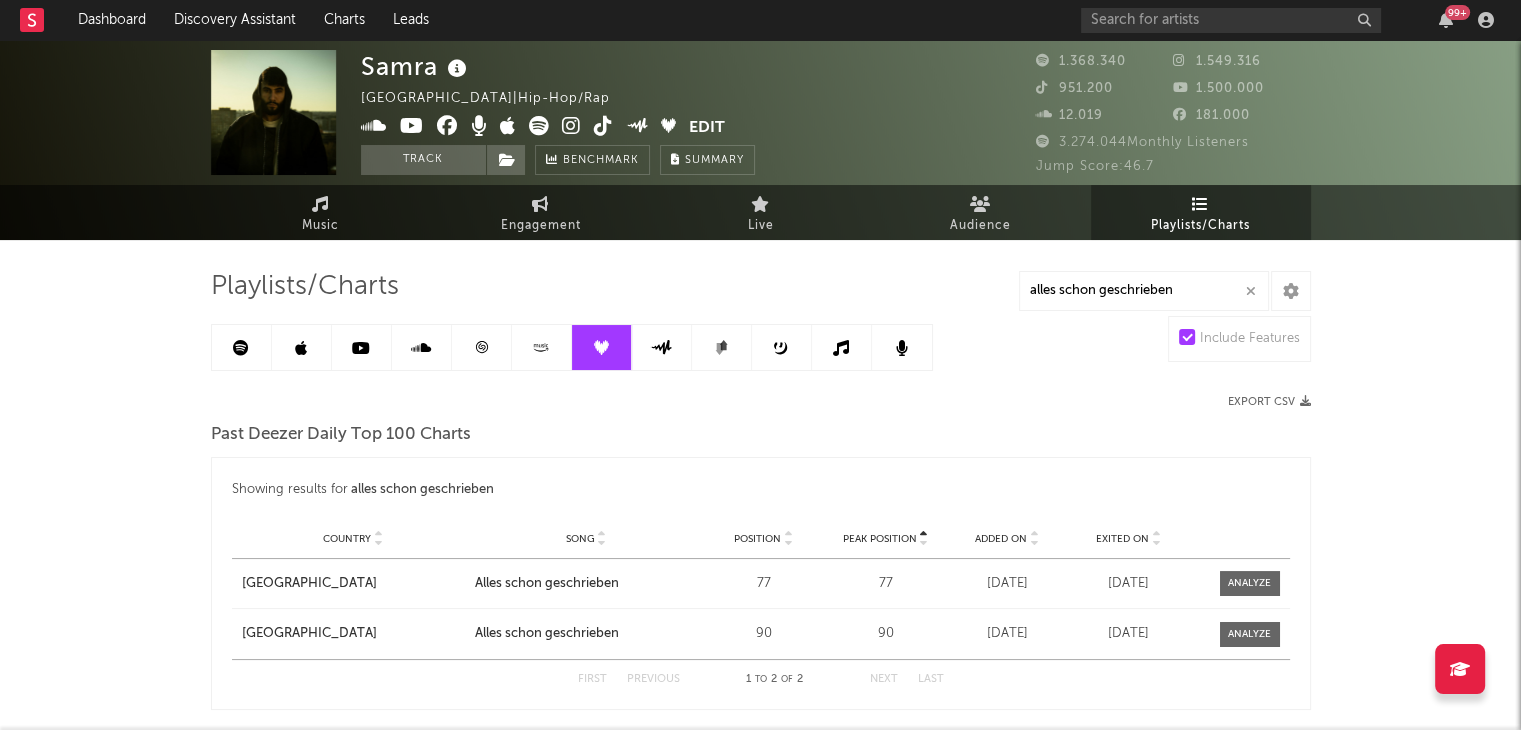 click at bounding box center (242, 347) 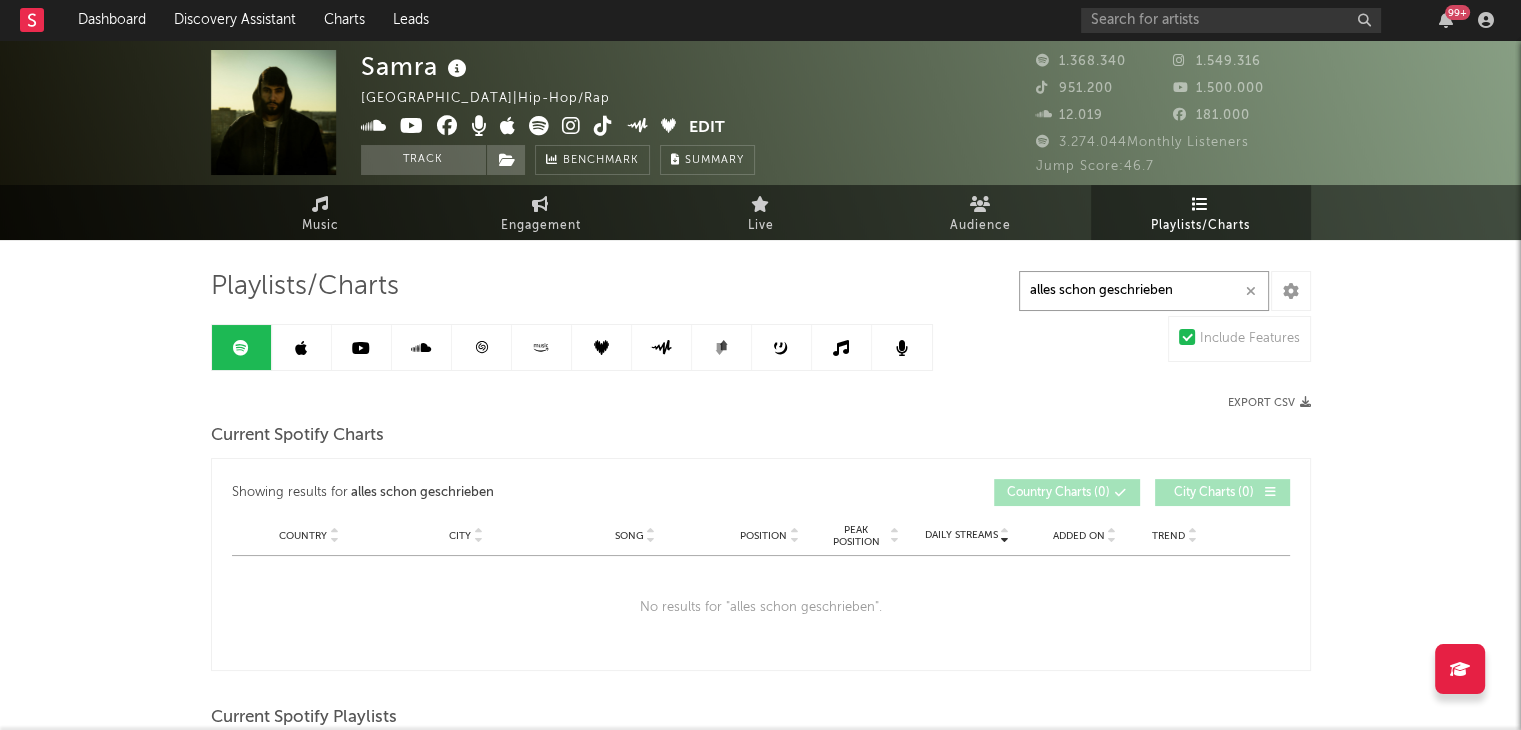 click on "alles schon geschrieben" at bounding box center [1144, 291] 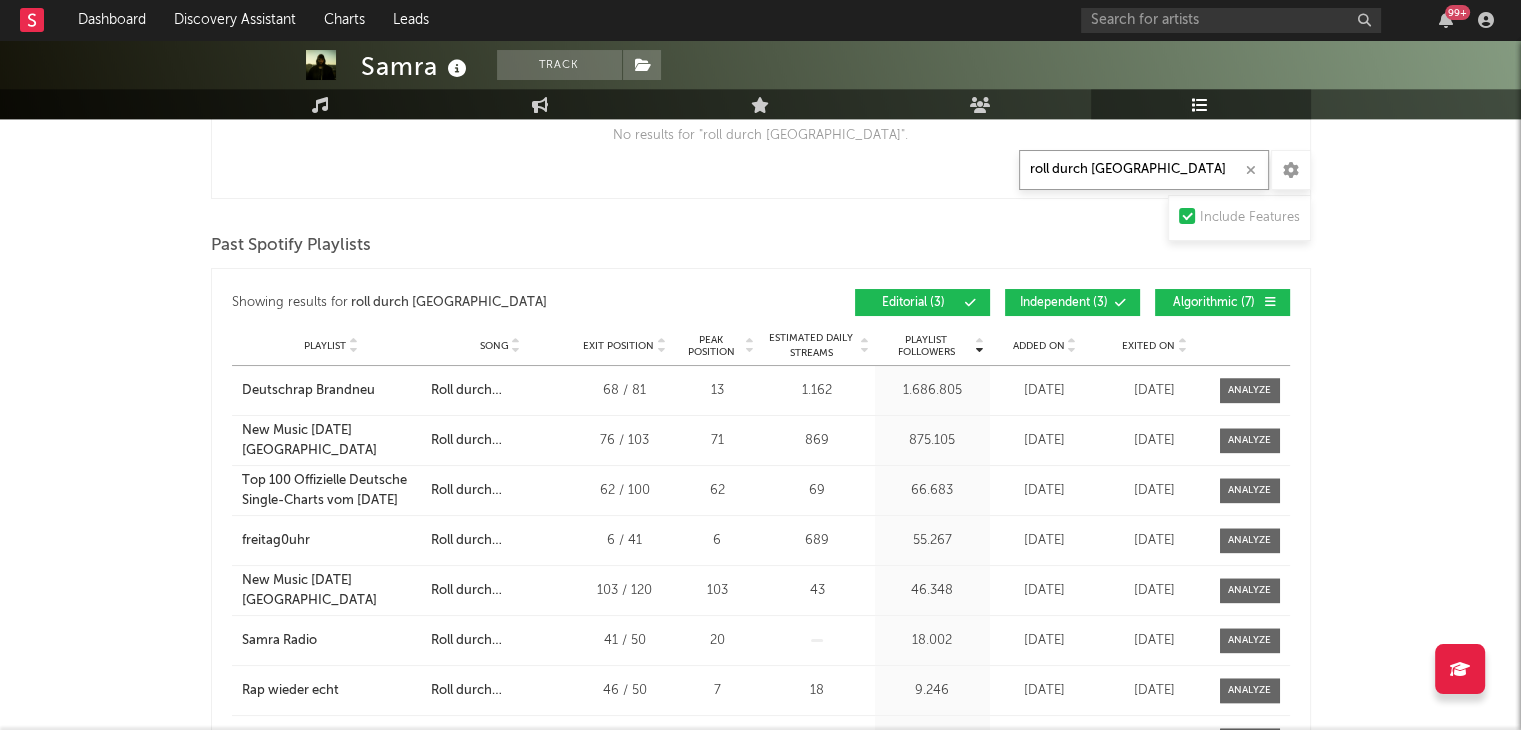 scroll, scrollTop: 2188, scrollLeft: 0, axis: vertical 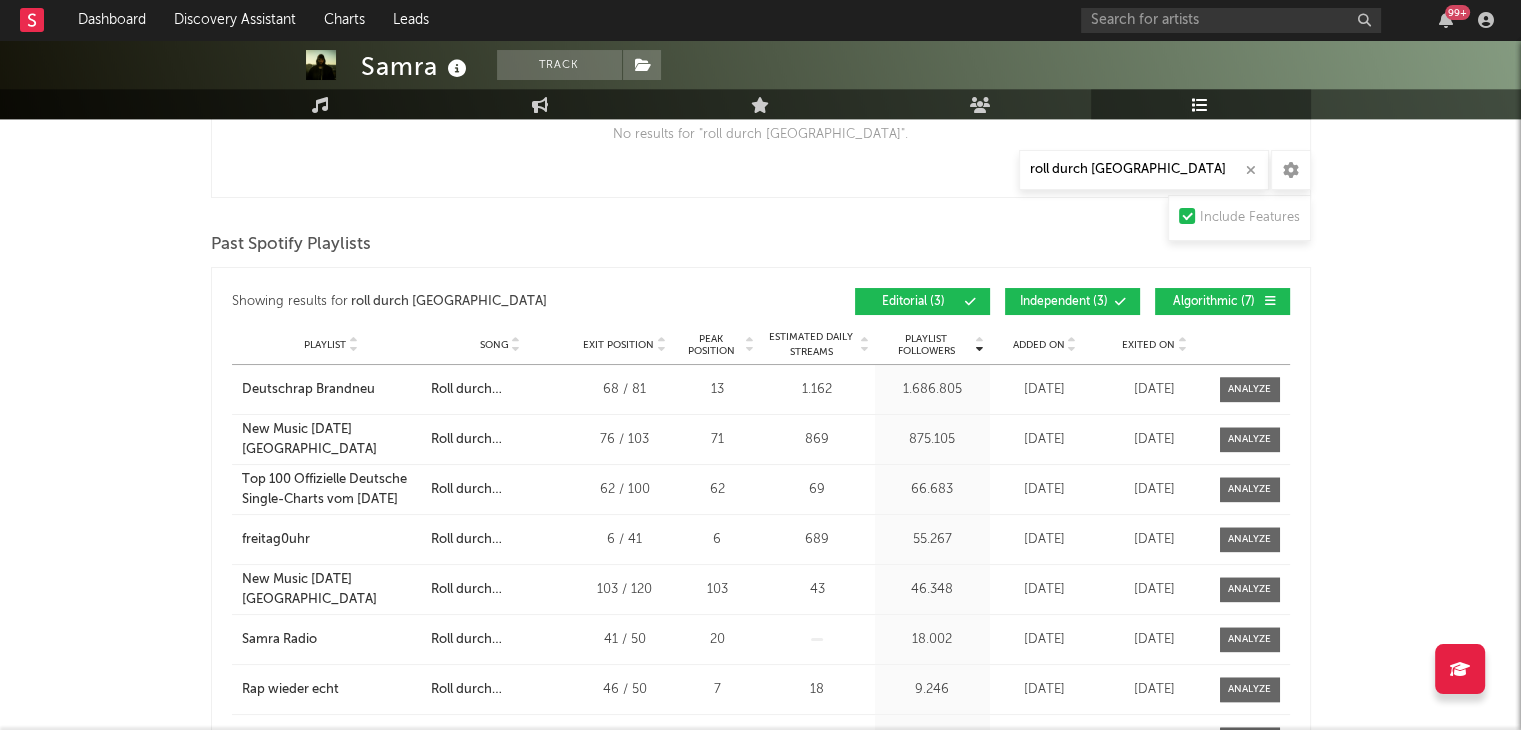click on "Independent   ( 3 )" at bounding box center [1064, 302] 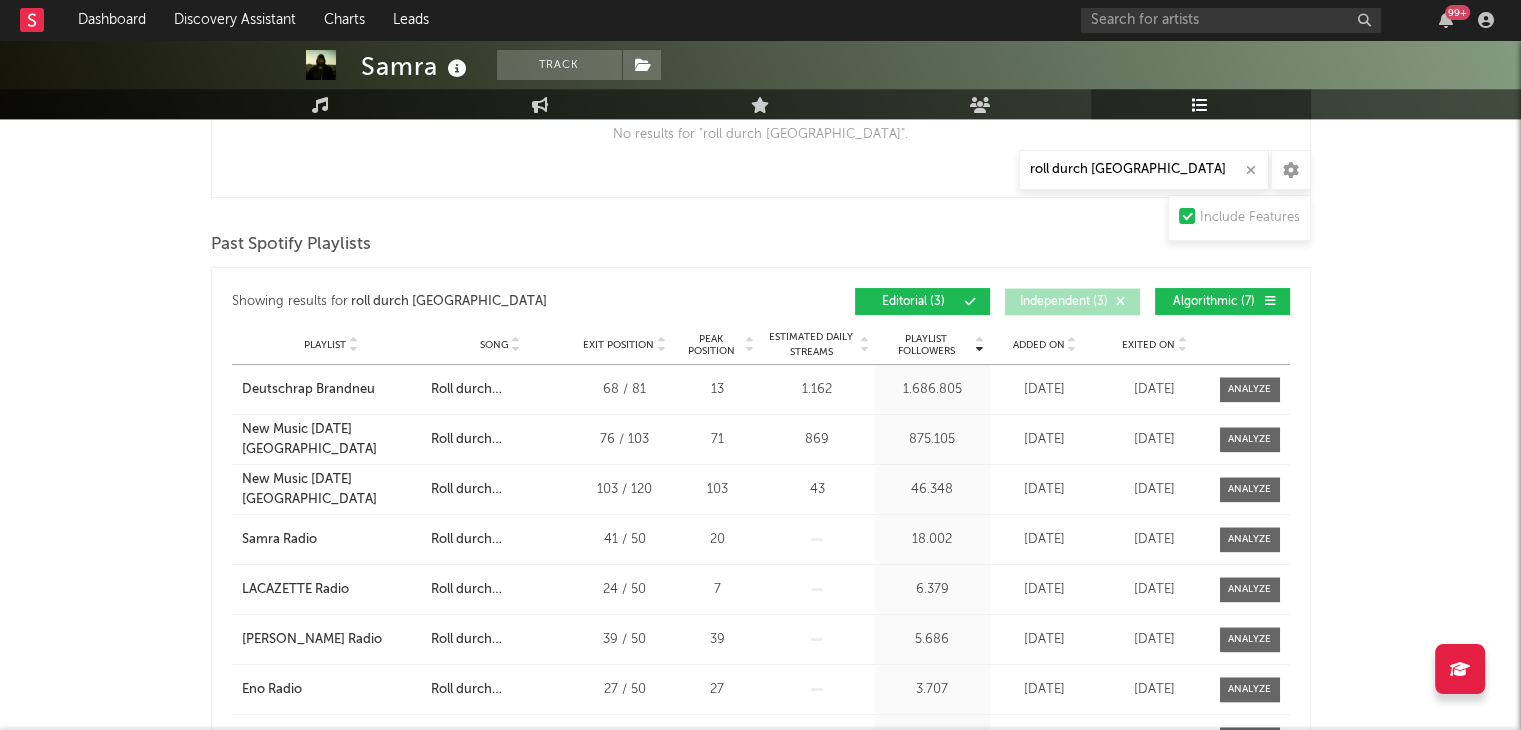 click on "Showing results for  roll durch berlin Playlist Followers Playlist Song Exit Position Peak Position Playlist Followers Added On Exited On Position Followers Editorial   ( 3 ) Independent   ( 3 ) Algorithmic   ( 7 )" at bounding box center [761, 301] 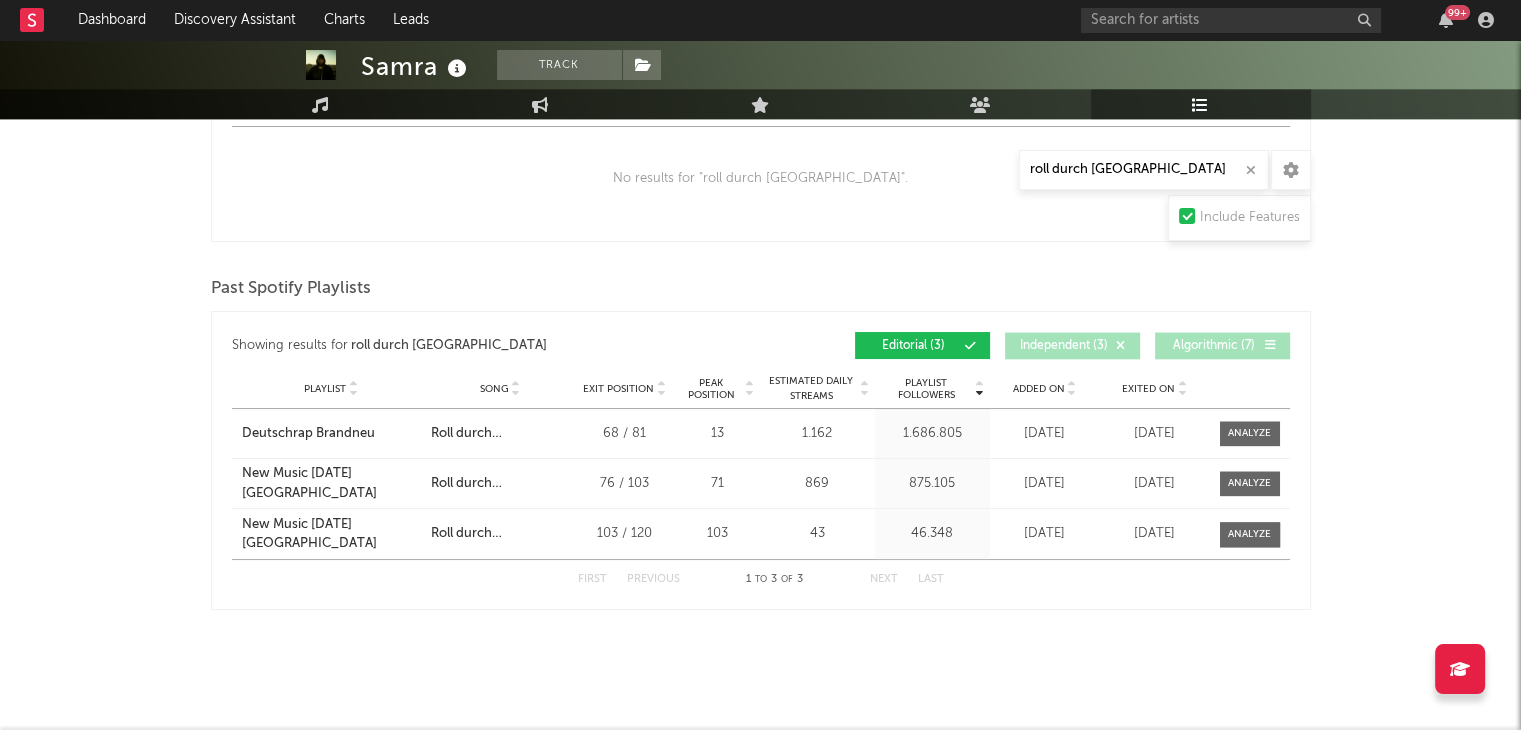scroll, scrollTop: 2141, scrollLeft: 0, axis: vertical 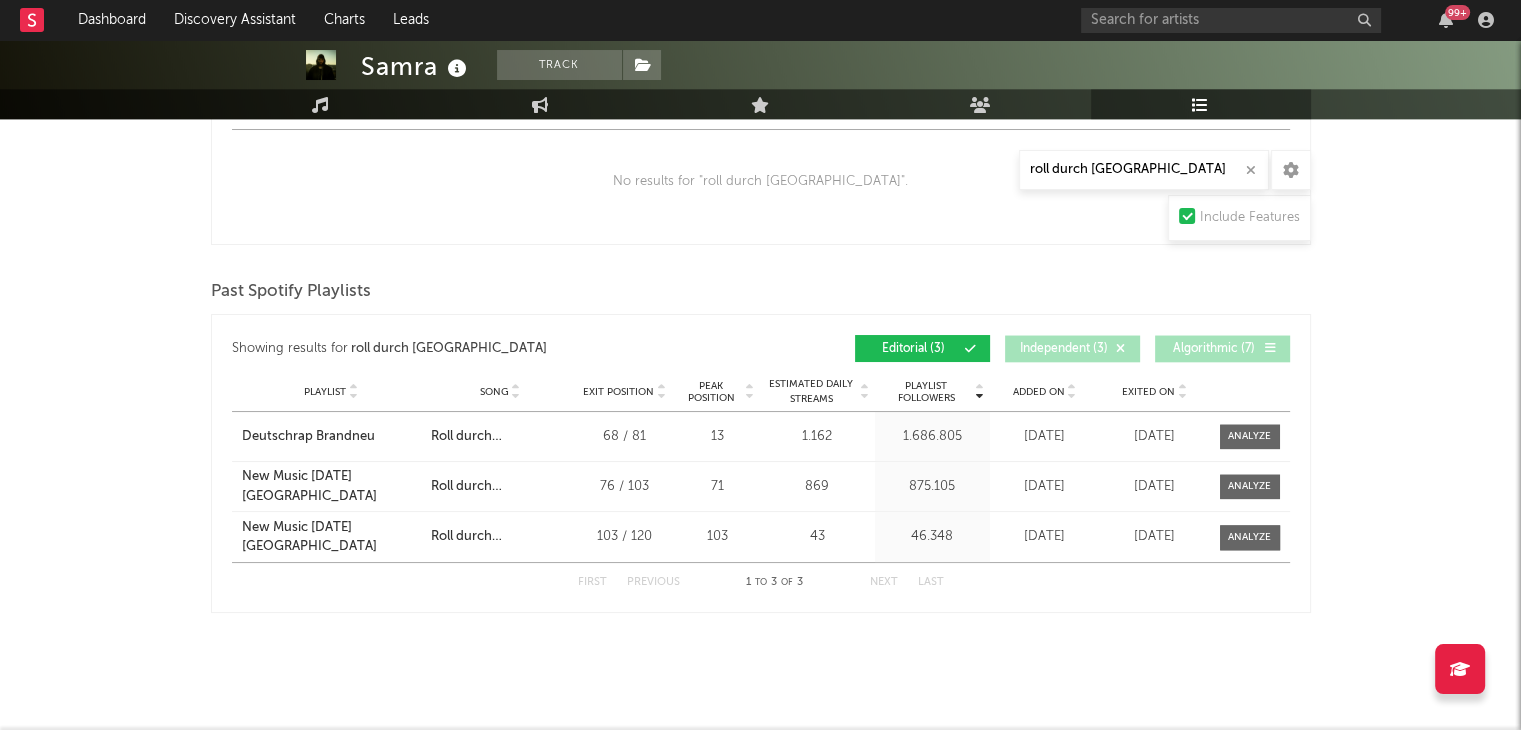 click on "Past Spotify Playlists" at bounding box center (761, 292) 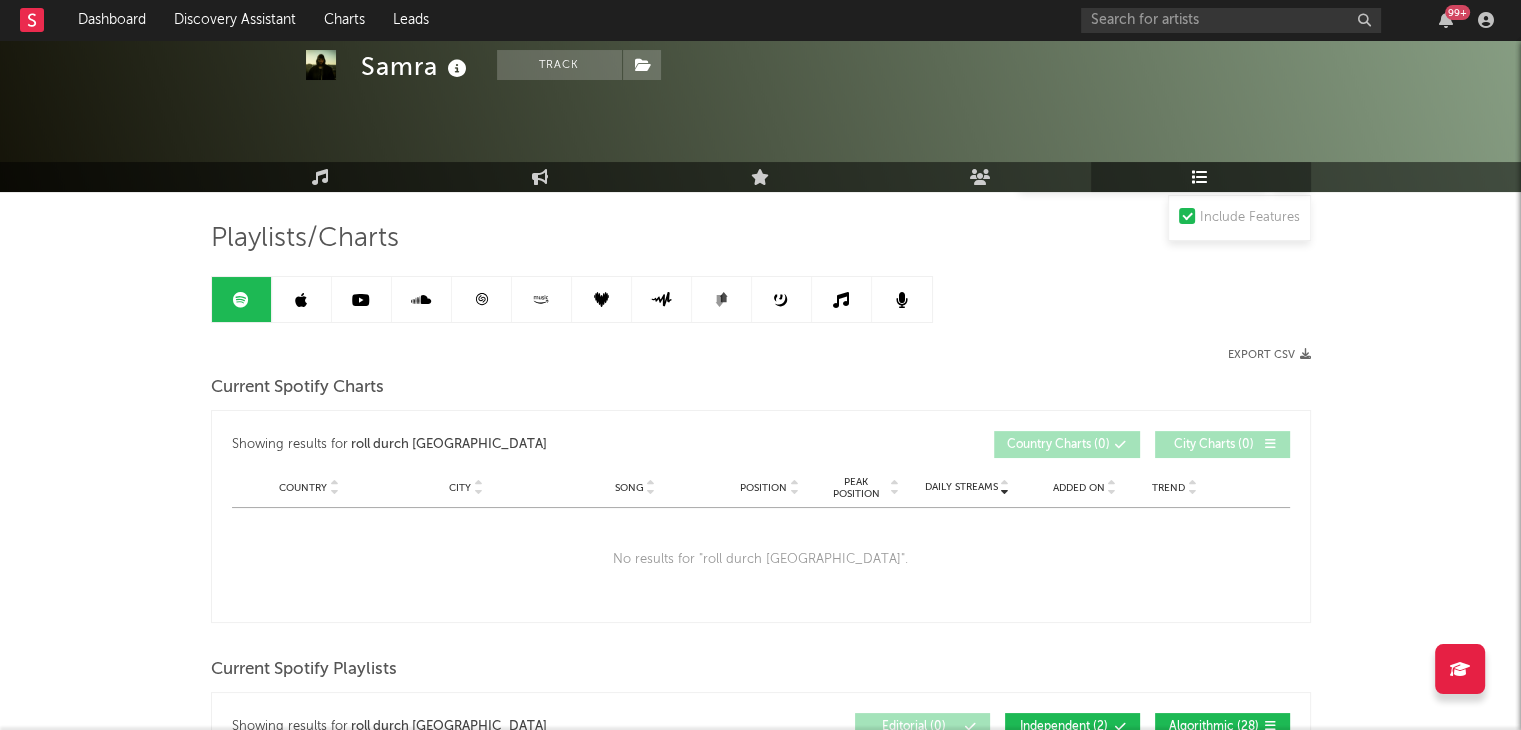 scroll, scrollTop: 0, scrollLeft: 0, axis: both 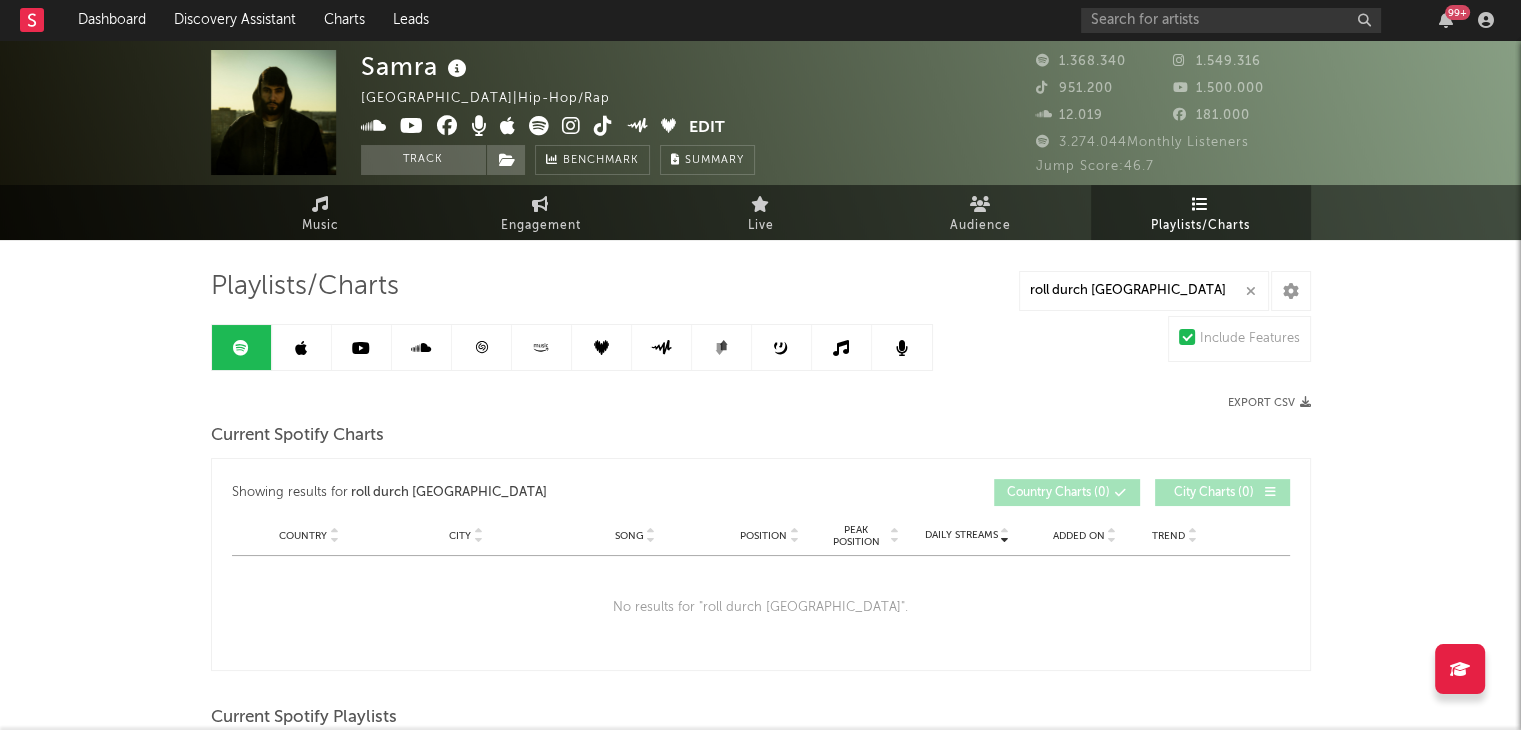 click at bounding box center (302, 347) 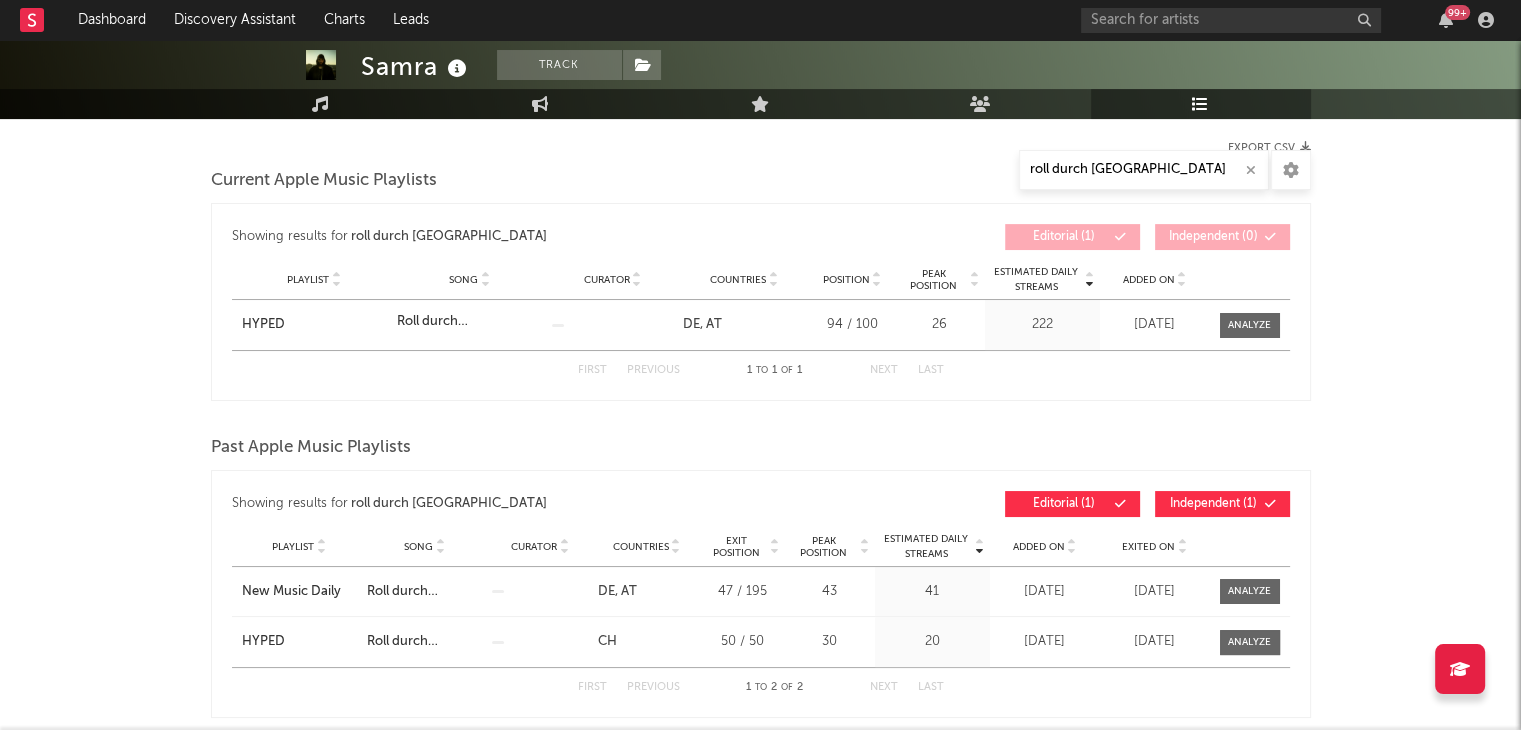 scroll, scrollTop: 256, scrollLeft: 0, axis: vertical 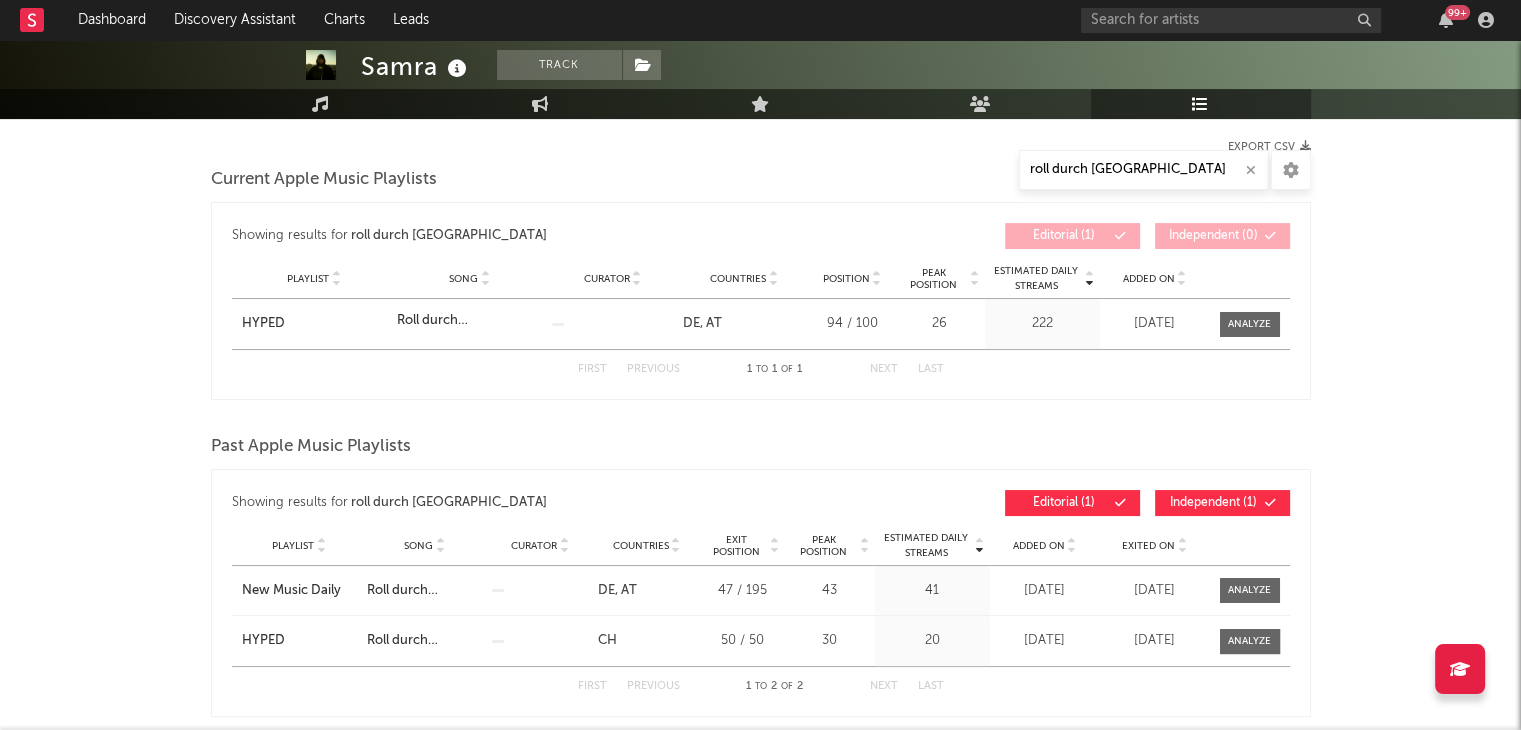 click on "Playlists/Charts roll durch berlin Export CSV  Current Apple Music Playlists Showing results for  roll durch [GEOGRAPHIC_DATA] Estimated Daily Streams Playlist Song Curator Countries Position Peak Position Estimated Daily Streams Added On Position Countries Editorial   ( 1 ) Independent   ( 0 ) Playlist Song Curator Genre Countries Country Chart Type Position Peak Position Estimated Daily Streams Added On Exited On Playlist HYPED Song Roll durch [GEOGRAPHIC_DATA] Curator Genre Countries DE AT Country Chart Type Position 94 / 100 Peak Position 26 Estimated Daily Streams 222 Added On [DATE] Exited On [DATE] First Previous 1   to   1   of   1 Next Last Past Apple Music Playlists Showing results for  roll durch [GEOGRAPHIC_DATA] Estimated Daily Streams Playlist Song Curator Countries Exit Position Peak Position Estimated Daily Streams Added On Exited On Position Countries Editorial   ( 1 ) Independent   ( 1 ) Playlist Song Curator Genre Countries Country Chart Type Exit Position Peak Position Estimated Daily Streams Added On Song" at bounding box center [761, 1023] 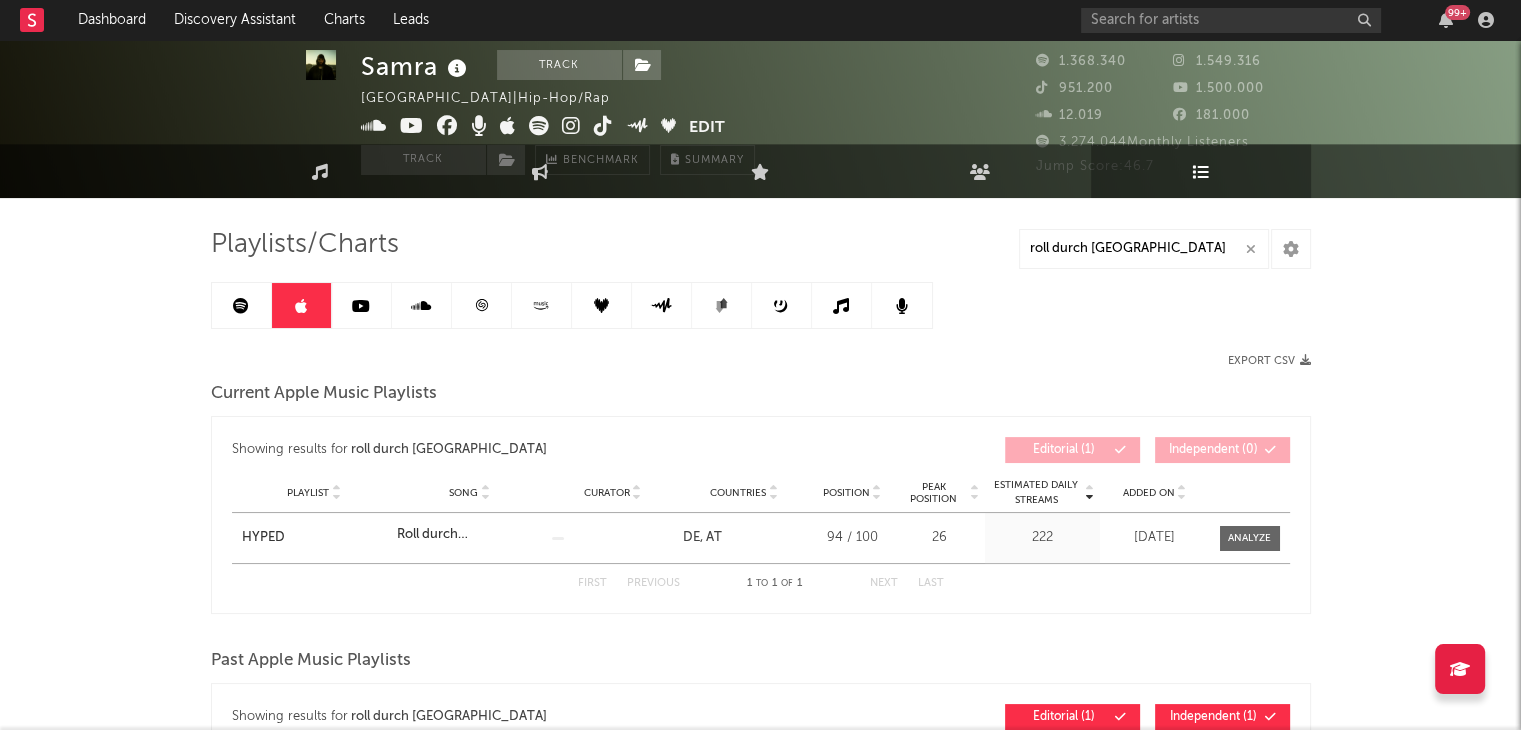 scroll, scrollTop: 0, scrollLeft: 0, axis: both 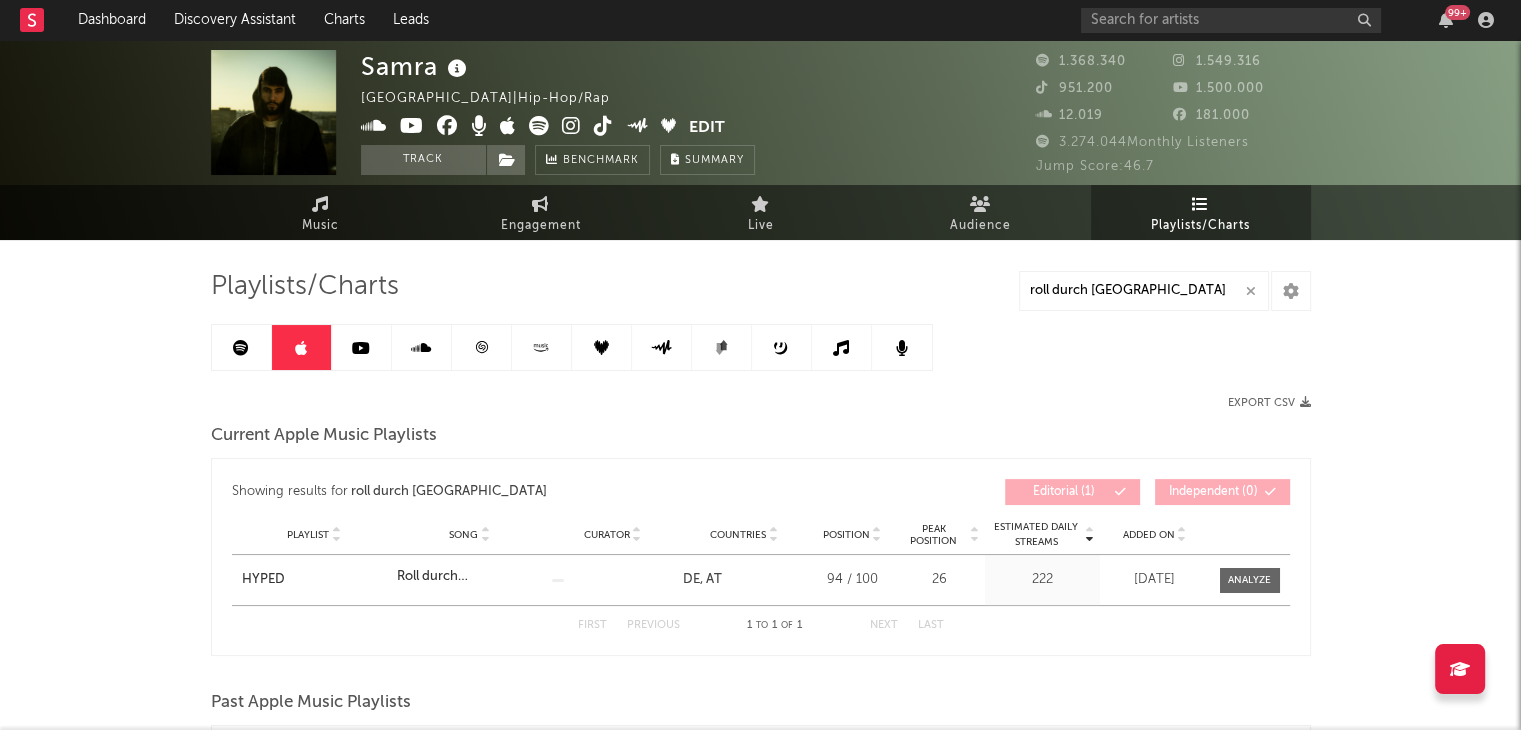 click 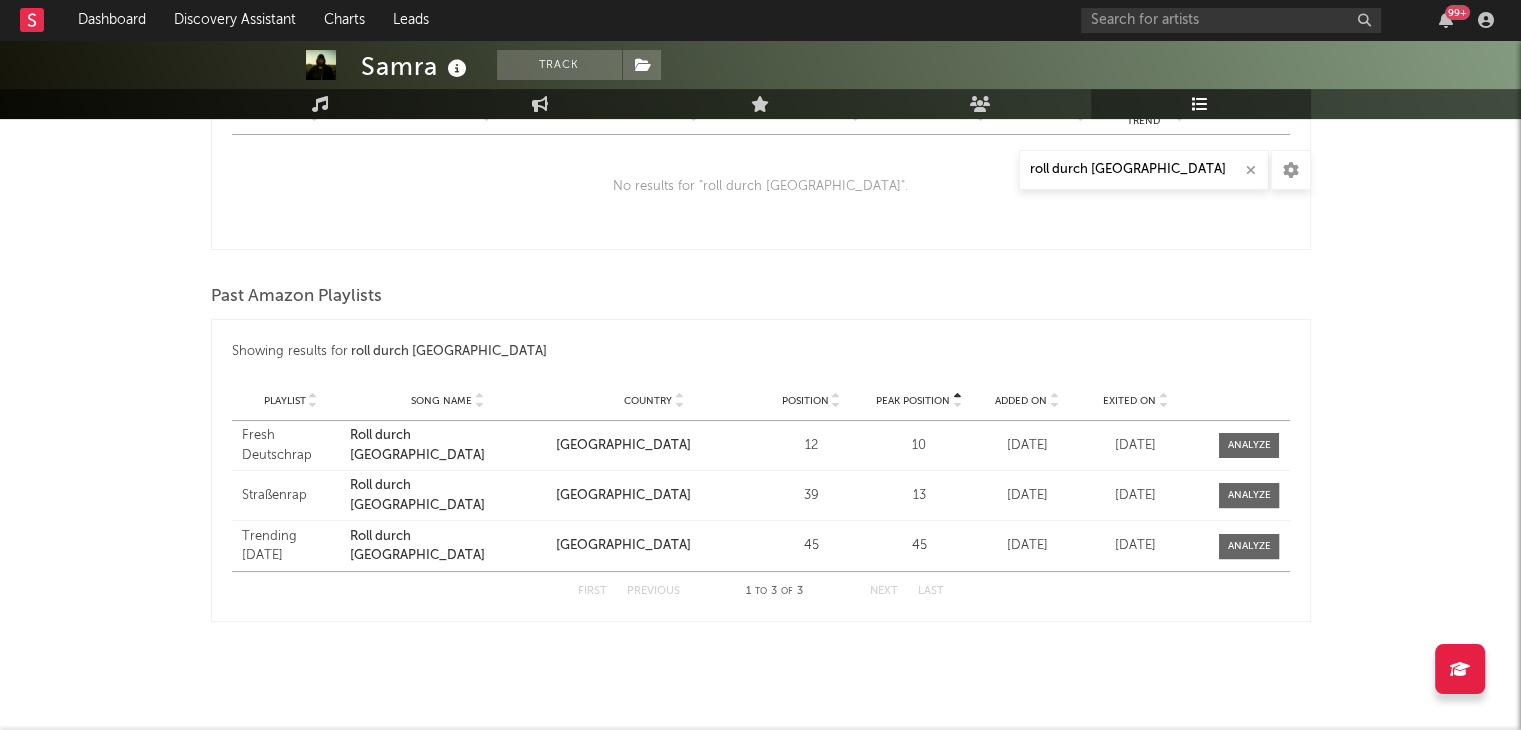 scroll, scrollTop: 434, scrollLeft: 0, axis: vertical 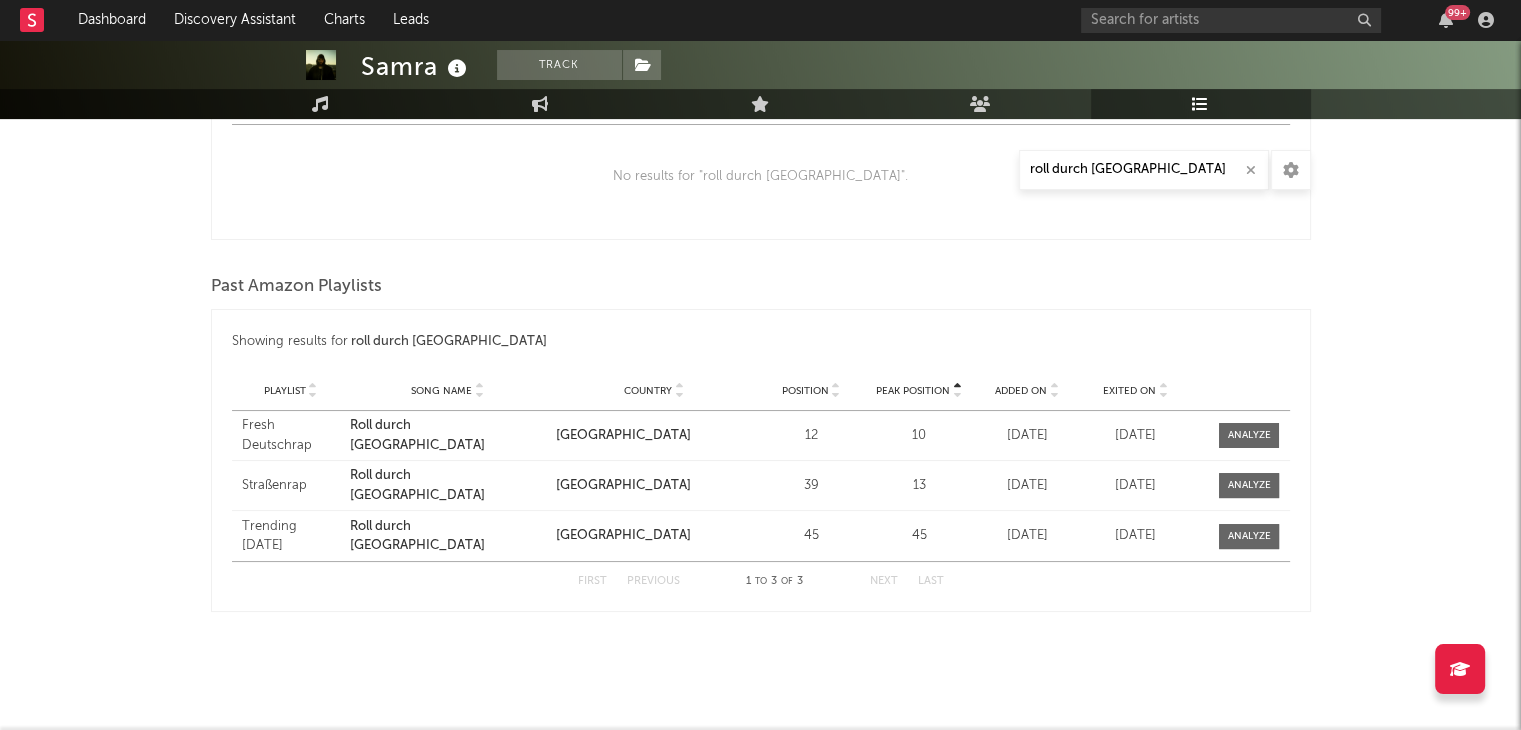 click on "Showing results for  roll durch berlin Peak Position Playlist Song Name Country Position Peak Position Added On Exited On Position Playlist Song Name Country Position Peak Position Added On Exited On Position Trend Playlist Fresh Deutschrap Song Name Roll durch [GEOGRAPHIC_DATA] Country [GEOGRAPHIC_DATA] Position 12 Peak Position 10 Added On [DATE] Exited On [DATE] Position Trend Playlist Straßenrap Song Name Roll durch [GEOGRAPHIC_DATA] Country [GEOGRAPHIC_DATA] Position 39 Peak Position 13 Added On [DATE] Exited On [DATE] Position Trend Playlist Trending [DATE] Song Name Roll durch [GEOGRAPHIC_DATA] Country [GEOGRAPHIC_DATA] Position 45 Peak Position 45 Added On [DATE] Exited On [DATE] Position Trend First Previous 1   to   3   of   3 Next Last" at bounding box center [761, 460] 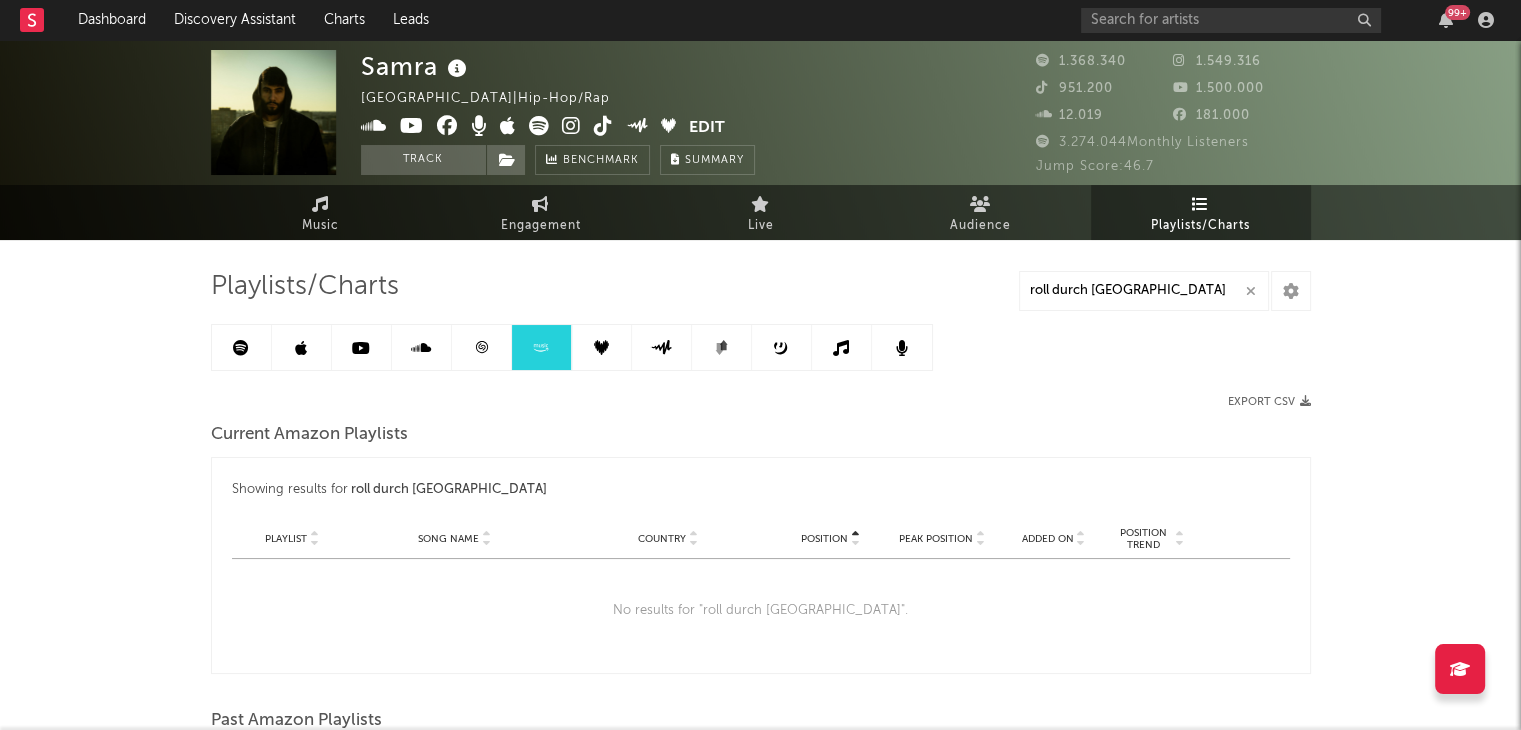 click at bounding box center (602, 347) 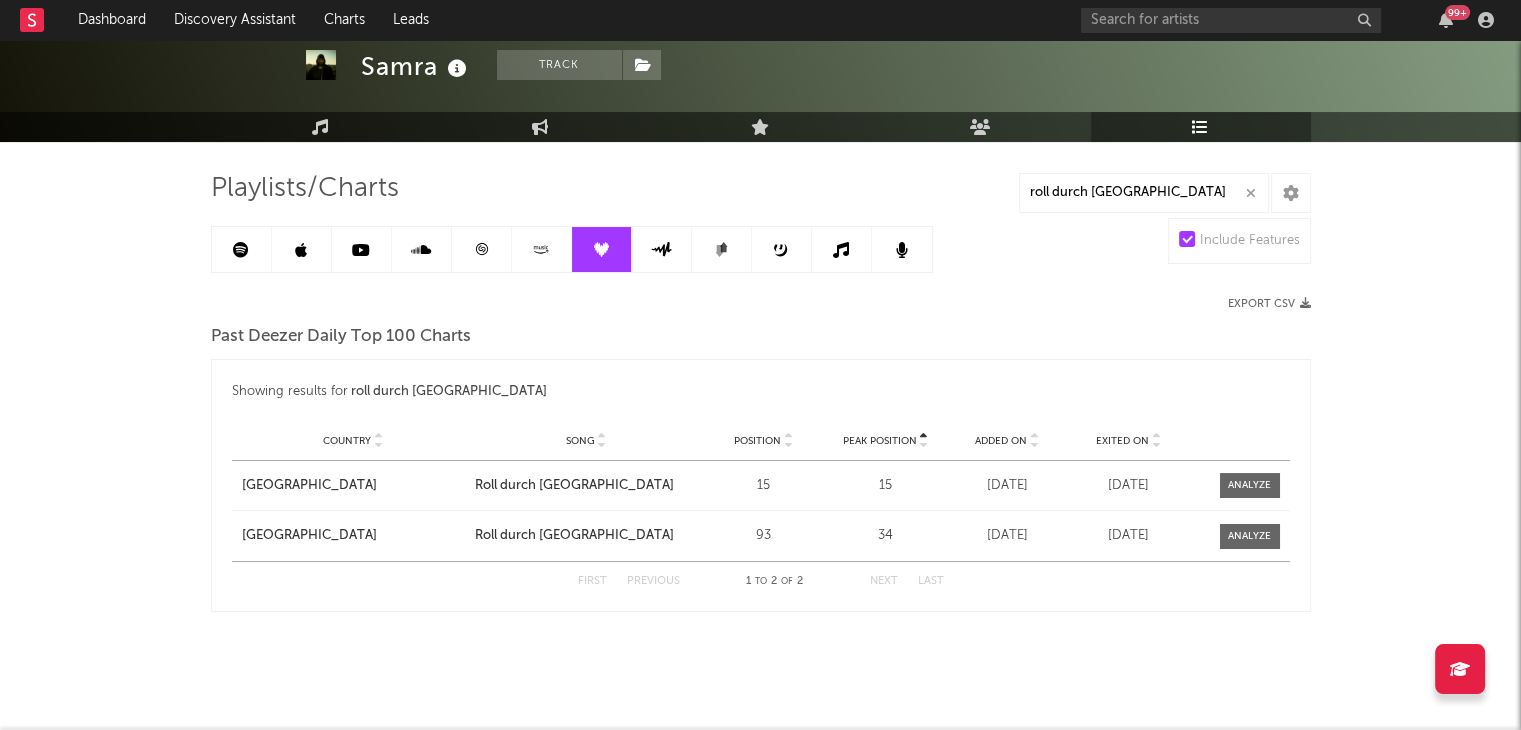 scroll, scrollTop: 0, scrollLeft: 0, axis: both 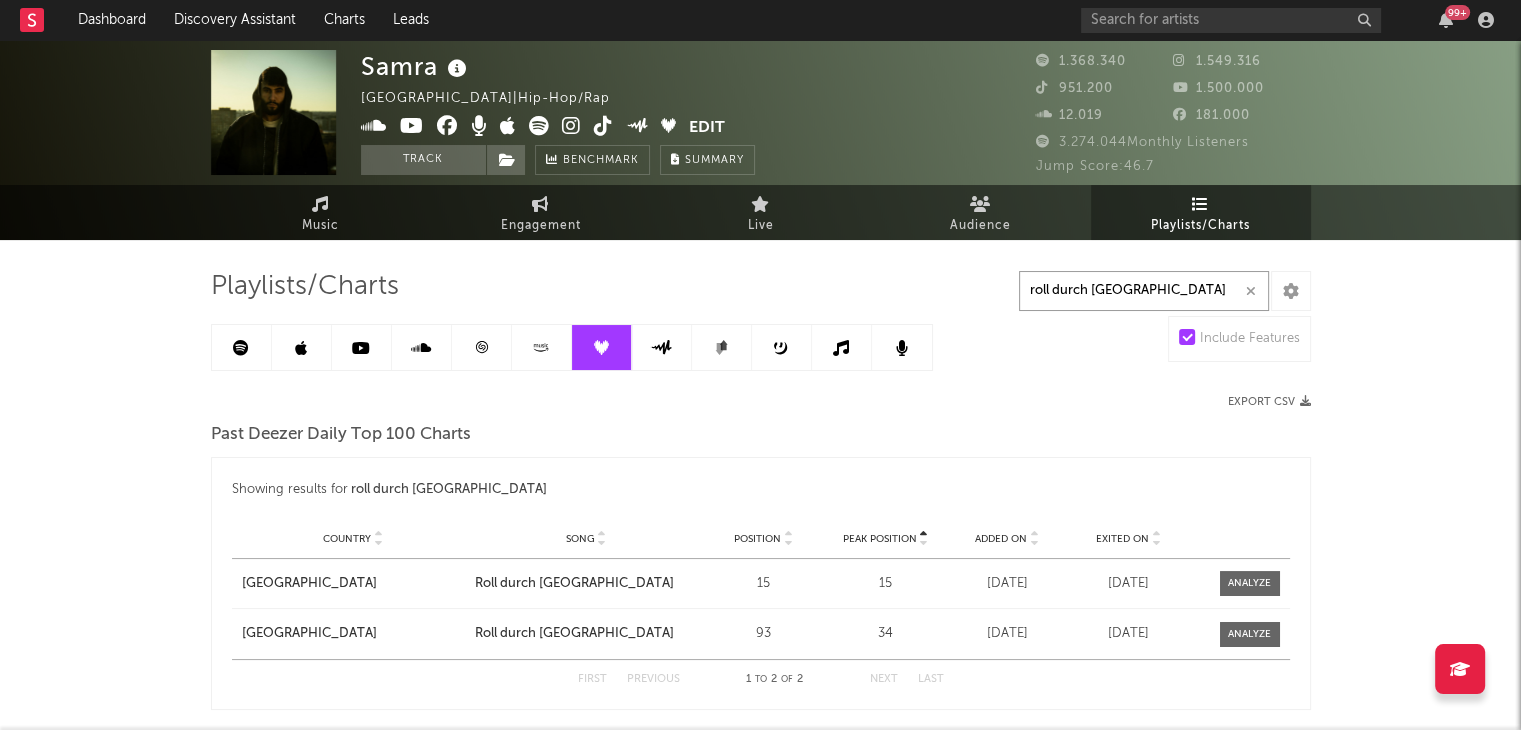 click on "roll durch [GEOGRAPHIC_DATA]" at bounding box center [1144, 291] 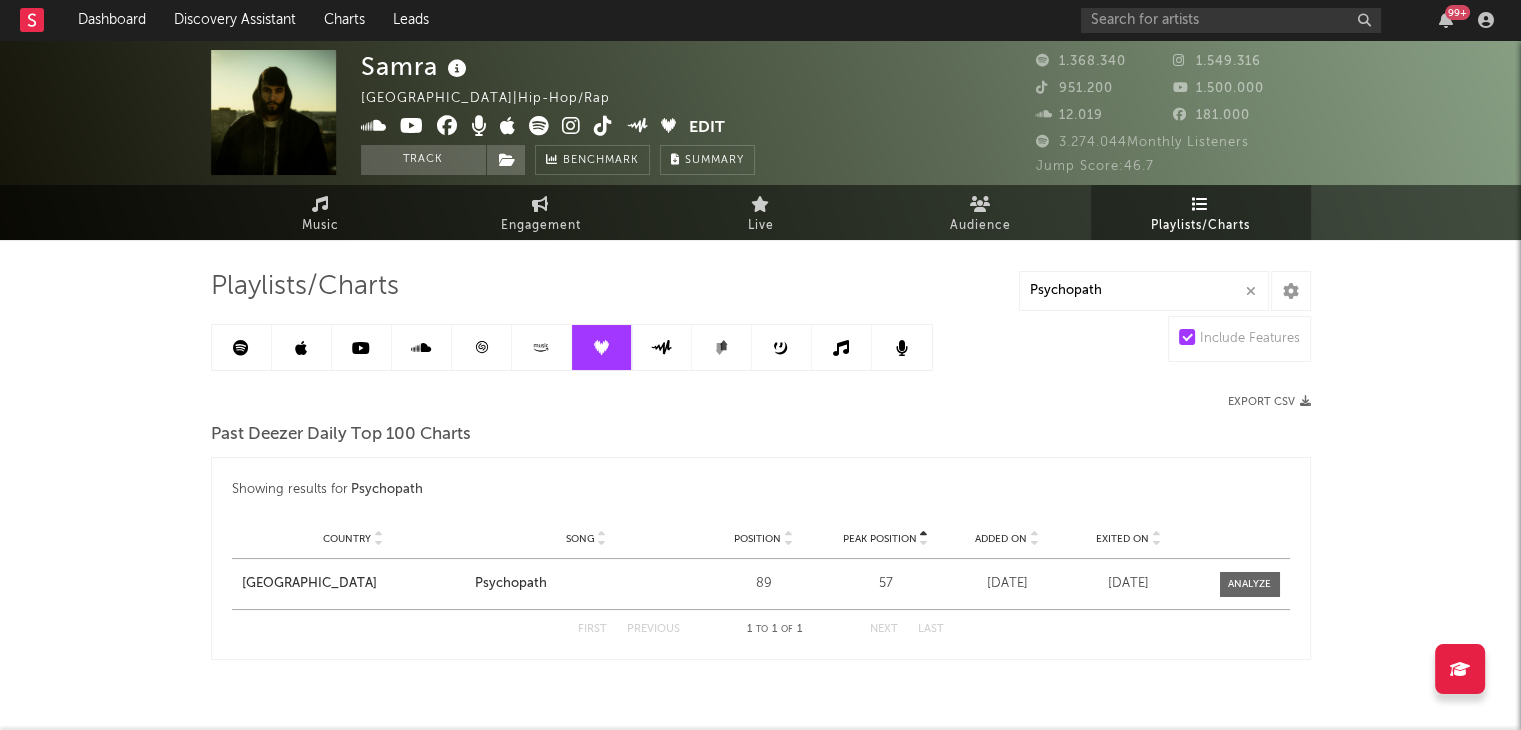 click at bounding box center (241, 348) 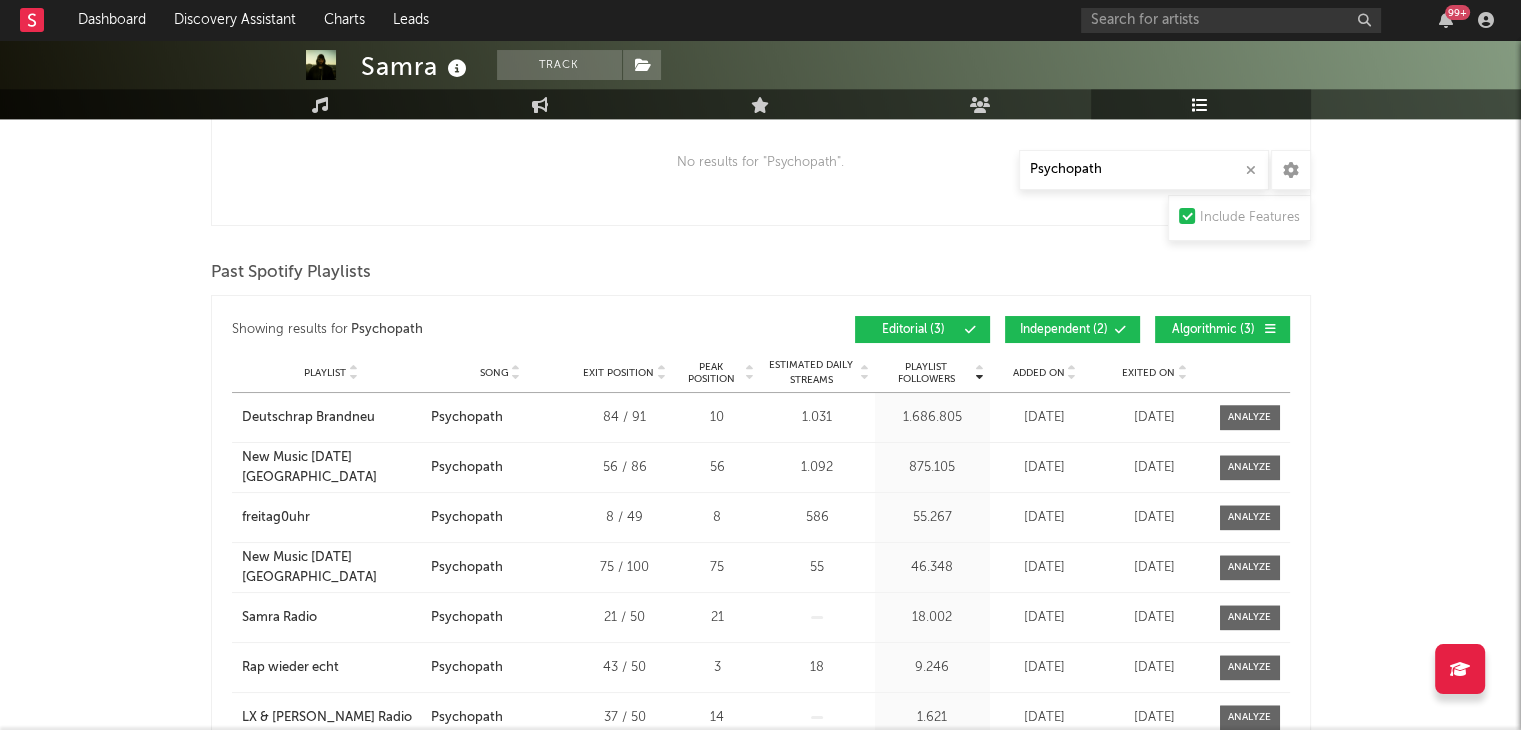 scroll, scrollTop: 2215, scrollLeft: 0, axis: vertical 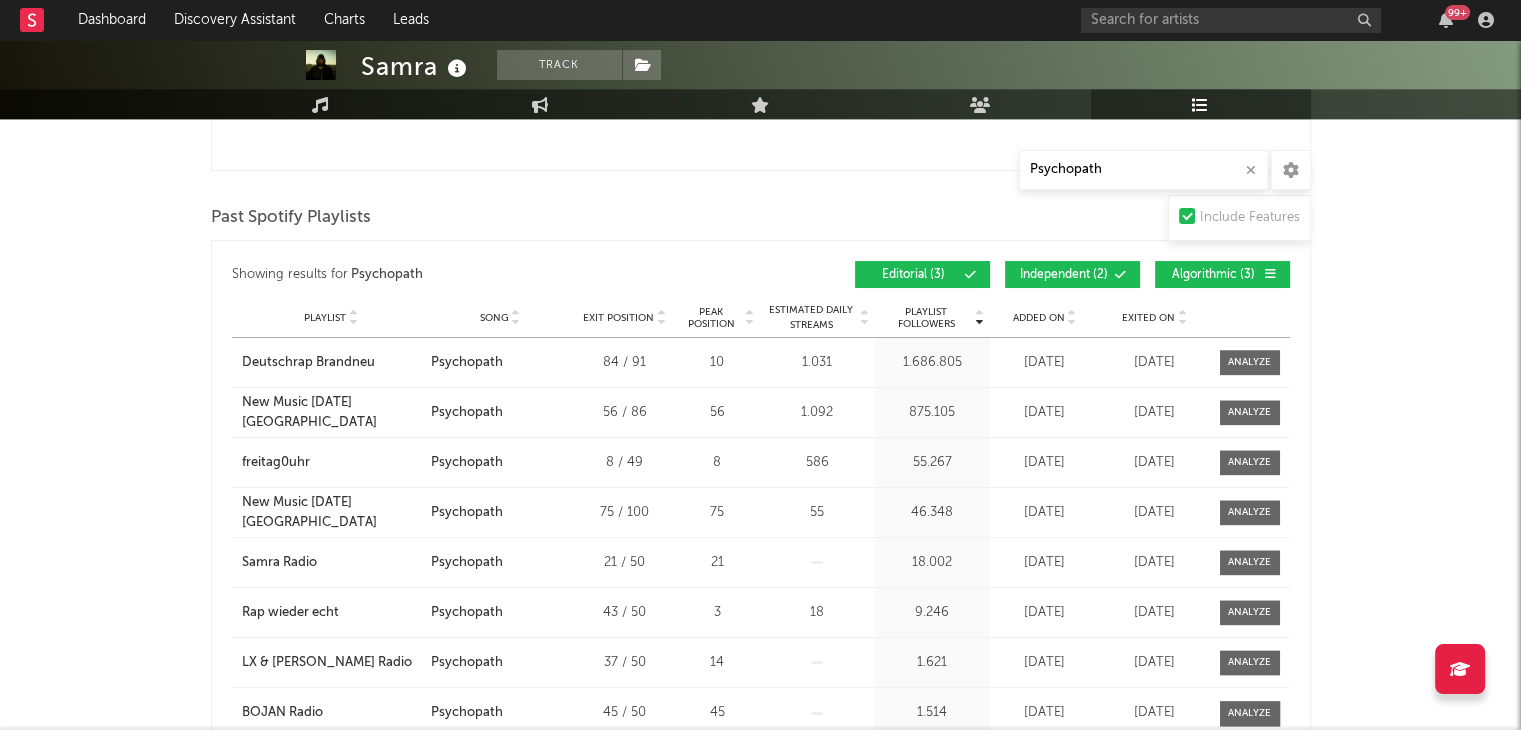 click at bounding box center (1121, 275) 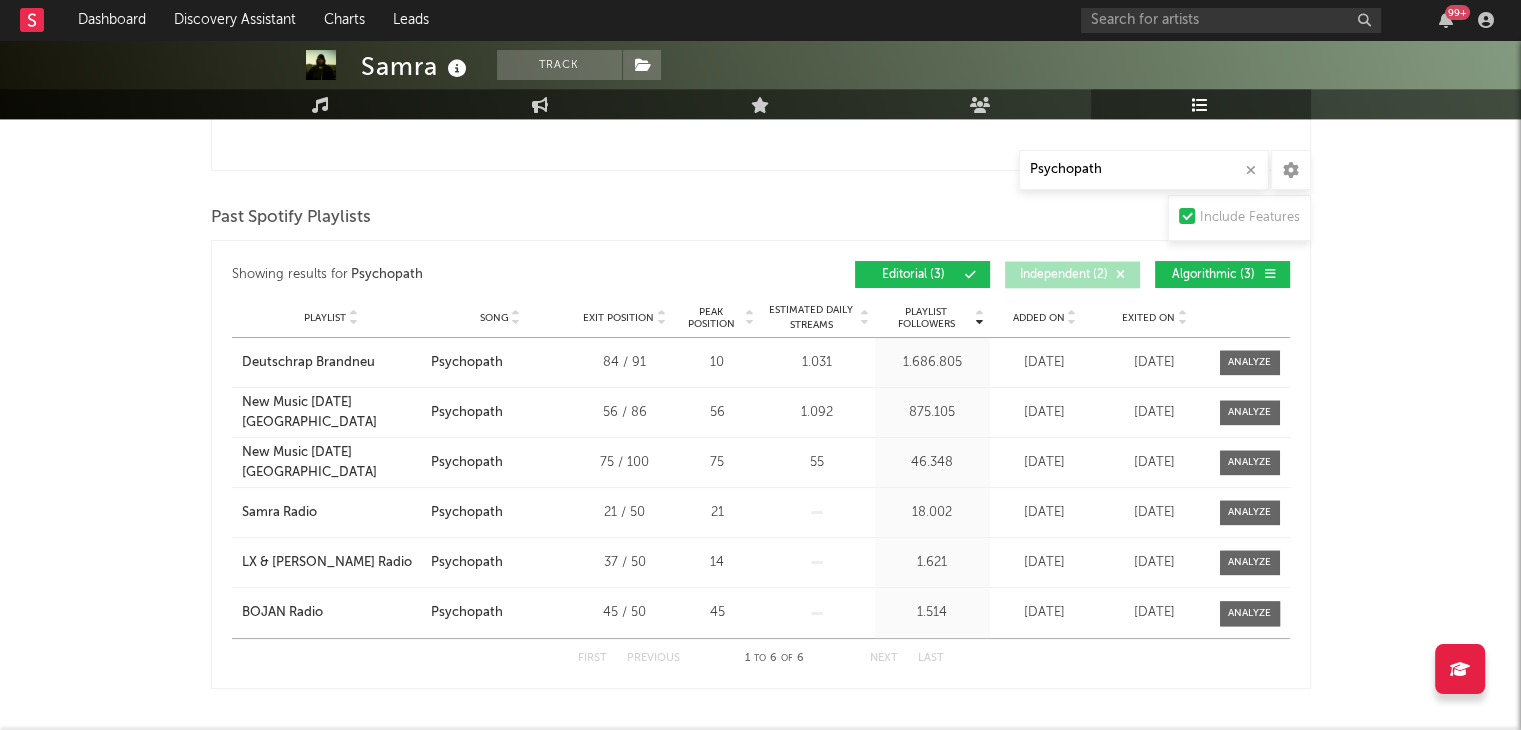 click on "Algorithmic   ( 3 )" at bounding box center (1214, 275) 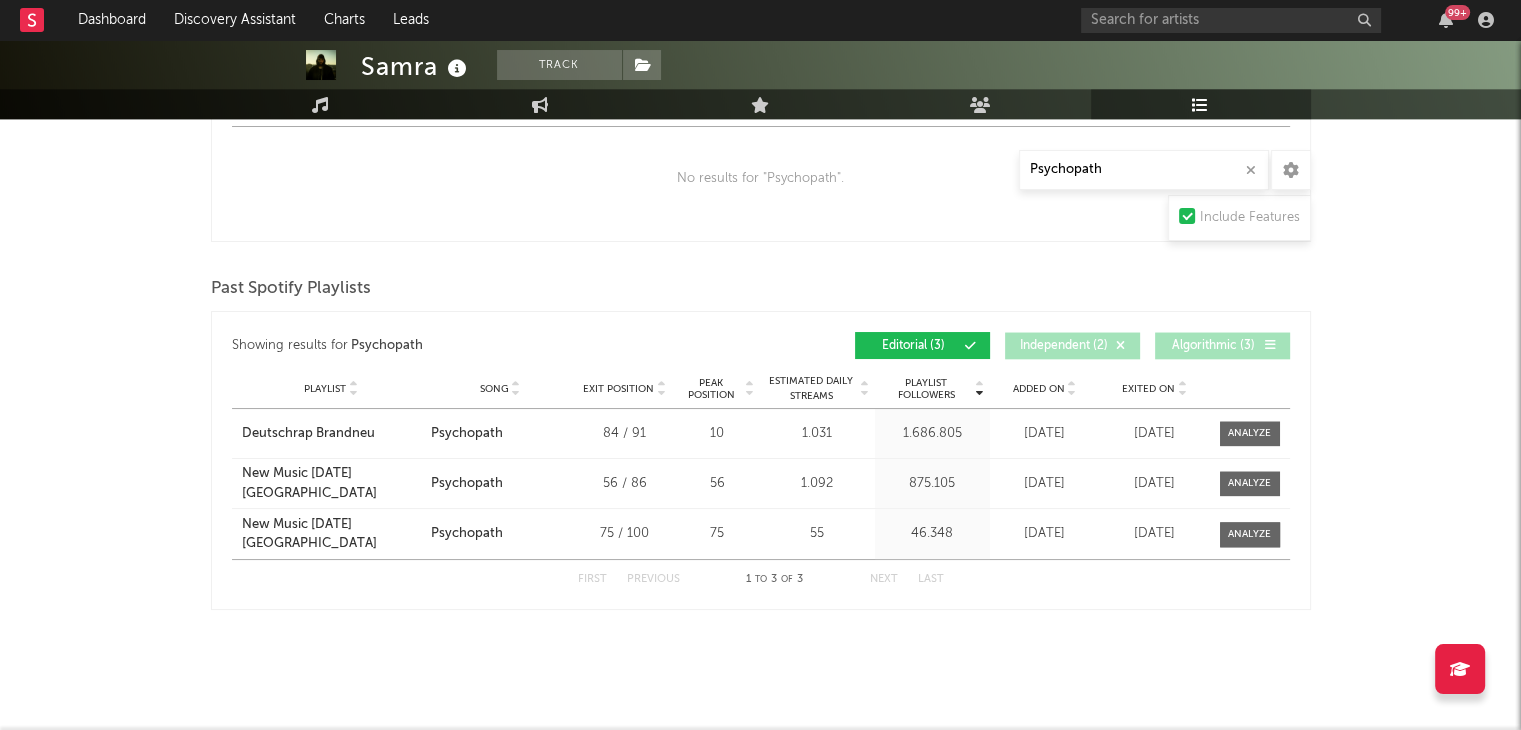 scroll, scrollTop: 2141, scrollLeft: 0, axis: vertical 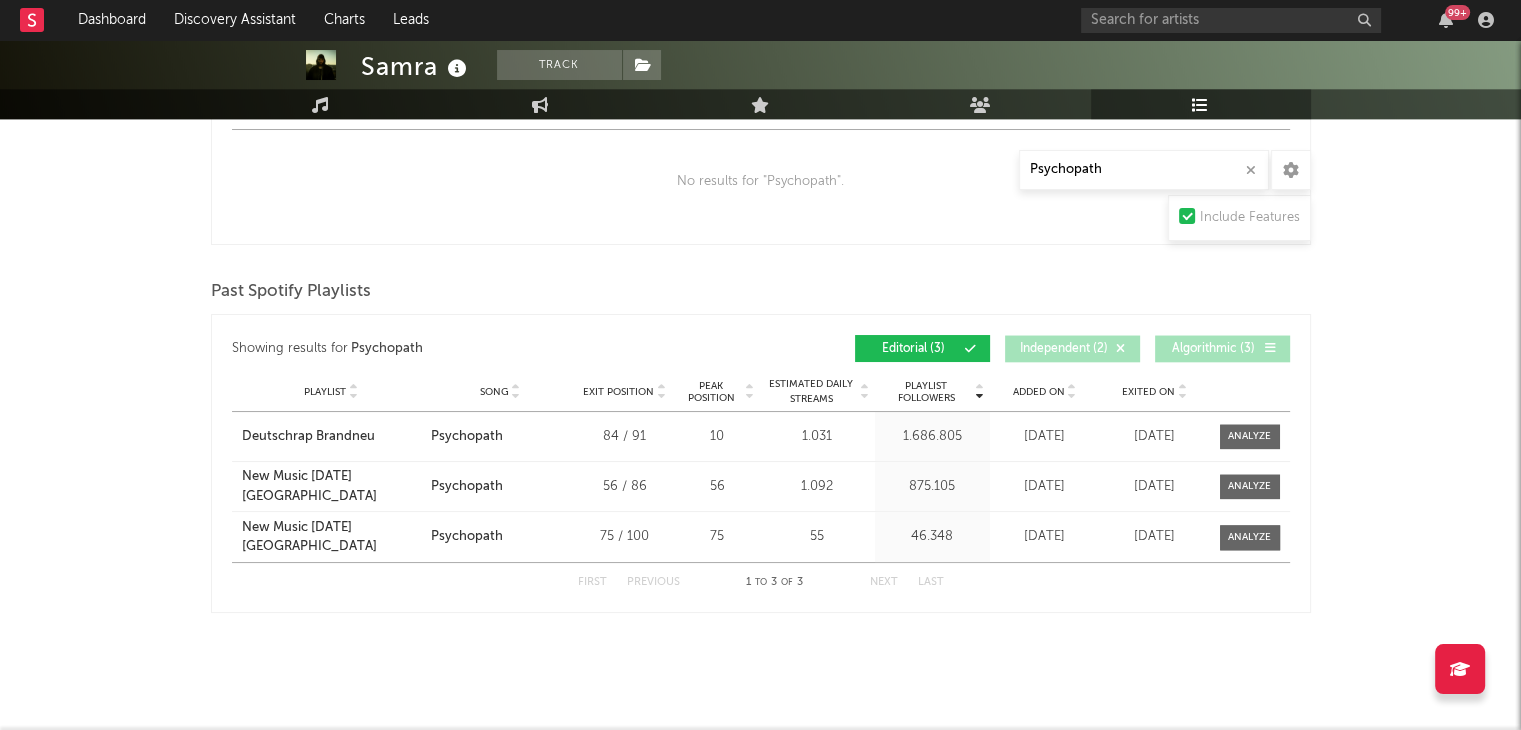 click on "Past Spotify Playlists" at bounding box center (761, 292) 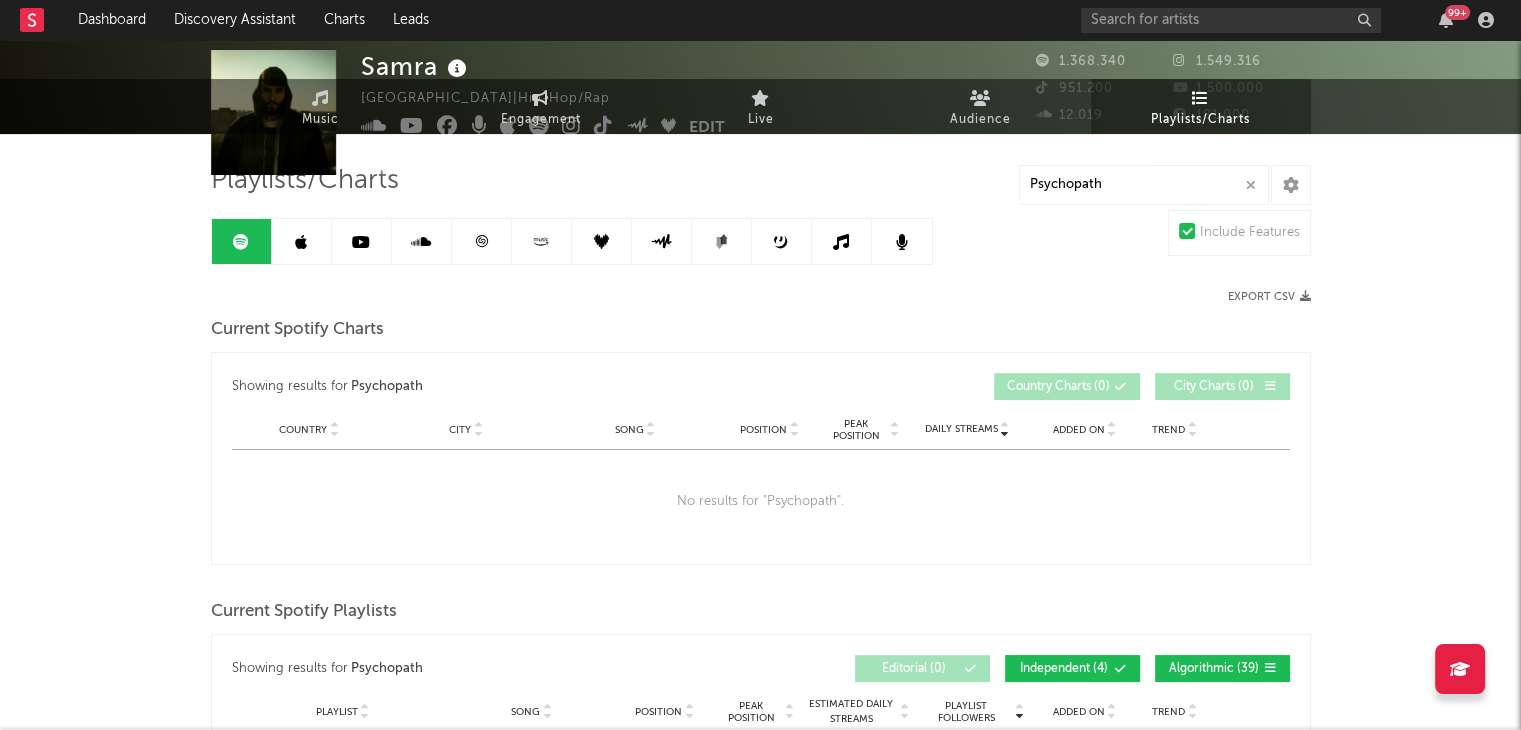 scroll, scrollTop: 0, scrollLeft: 0, axis: both 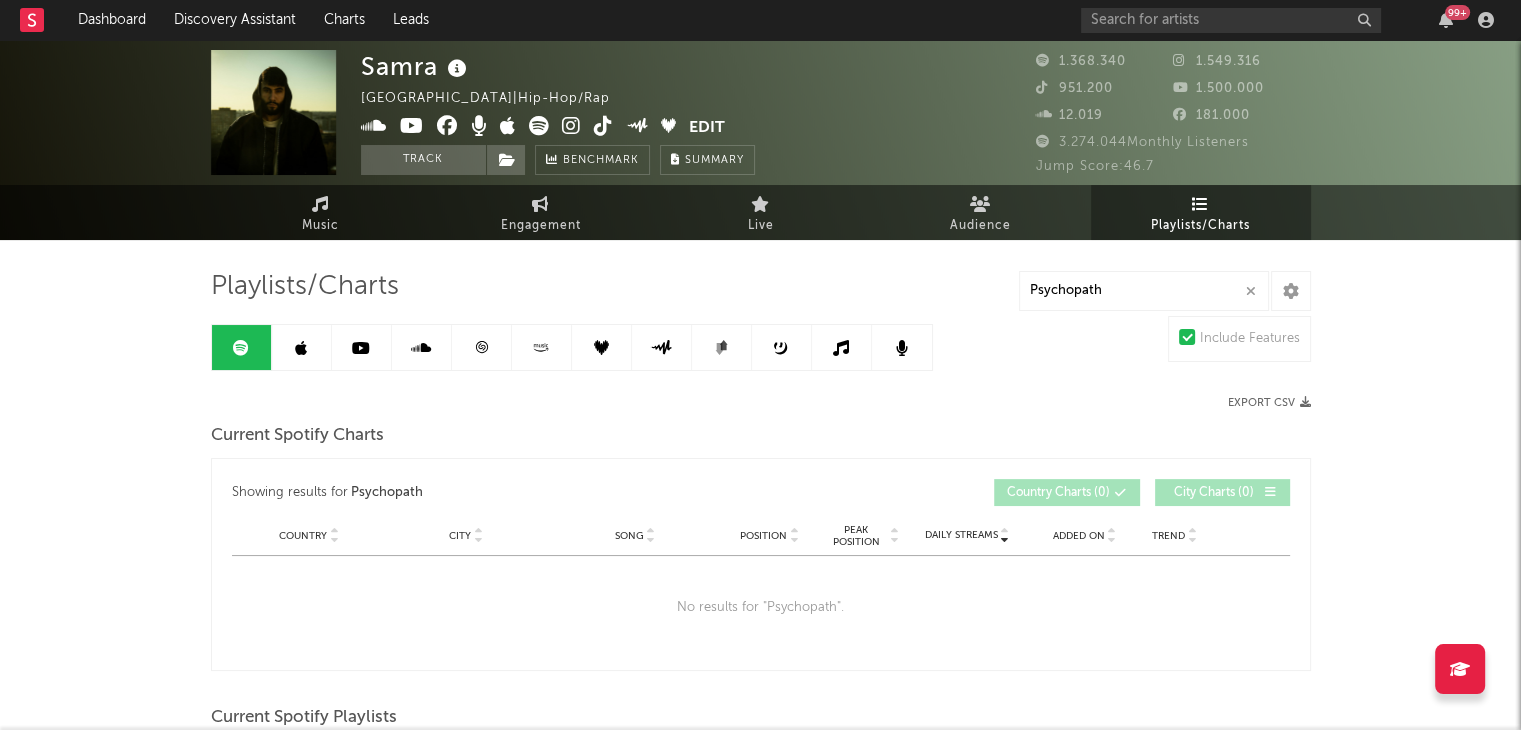 click at bounding box center (302, 347) 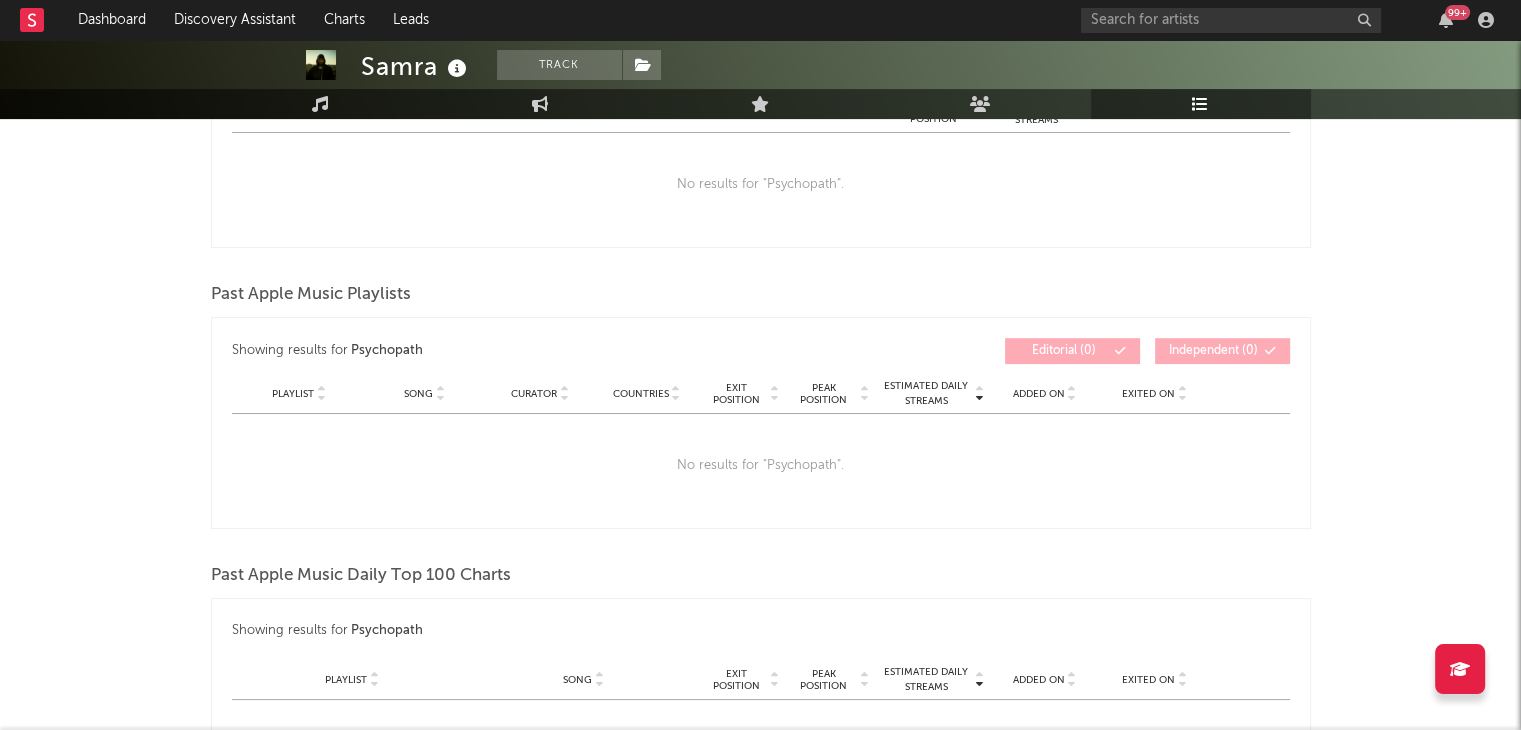 scroll, scrollTop: 0, scrollLeft: 0, axis: both 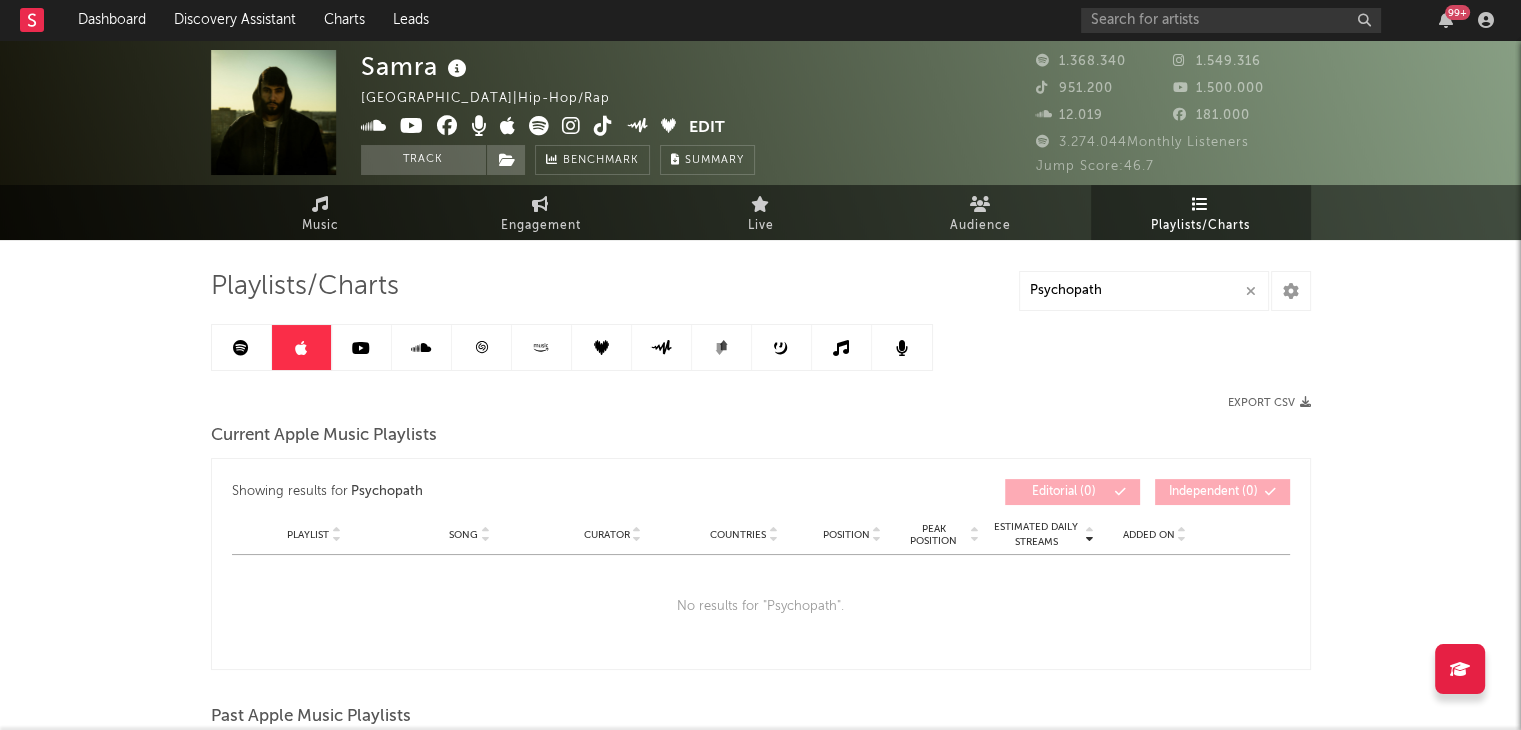 click at bounding box center [542, 347] 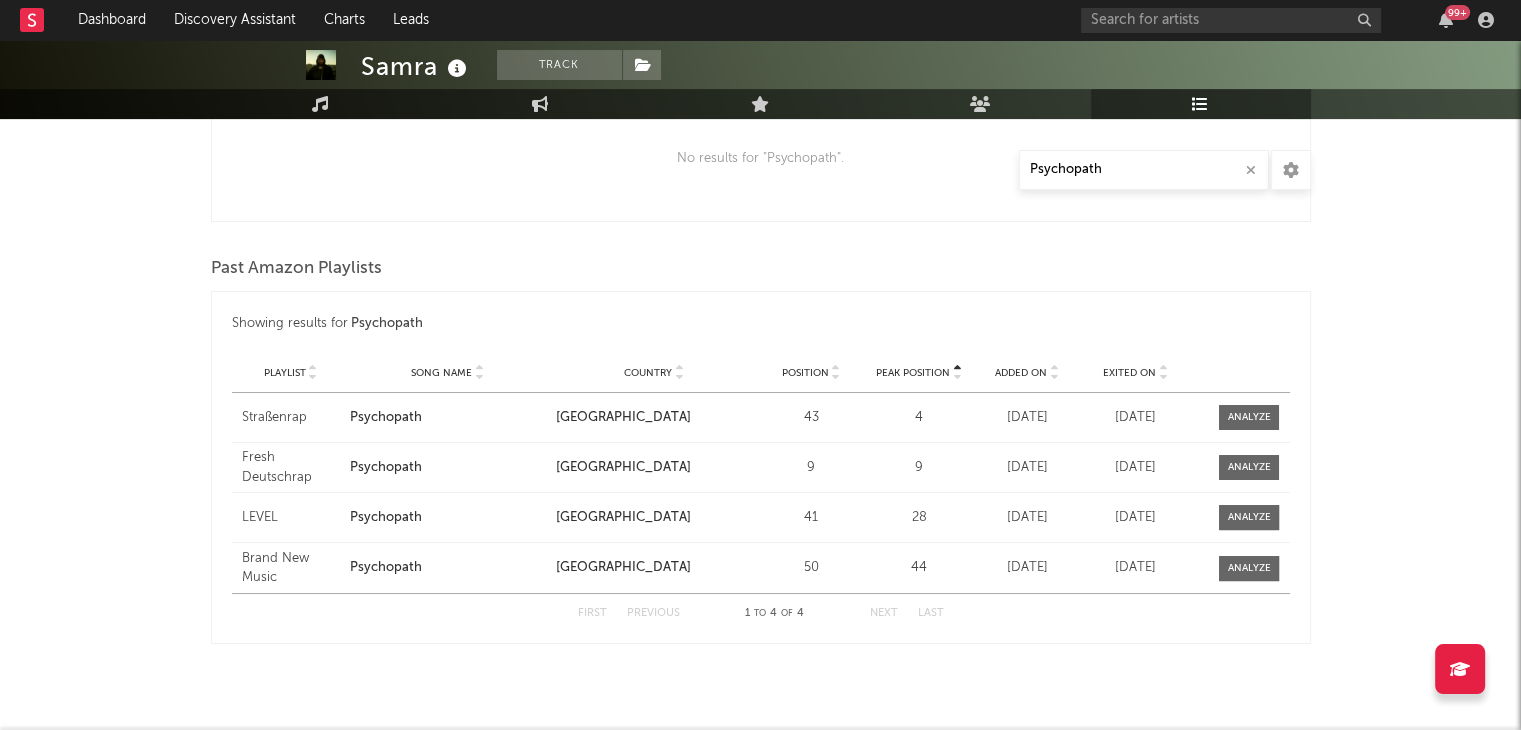 scroll, scrollTop: 456, scrollLeft: 0, axis: vertical 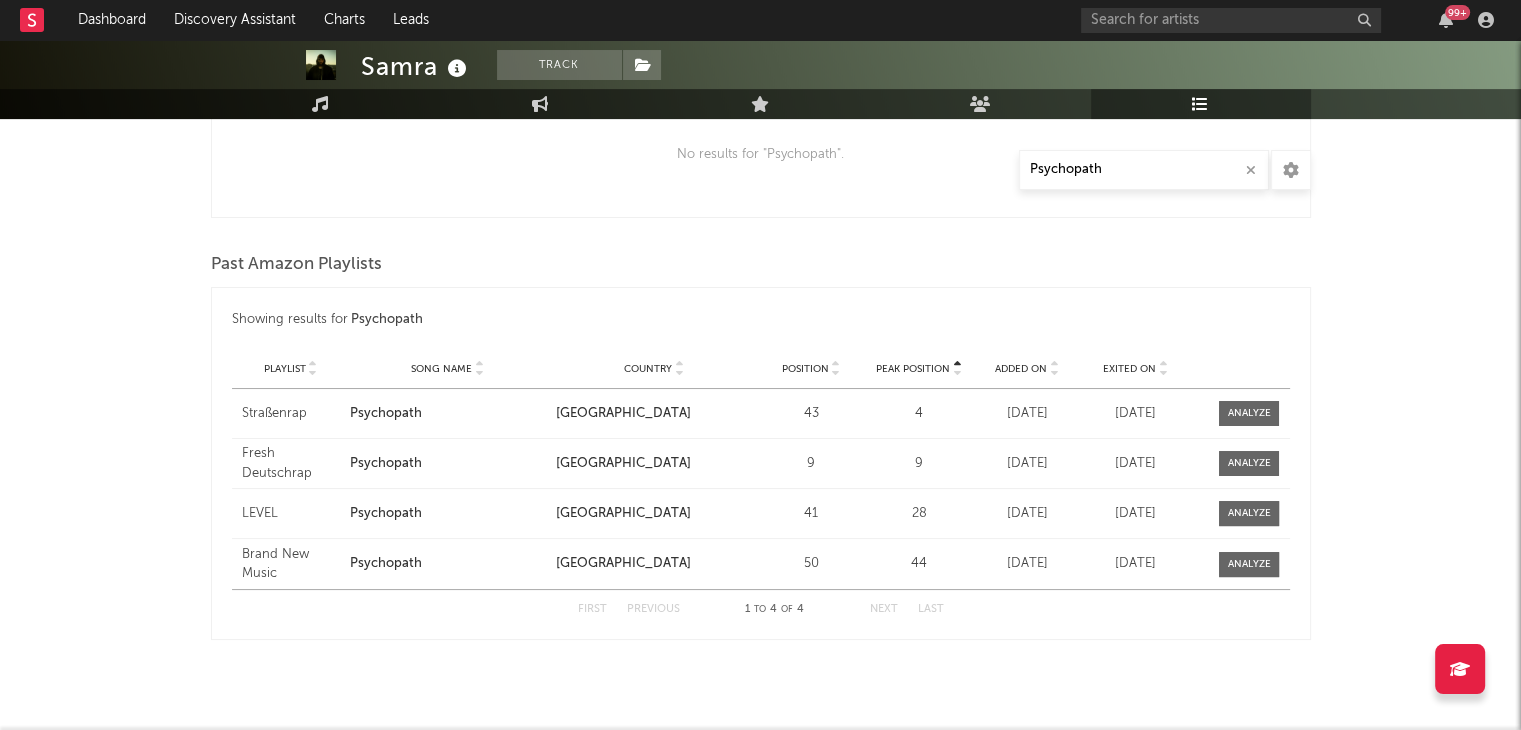 click on "Samra Track [GEOGRAPHIC_DATA]  |  Hip-Hop/Rap Edit Track Benchmark Summary 1.368.340 1.549.316 951.200 1.500.000 12.019 181.000 3.274.044  Monthly Listeners Jump Score:  46.7 Music Engagement Live Audience Playlists/Charts Playlists/Charts Psychopath Export CSV  Current Amazon Playlists Showing results for  Psychopath Position Playlist Song Name Country Position Peak Position Added On Position Trend Position Playlist Song Name Country Position Peak Position Added On Exited On Position Trend No results for " Psychopath ". Past Amazon Playlists Showing results for  Psychopath Peak Position Playlist Song Name Country Position Peak Position Added On Exited On Position Playlist Song Name Country Position Peak Position Added On Exited On Position Trend Playlist Straßenrap Song Name Psychopath Country [GEOGRAPHIC_DATA] Position 43 Peak Position 4 Added On [DATE] Exited On [DATE] Position Trend Playlist Fresh Deutschrap Song Name Psychopath Country [GEOGRAPHIC_DATA] Position 9 Peak Position 9 Added On [DATE] Exited On Playlist" at bounding box center (760, 172) 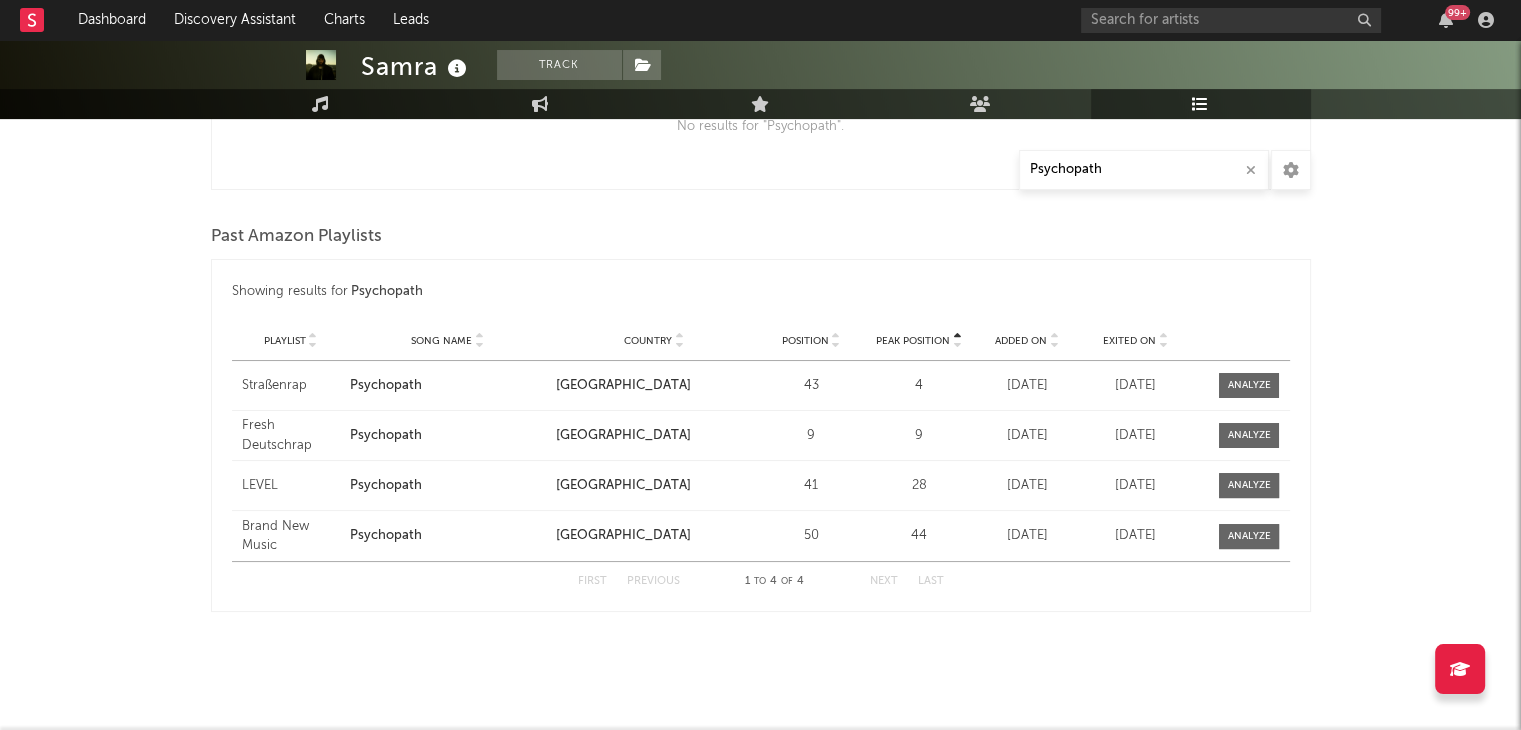 scroll, scrollTop: 0, scrollLeft: 0, axis: both 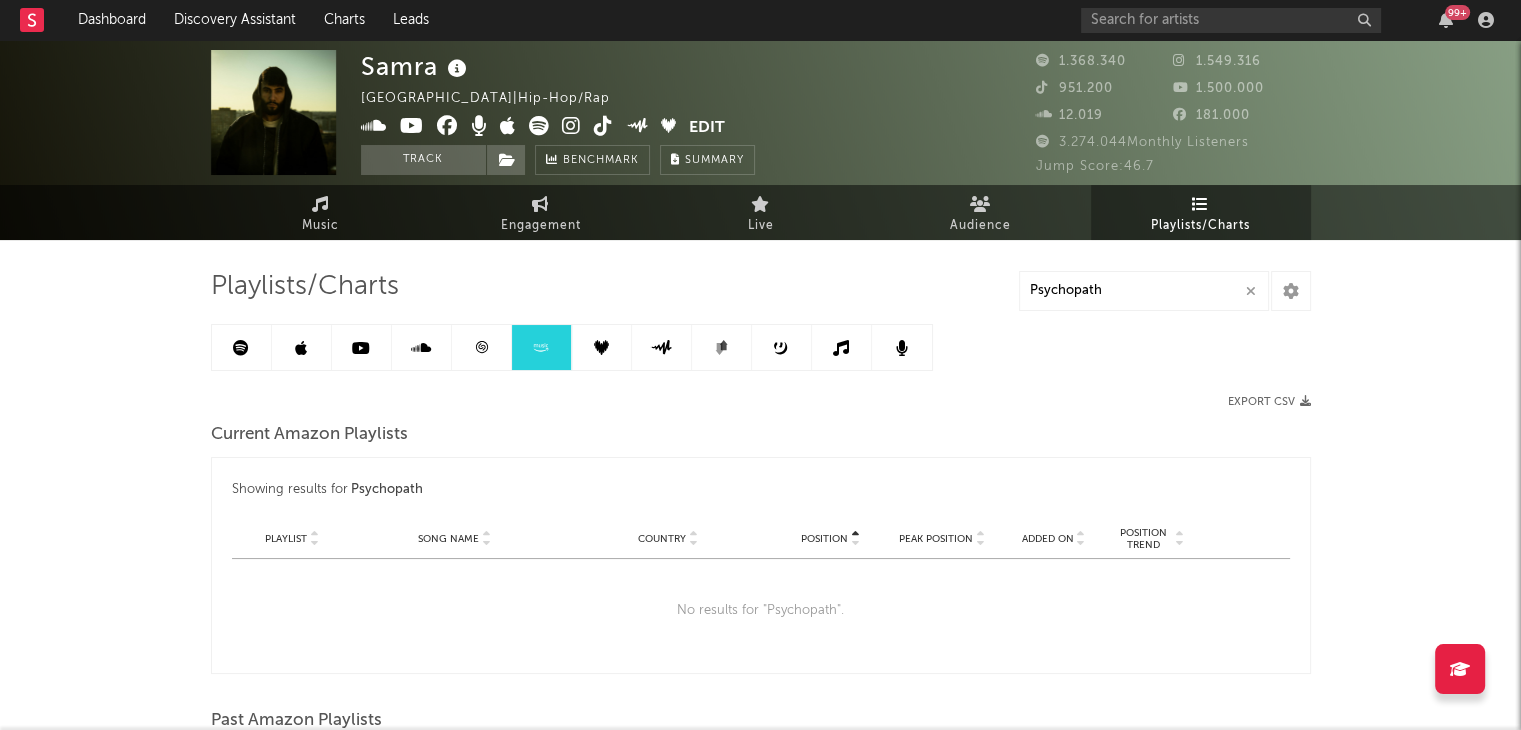 click at bounding box center (602, 347) 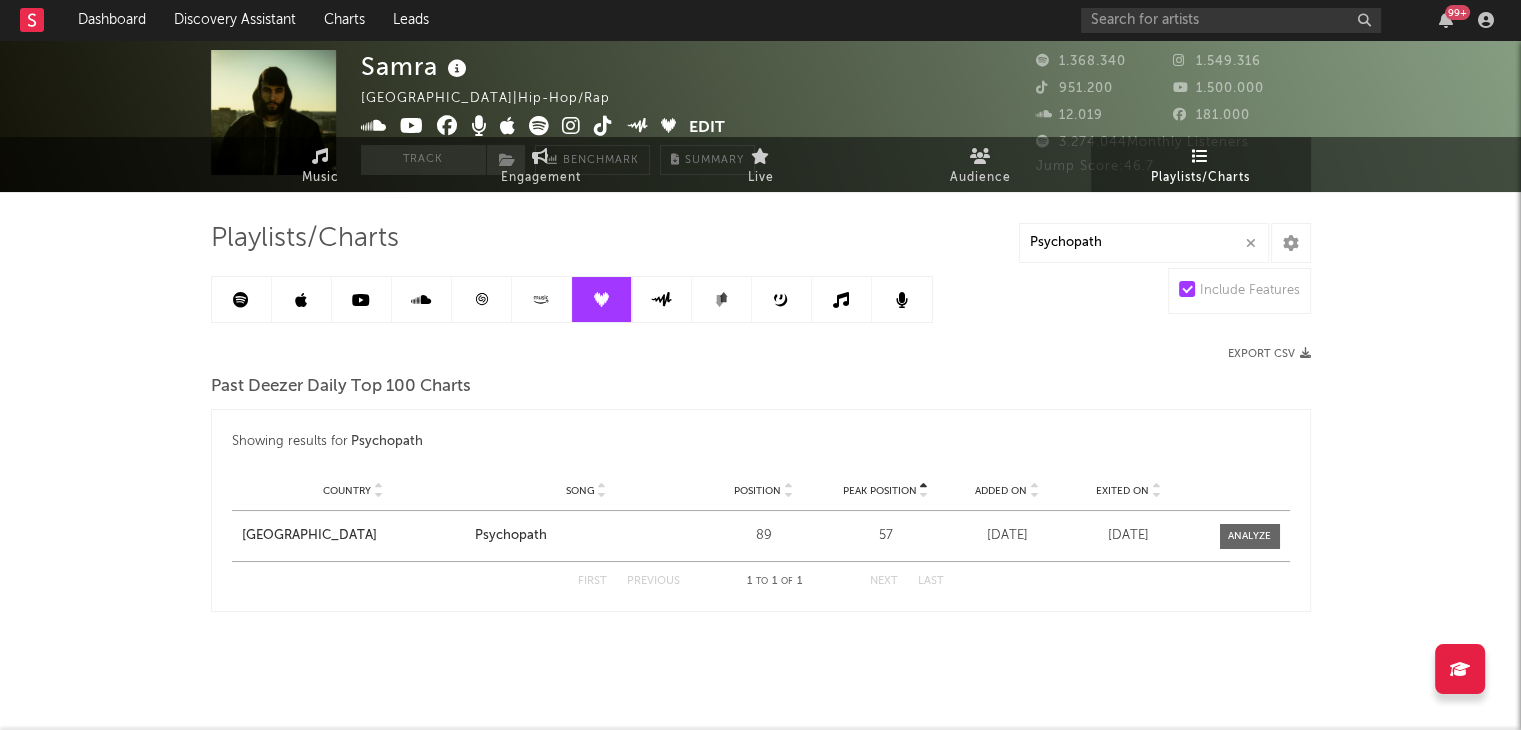 scroll, scrollTop: 0, scrollLeft: 0, axis: both 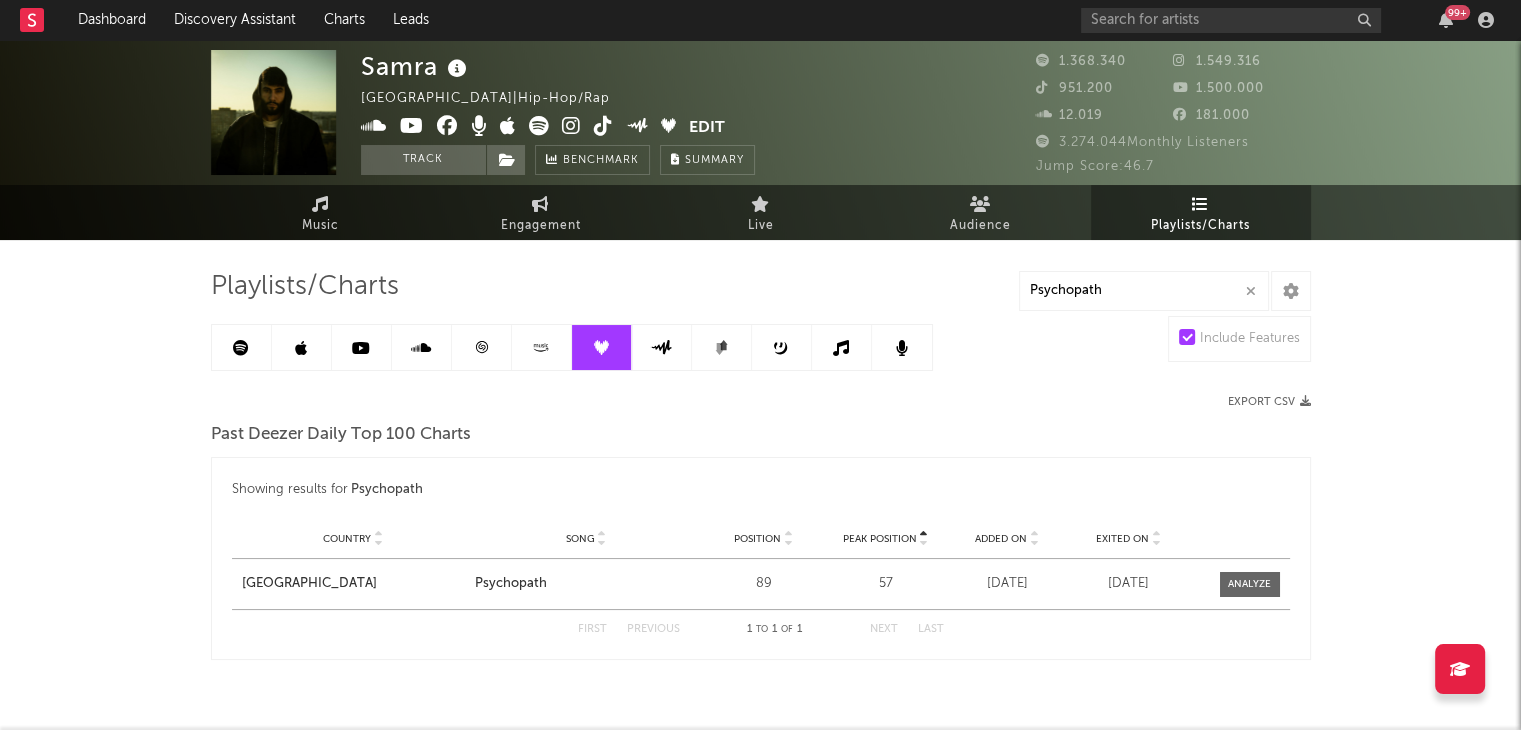 click at bounding box center [242, 347] 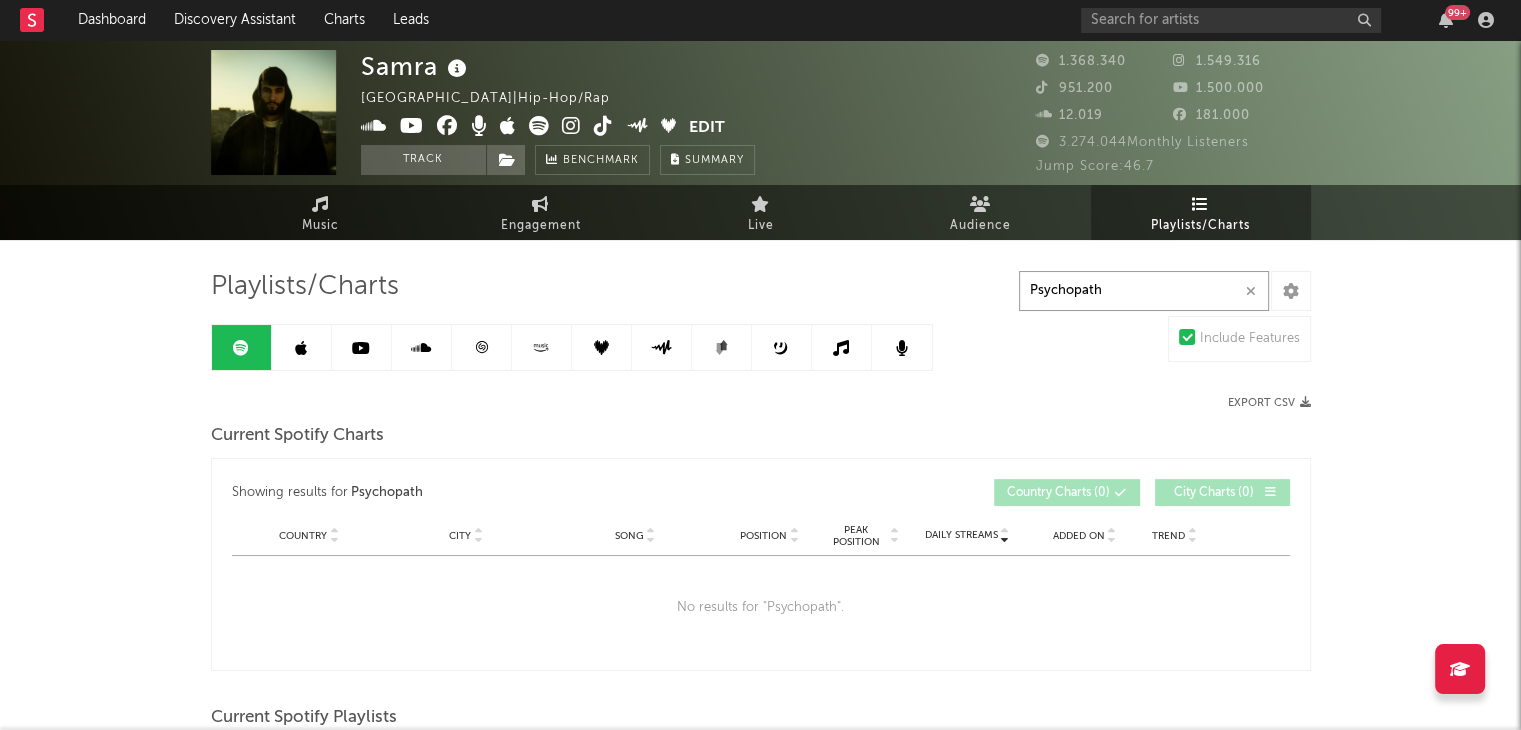 click on "Psychopath" at bounding box center [1144, 291] 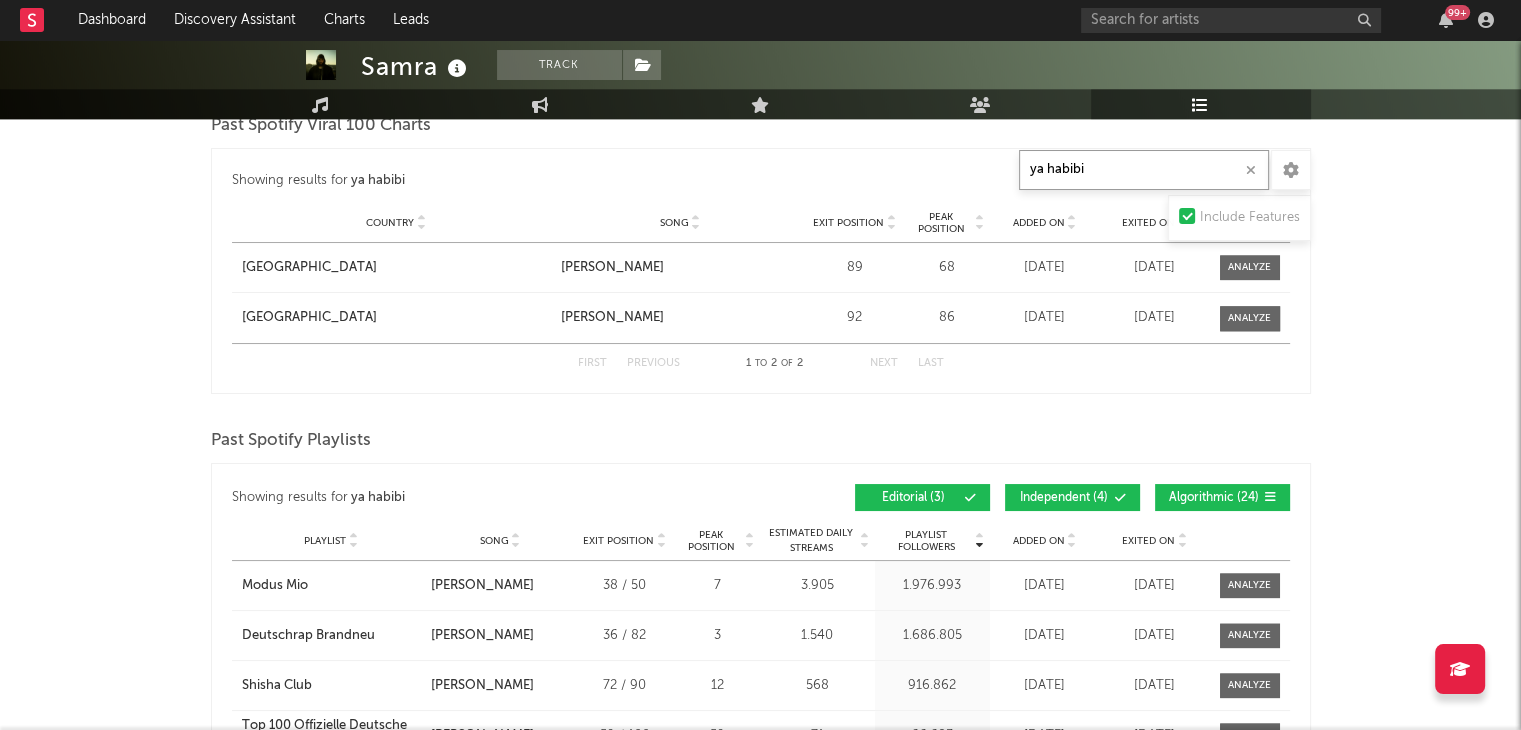 scroll, scrollTop: 2040, scrollLeft: 0, axis: vertical 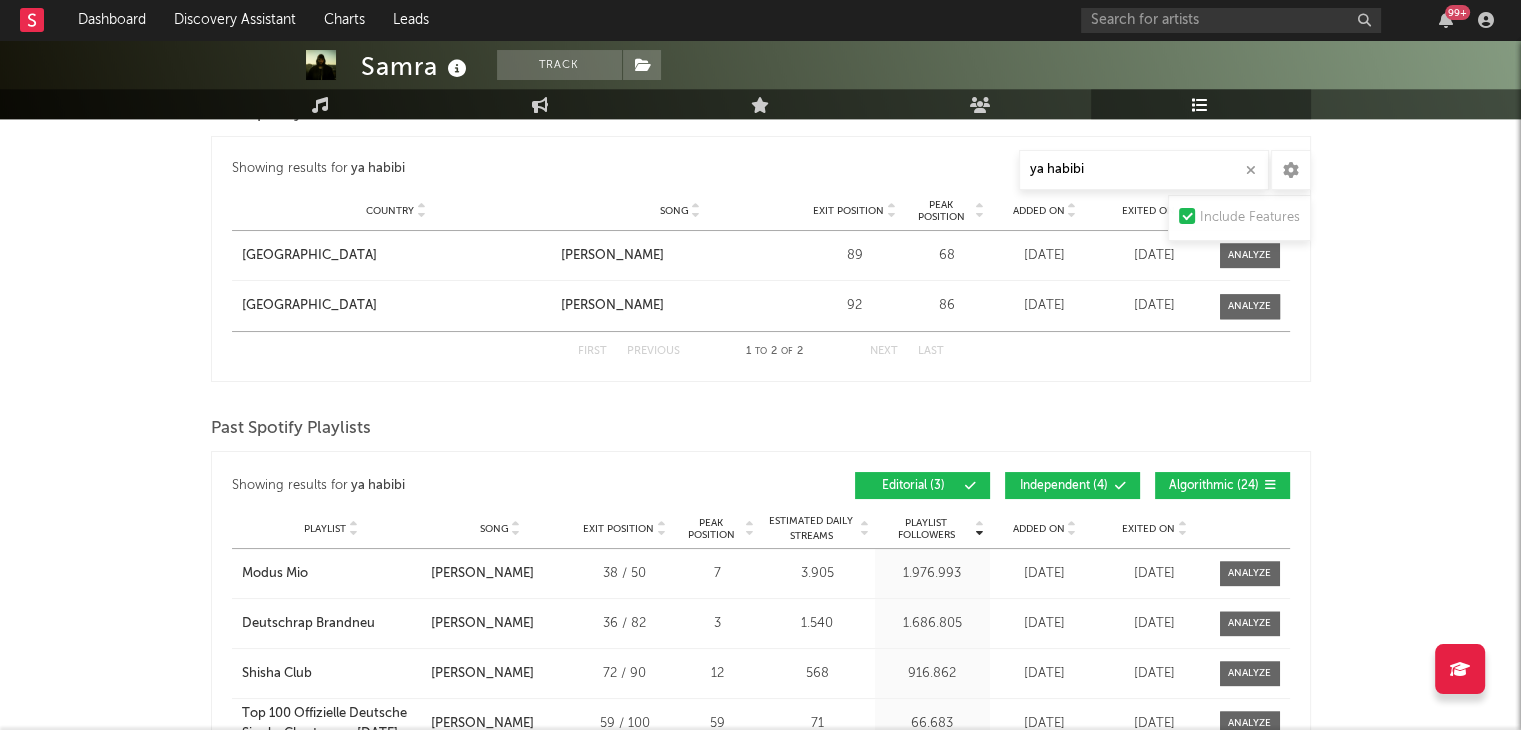 click on "Independent   ( 4 )" at bounding box center [1064, 486] 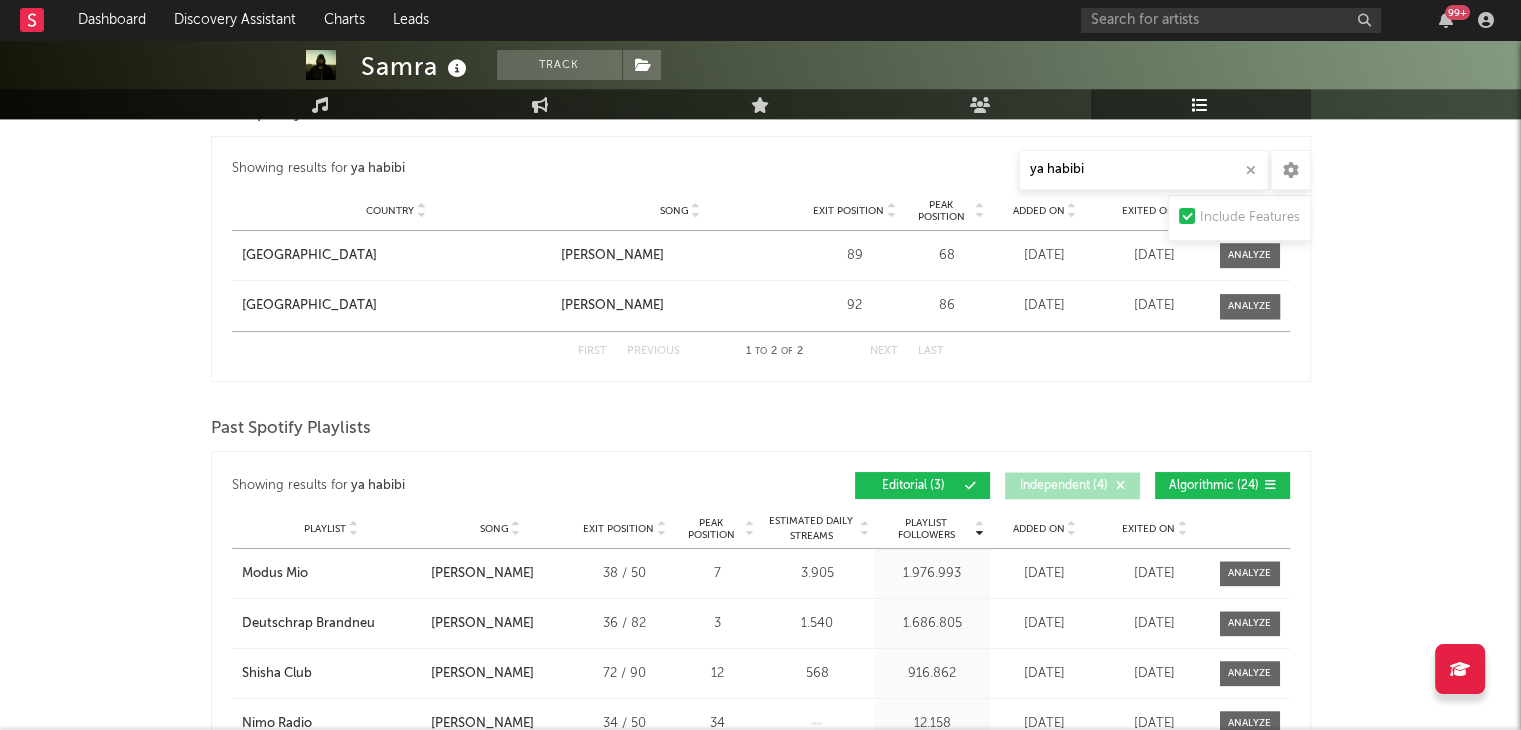 click on "Algorithmic   ( 24 )" at bounding box center (1214, 486) 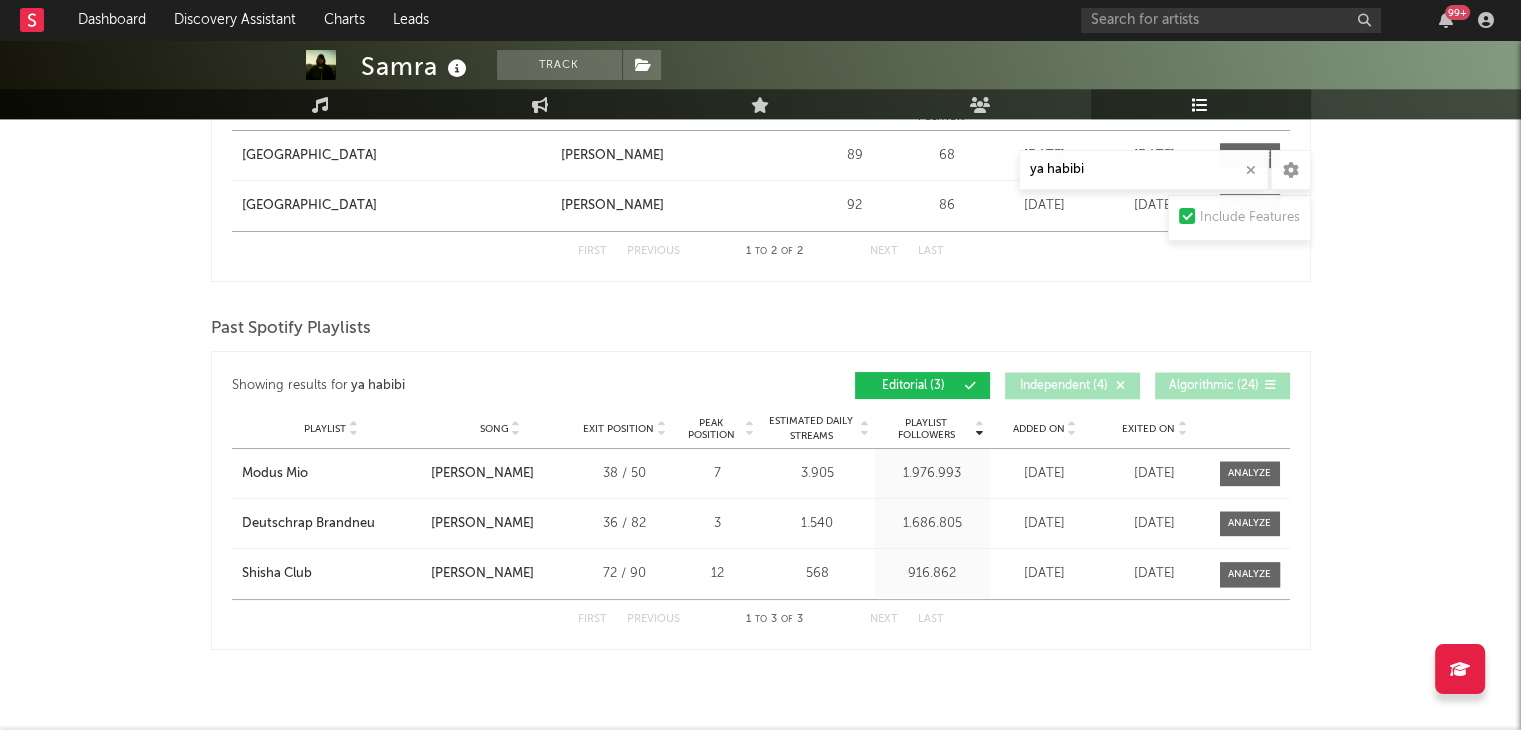 scroll, scrollTop: 2142, scrollLeft: 0, axis: vertical 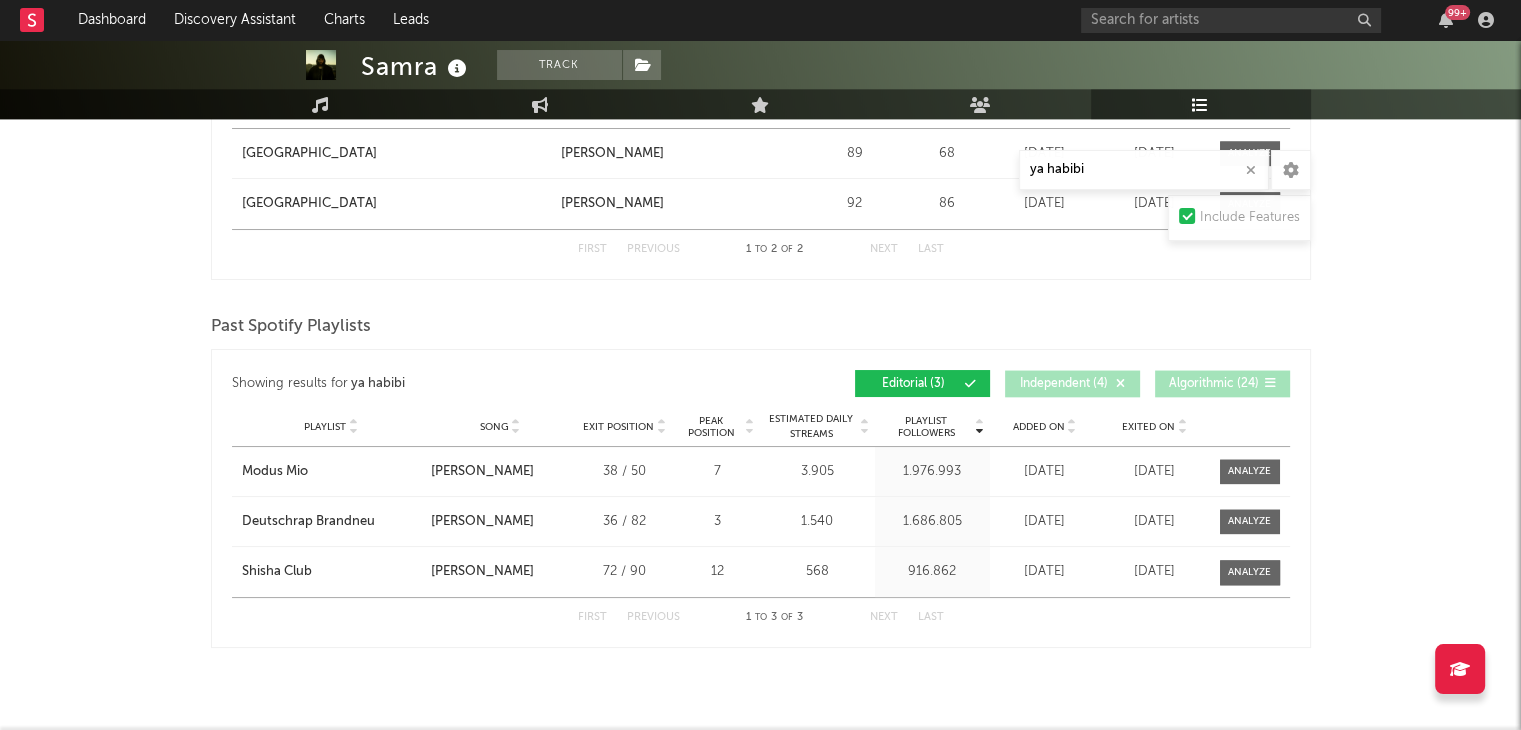 click on "Past Spotify Playlists" at bounding box center [761, 327] 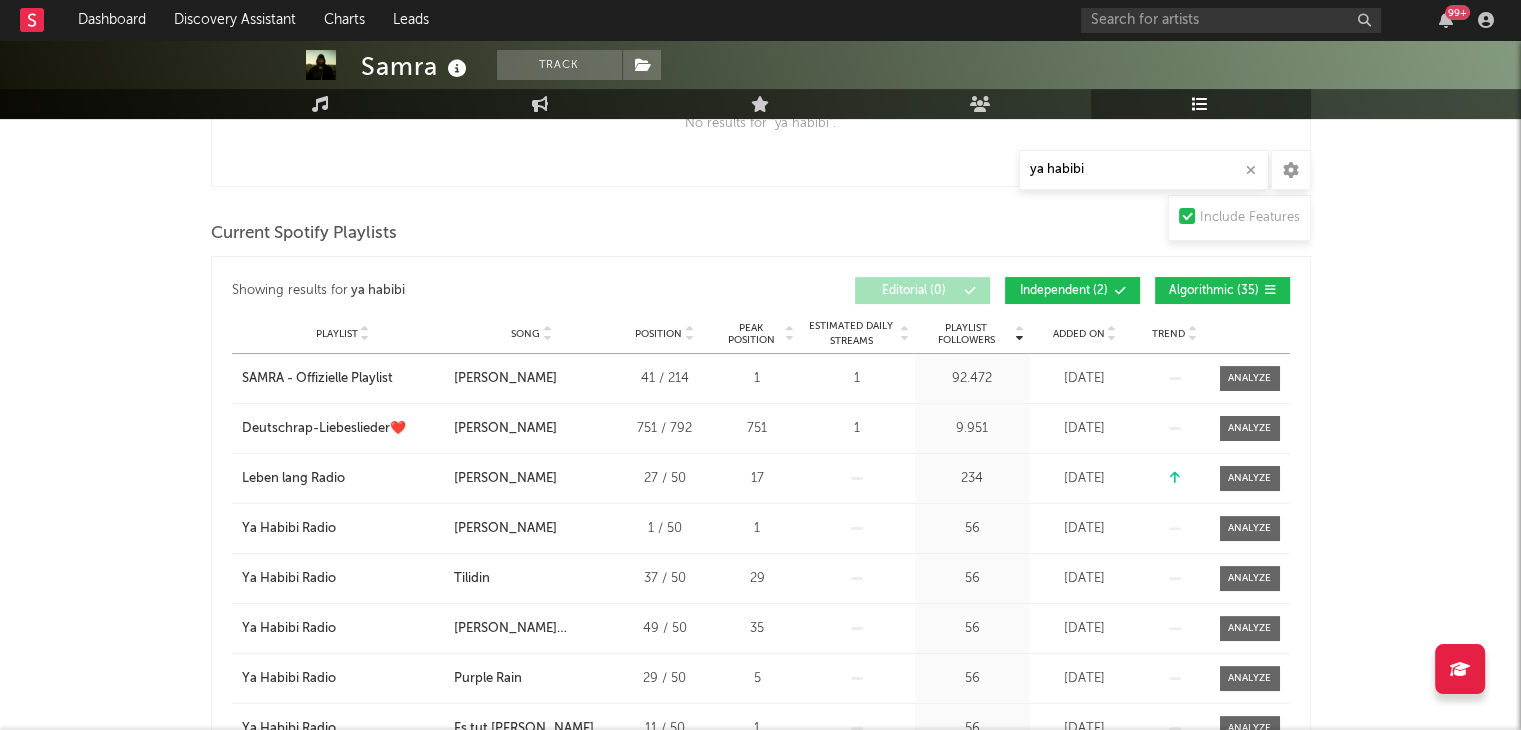 scroll, scrollTop: 0, scrollLeft: 0, axis: both 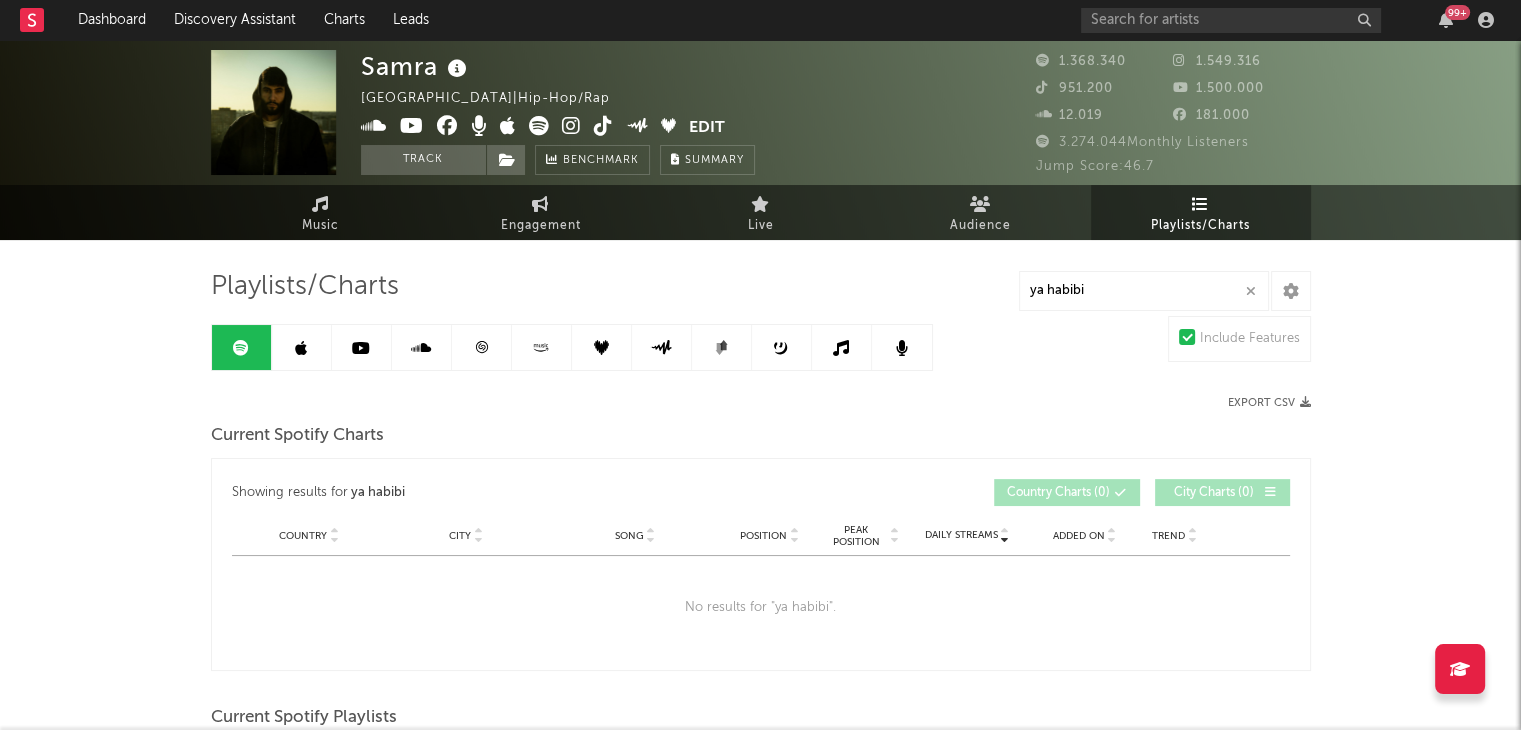 click at bounding box center (301, 348) 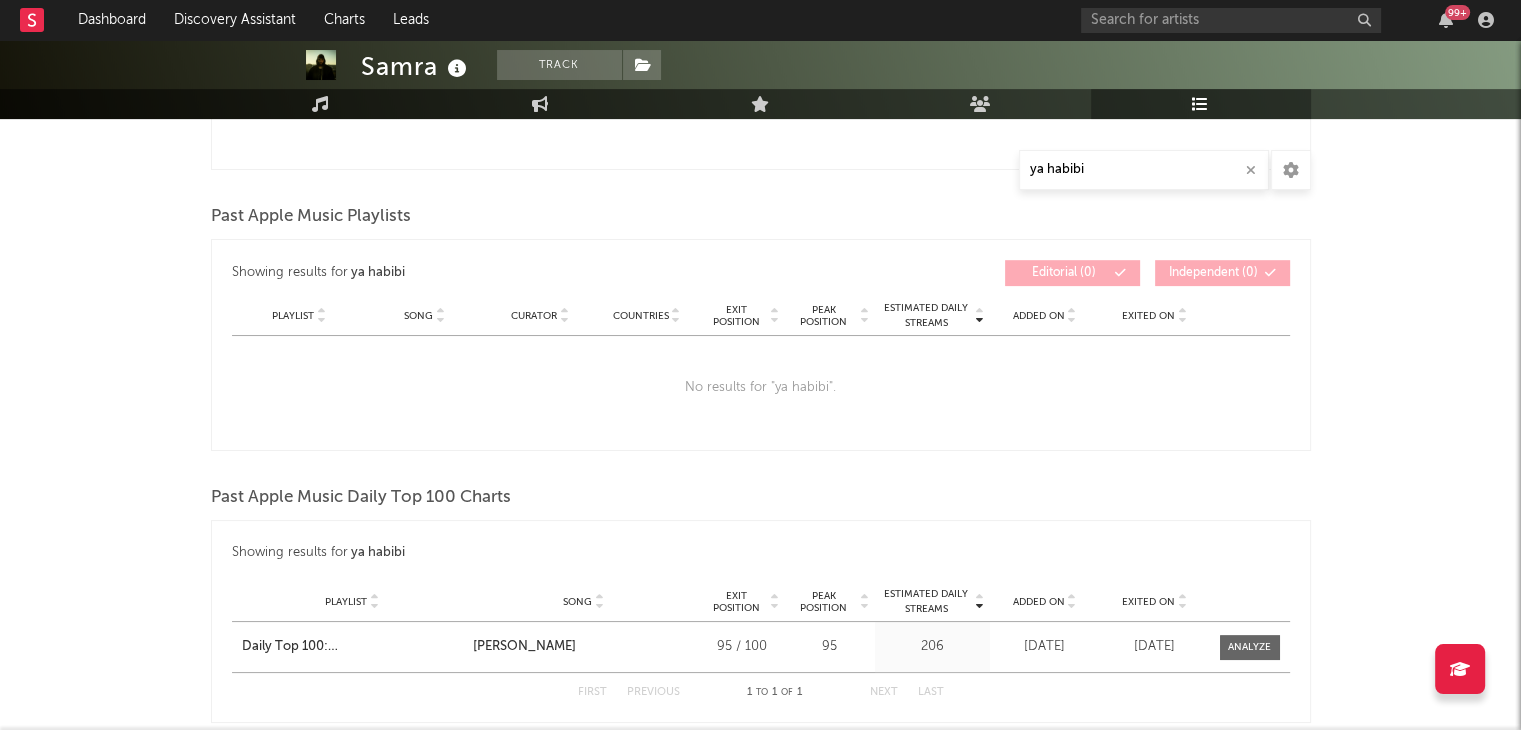 scroll, scrollTop: 0, scrollLeft: 0, axis: both 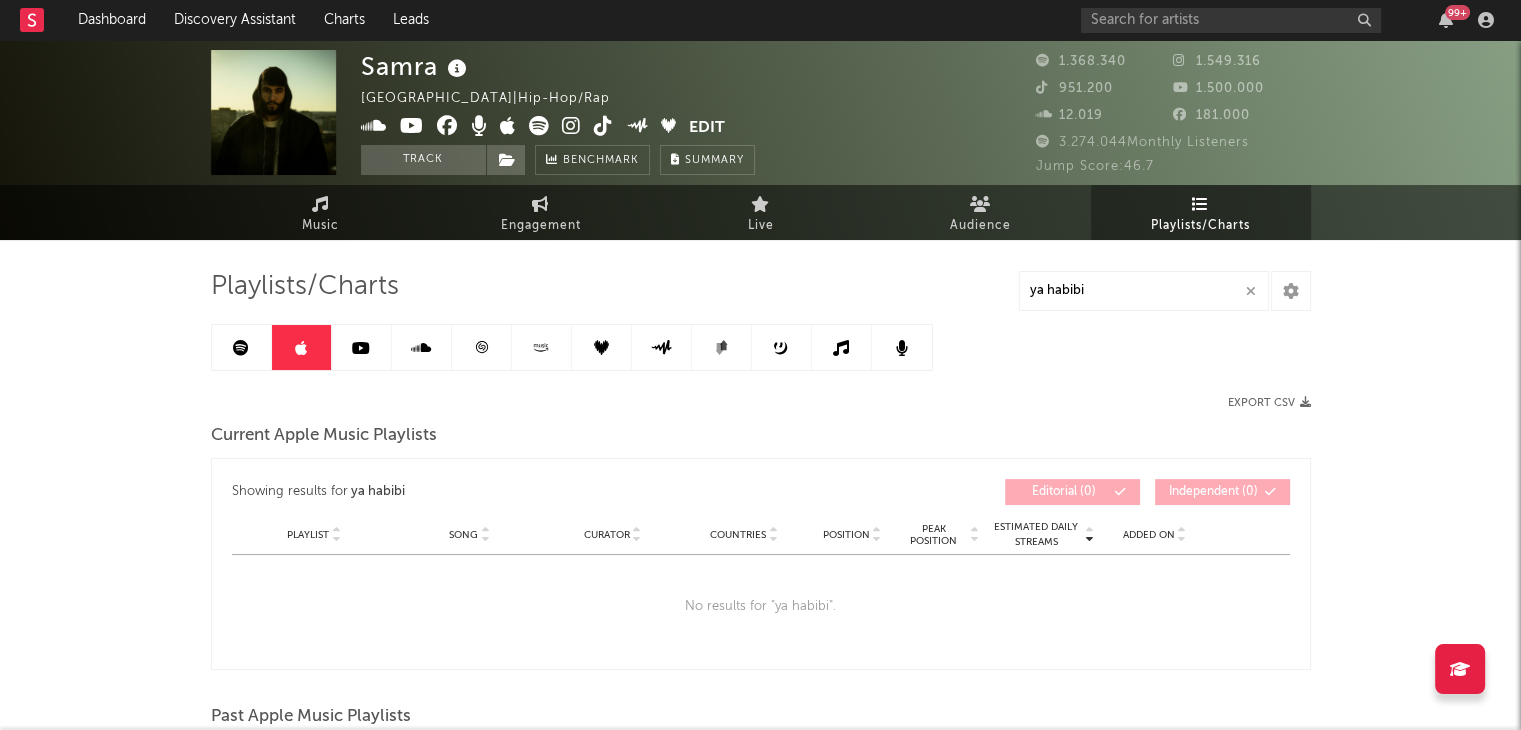 click at bounding box center (602, 347) 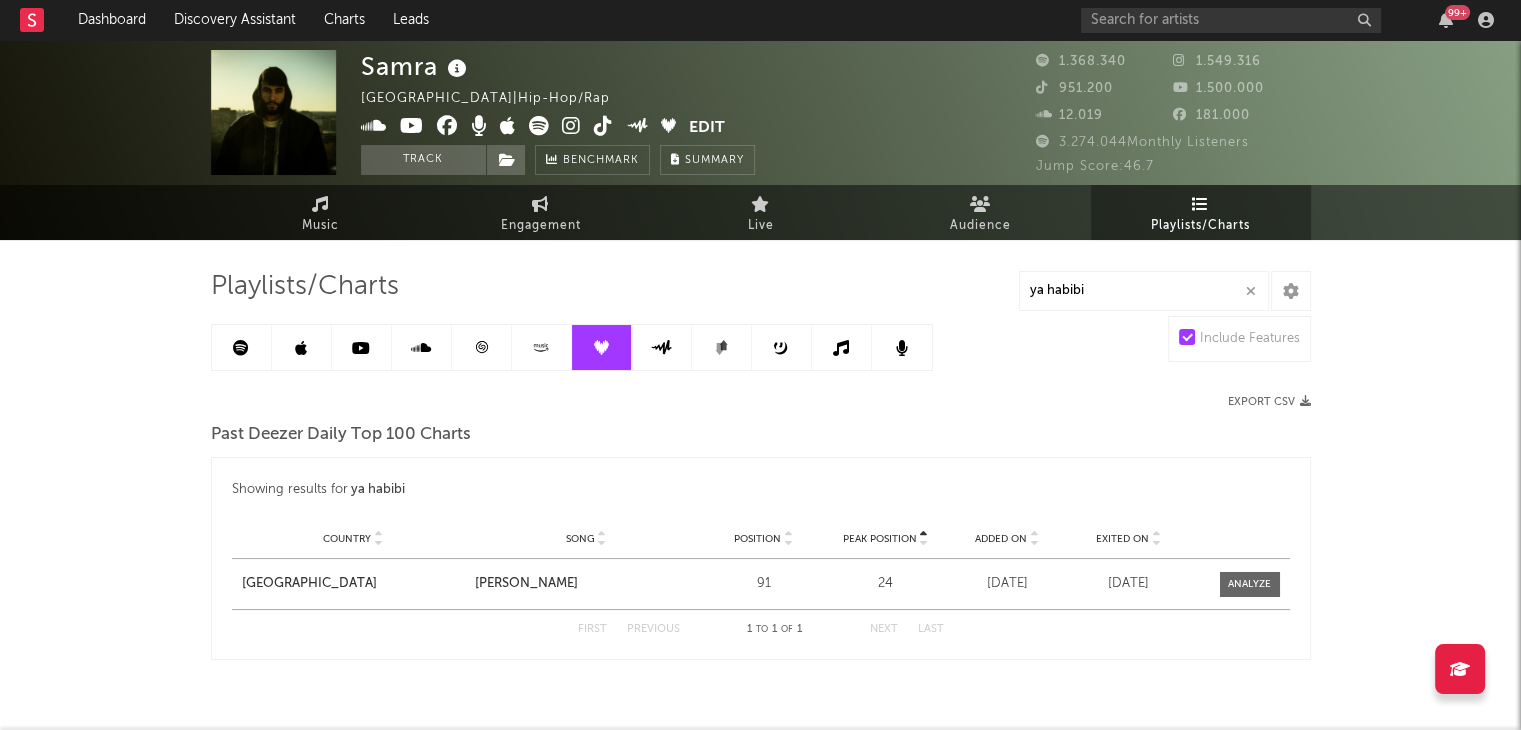 scroll, scrollTop: 48, scrollLeft: 0, axis: vertical 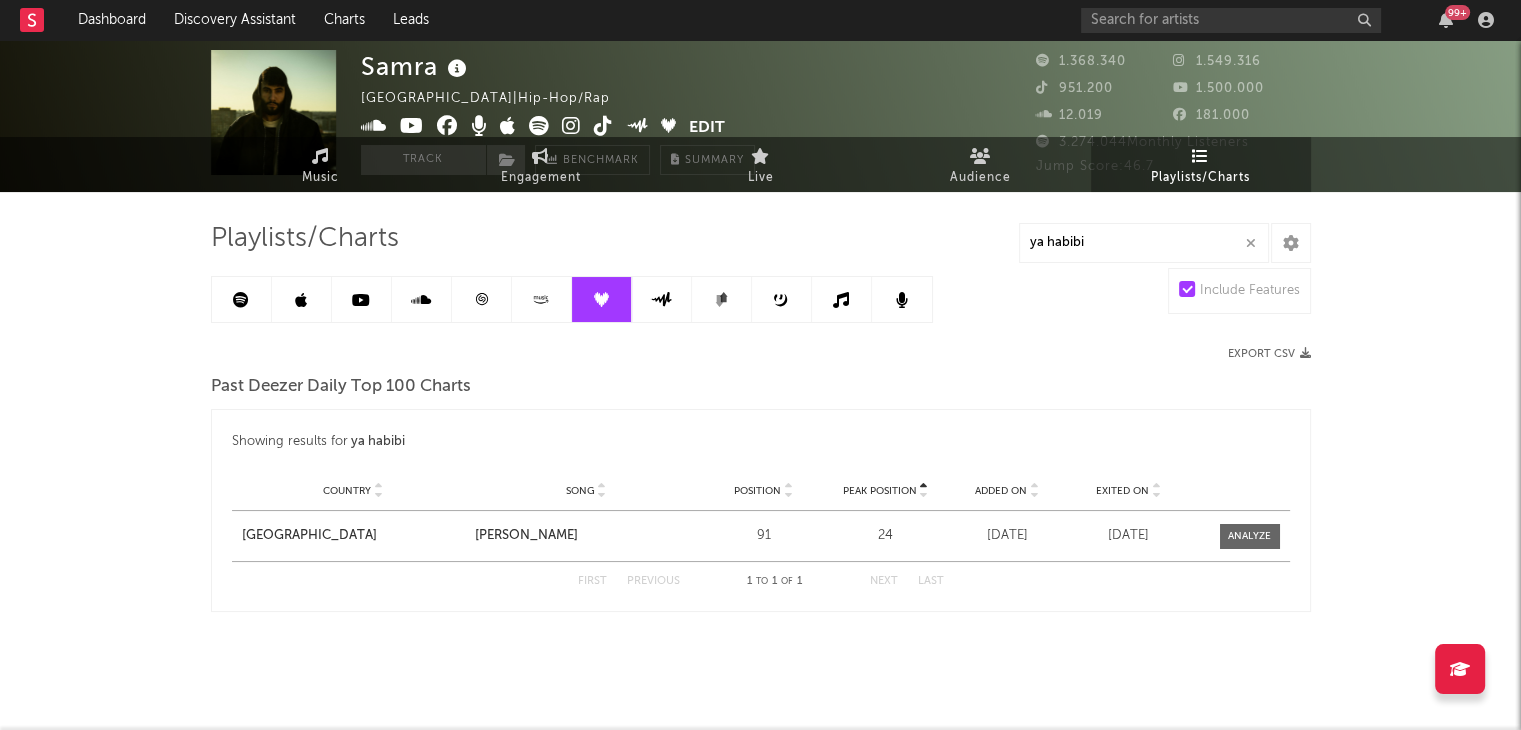 click 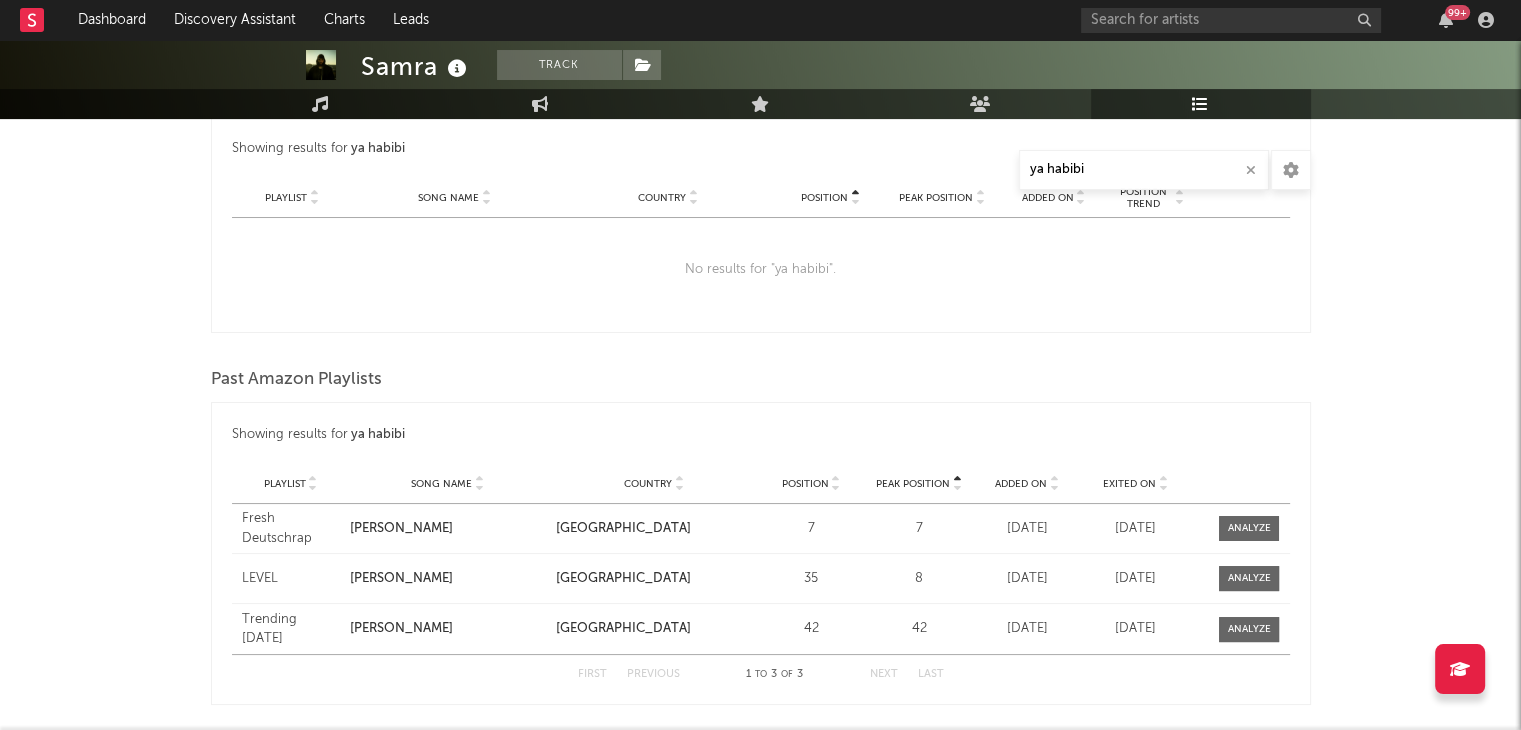 scroll, scrollTop: 434, scrollLeft: 0, axis: vertical 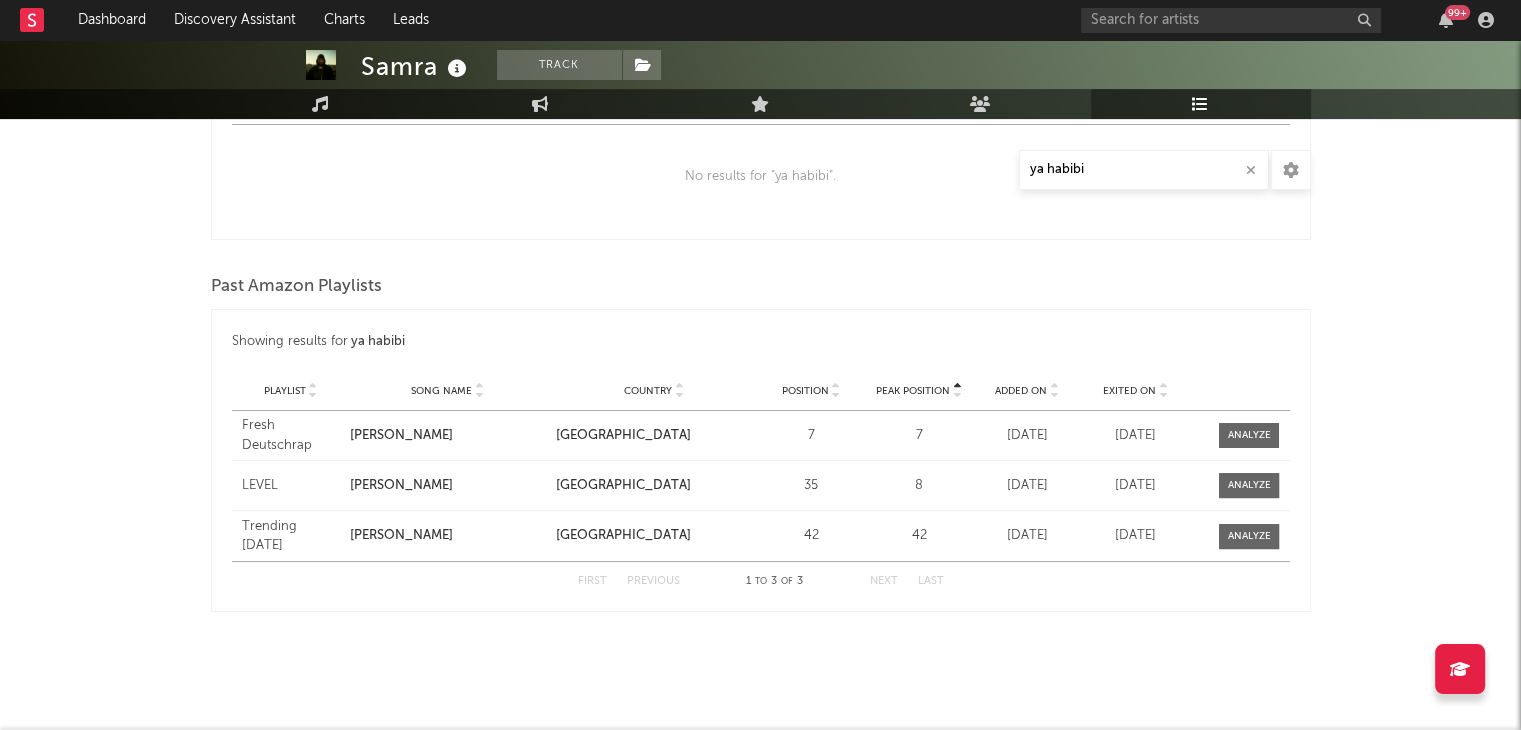 click on "Showing results for  ya habibi Peak Position Playlist Song Name Country Position Peak Position Added On Exited On Position" at bounding box center (761, 345) 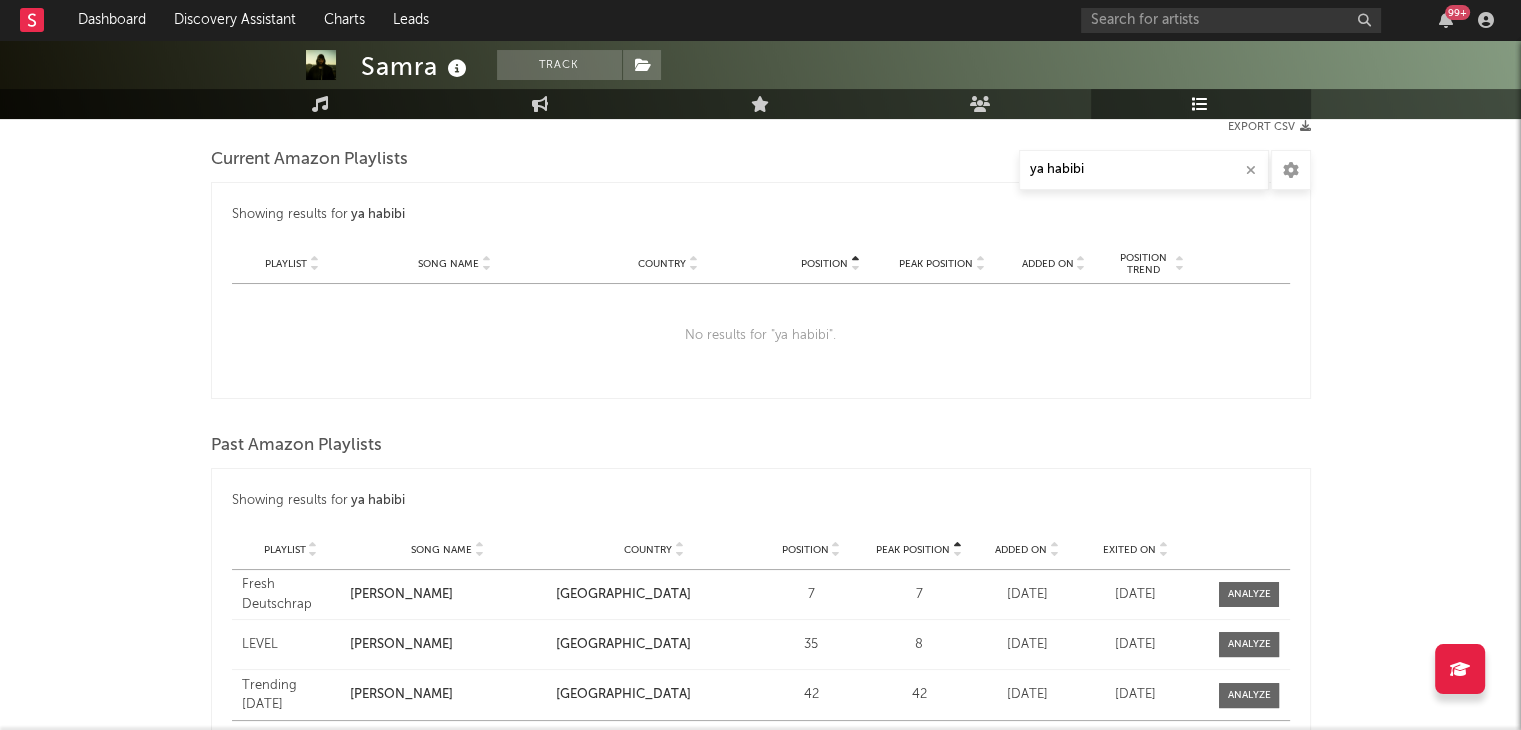 scroll, scrollTop: 271, scrollLeft: 0, axis: vertical 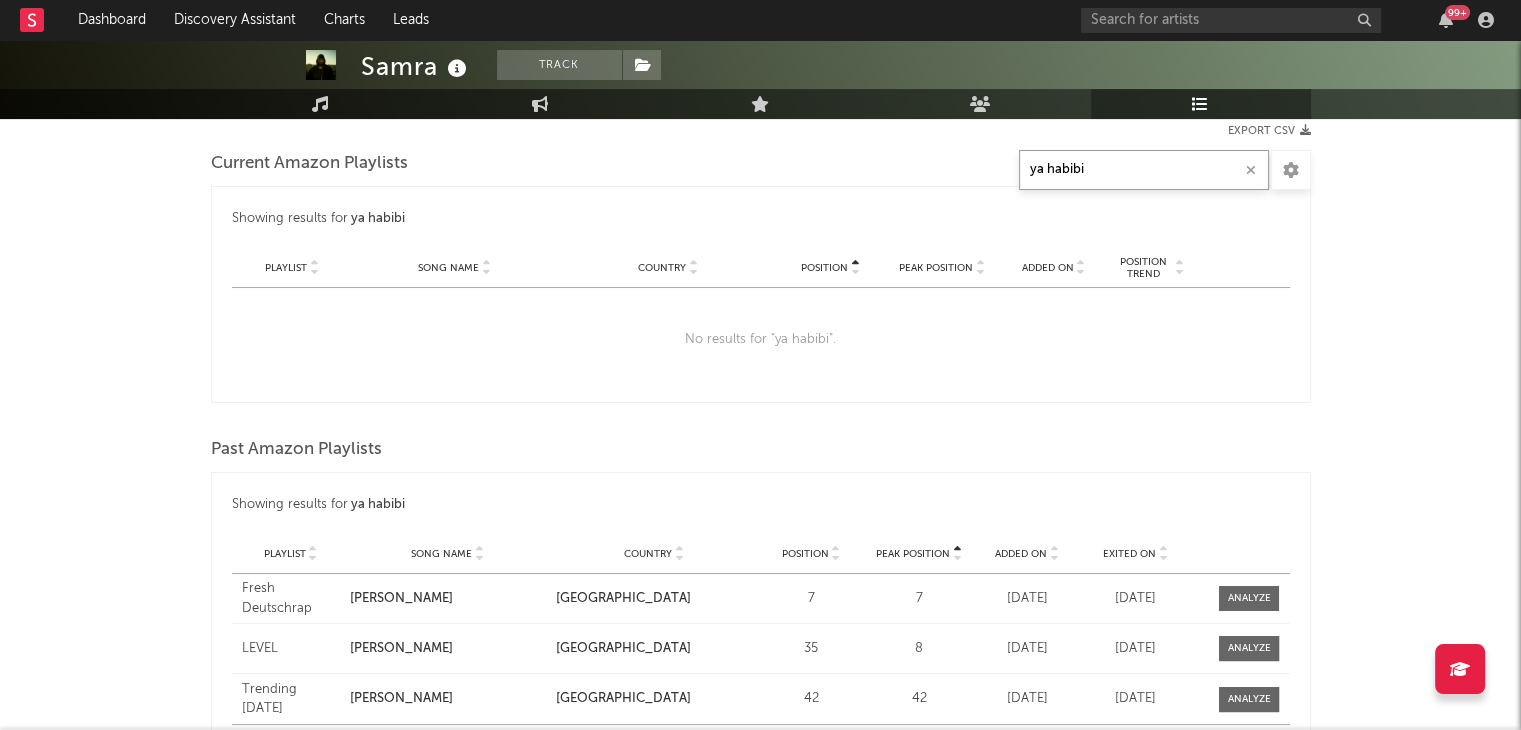 click on "ya habibi" at bounding box center [1144, 170] 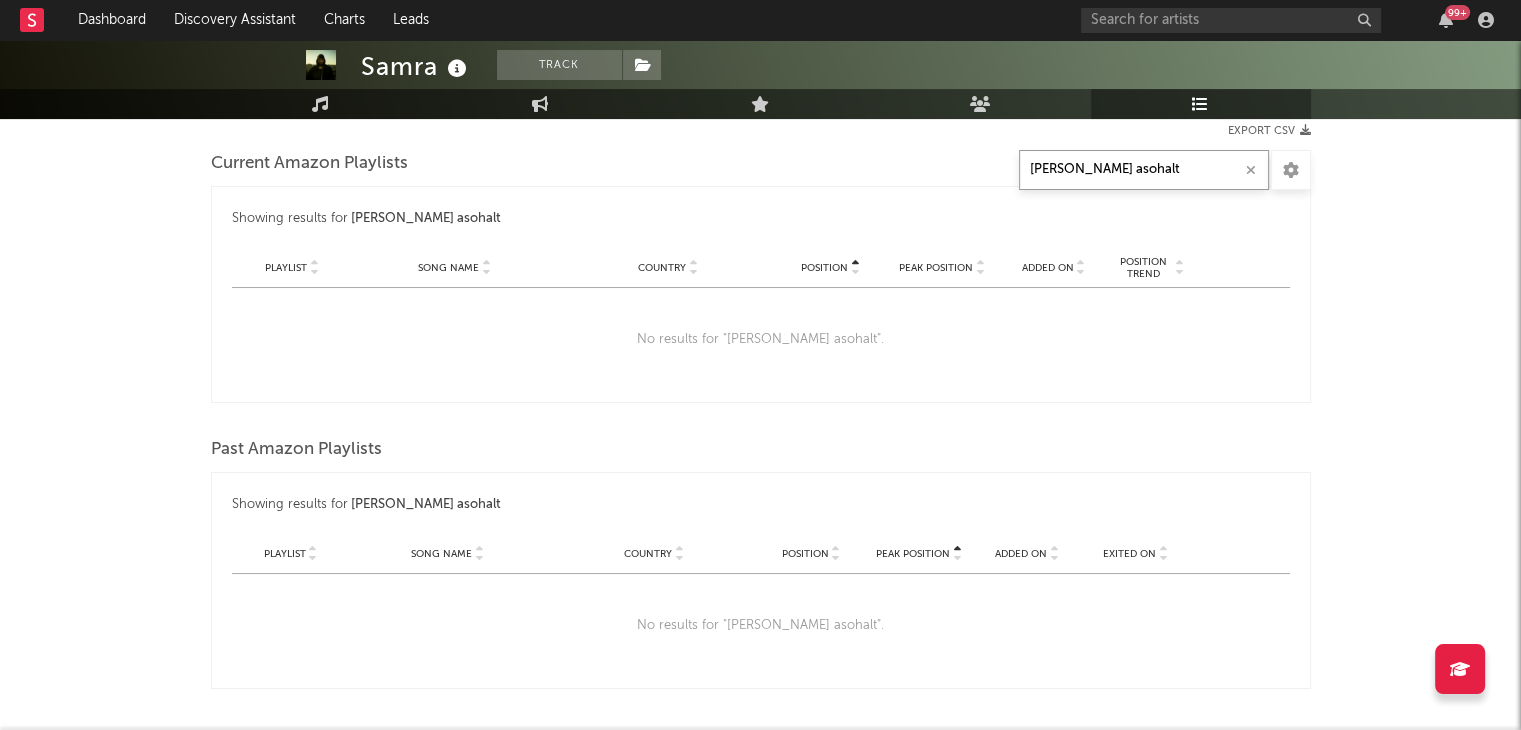 click on "[PERSON_NAME] asohalt" at bounding box center (1144, 170) 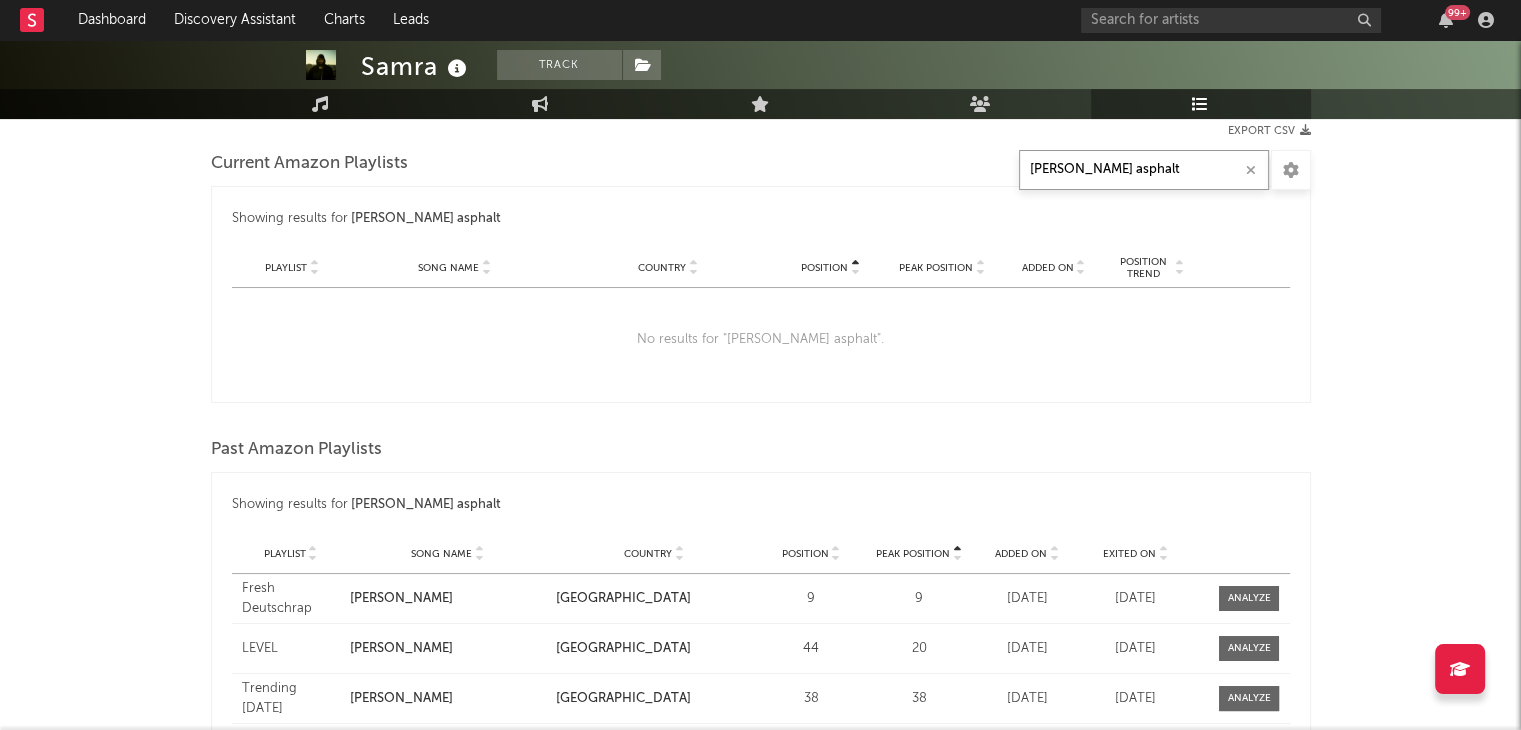 scroll, scrollTop: 0, scrollLeft: 0, axis: both 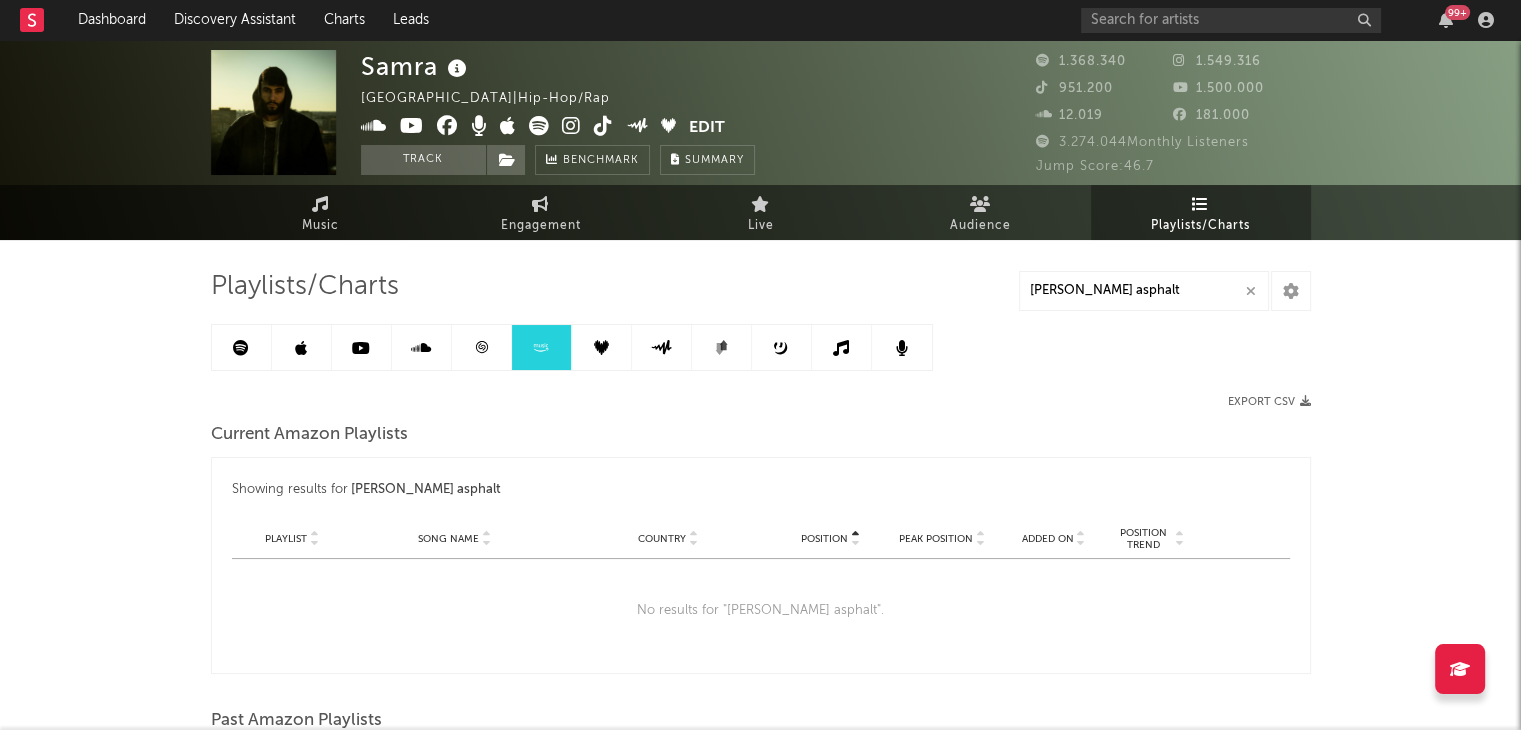 click at bounding box center (241, 348) 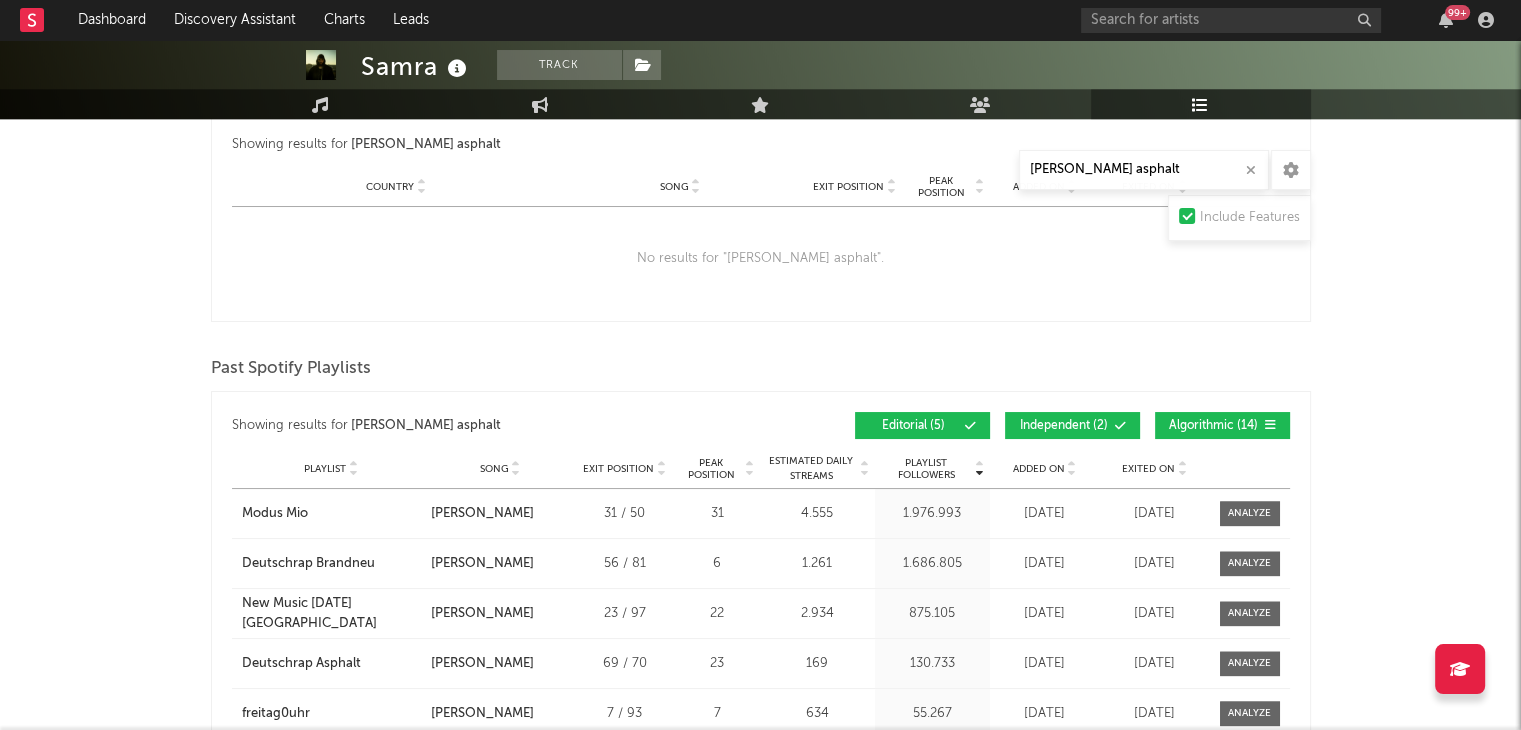 scroll, scrollTop: 1970, scrollLeft: 0, axis: vertical 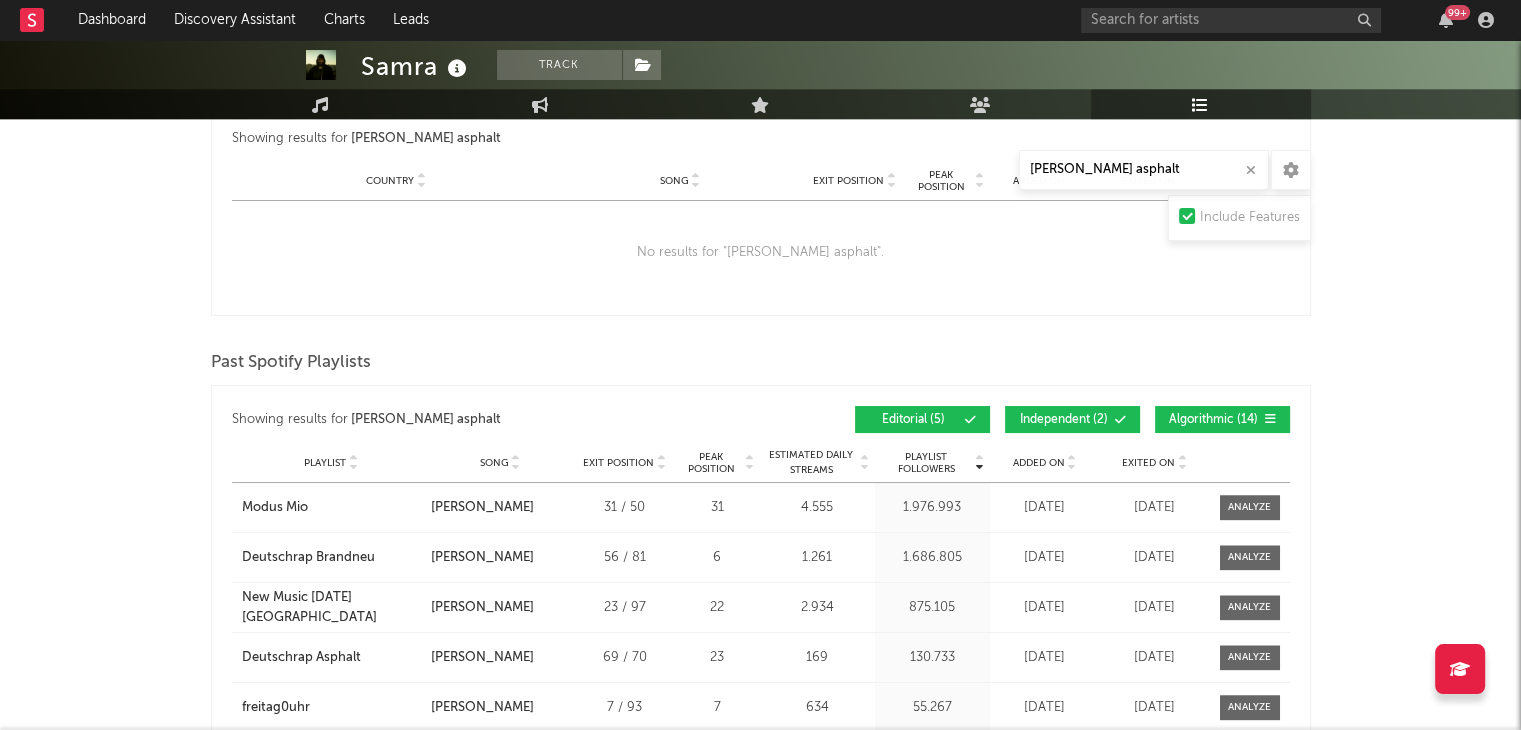 click on "Independent   ( 2 )" at bounding box center (1072, 419) 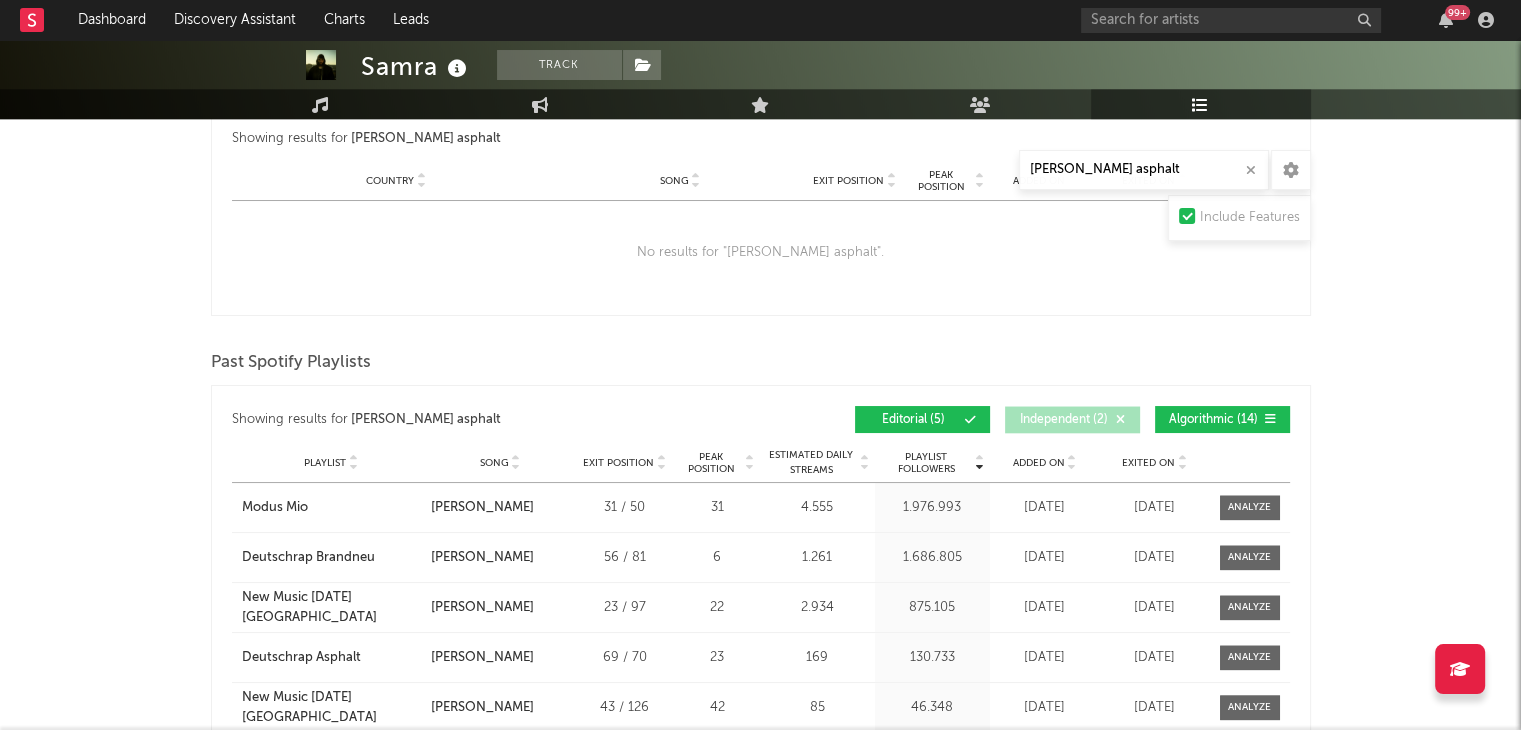 click on "Algorithmic   ( 14 )" at bounding box center (1222, 419) 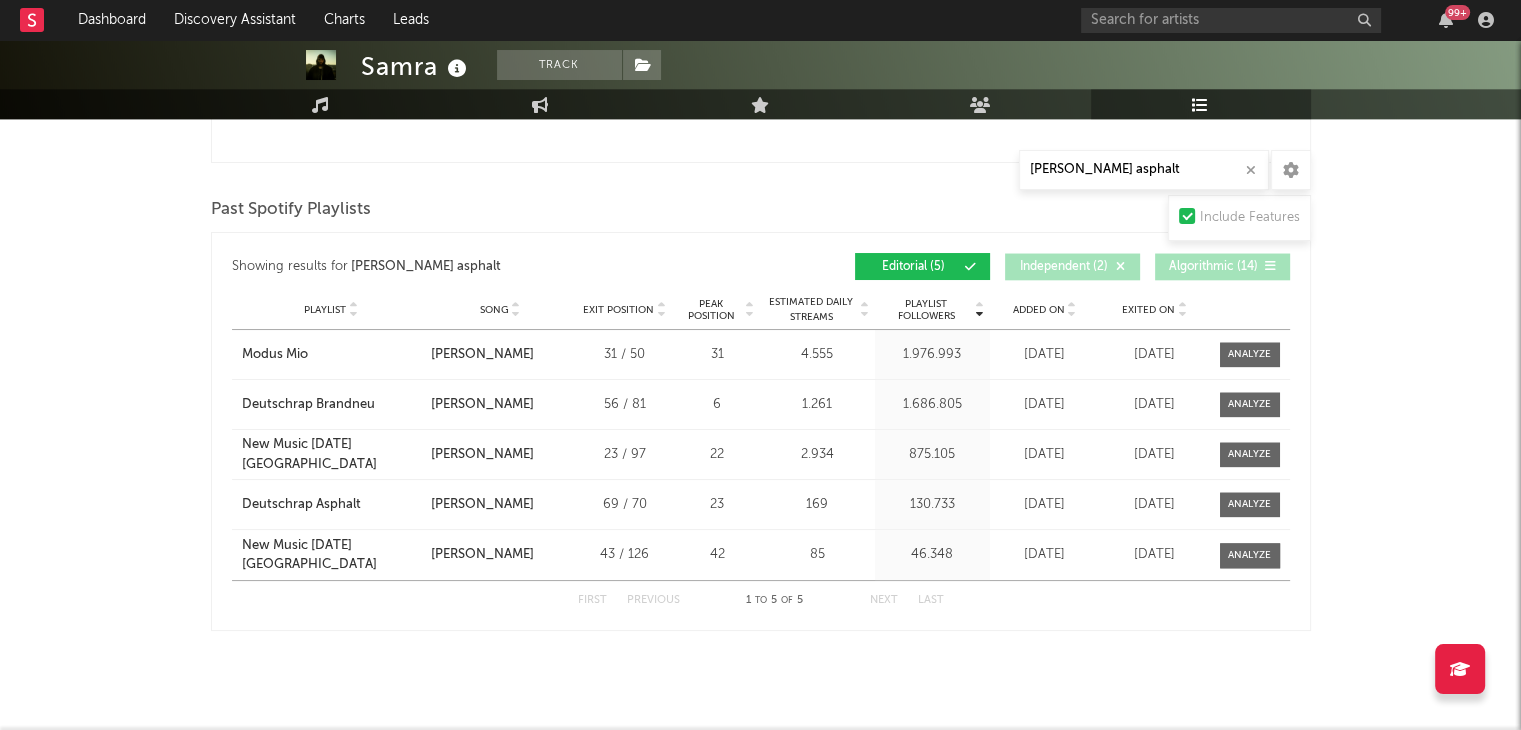 scroll, scrollTop: 2141, scrollLeft: 0, axis: vertical 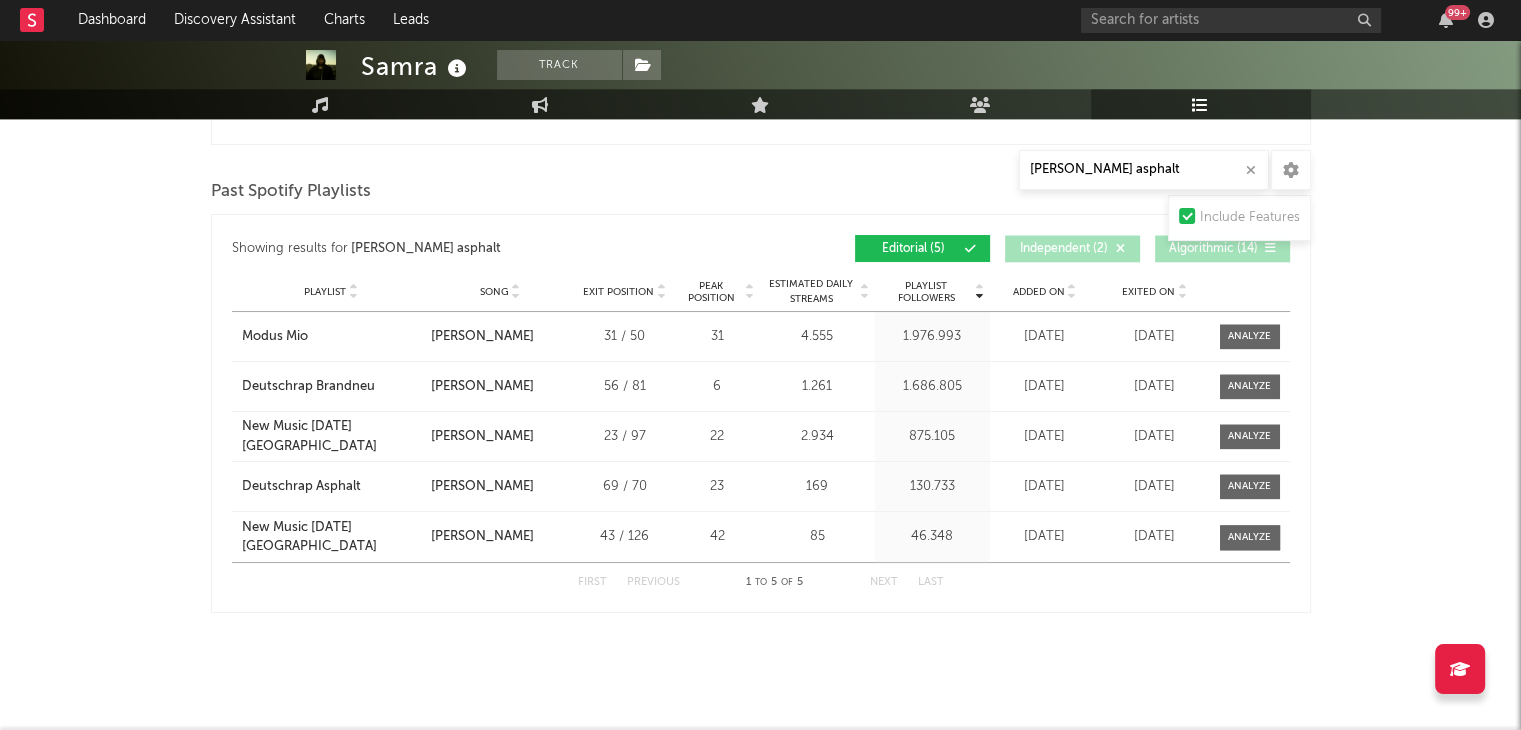 click on "Showing results for  [PERSON_NAME] asphalt Playlist Followers Playlist Song Exit Position Peak Position Playlist Followers Added On Exited On Position Followers Editorial   ( 5 ) Independent   ( 2 ) Algorithmic   ( 14 ) Playlist City Song Exit Position Peak Position Estimated Daily Streams Playlist Followers Daily Streams Added On Exited On Trend Playlist Modus Mio City Song [PERSON_NAME] Asphalt Exit Position 31 / 50 Peak Position 31 Estimated Daily Streams 4.555 Playlist Followers 1.976.993 Daily Streams Added On [DATE] Exited On [DATE] Trend Playlist Deutschrap Brandneu City Song [PERSON_NAME] Exit Position 56 / 81 Peak Position 6 Estimated Daily Streams 1.261 Playlist Followers 1.686.805 Daily Streams Added On [DATE] Exited On [DATE] Trend Playlist New Music [DATE] [GEOGRAPHIC_DATA] City Song [PERSON_NAME] Exit Position 23 / 97 Peak Position 22 Estimated Daily Streams 2.934 Playlist Followers 875.105 Daily Streams Added On [DATE] Exited On [DATE] Trend Playlist Deutschrap Asphalt City" at bounding box center (761, 413) 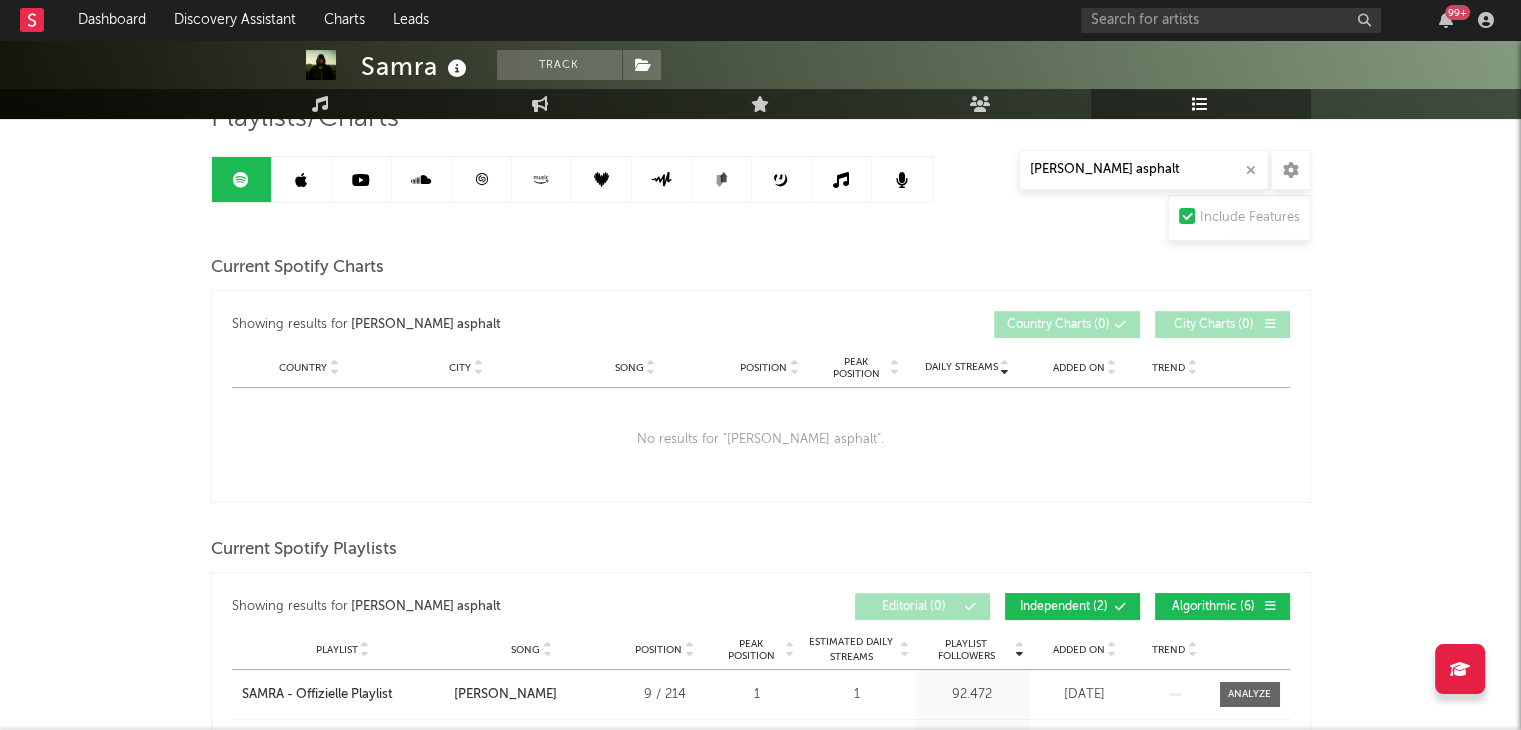 scroll, scrollTop: 0, scrollLeft: 0, axis: both 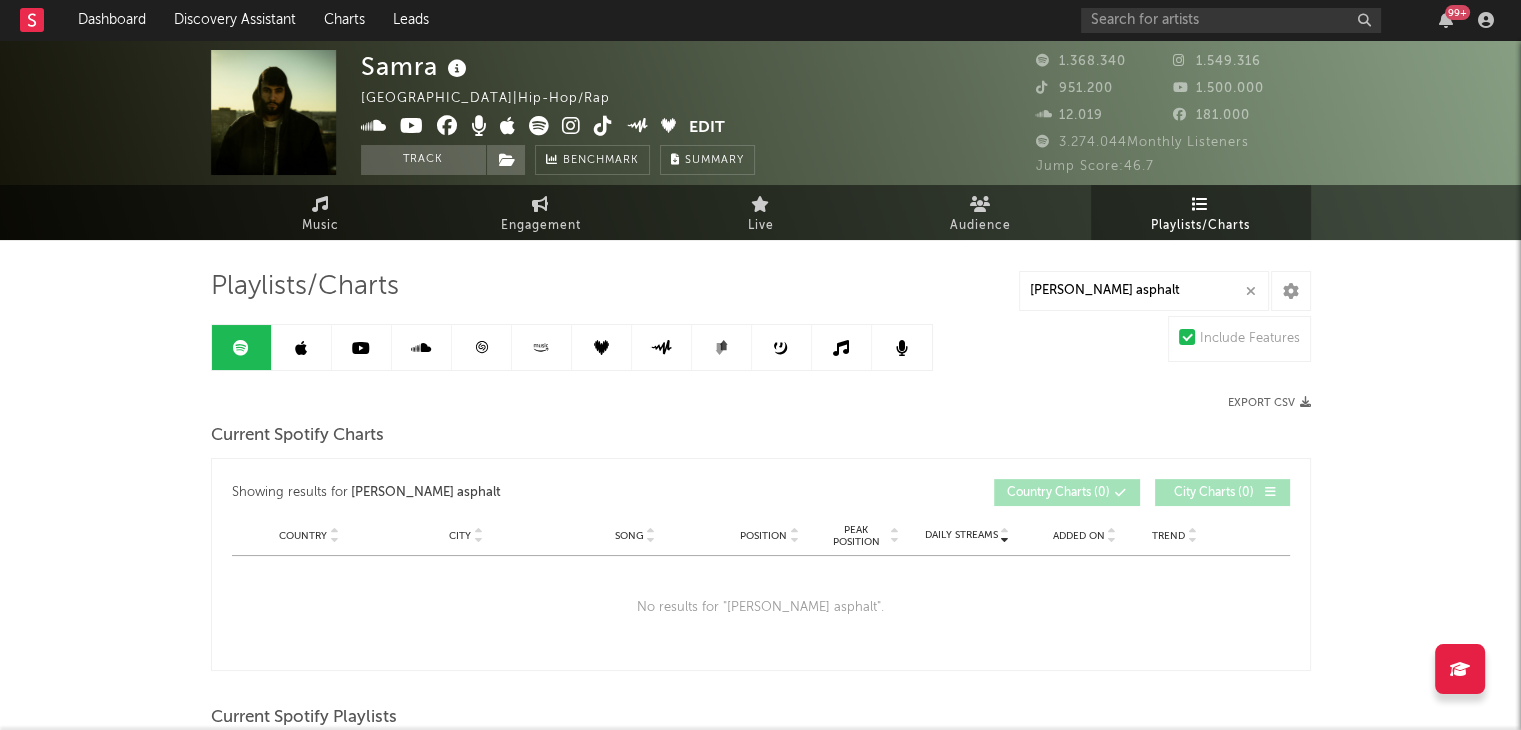 click at bounding box center (301, 348) 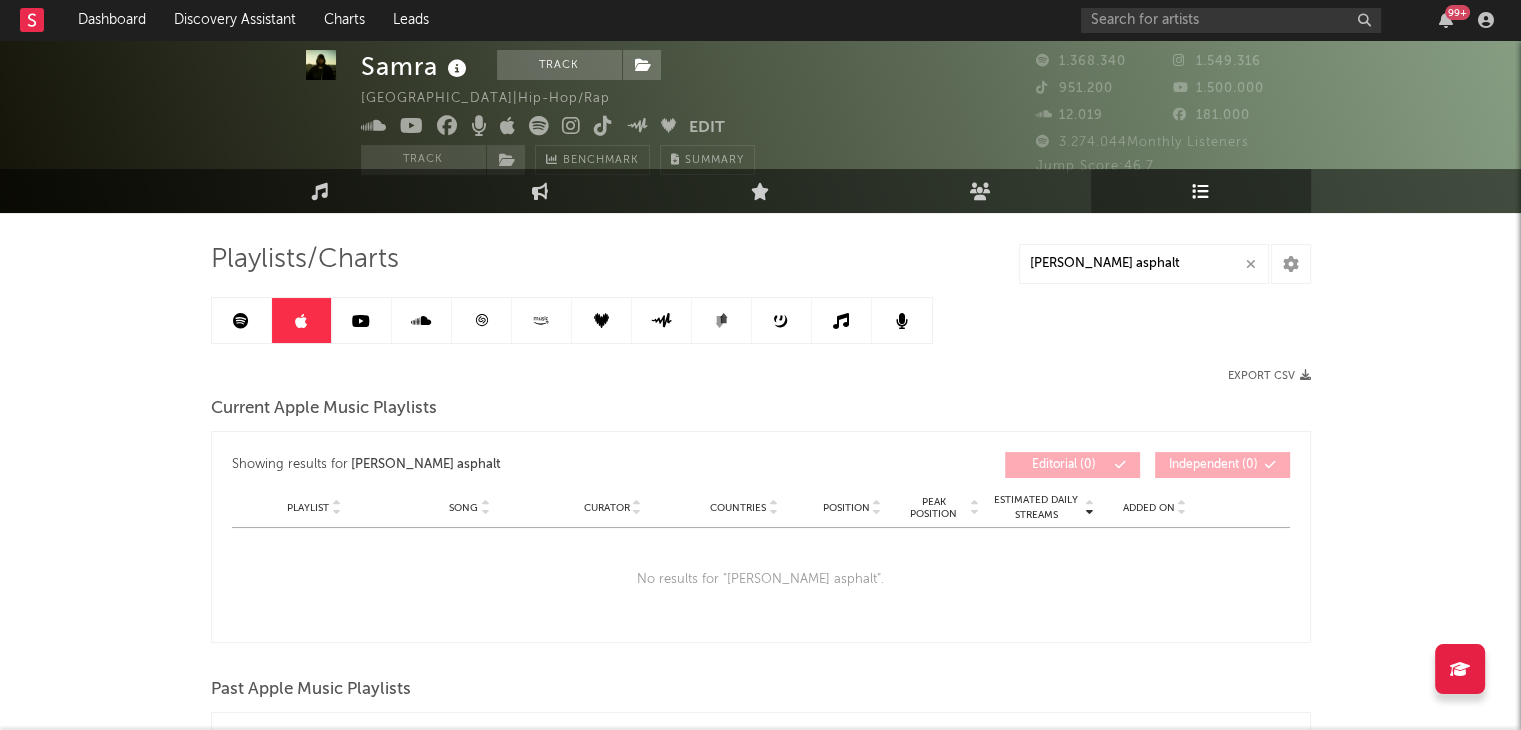 scroll, scrollTop: 26, scrollLeft: 0, axis: vertical 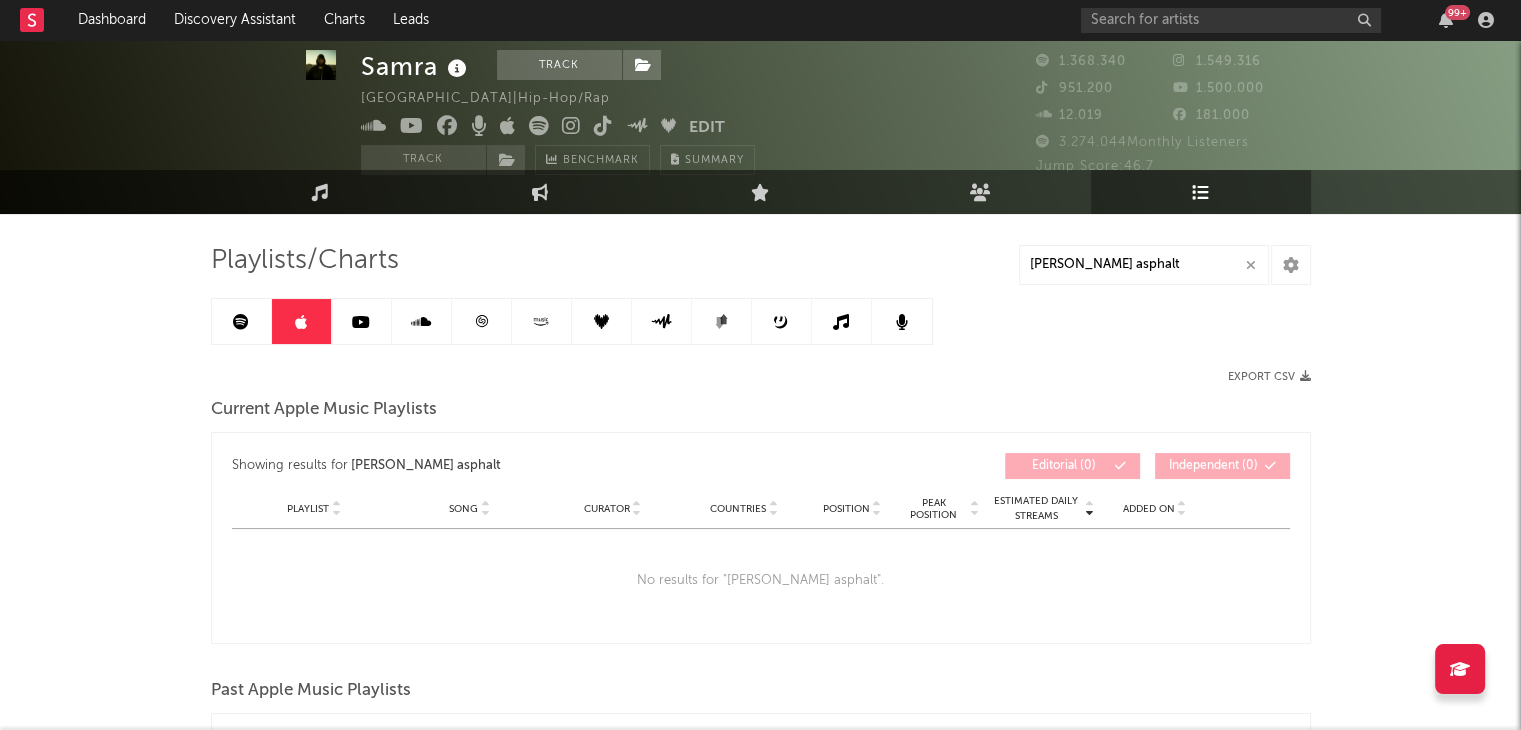 click 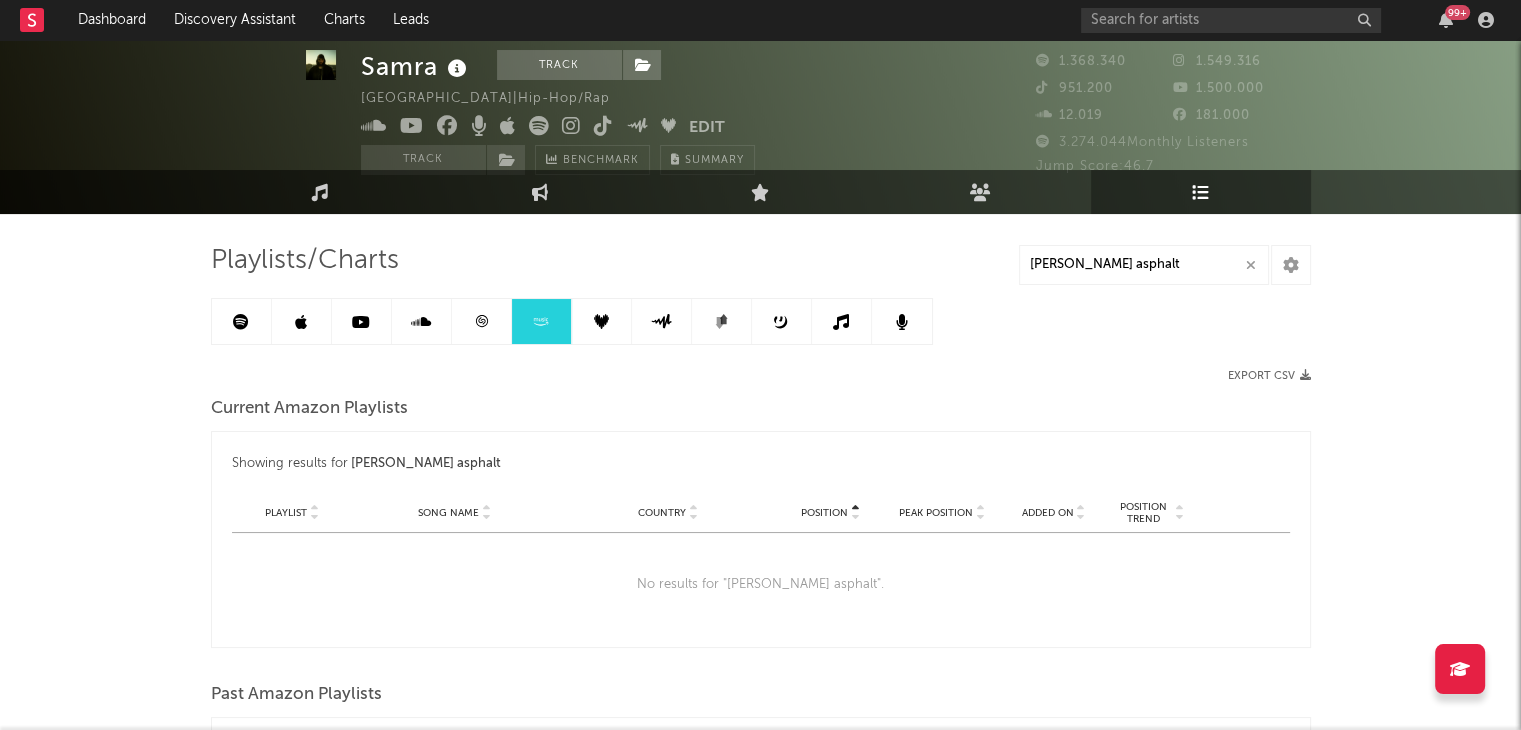 click 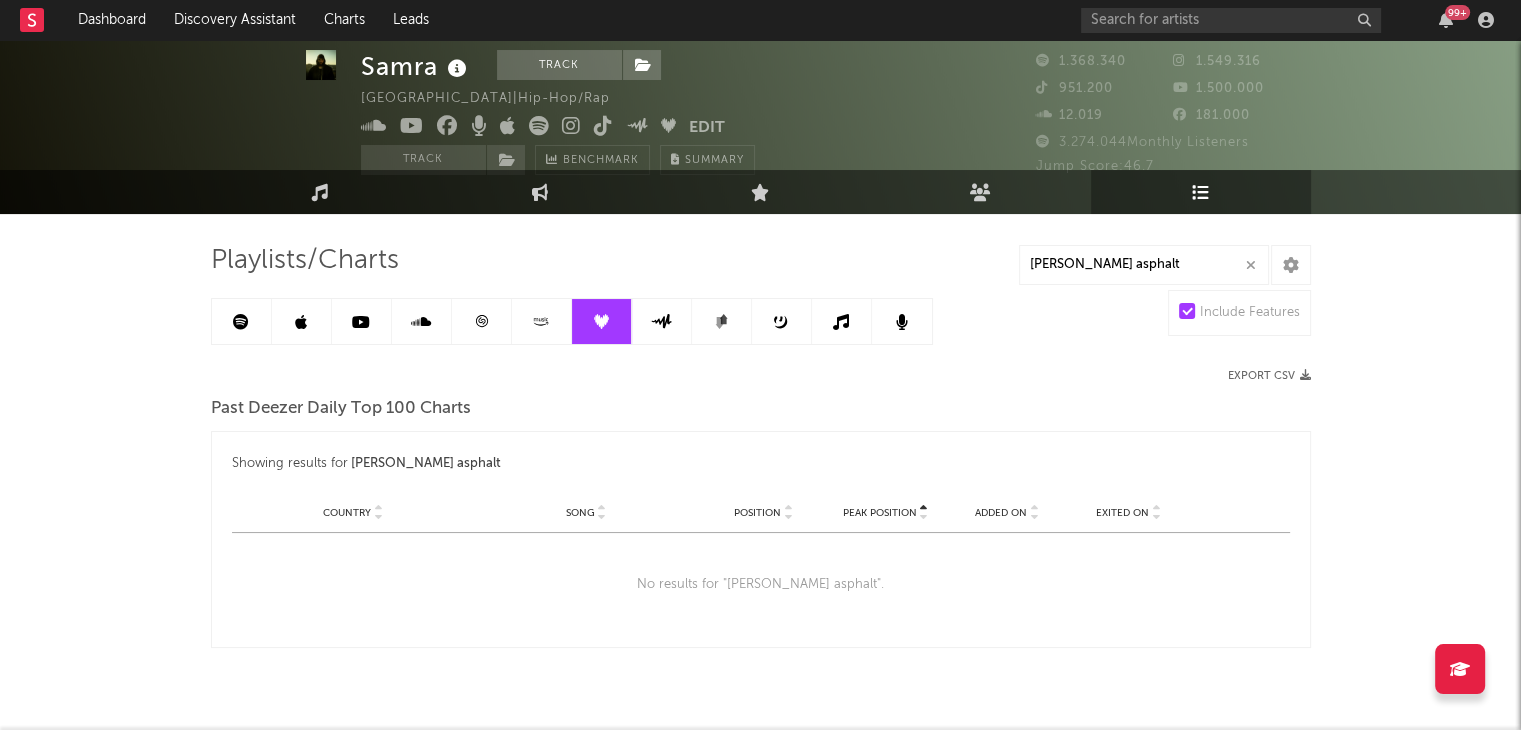 scroll, scrollTop: 62, scrollLeft: 0, axis: vertical 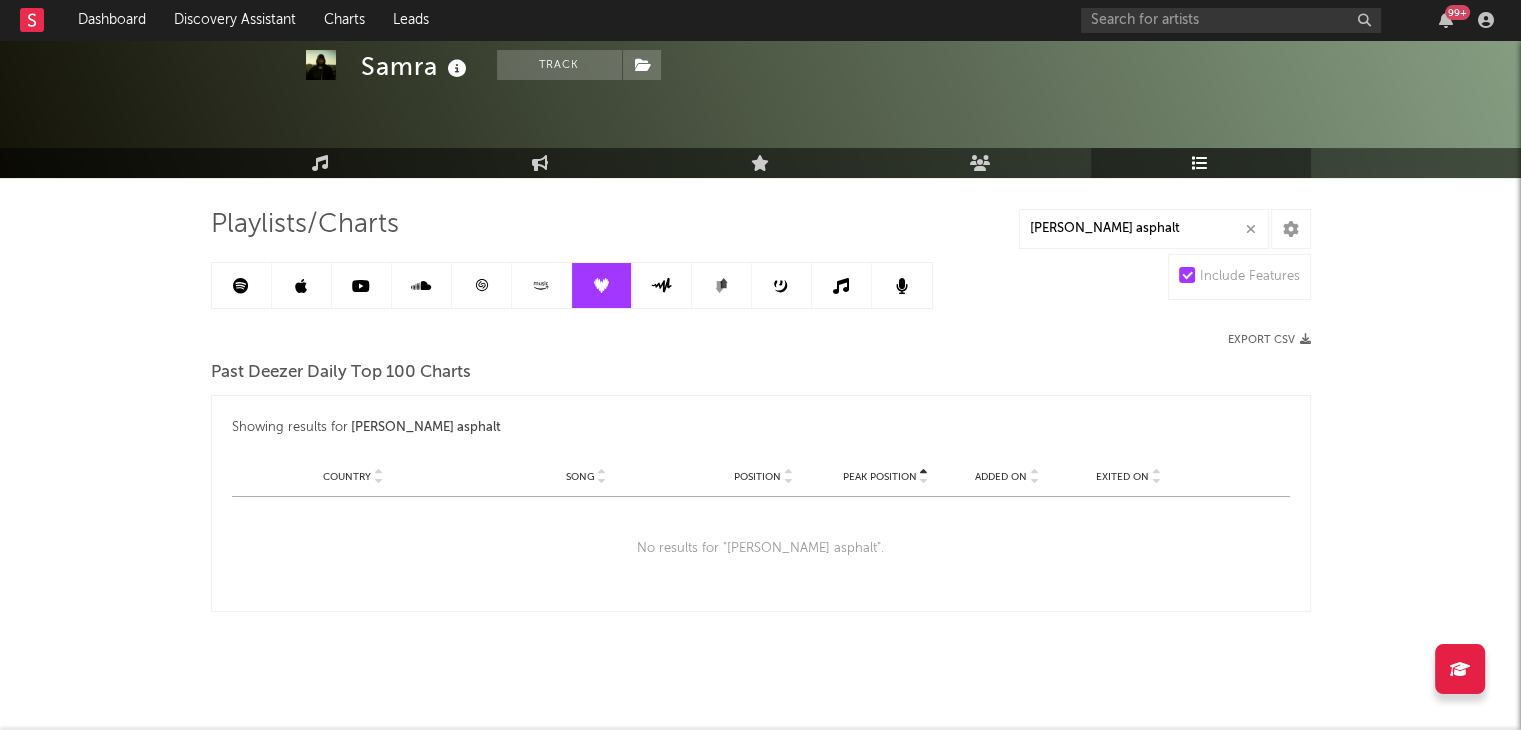 click at bounding box center [542, 285] 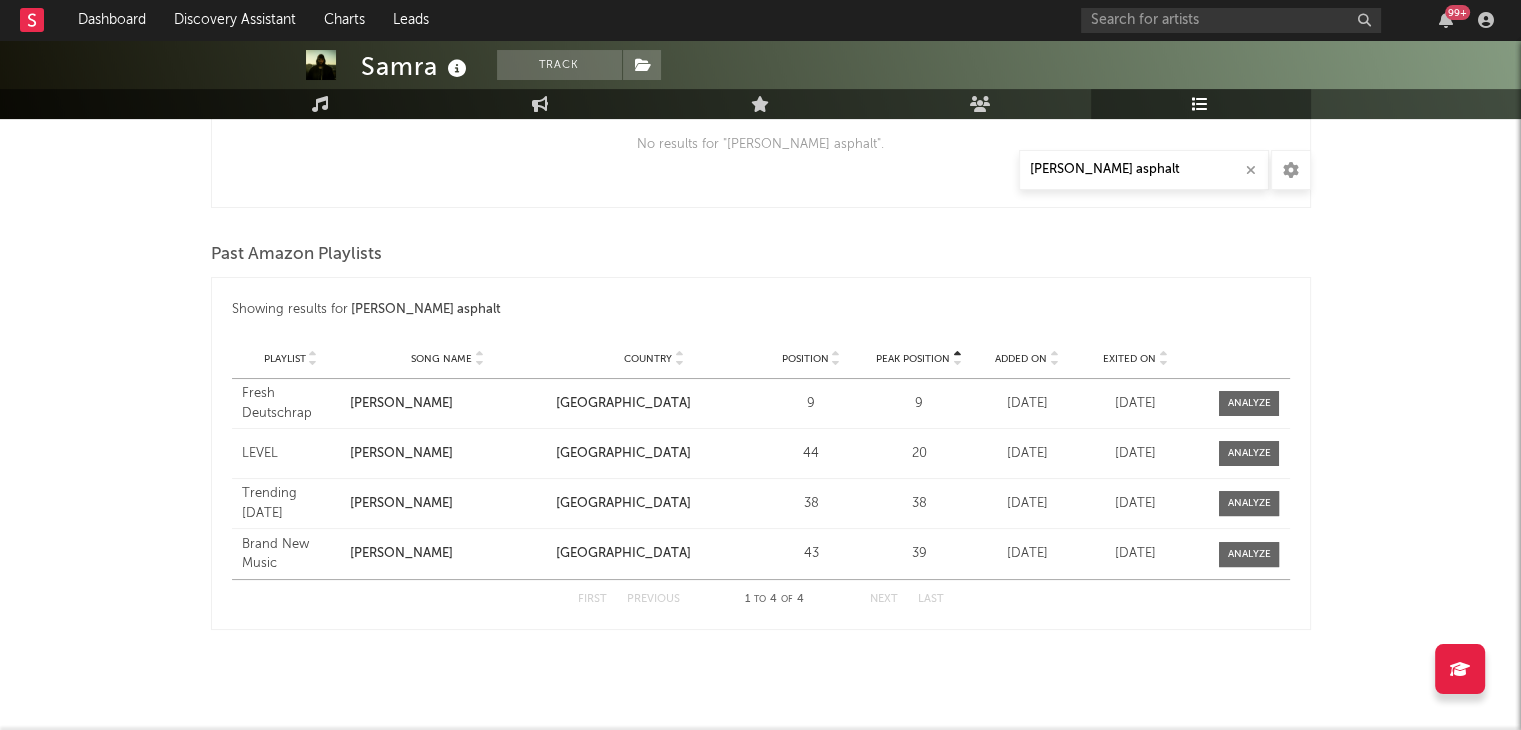 scroll, scrollTop: 484, scrollLeft: 0, axis: vertical 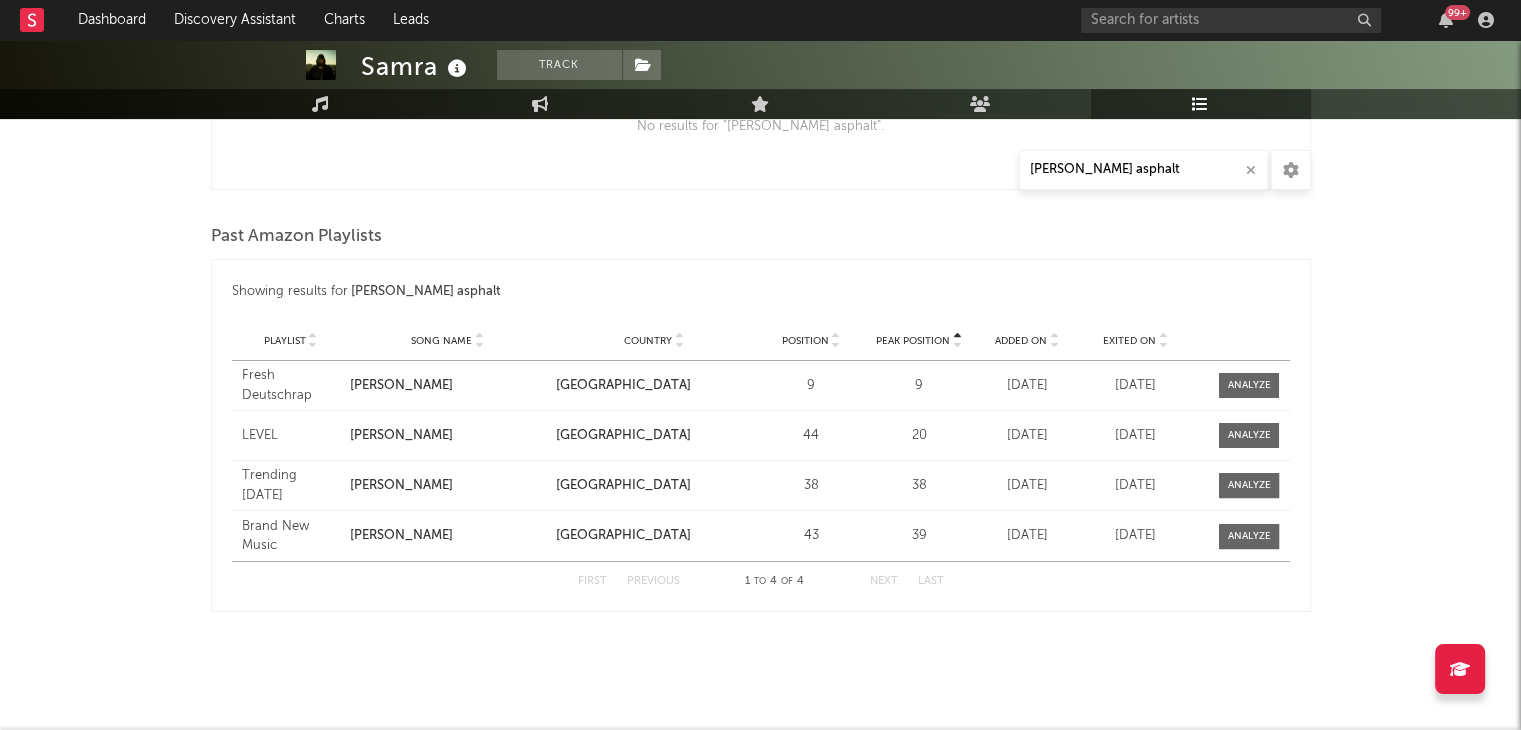 click on "Samra Track [GEOGRAPHIC_DATA]  |  Hip-Hop/Rap Edit Track Benchmark Summary 1.368.340 1.549.316 951.200 1.500.000 12.019 181.000 3.274.044  Monthly Listeners Jump Score:  46.7 Music Engagement Live Audience Playlists/Charts Playlists/Charts [PERSON_NAME] asphalt Export CSV  Current Amazon Playlists Showing results for  [PERSON_NAME] asphalt Position Playlist Song Name Country Position Peak Position Added On Position Trend Position Playlist Song Name Country Position Peak Position Added On Exited On Position Trend No results for " Nasser asphalt ". Past Amazon Playlists Showing results for  [PERSON_NAME] asphalt Peak Position Playlist Song Name Country Position Peak Position Added On Exited On Position Playlist Song Name Country Position Peak Position Added On Exited On Position Trend Playlist Fresh Deutschrap Song Name [PERSON_NAME] Country [GEOGRAPHIC_DATA] Position 9 Peak Position 9 Added On [DATE] Exited On [DATE] Position Trend Playlist LEVEL Song Name [PERSON_NAME] Country [GEOGRAPHIC_DATA] Position 44 Peak Position 20 Added On [DATE]" at bounding box center [760, 144] 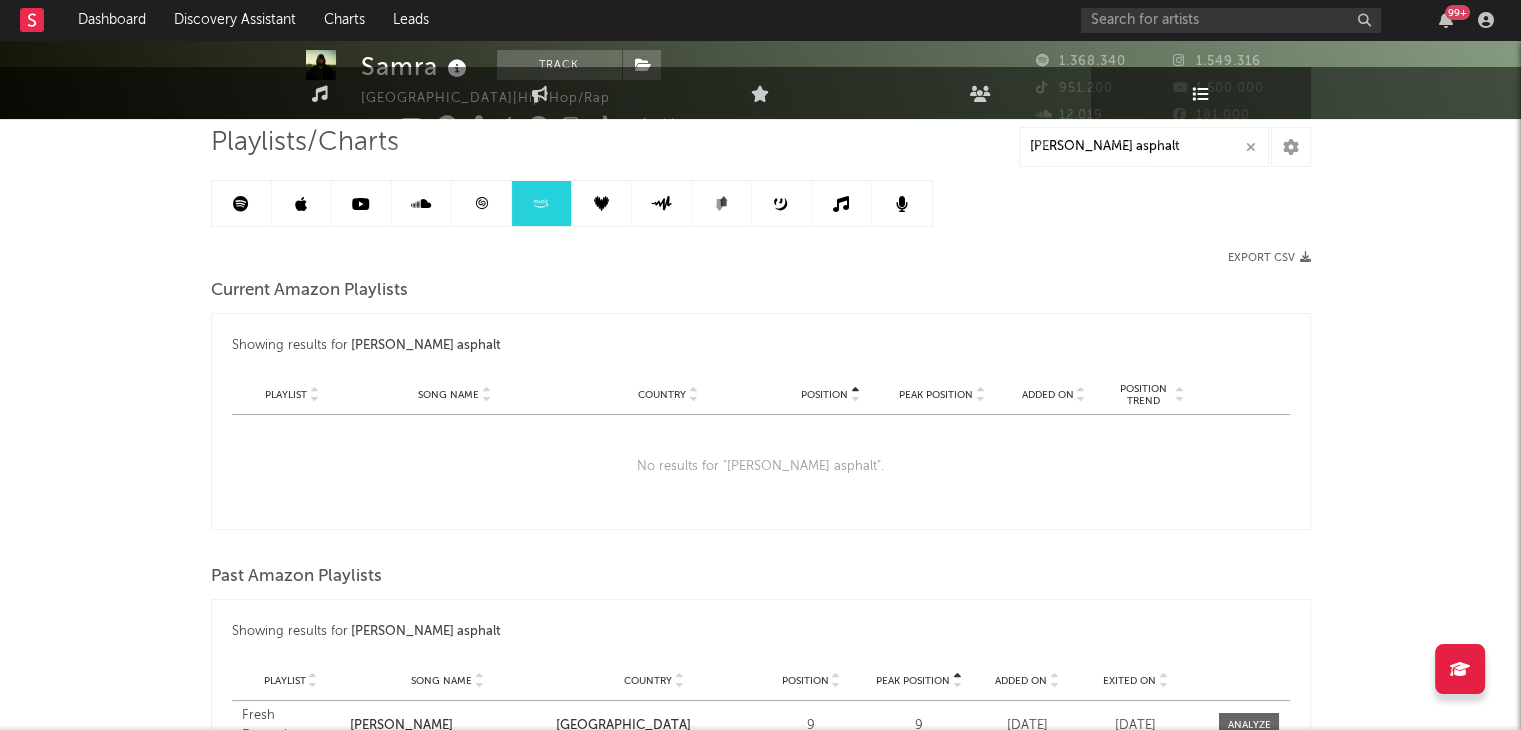 scroll, scrollTop: 0, scrollLeft: 0, axis: both 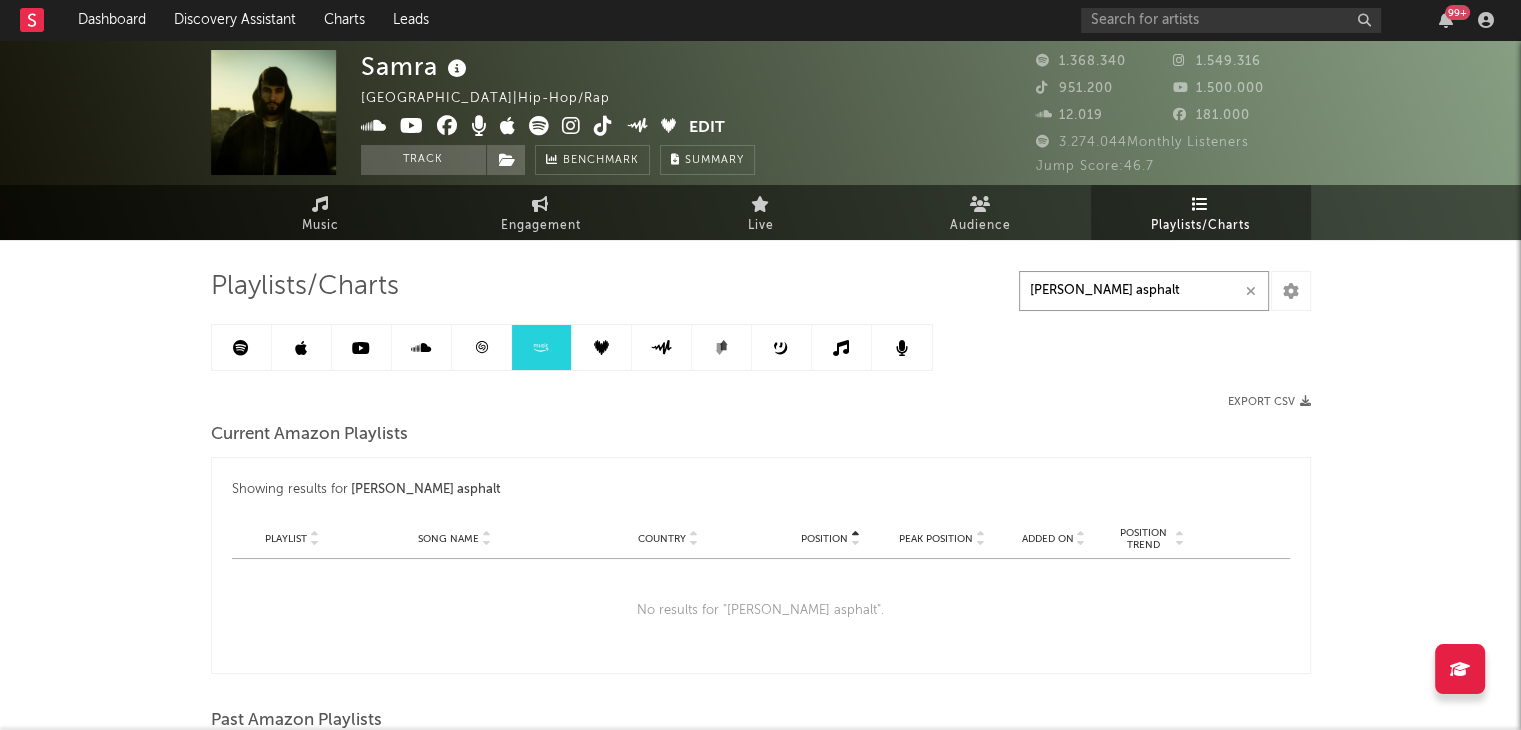 click on "[PERSON_NAME] asphalt" at bounding box center (1144, 291) 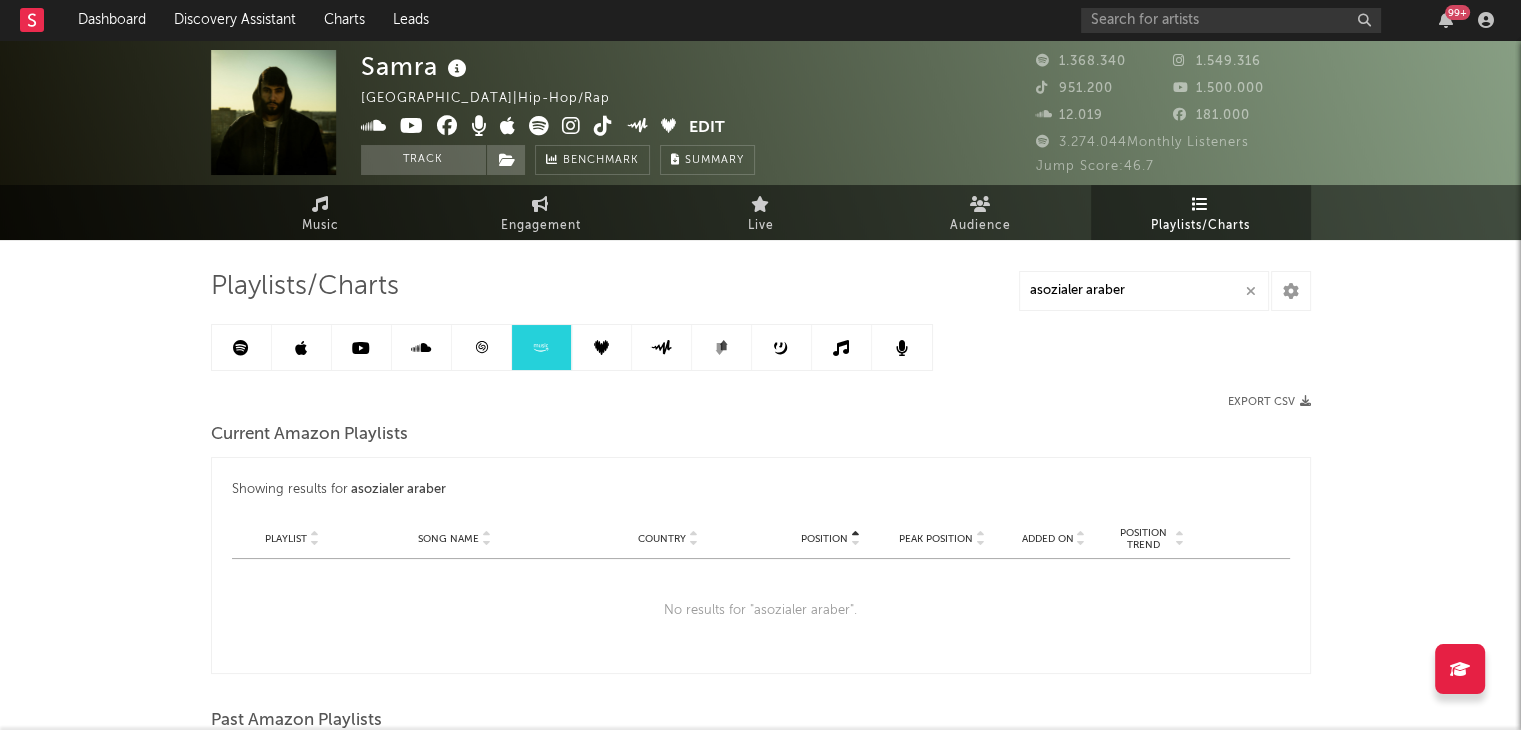 click at bounding box center (242, 347) 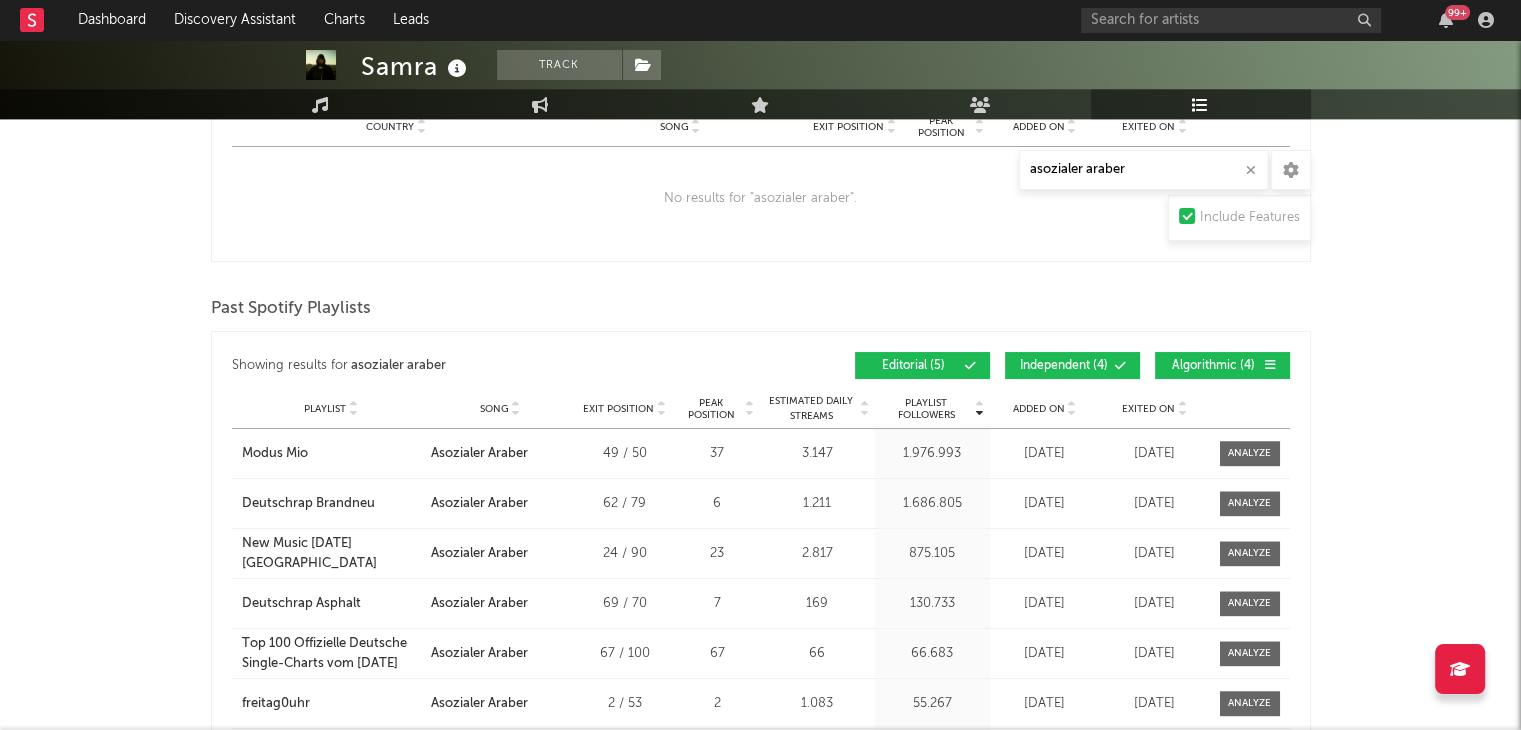 scroll, scrollTop: 2127, scrollLeft: 0, axis: vertical 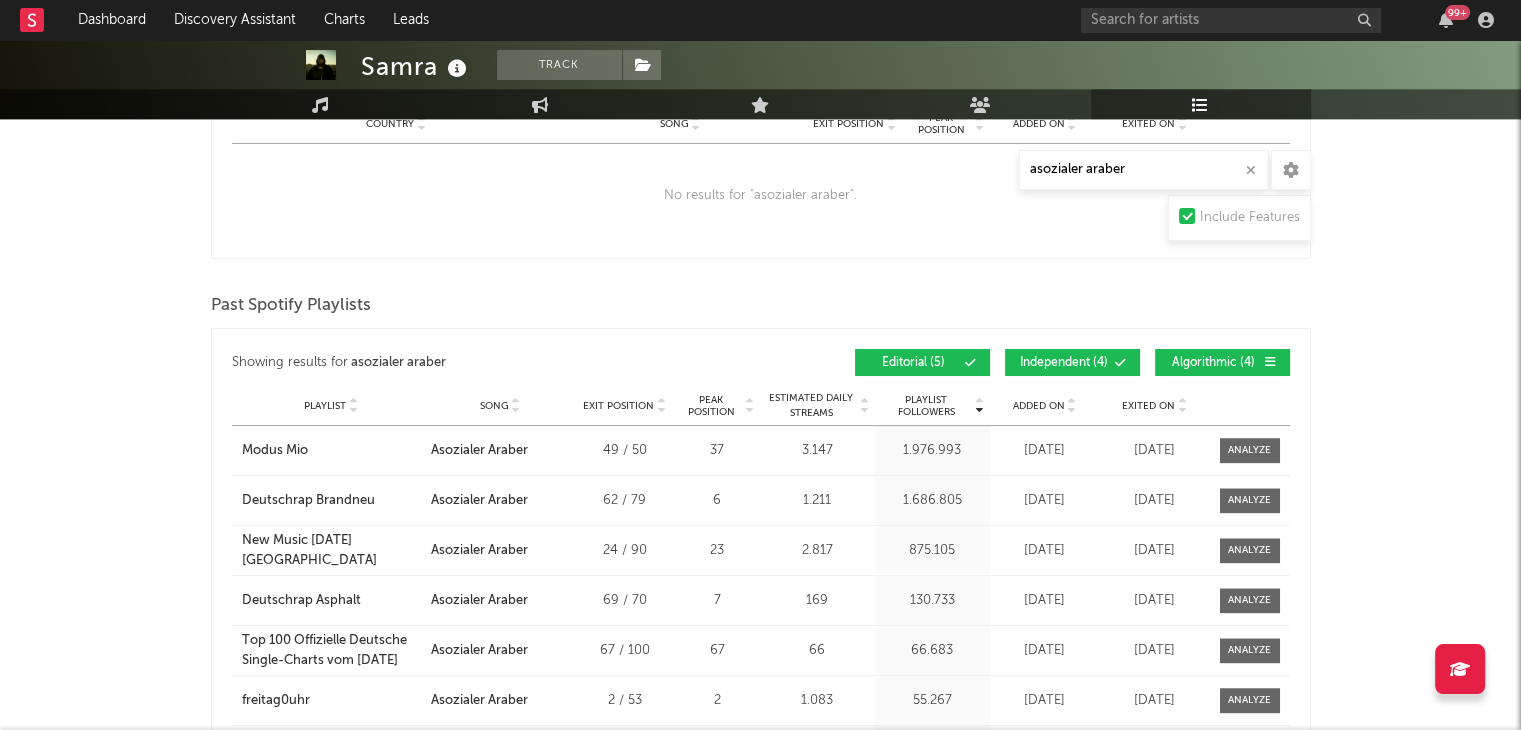 click on "Independent   ( 4 )" at bounding box center [1072, 362] 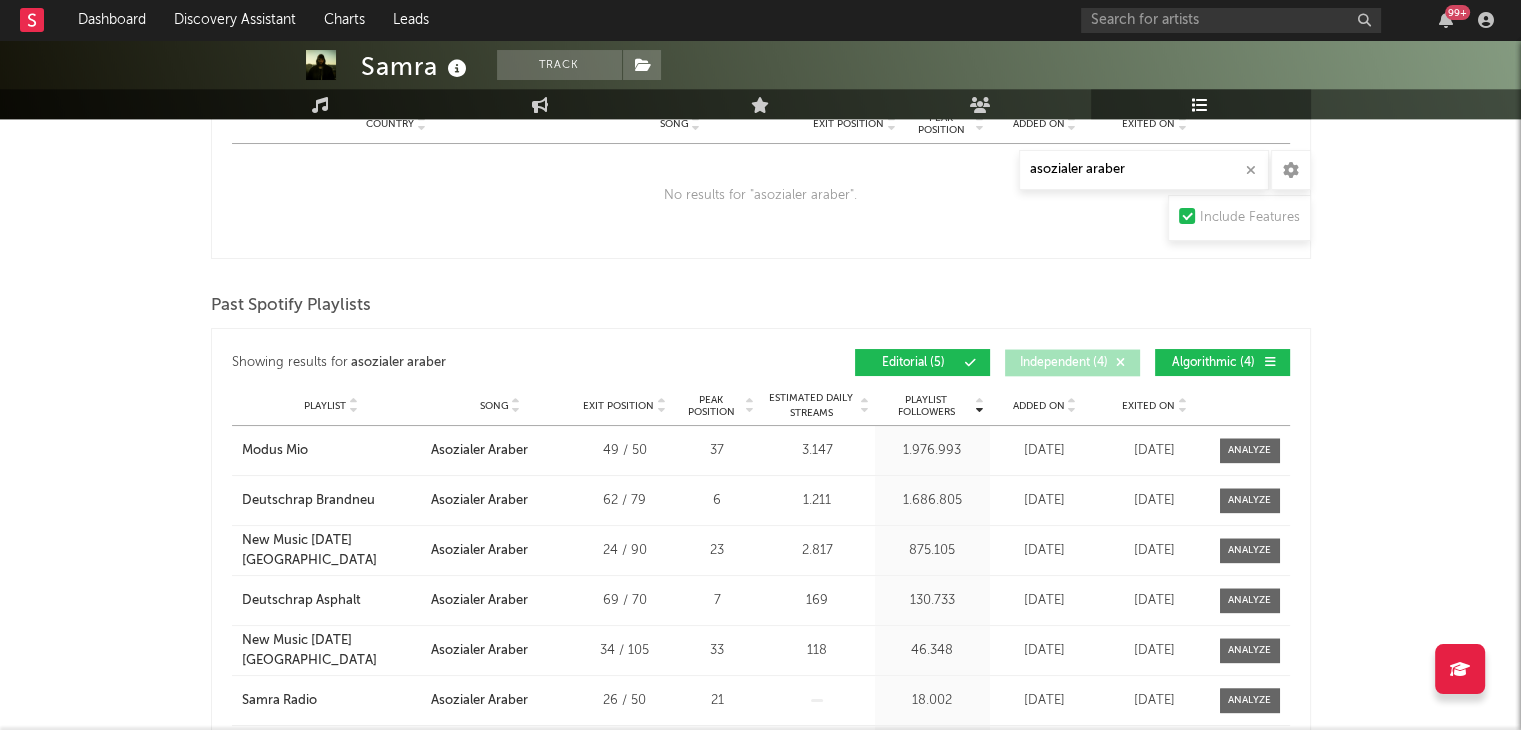 click on "Algorithmic   ( 4 )" at bounding box center [1222, 362] 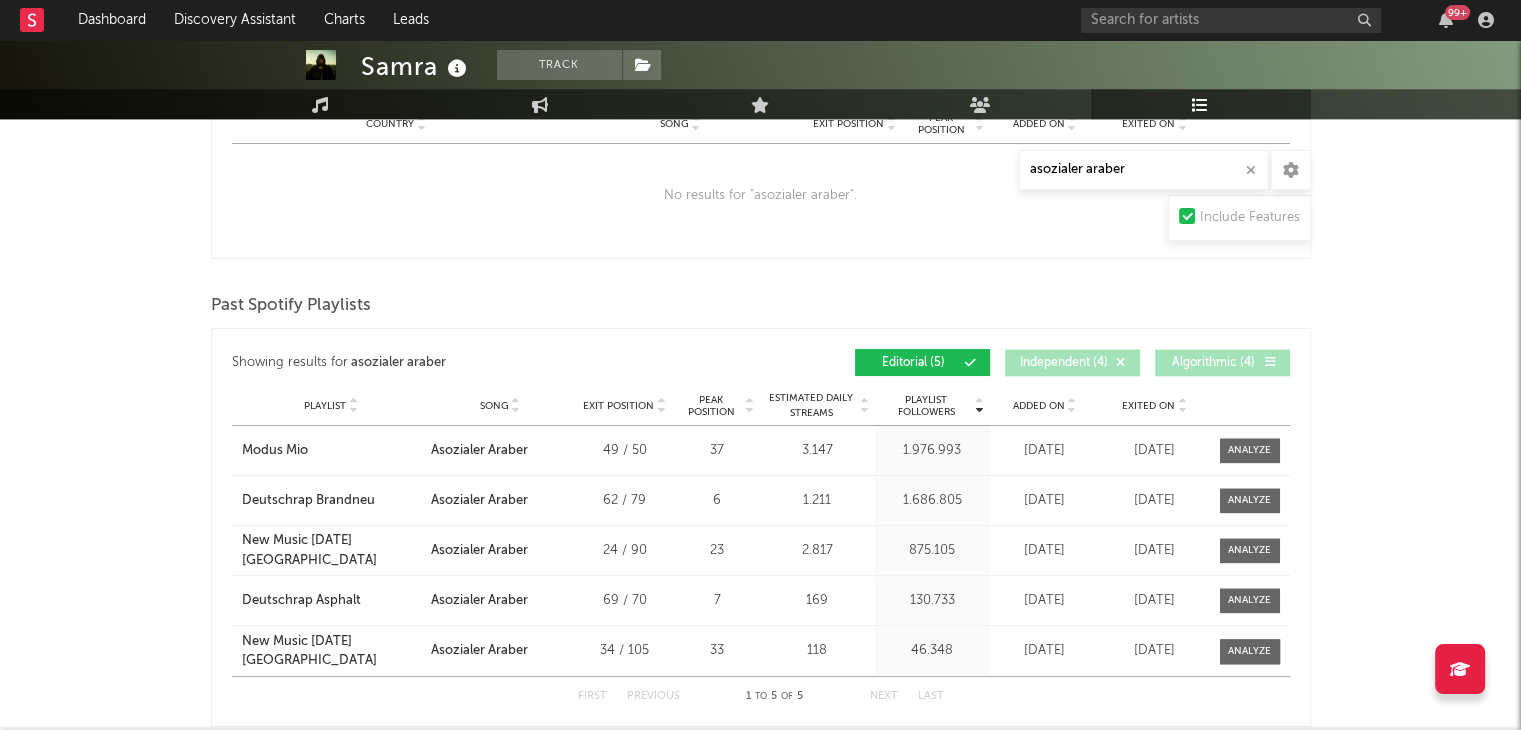 click on "Samra Track [GEOGRAPHIC_DATA]  |  Hip-Hop/Rap Edit Track Benchmark Summary 1.368.340 1.549.316 951.200 1.500.000 12.019 181.000 3.274.044  Monthly Listeners Jump Score:  46.7 Music Engagement Live Audience Playlists/Charts Playlists/Charts asozialer araber Include Features Export CSV  Current Spotify Charts Showing results for  asozialer araber Country City Song Position Peak Position Added On Trend Position Daily Streams Country Charts   ( 0 ) City Charts   ( 0 ) Country City Song Position Peak Position Estimated Daily Streams Playlist Followers Daily Streams Added On Exited On Trend No results for " asozialer araber ". Current Spotify Playlists Showing results for  asozialer araber Playlist Followers Playlist Song Position Peak Position Playlist Followers Added On Trend Position Followers Editorial   ( 0 ) Independent   ( 3 ) Algorithmic   ( 26 ) Playlist City Song Position Peak Position Estimated Daily Streams Playlist Followers Daily Streams Added On Exited On Trend Playlist SAMRA - Offizielle Playlist City 1" at bounding box center [760, -620] 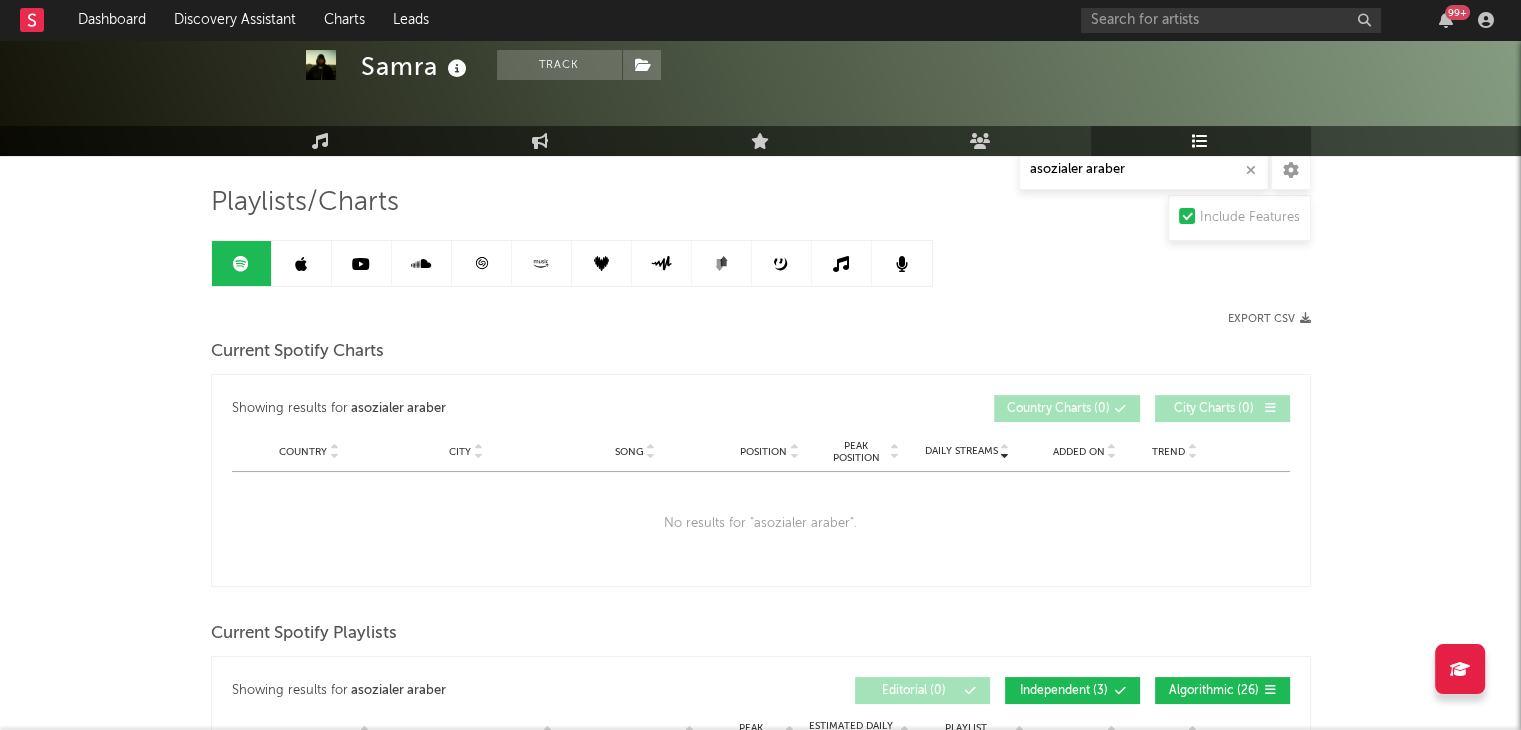 scroll, scrollTop: 0, scrollLeft: 0, axis: both 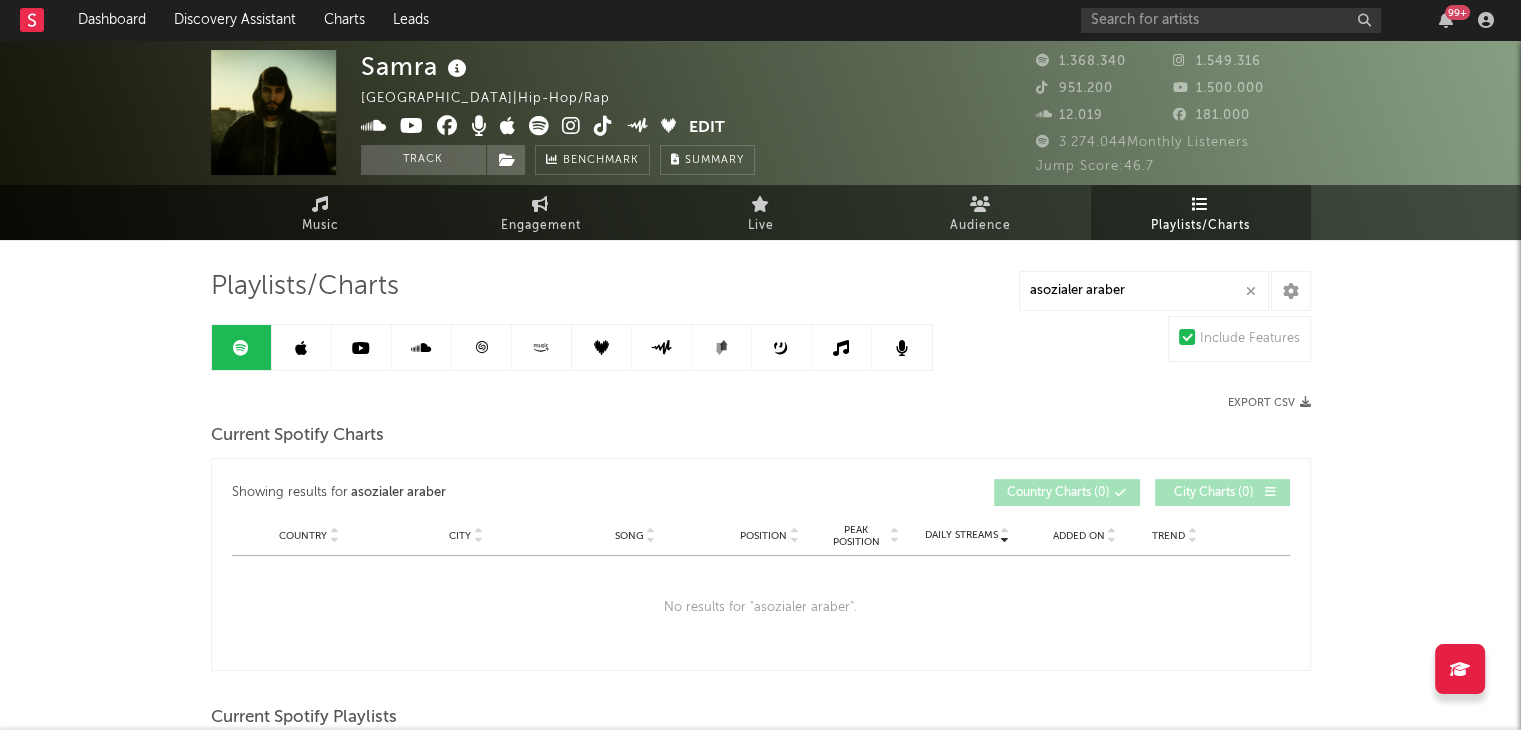 click at bounding box center [302, 347] 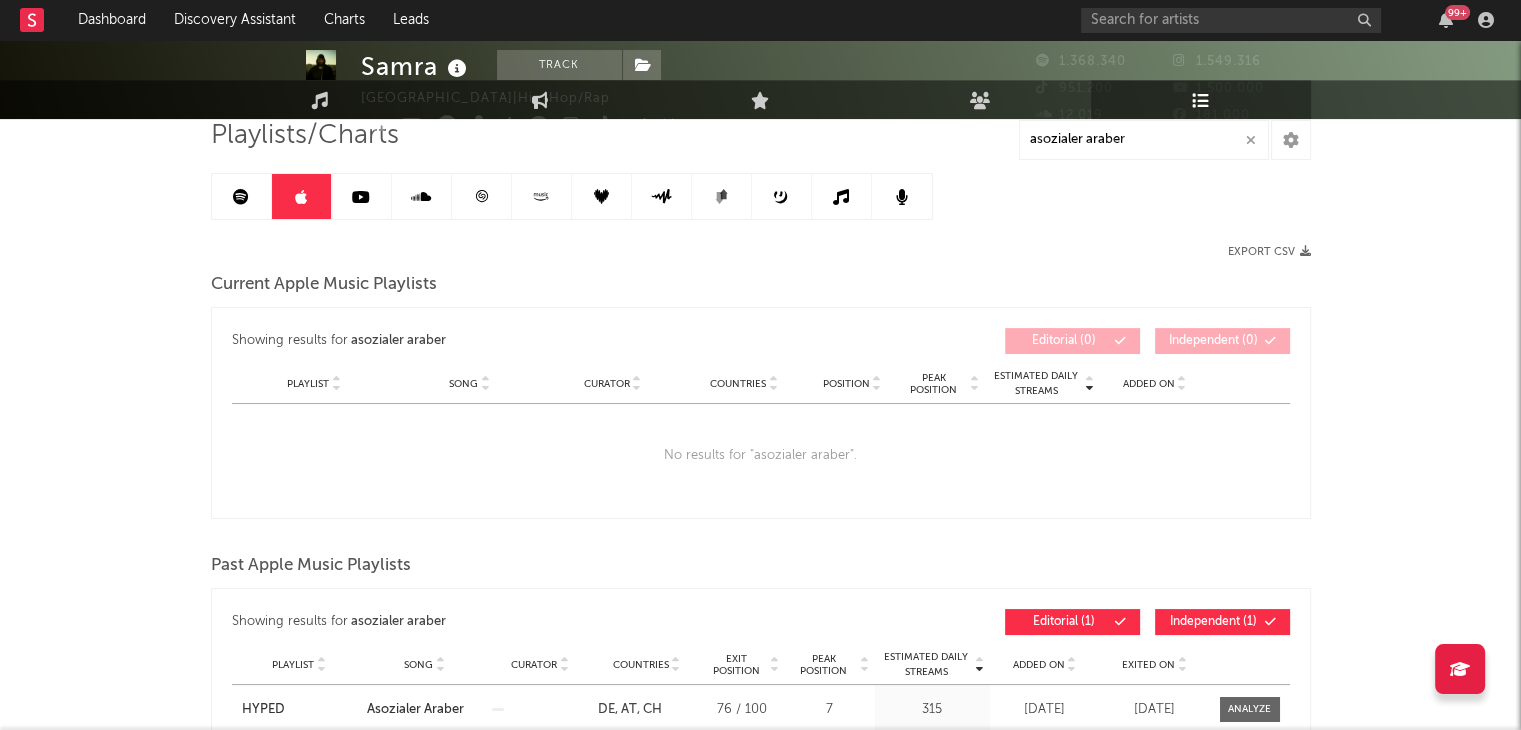scroll, scrollTop: 0, scrollLeft: 0, axis: both 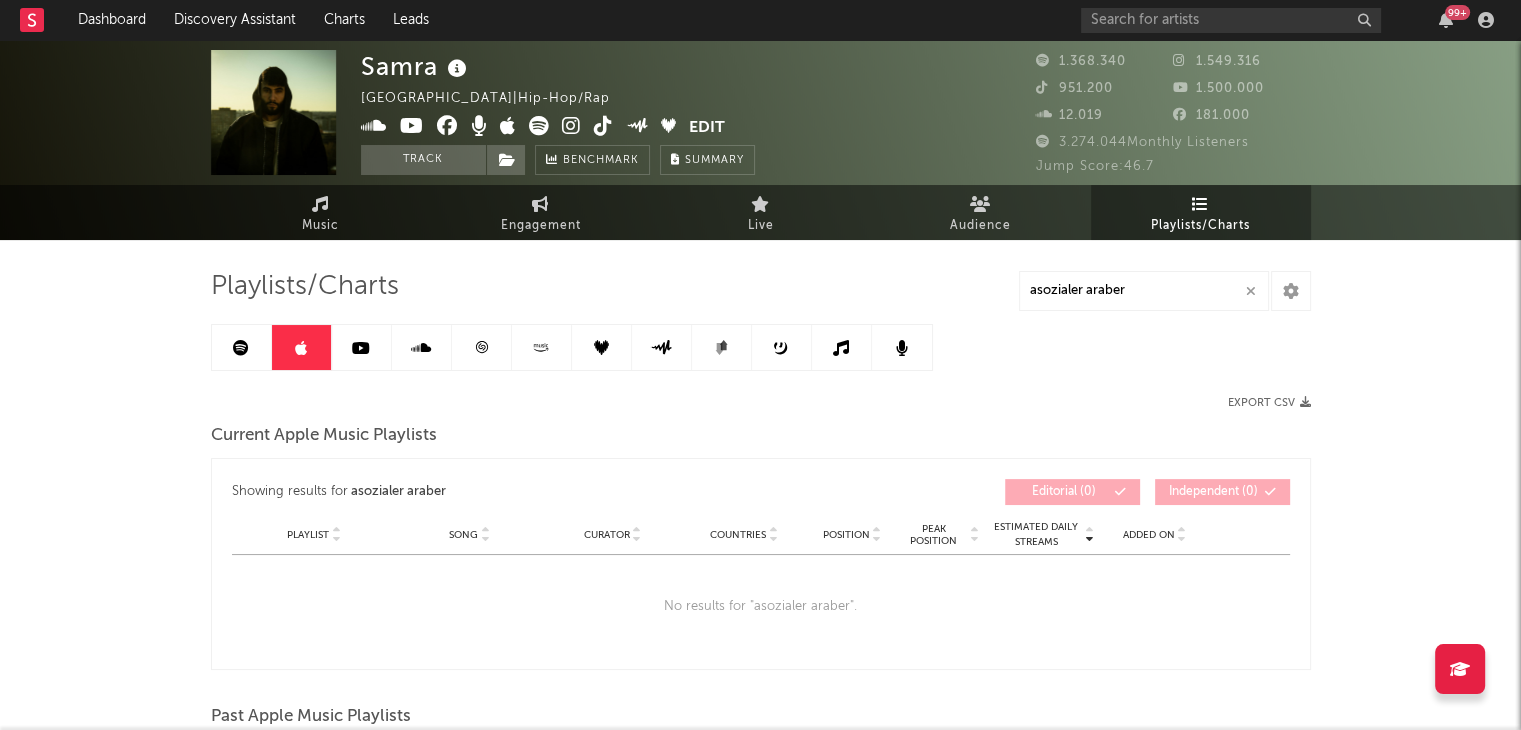 click at bounding box center (361, 348) 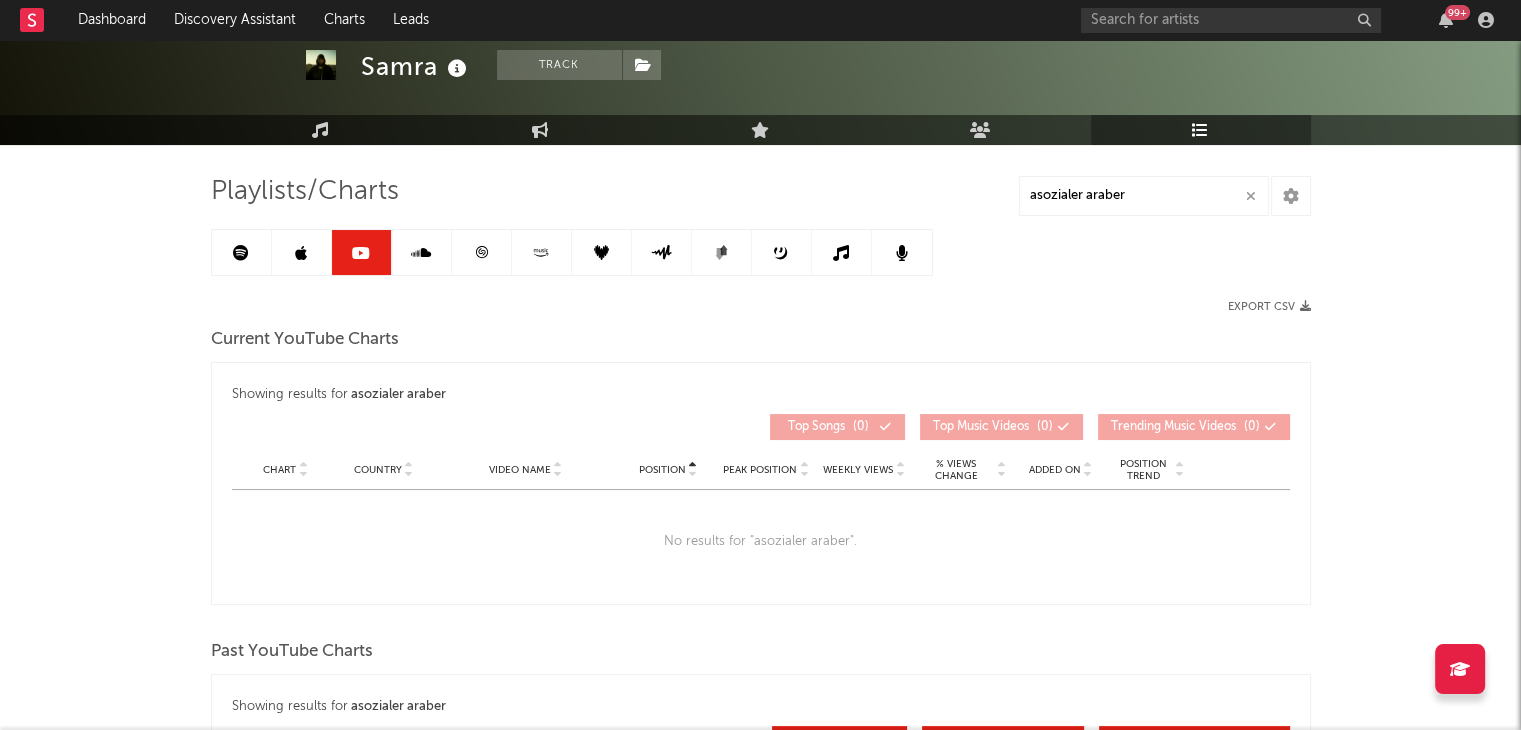 click at bounding box center (422, 252) 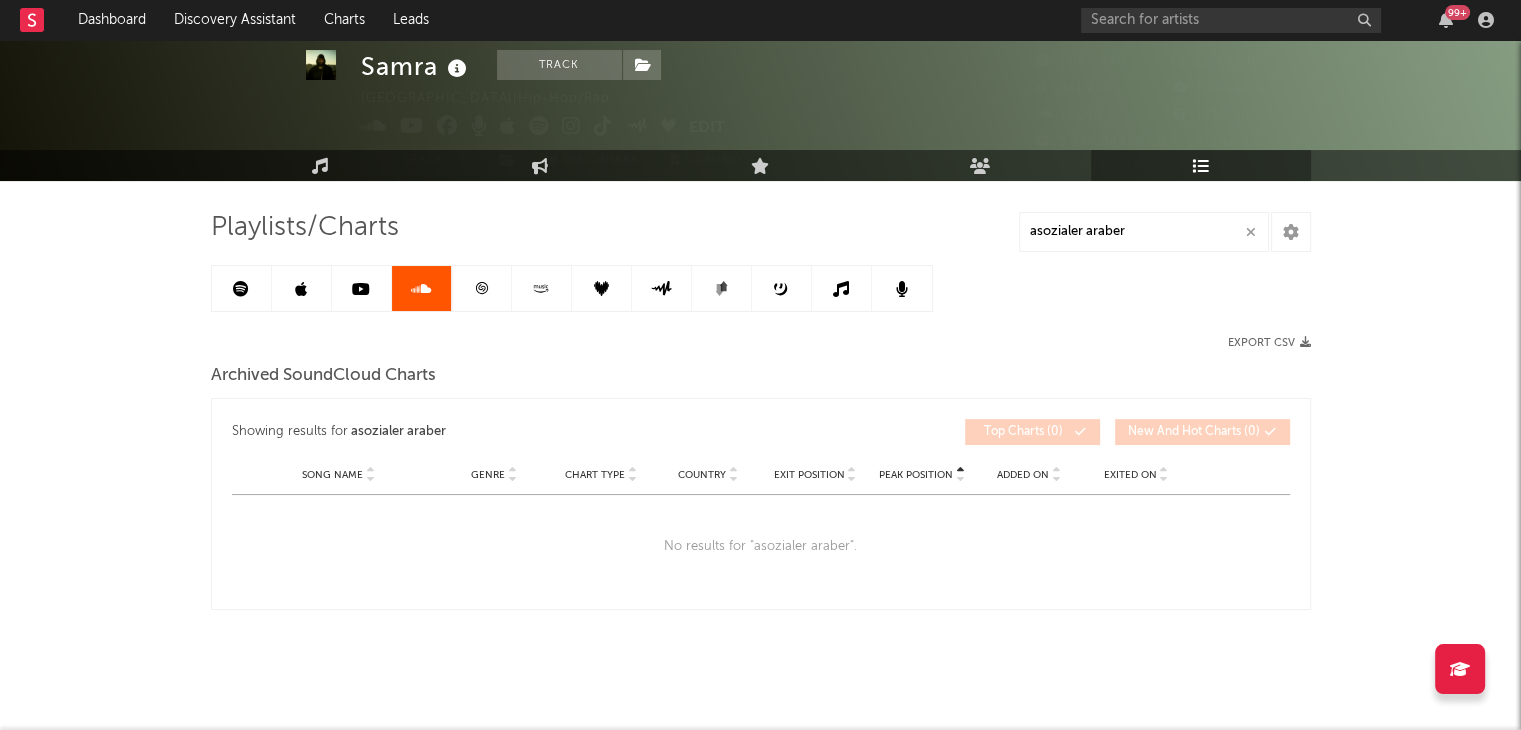 scroll, scrollTop: 57, scrollLeft: 0, axis: vertical 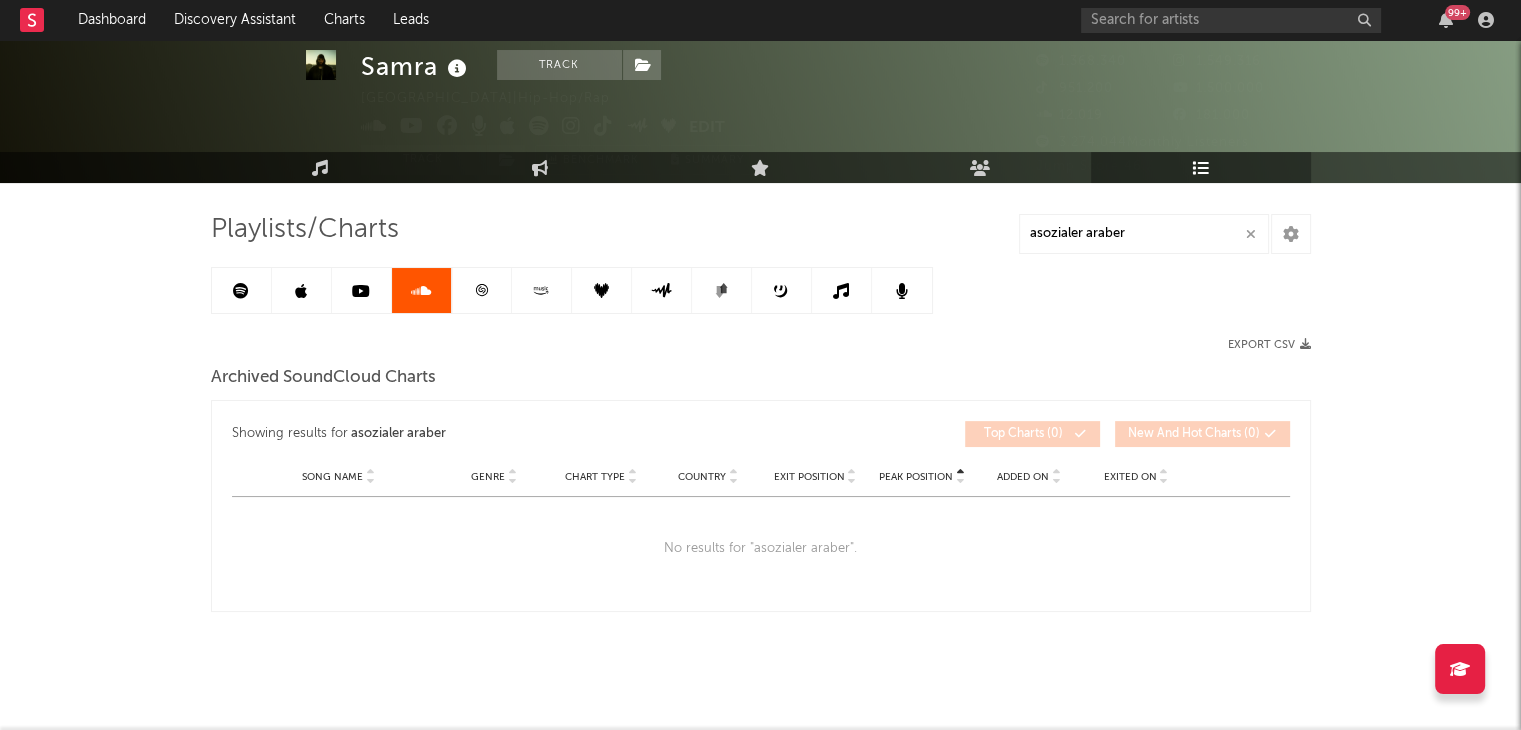 click 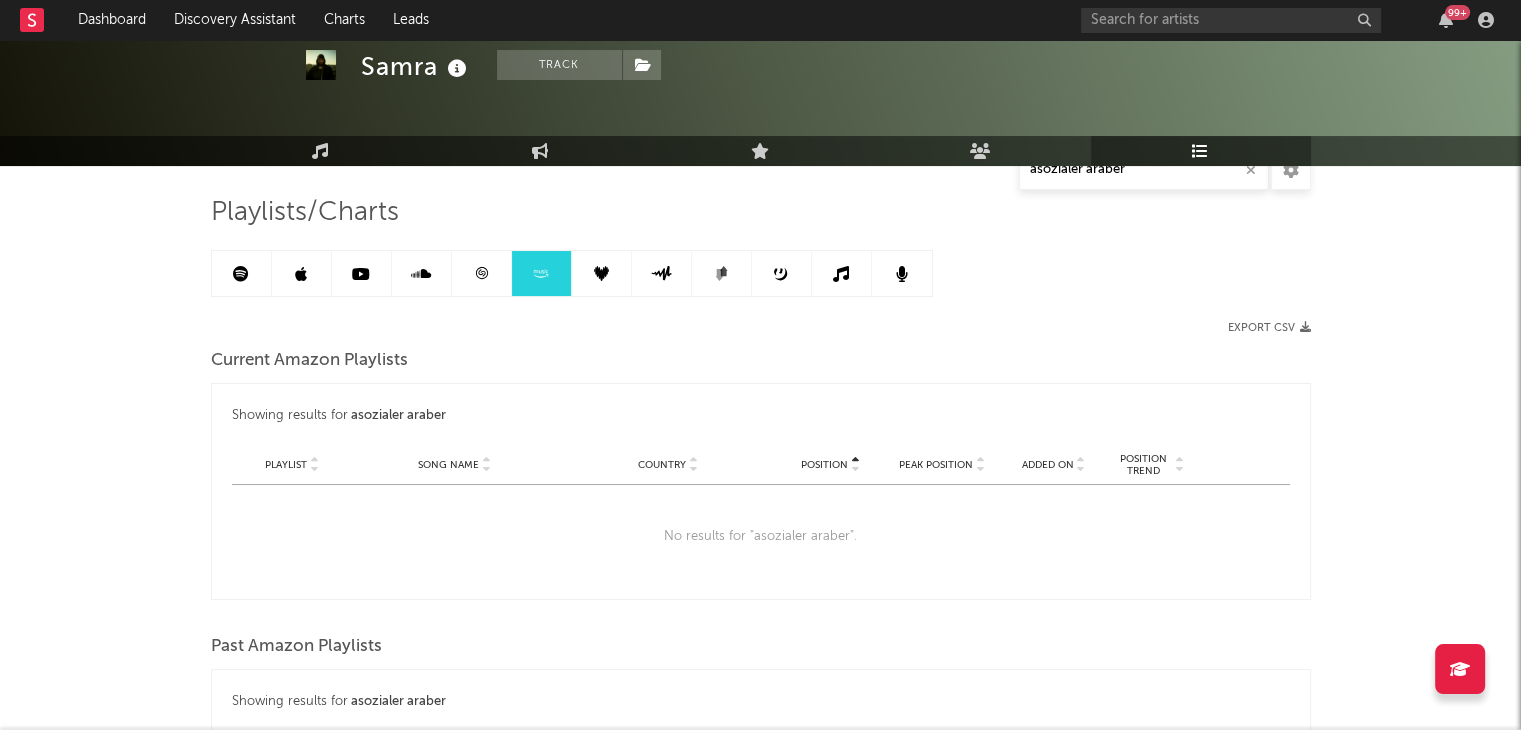 scroll, scrollTop: 0, scrollLeft: 0, axis: both 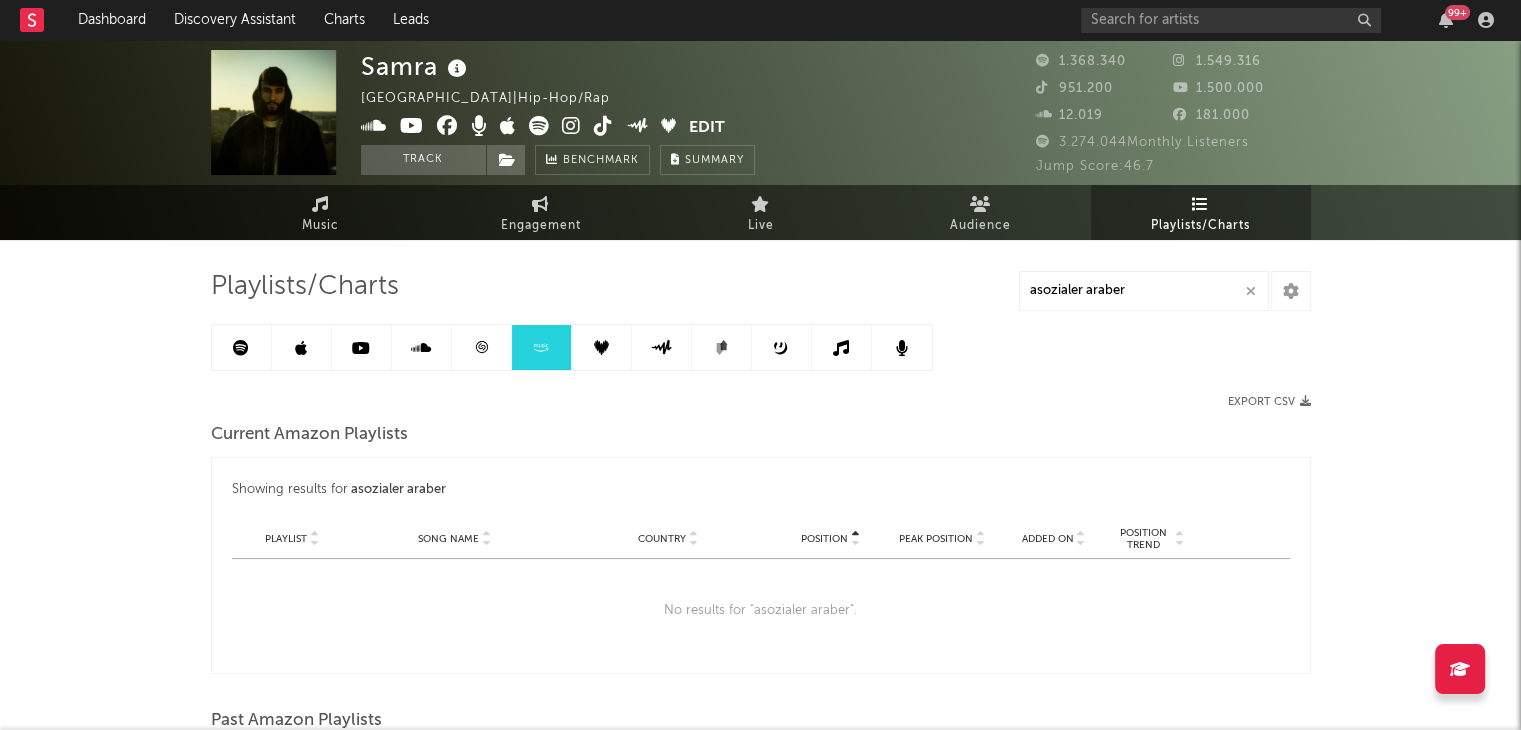 click 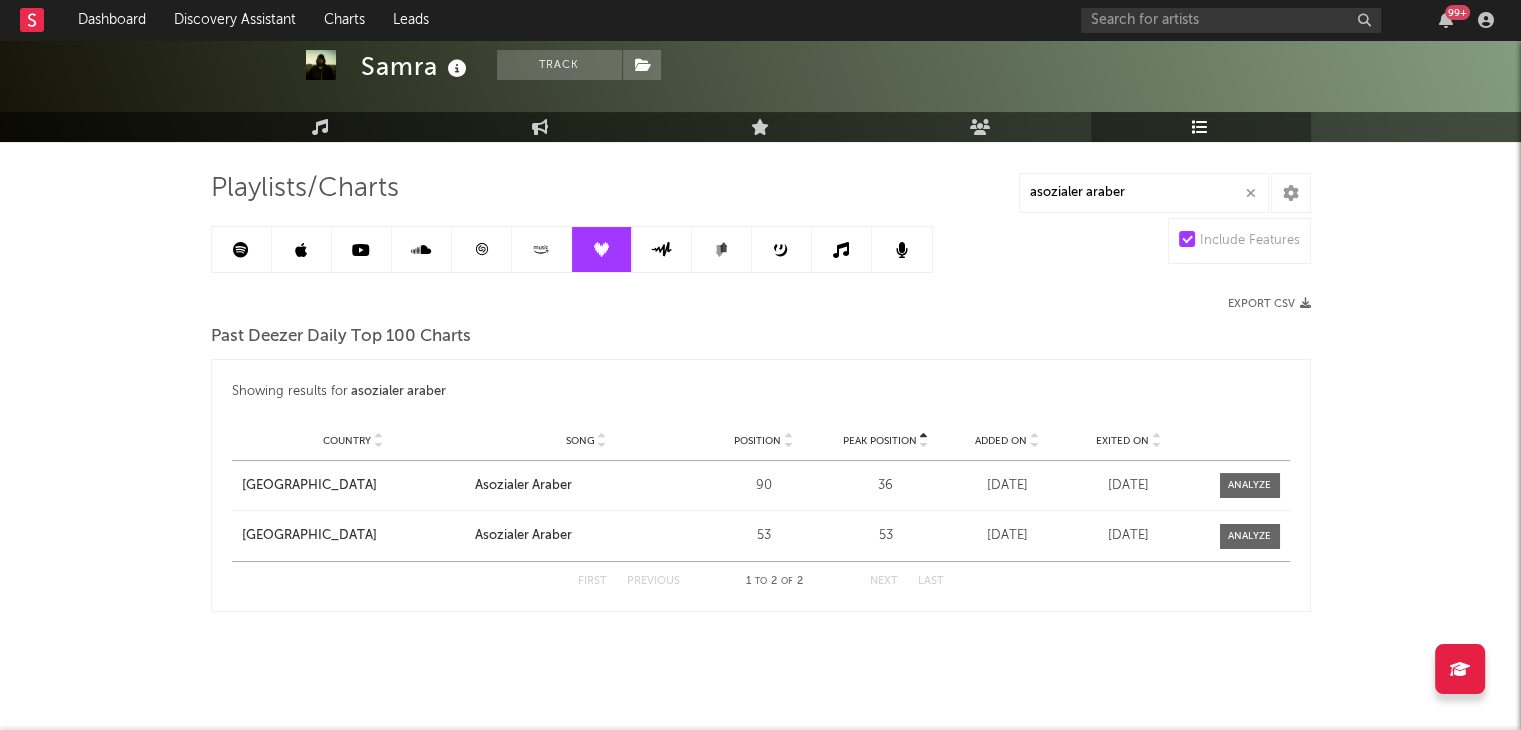 scroll, scrollTop: 0, scrollLeft: 0, axis: both 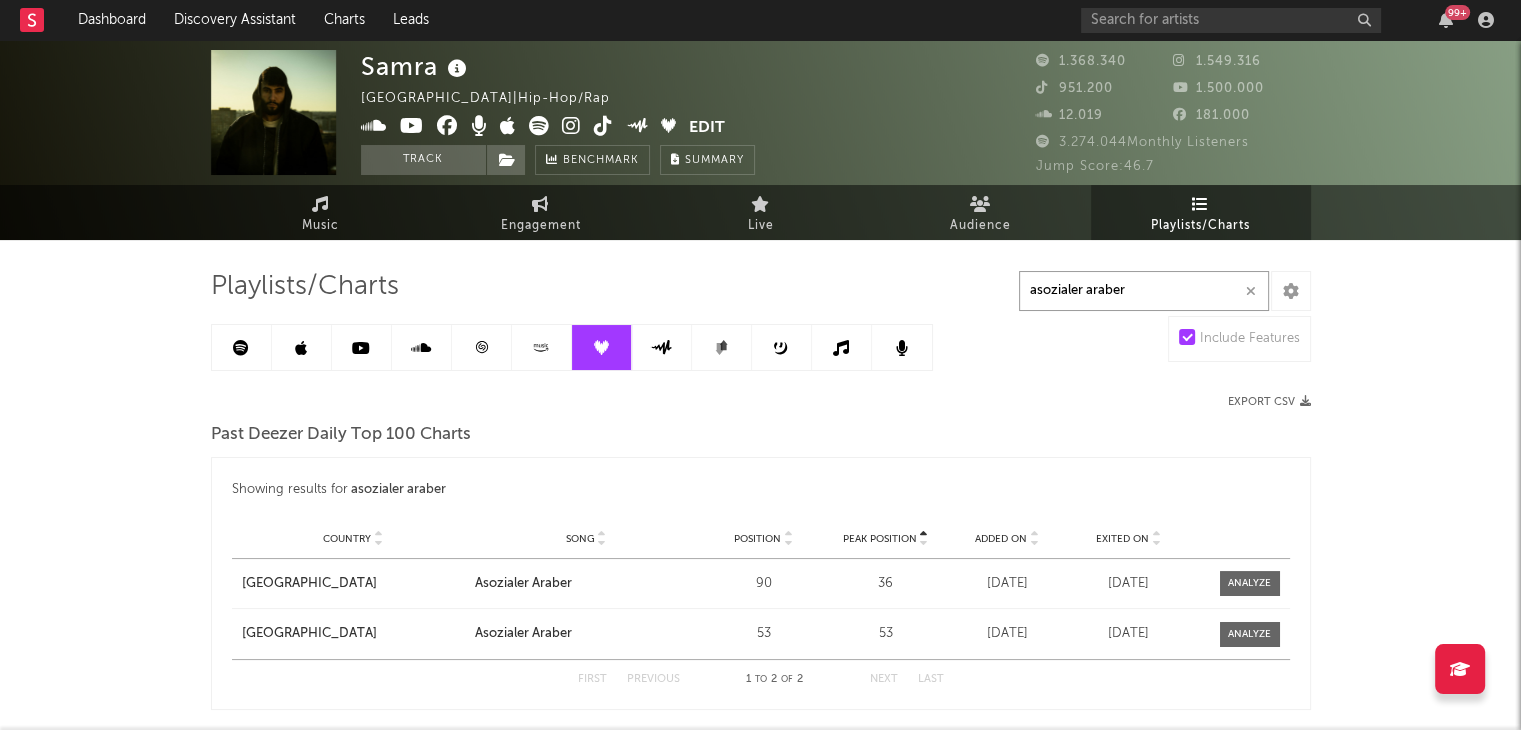 click on "asozialer araber" at bounding box center [1144, 291] 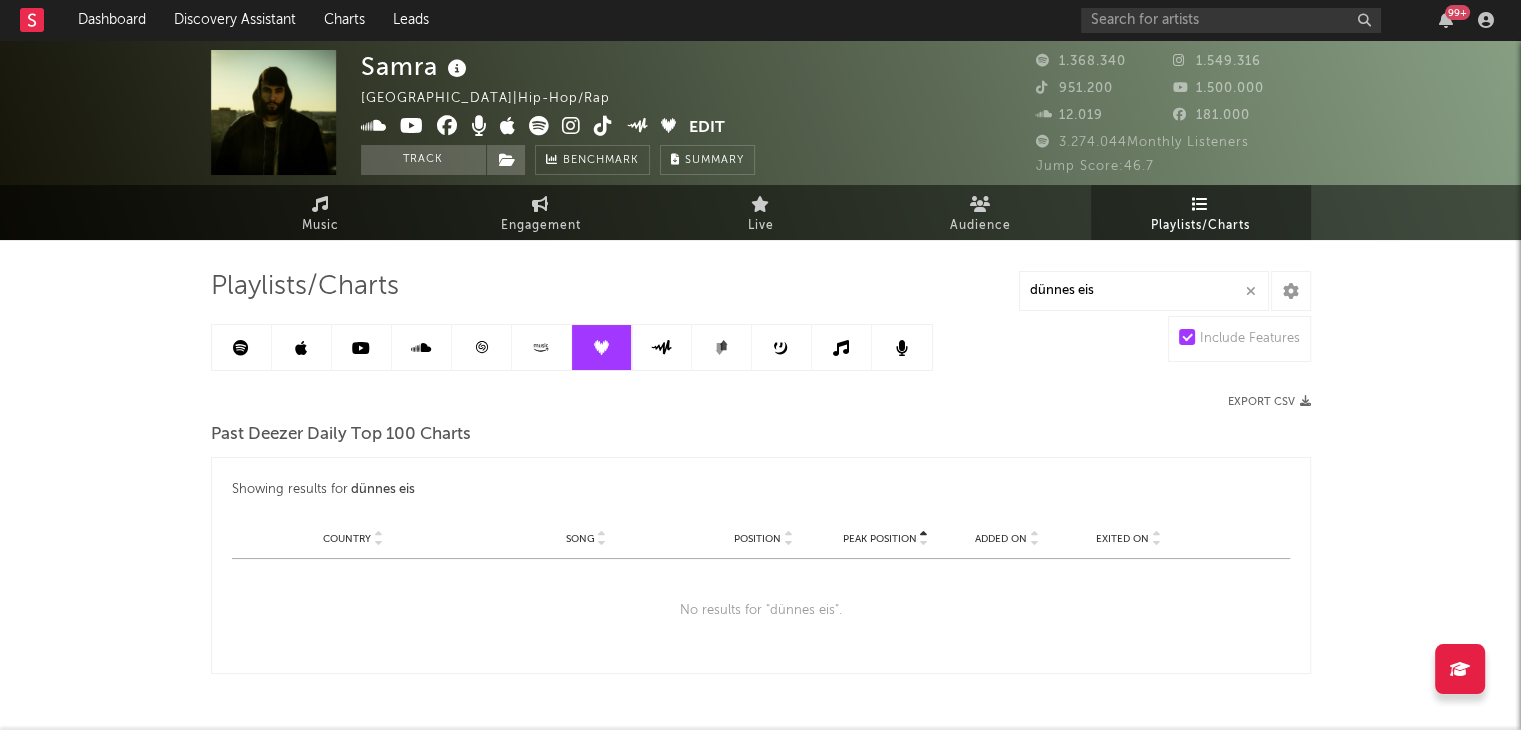 click at bounding box center [242, 347] 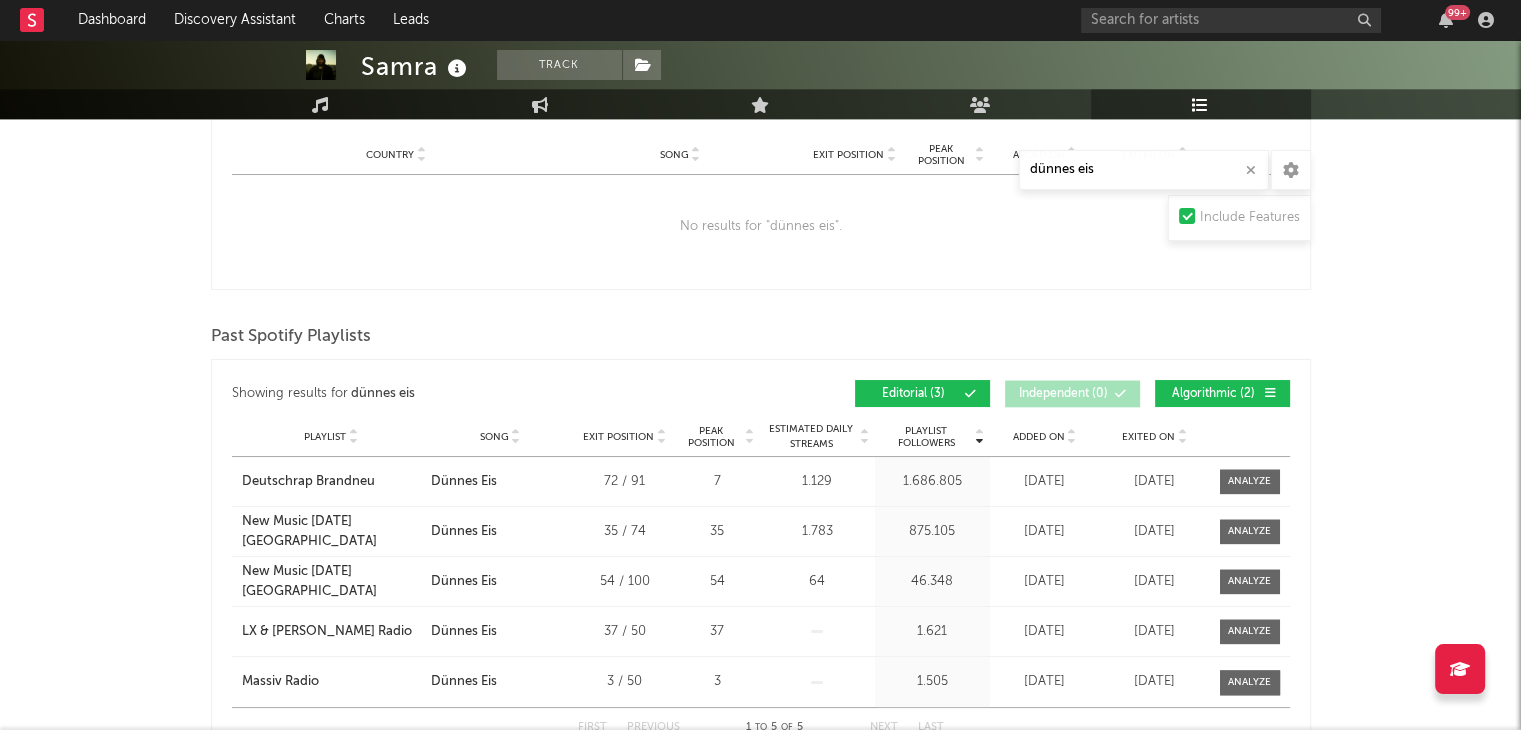 scroll, scrollTop: 2096, scrollLeft: 0, axis: vertical 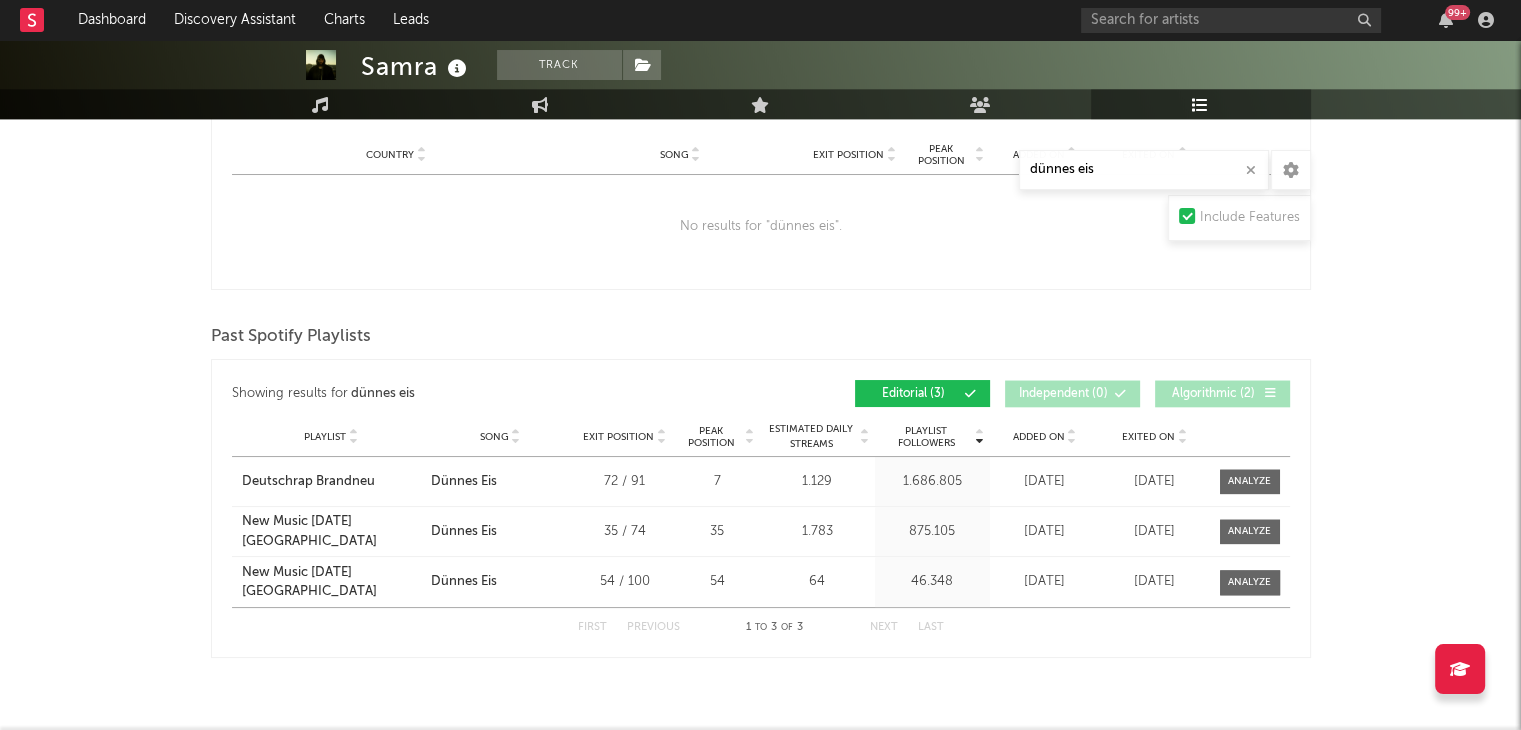 click on "Playlists/Charts dünnes eis Include Features Export CSV  Current Spotify Charts Showing results for  dünnes eis Country City Song Position Peak Position Added On Trend Position Daily Streams Country Charts   ( 0 ) City Charts   ( 0 ) Country City Song Position Peak Position Estimated Daily Streams Playlist Followers Daily Streams Added On Exited On Trend No results for " dünnes eis ". Current Spotify Playlists Showing results for  dünnes eis Playlist Followers Playlist Song Position Peak Position Playlist Followers Added On Trend Position Followers Editorial   ( 0 ) Independent   ( 3 ) Algorithmic   ( 13 ) Playlist City Song Position Peak Position Estimated Daily Streams Playlist Followers Daily Streams Added On Exited On Trend Playlist SAMRA - Offizielle Playlist City Song Dünnes Eis Position 28 / 214 Peak Position 1 Estimated Daily Streams 1 Playlist Followers 92.472 Daily Streams Added On [DATE] Exited On [DATE] Trend Playlist DJ Boulevard Bou "Red Cup Mix" City Song Dünnes Eis 7 5 3" at bounding box center [761, -584] 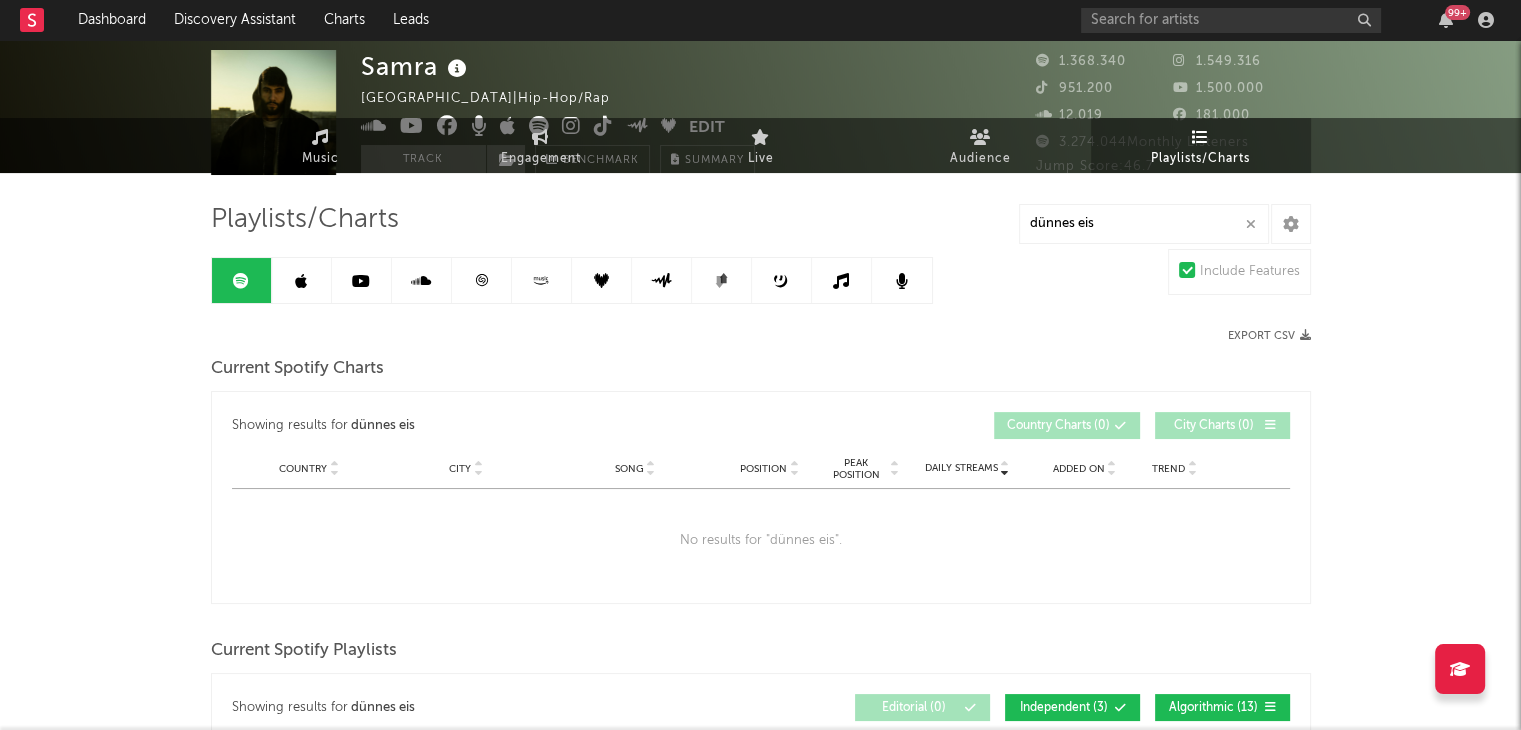 scroll, scrollTop: 0, scrollLeft: 0, axis: both 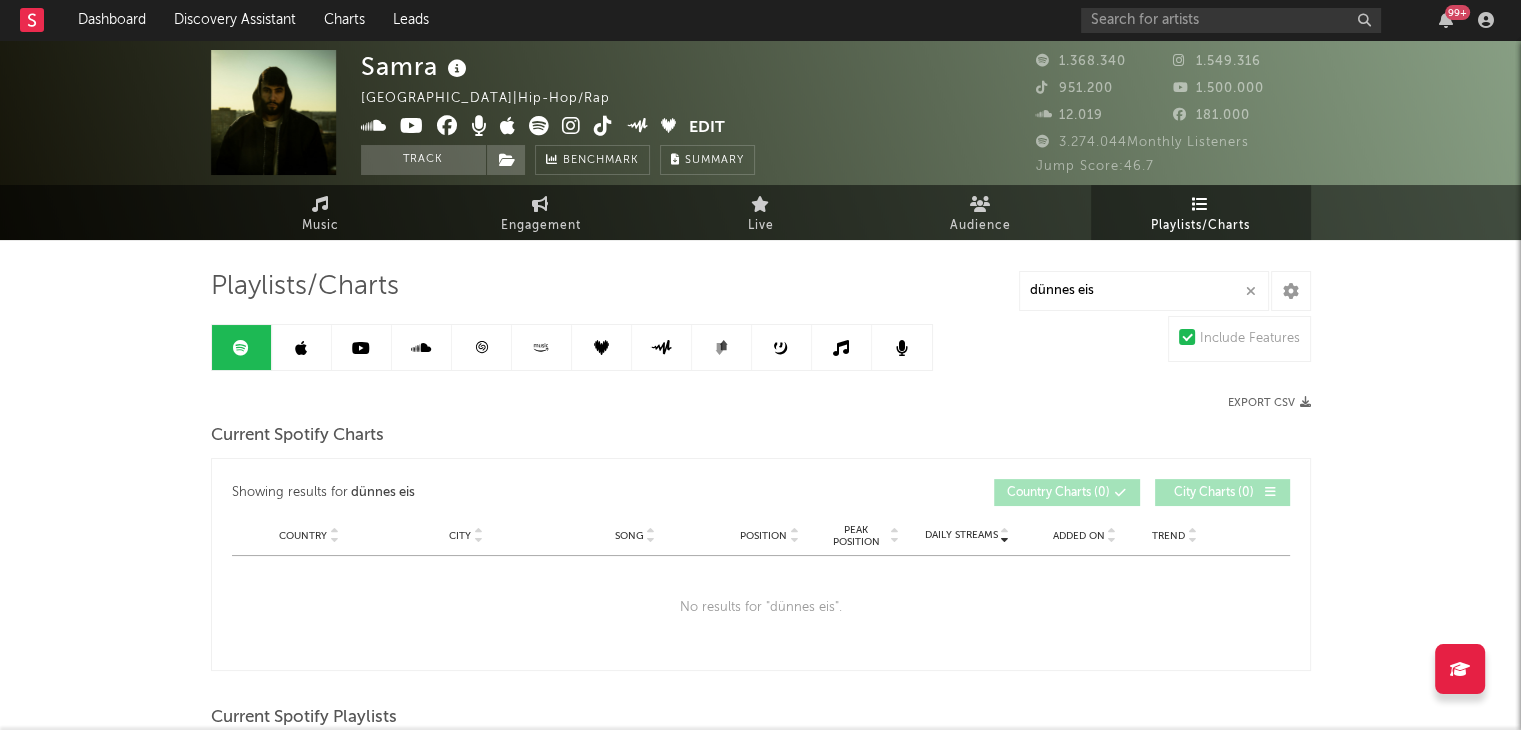 click at bounding box center (302, 347) 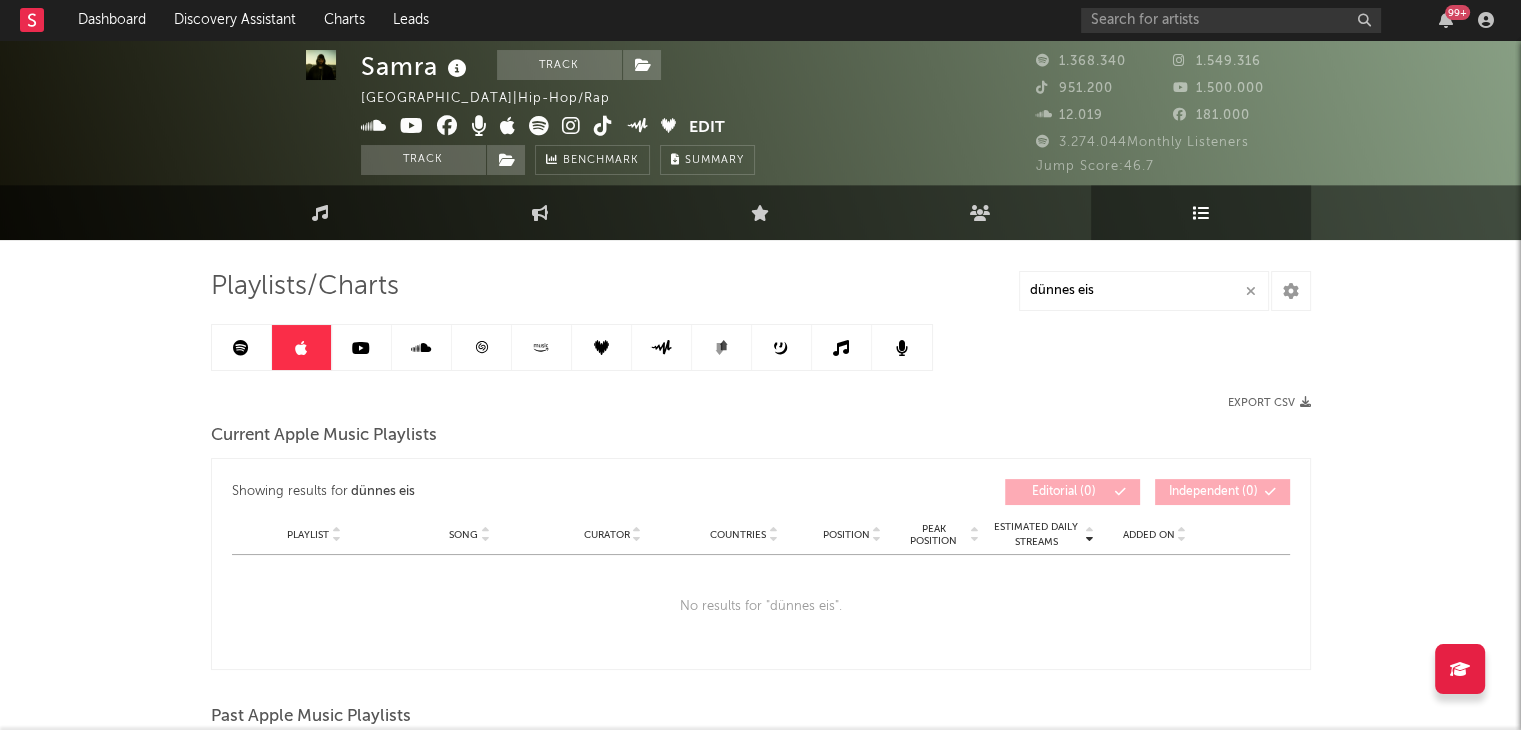 scroll, scrollTop: 0, scrollLeft: 0, axis: both 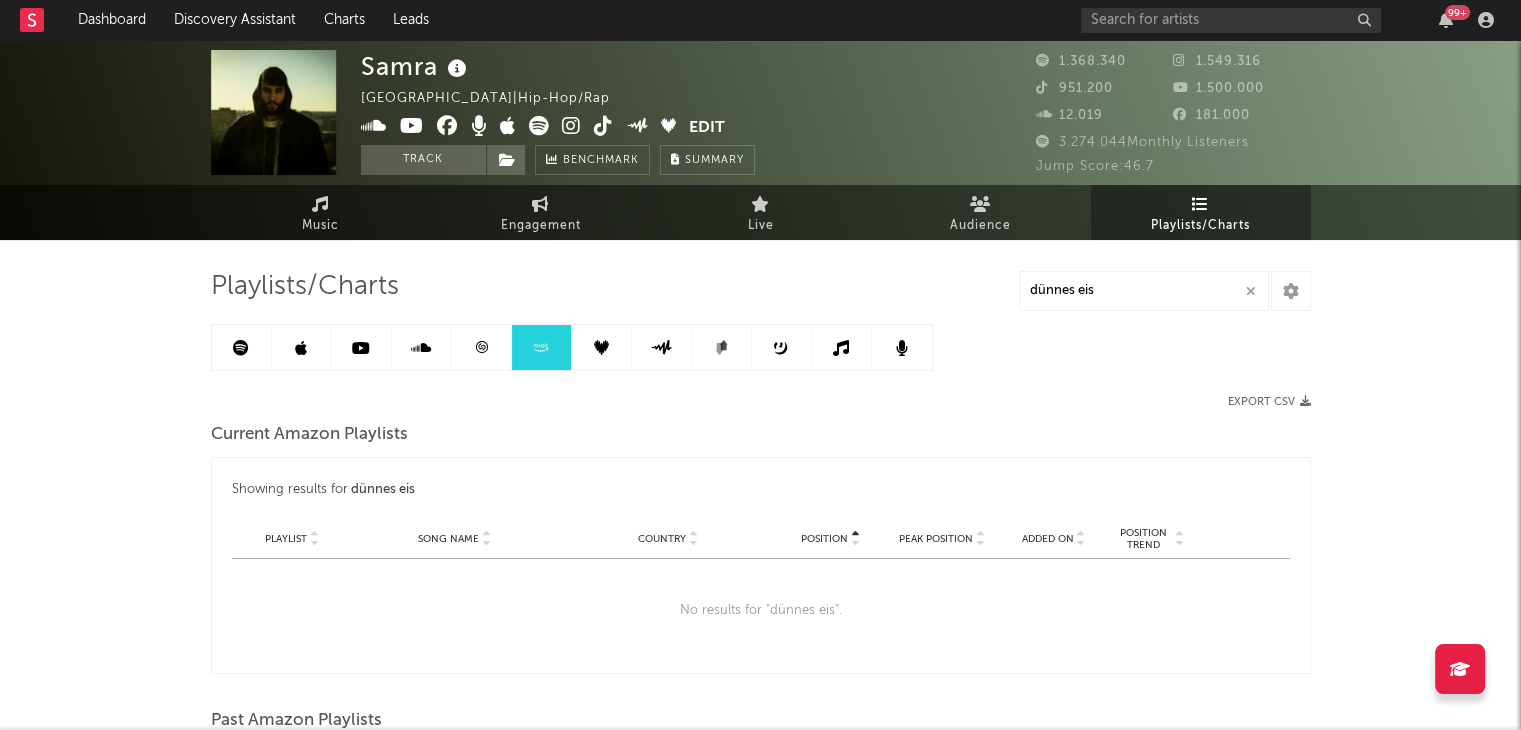 click 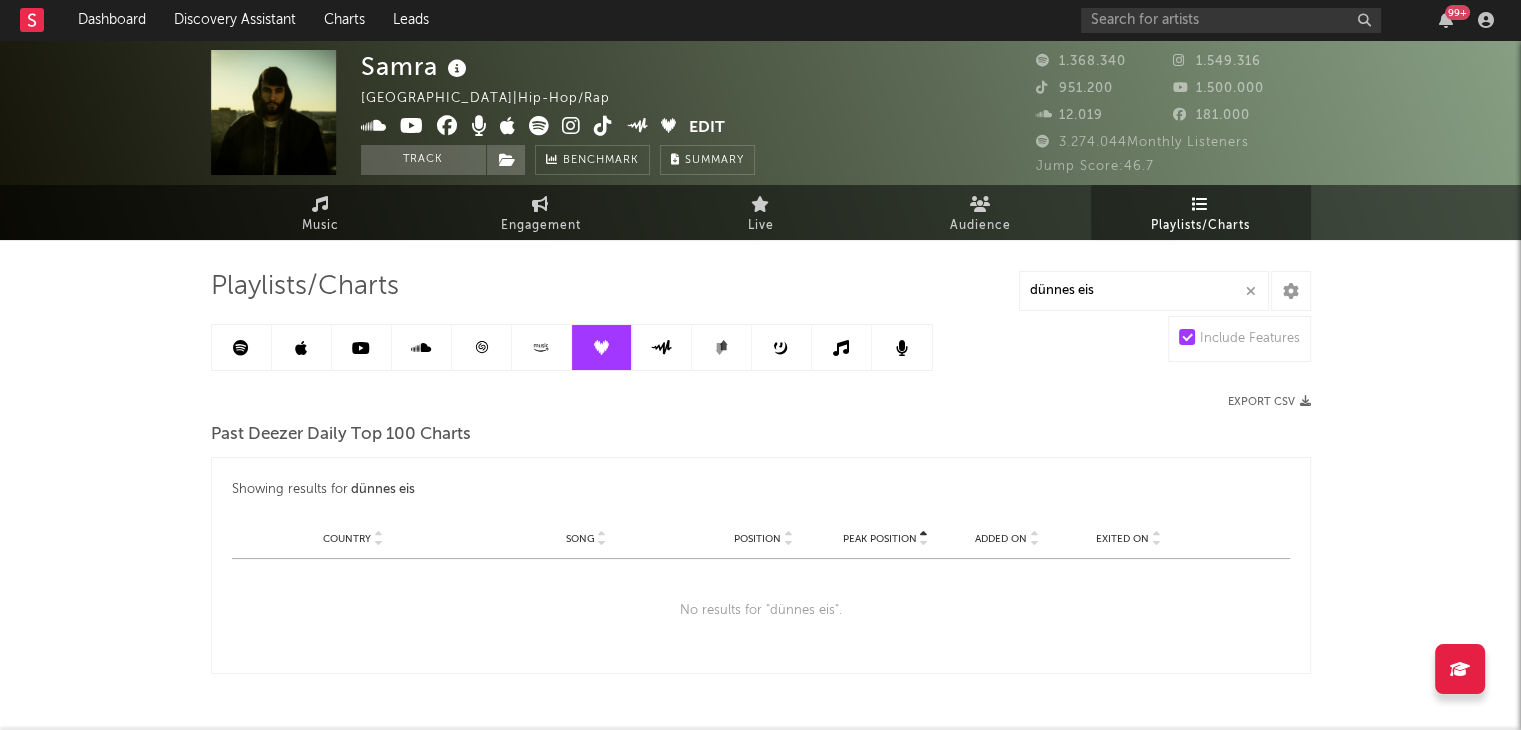 scroll, scrollTop: 62, scrollLeft: 0, axis: vertical 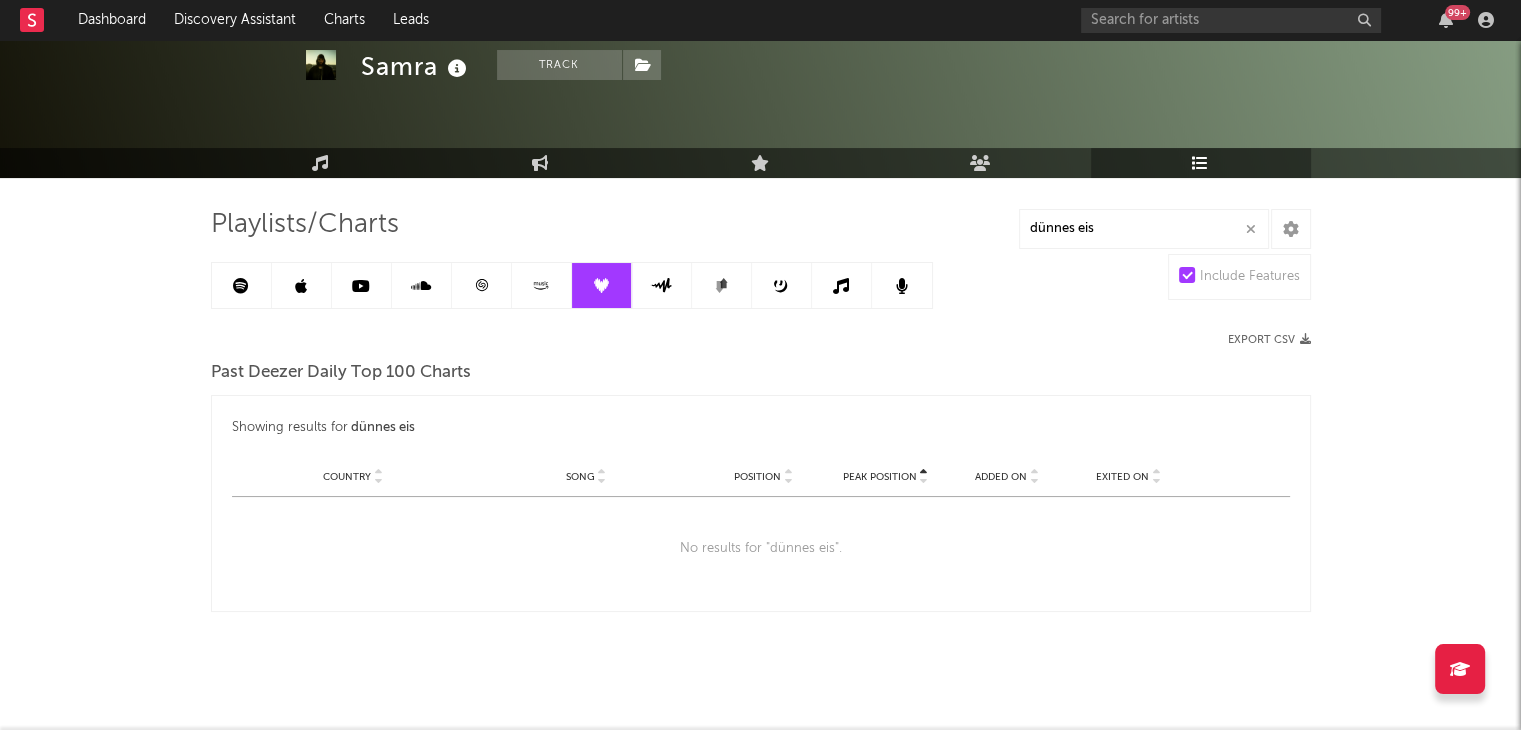 click at bounding box center (241, 286) 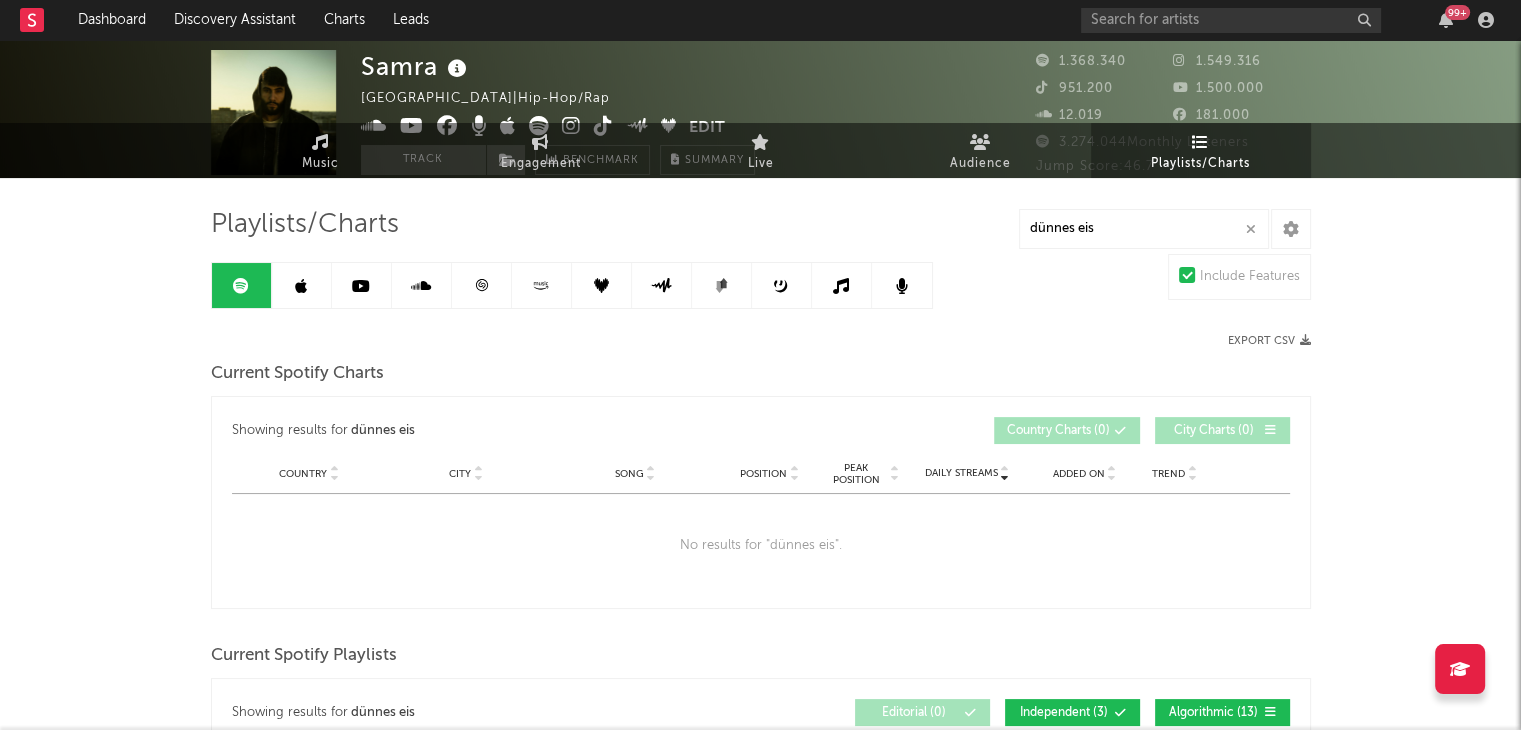 scroll, scrollTop: 0, scrollLeft: 0, axis: both 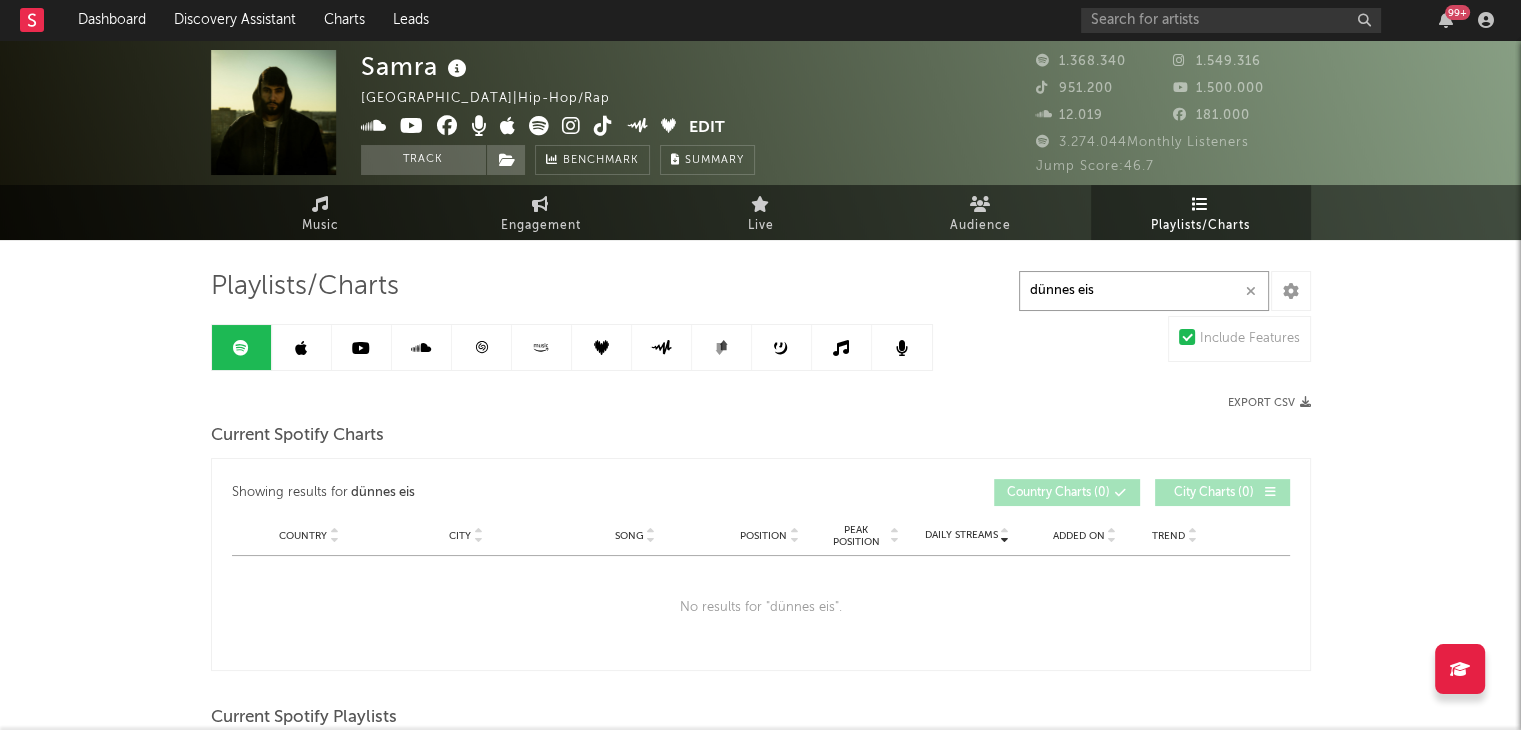 click on "dünnes eis" at bounding box center (1144, 291) 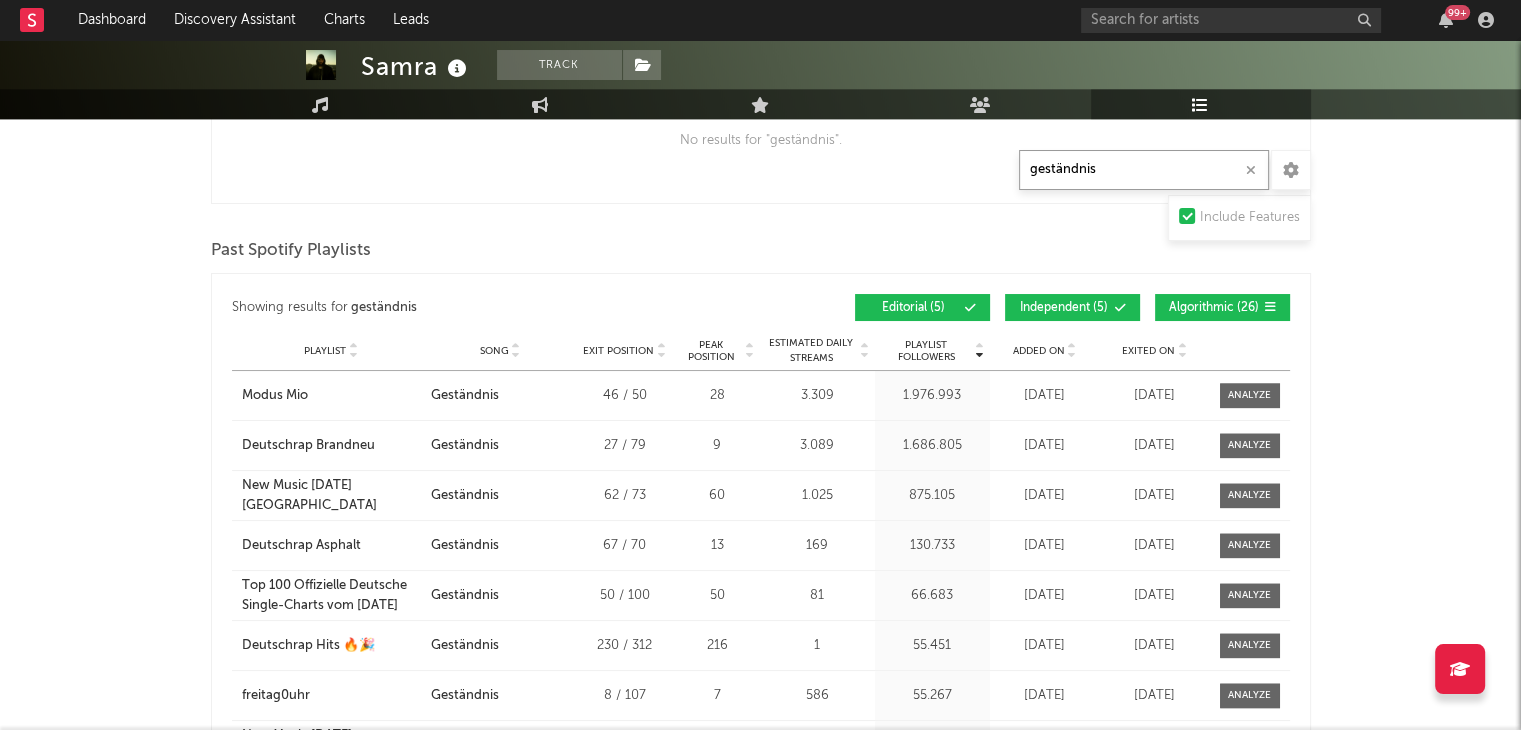 scroll, scrollTop: 2183, scrollLeft: 0, axis: vertical 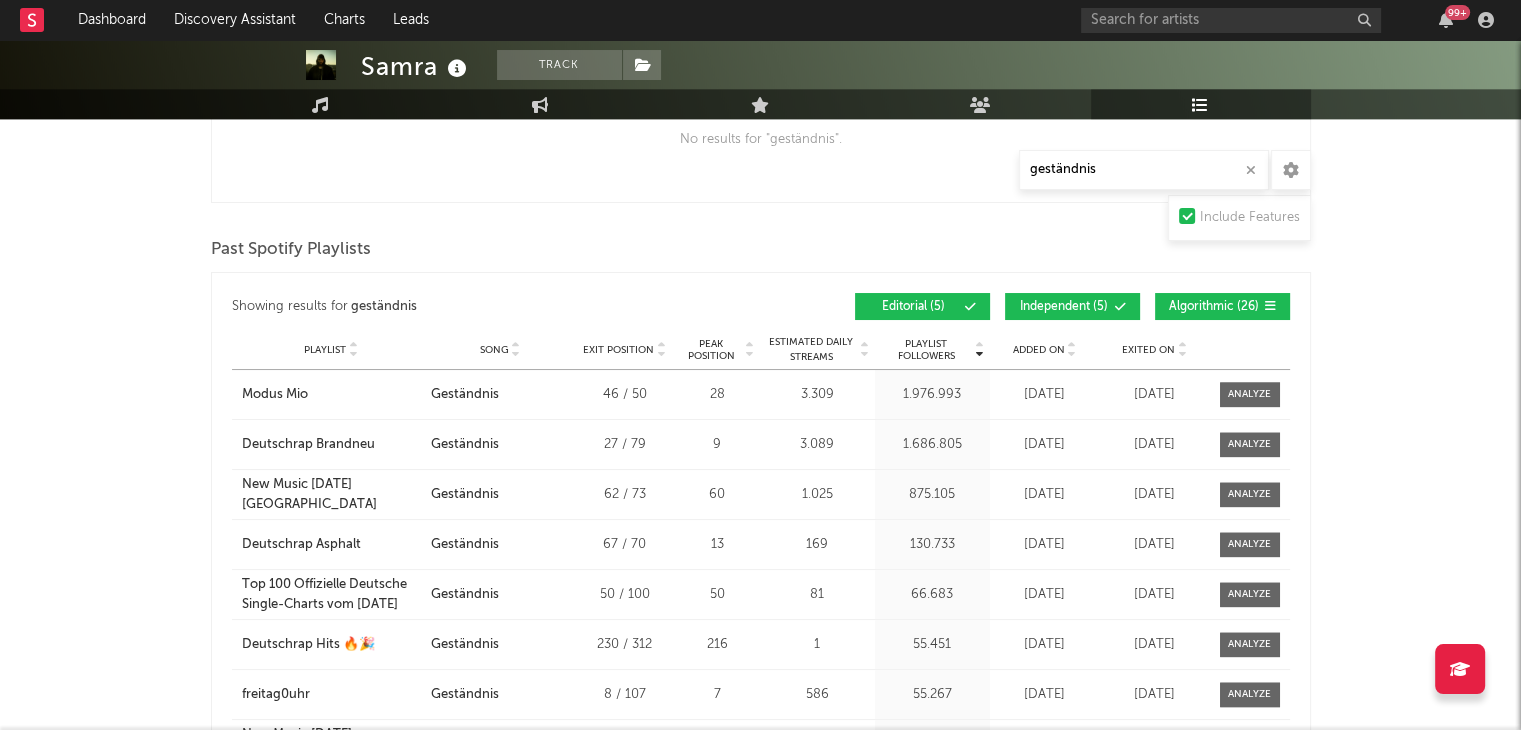 click on "Algorithmic   ( 26 )" at bounding box center (1214, 307) 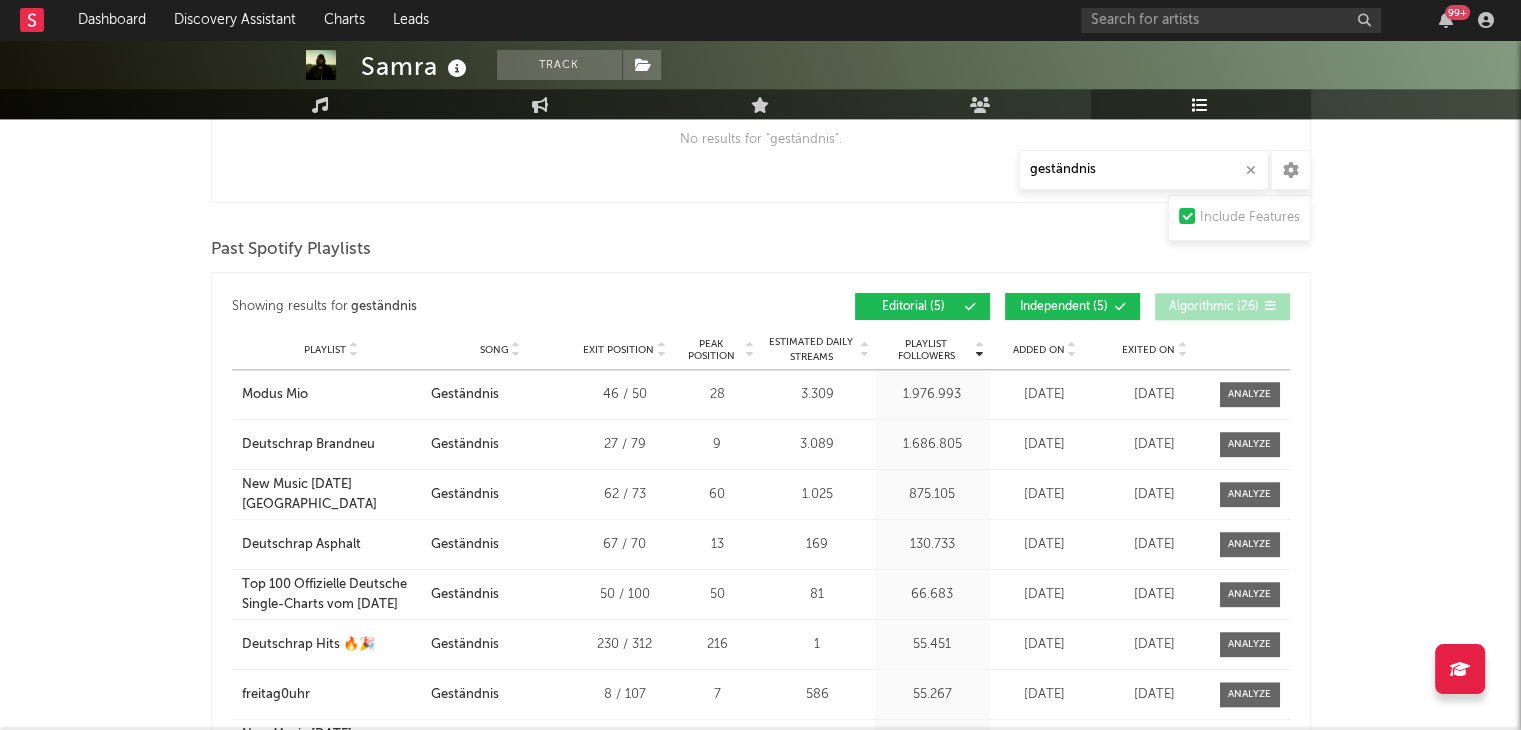 click on "Independent   ( 5 )" at bounding box center [1072, 306] 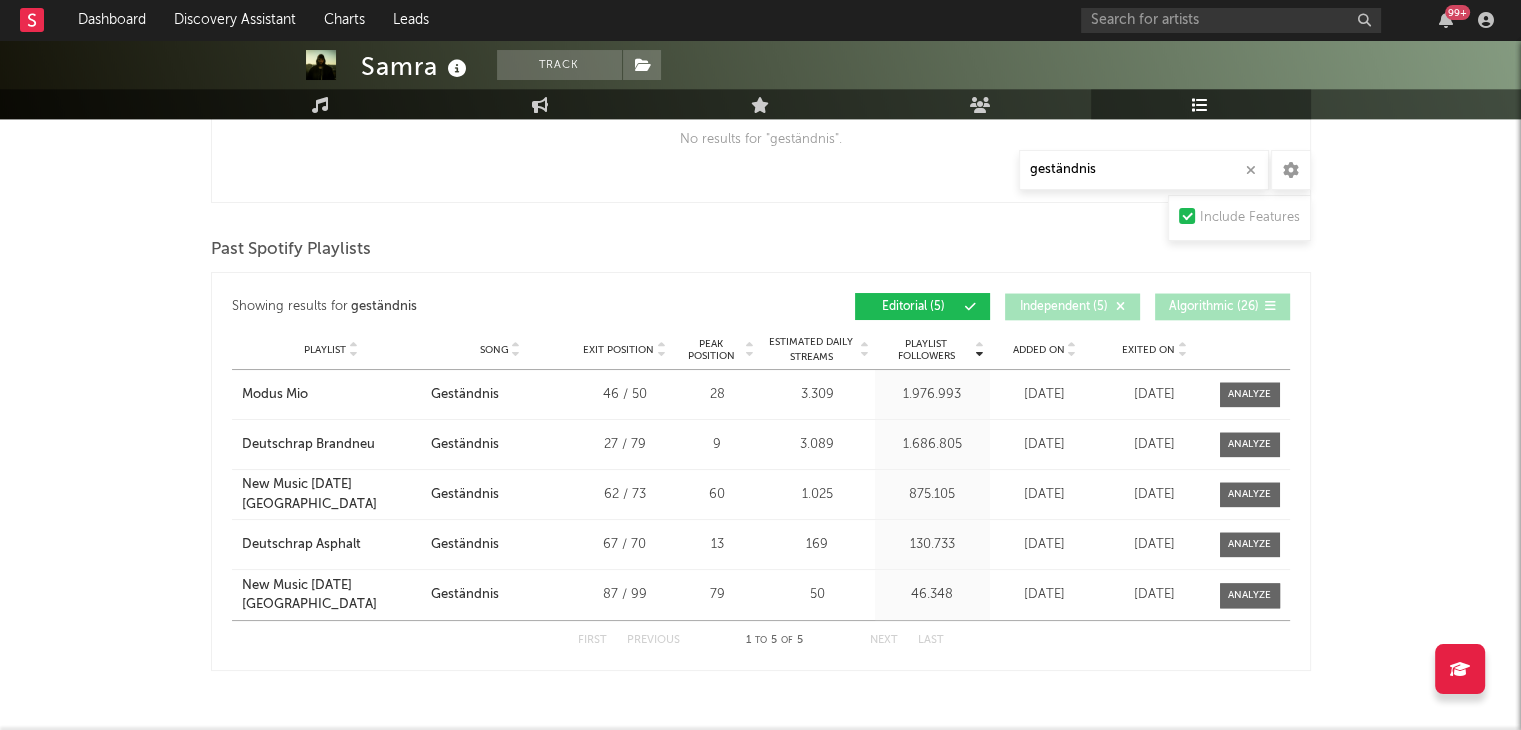 click on "Samra Track [GEOGRAPHIC_DATA]  |  Hip-Hop/Rap Edit Track Benchmark Summary 1.368.340 1.549.316 951.200 1.500.000 12.019 181.000 3.274.044  Monthly Listeners Jump Score:  46.7 Music Engagement Live Audience Playlists/Charts Playlists/Charts geständnis Include Features Export CSV  Current Spotify Charts Showing results for  geständnis Country City Song Position Peak Position Added On Trend Position Daily Streams Country Charts   ( 0 ) City Charts   ( 0 ) Country City Song Position Peak Position Estimated Daily Streams Playlist Followers Daily Streams Added On Exited On Trend No results for " geständnis ". Current Spotify Playlists Showing results for  geständnis Playlist Followers Playlist Song Position Peak Position Playlist Followers Added On Trend Position Followers Editorial   ( 1 ) Independent   ( 1 ) Algorithmic   ( 45 ) Playlist City Song Position Peak Position Estimated Daily Streams Playlist Followers Daily Streams Added On Exited On Trend Playlist SAMRA - Offizielle Playlist City Song Geständnis 1 1 6" at bounding box center (760, -676) 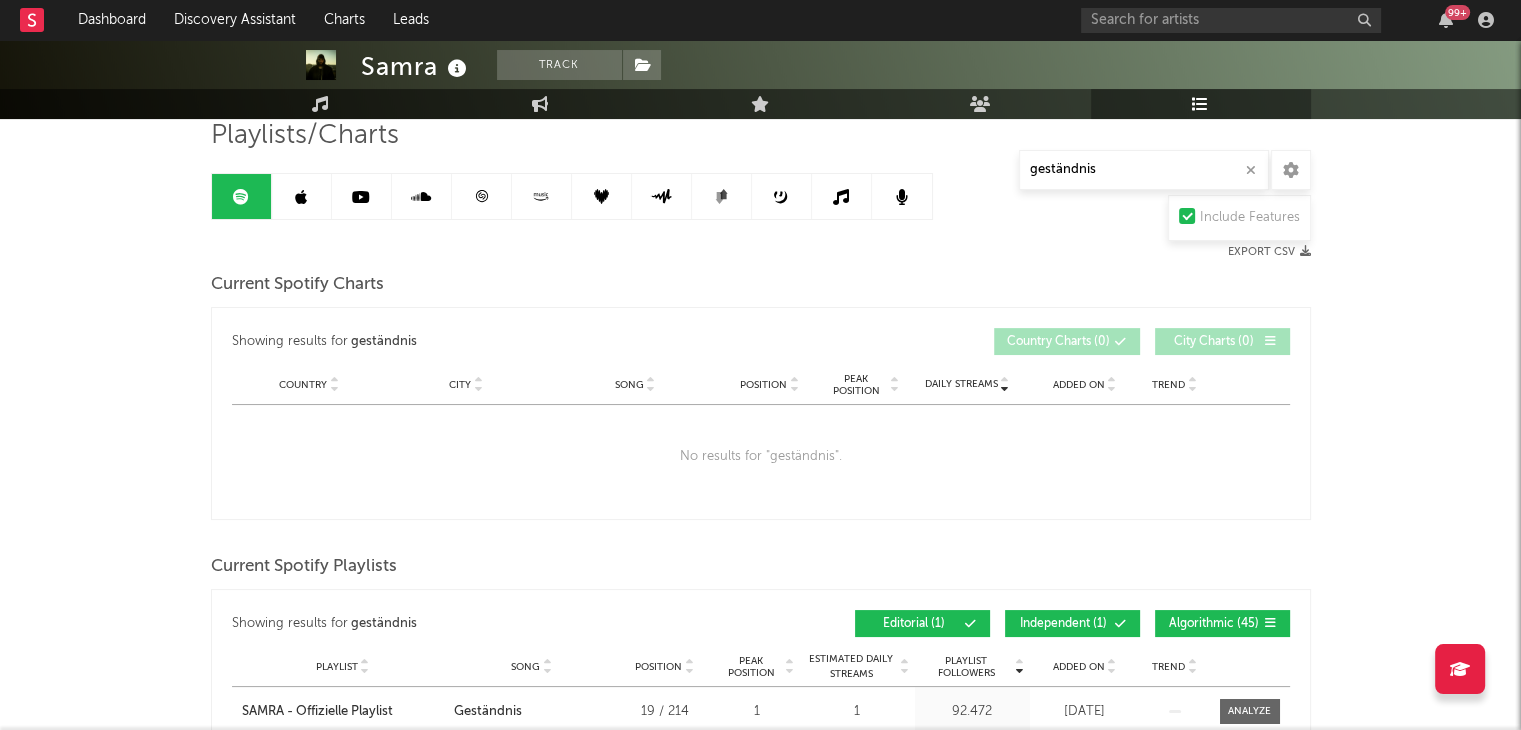 scroll, scrollTop: 0, scrollLeft: 0, axis: both 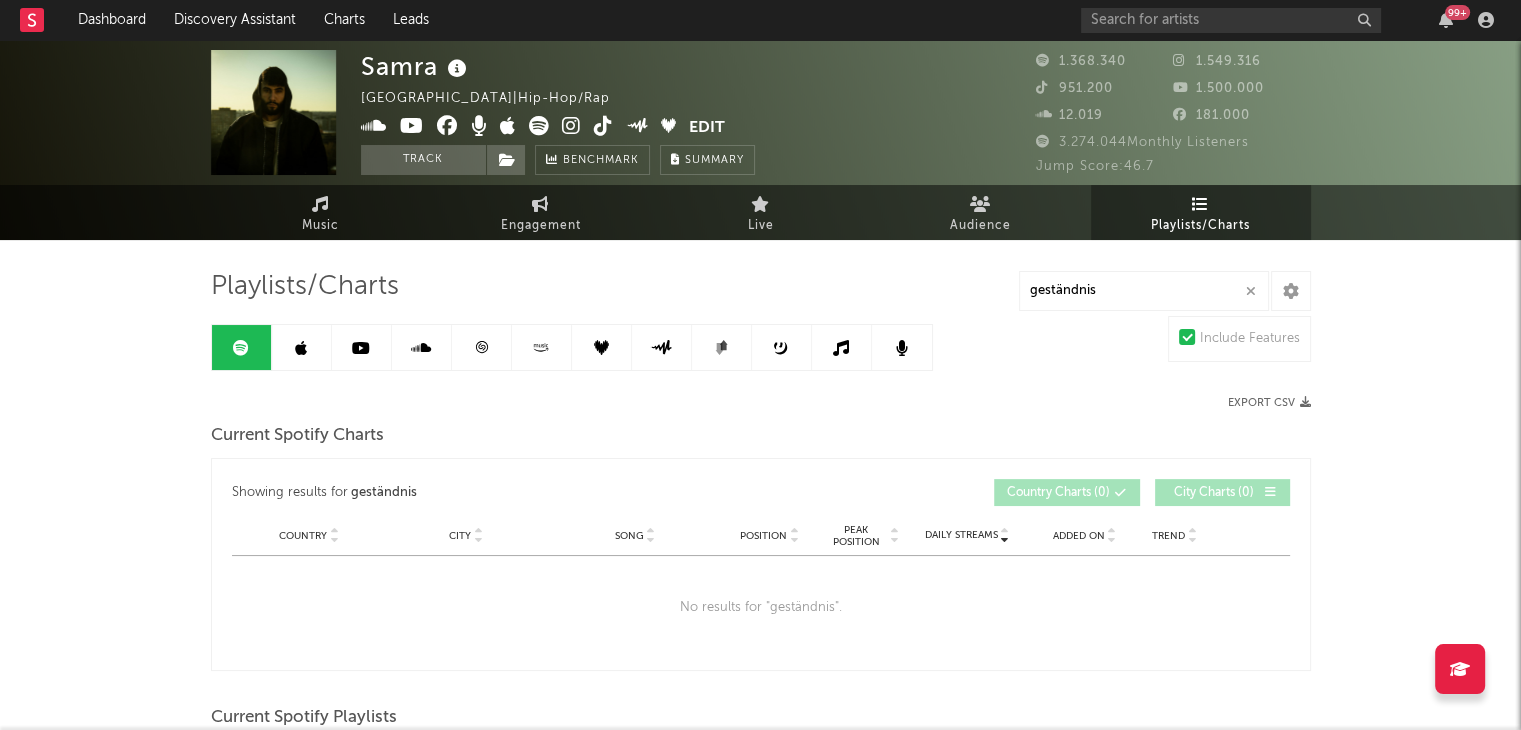 click at bounding box center [302, 347] 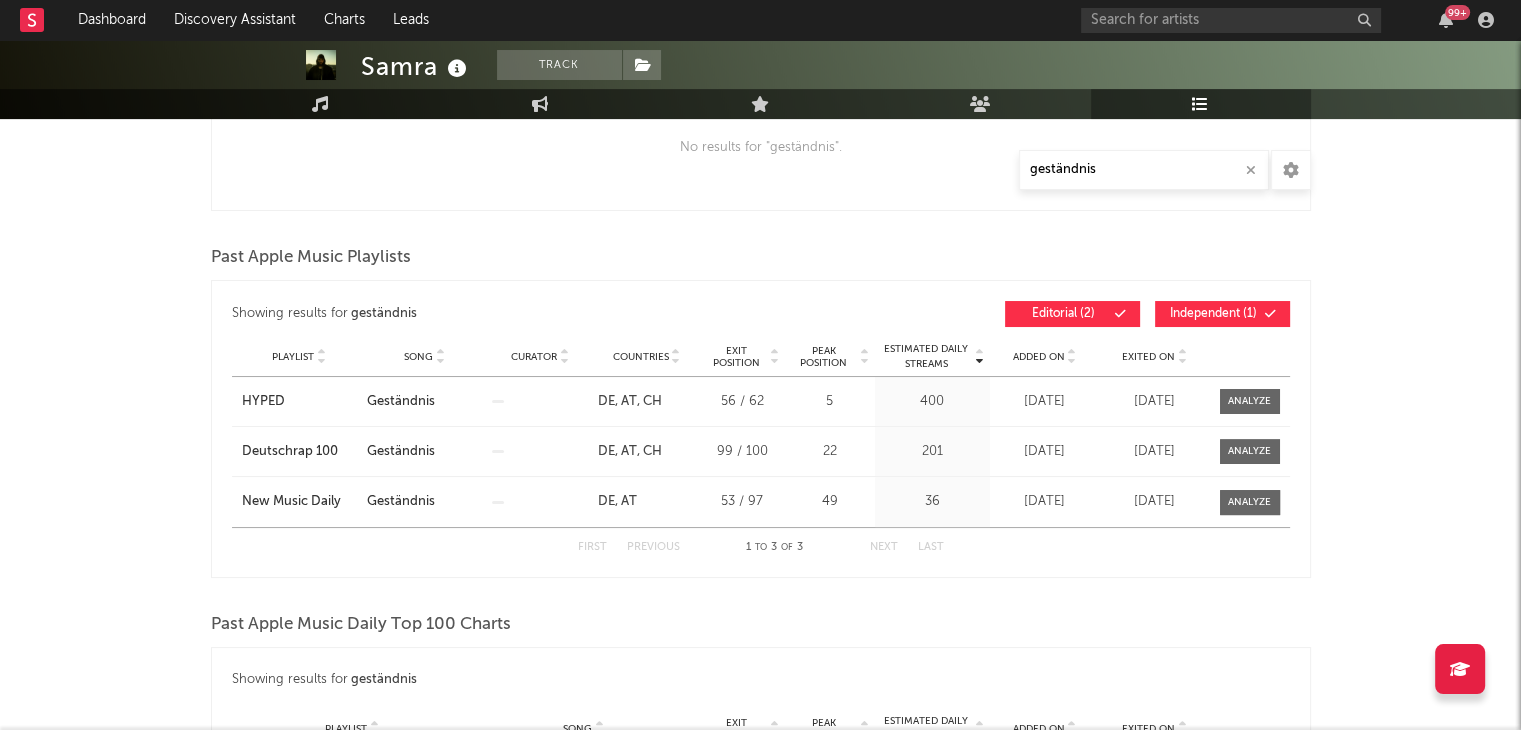 scroll, scrollTop: 448, scrollLeft: 0, axis: vertical 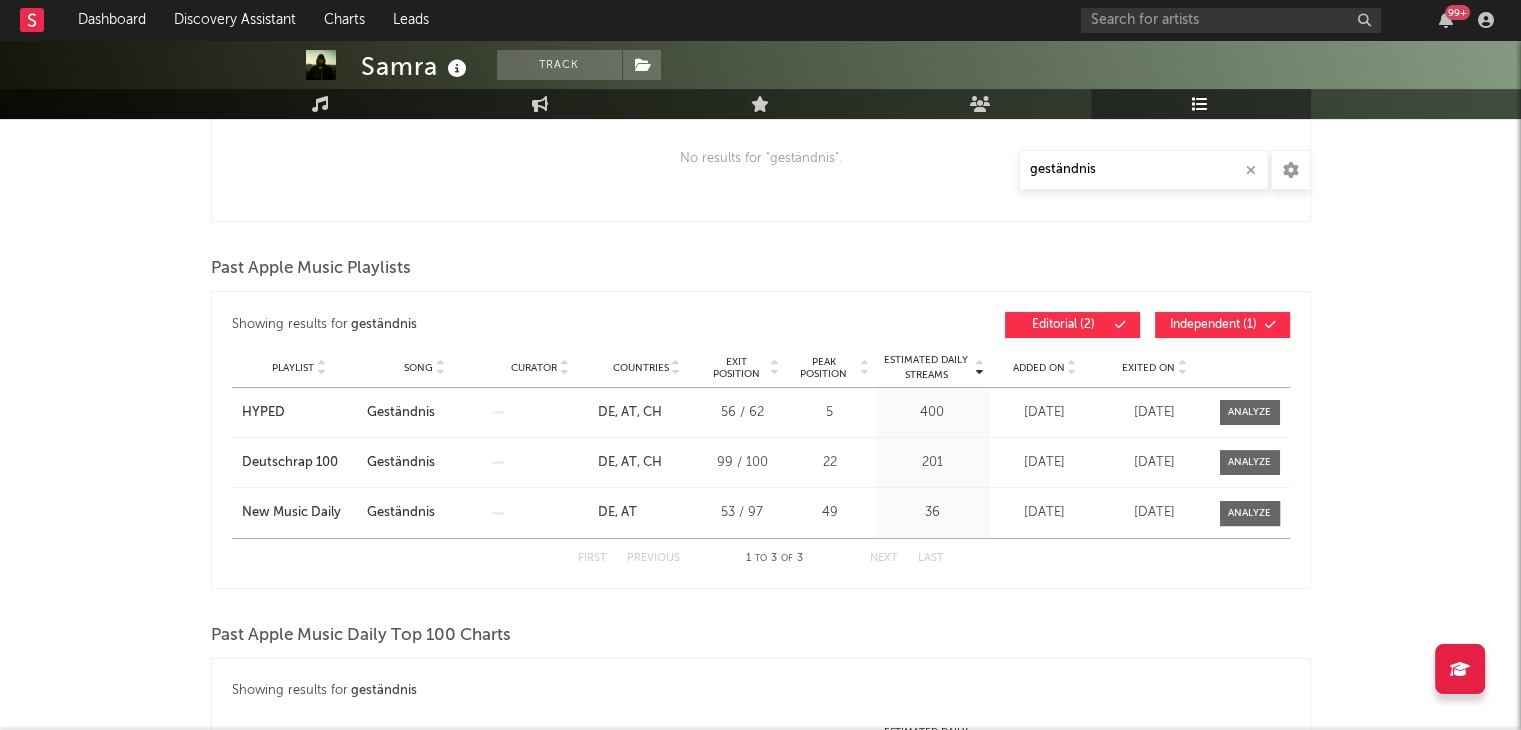 click on "Independent   ( 1 )" at bounding box center [1214, 325] 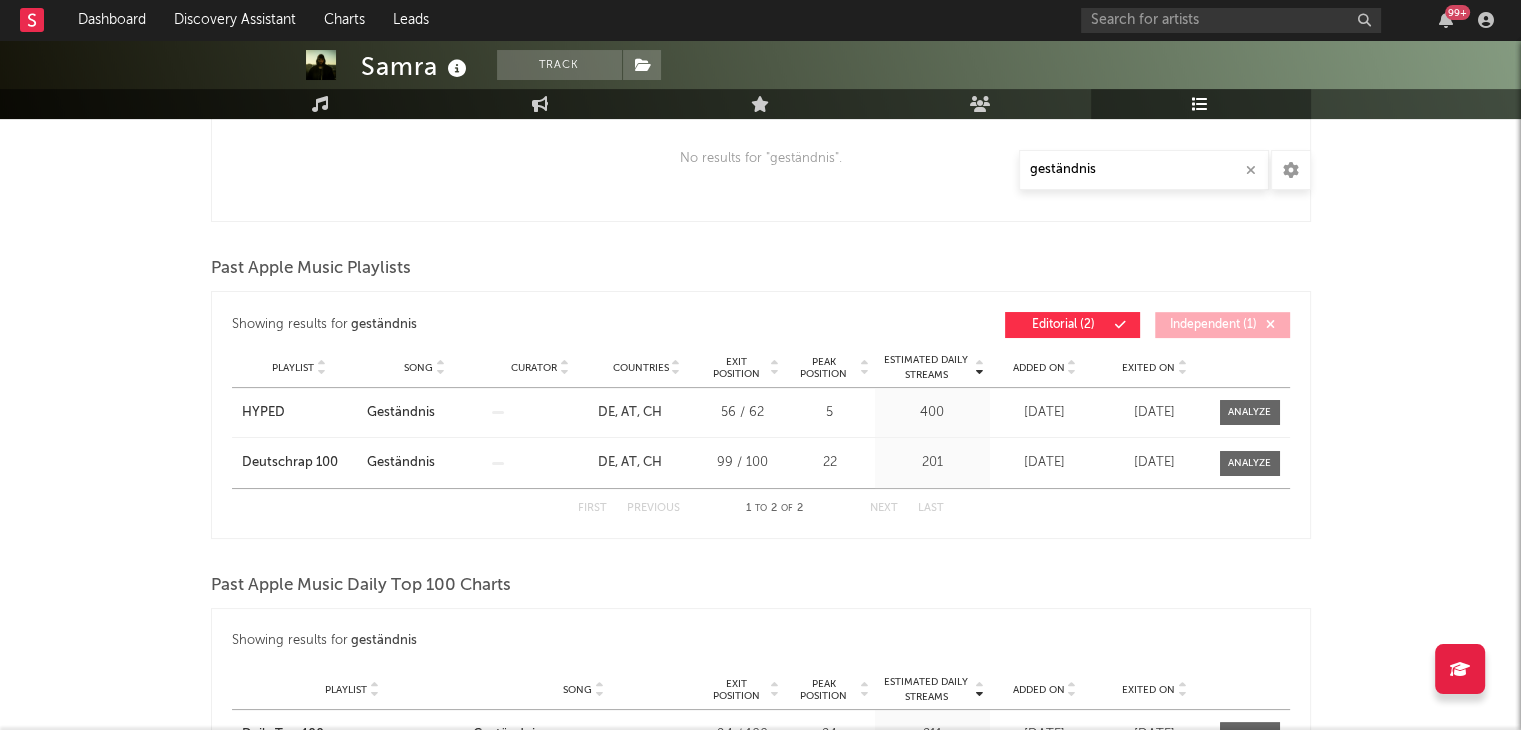 click on "Independent   ( 1 )" at bounding box center (1214, 325) 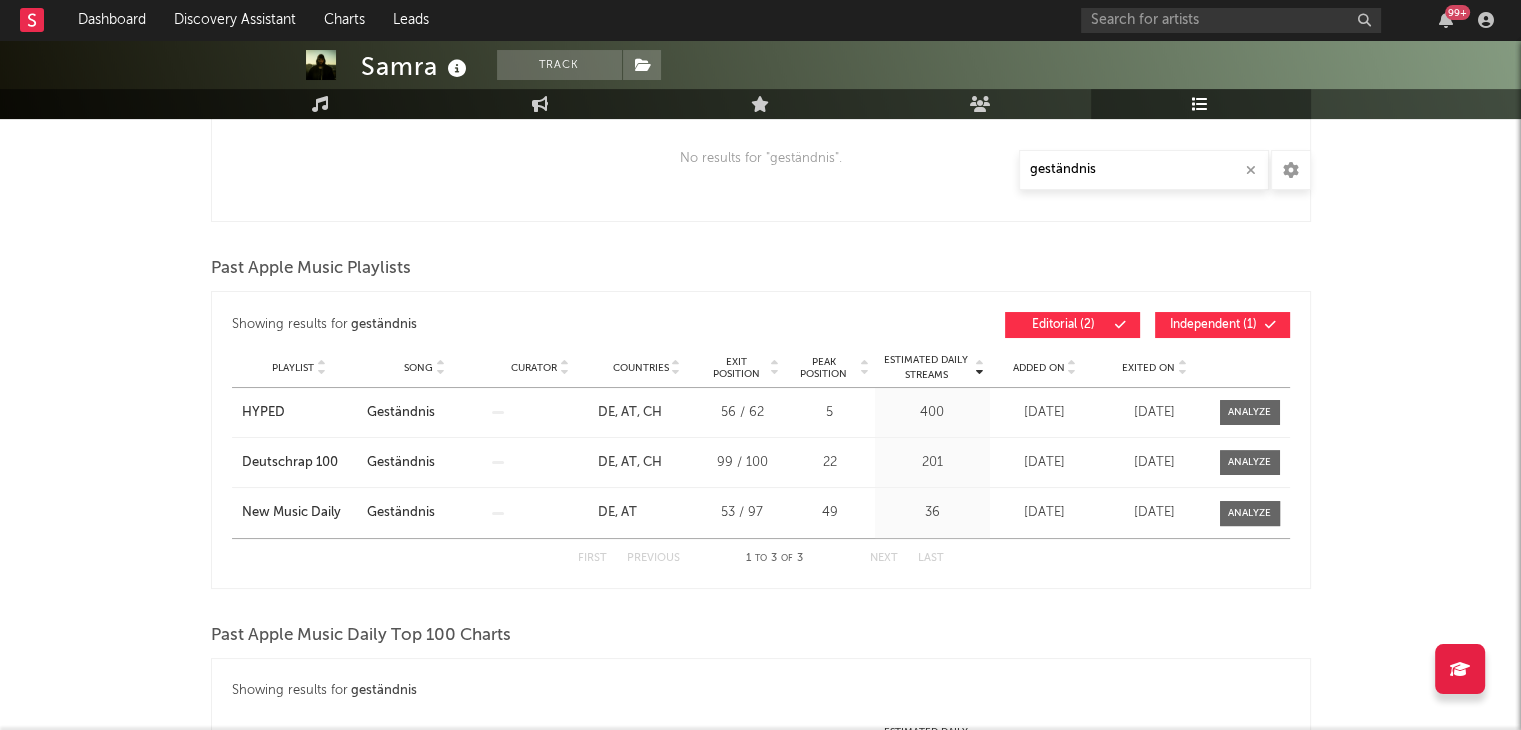 click on "Independent   ( 1 )" at bounding box center [1214, 325] 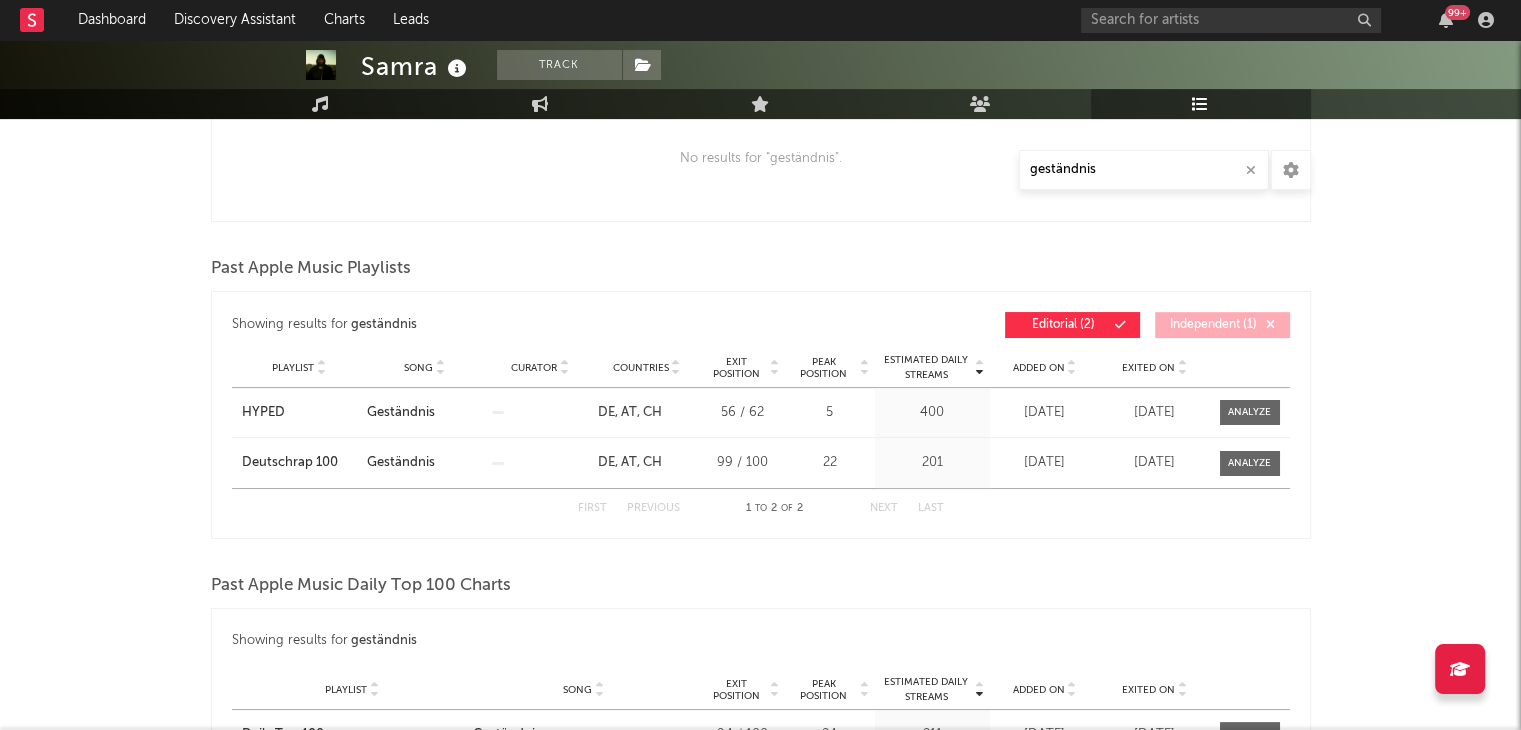 click on "First Previous 1   to   2   of   2 Next Last" at bounding box center (761, 508) 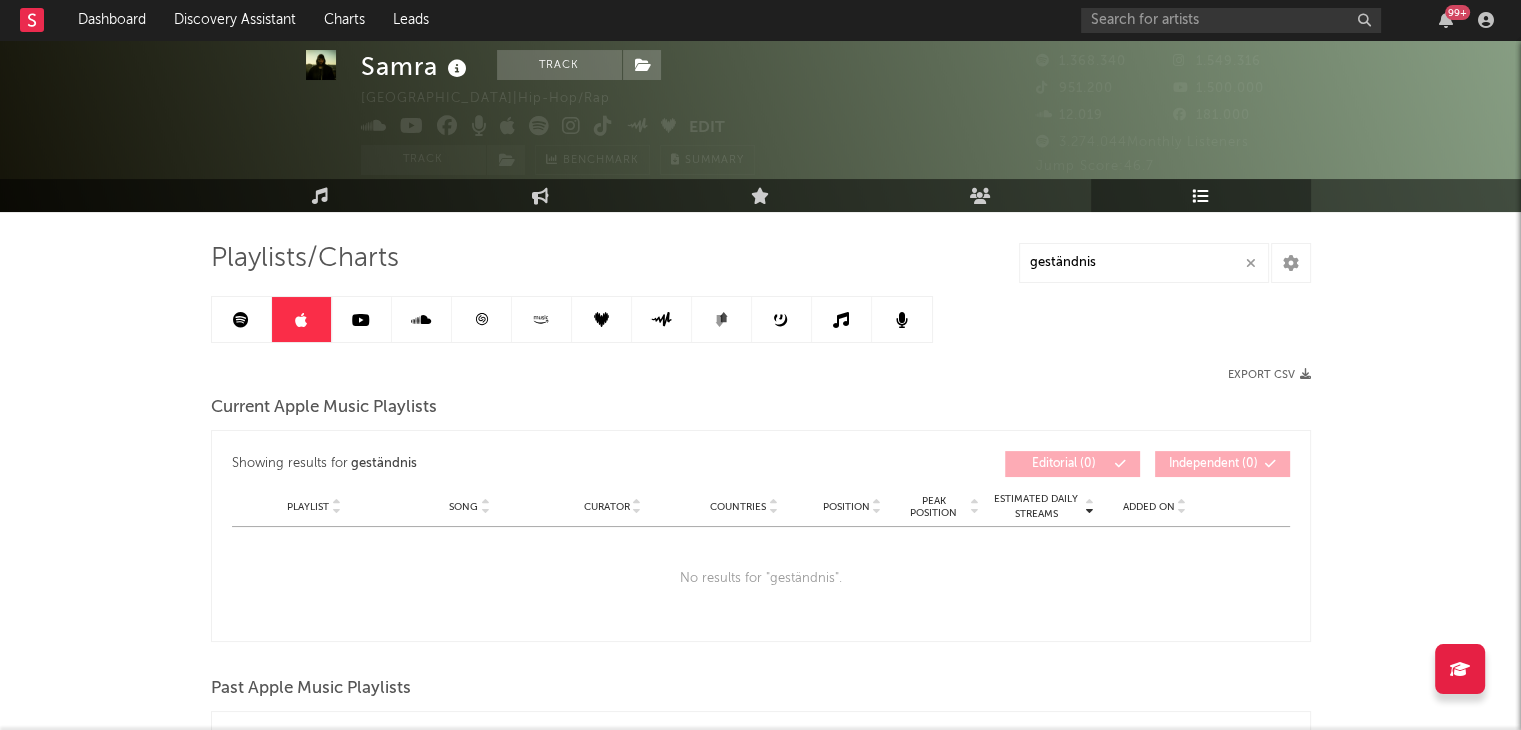 scroll, scrollTop: 0, scrollLeft: 0, axis: both 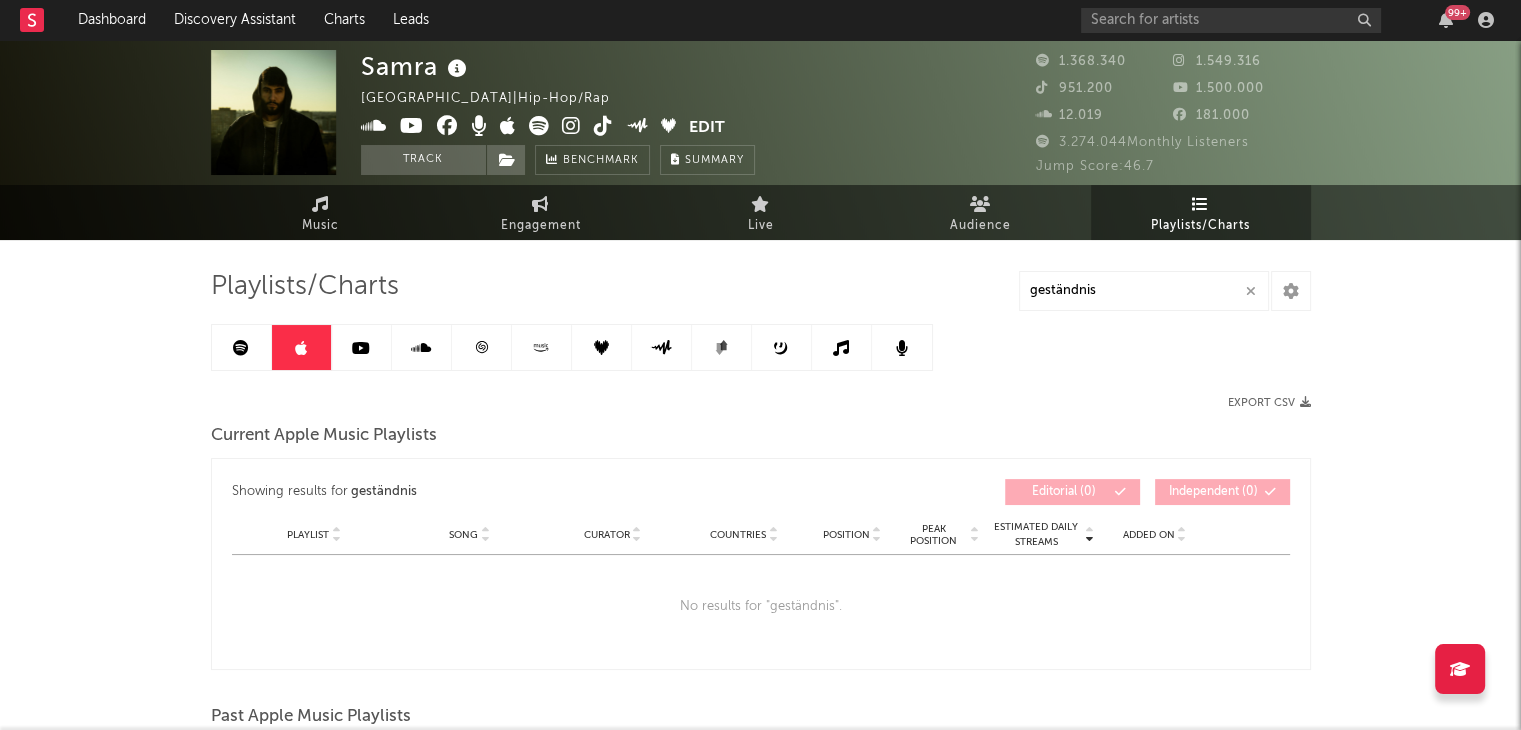 click 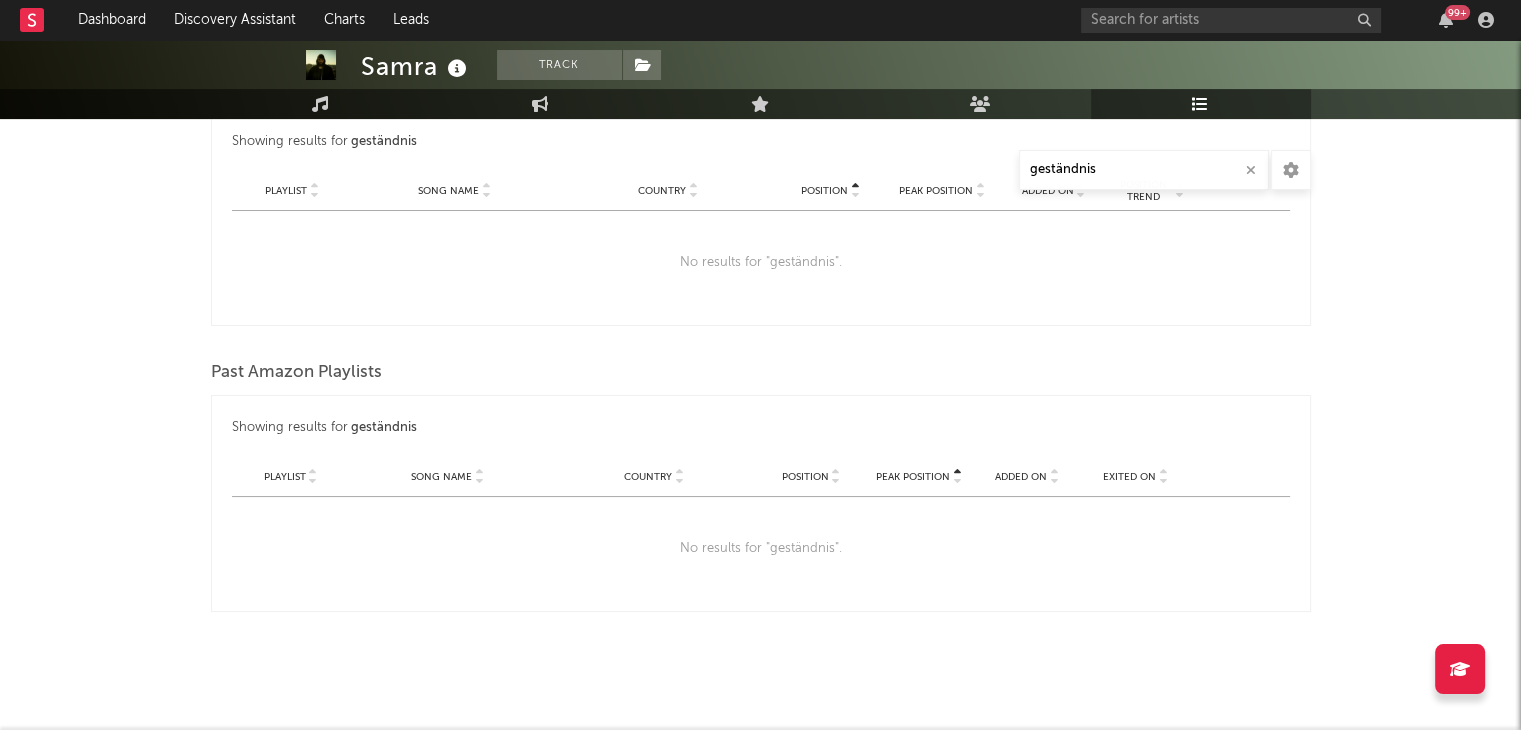 scroll, scrollTop: 0, scrollLeft: 0, axis: both 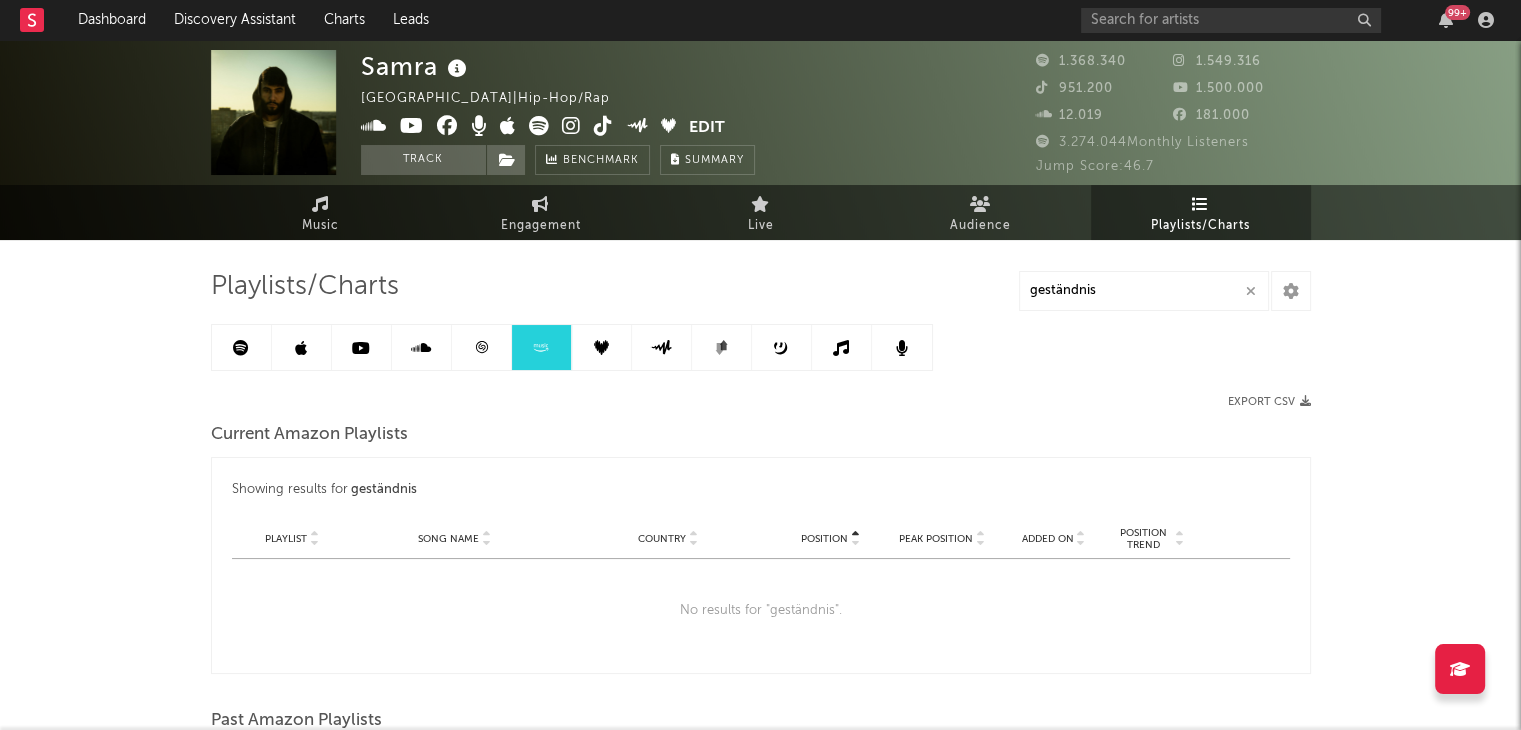 click at bounding box center [301, 348] 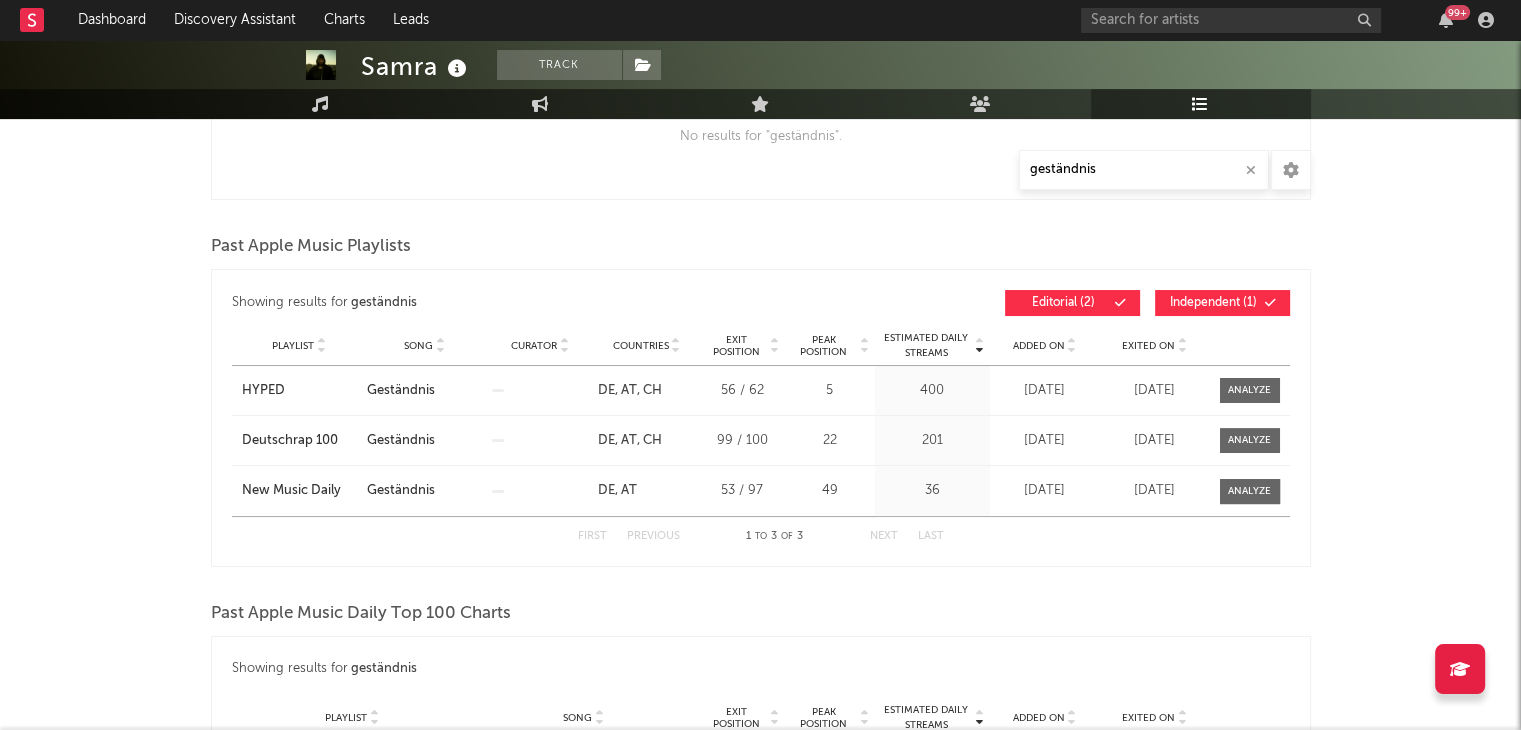 scroll, scrollTop: 448, scrollLeft: 0, axis: vertical 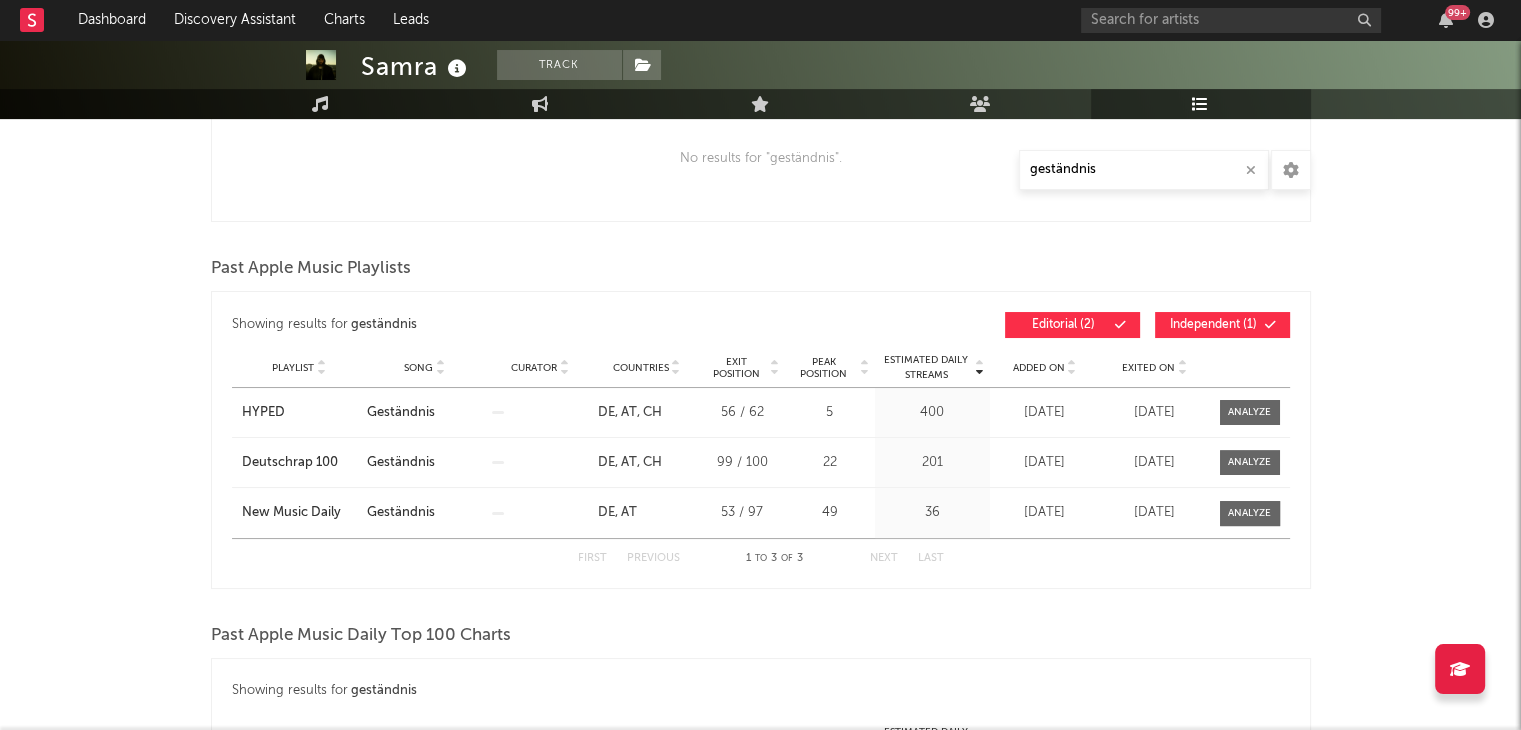 click on "Independent   ( 1 )" at bounding box center [1222, 325] 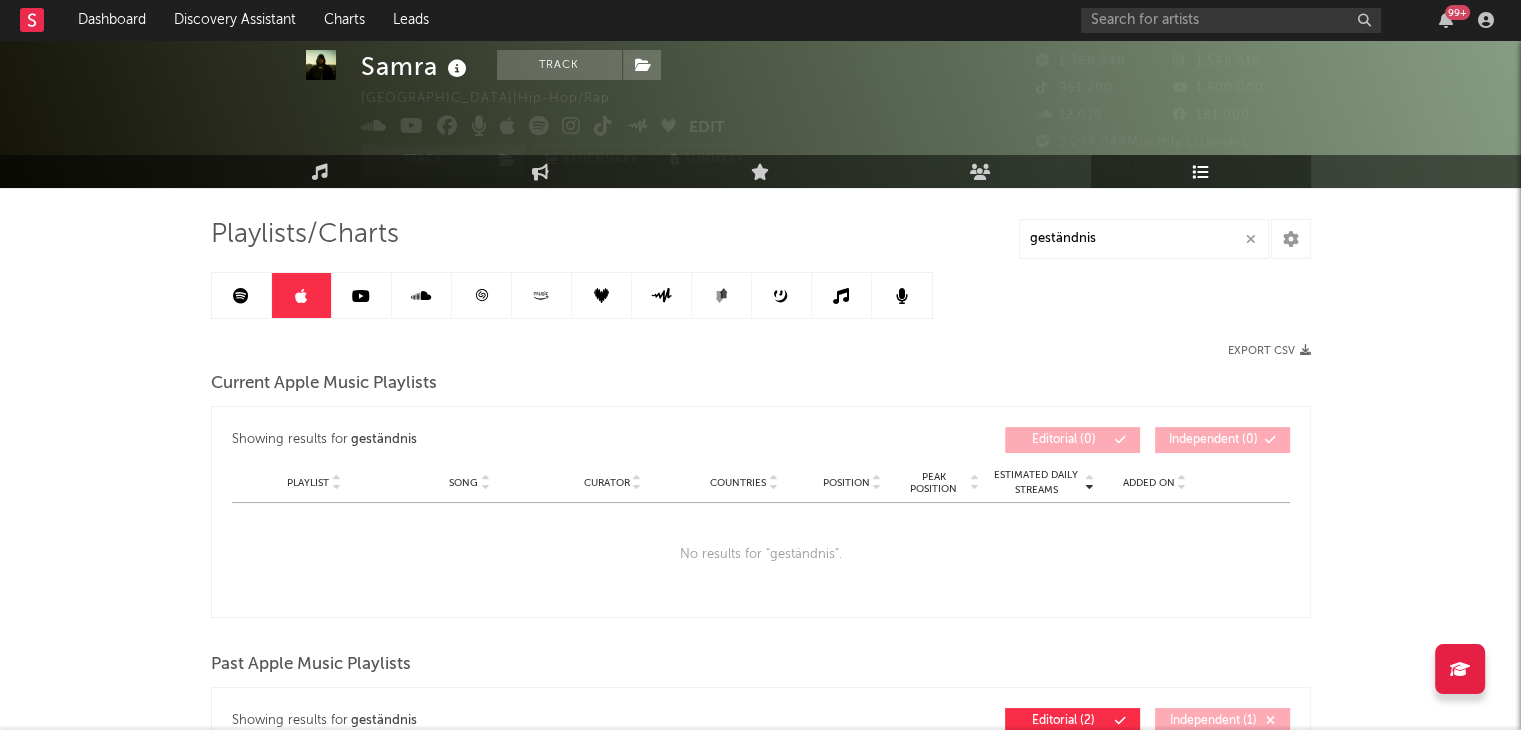 scroll, scrollTop: 0, scrollLeft: 0, axis: both 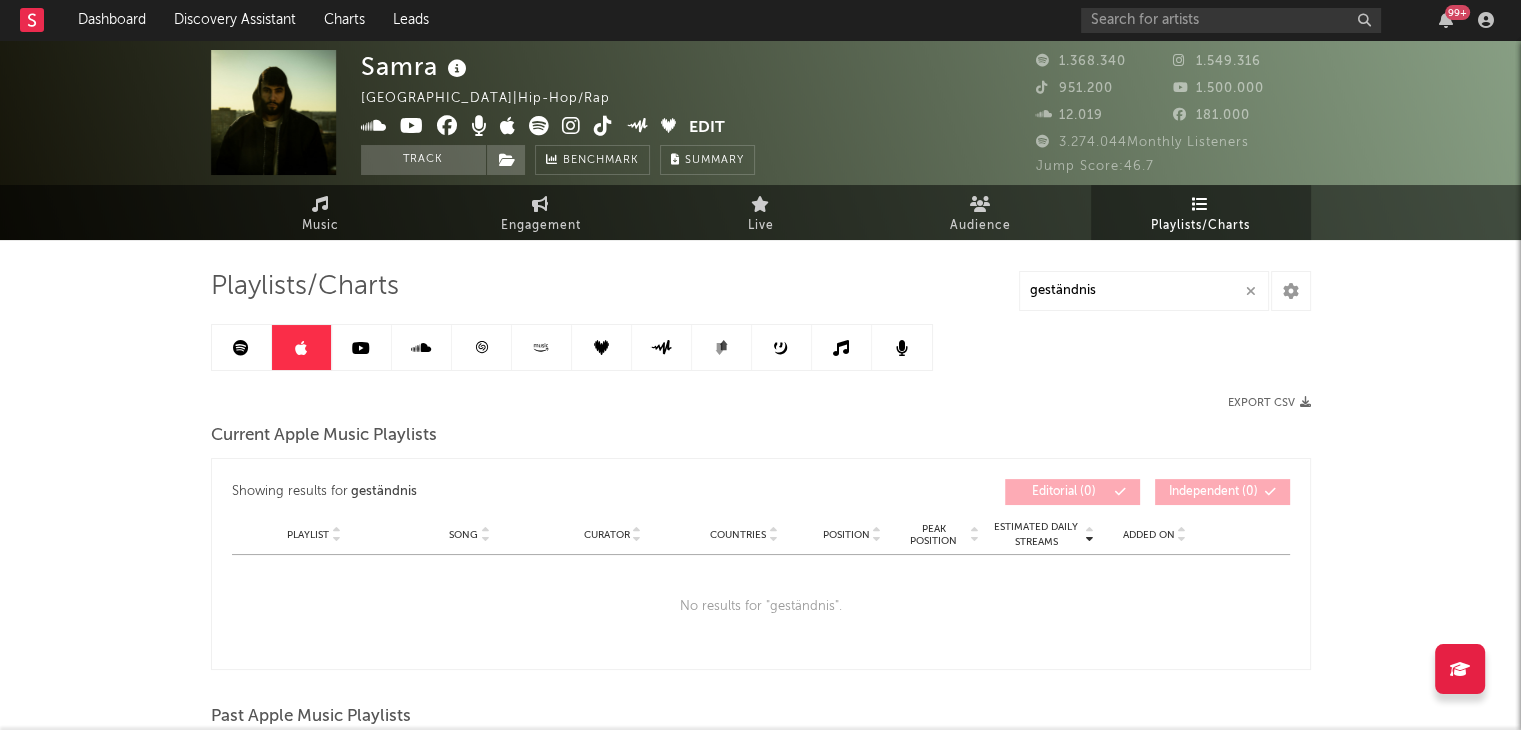 drag, startPoint x: 252, startPoint y: 342, endPoint x: 1100, endPoint y: 149, distance: 869.68555 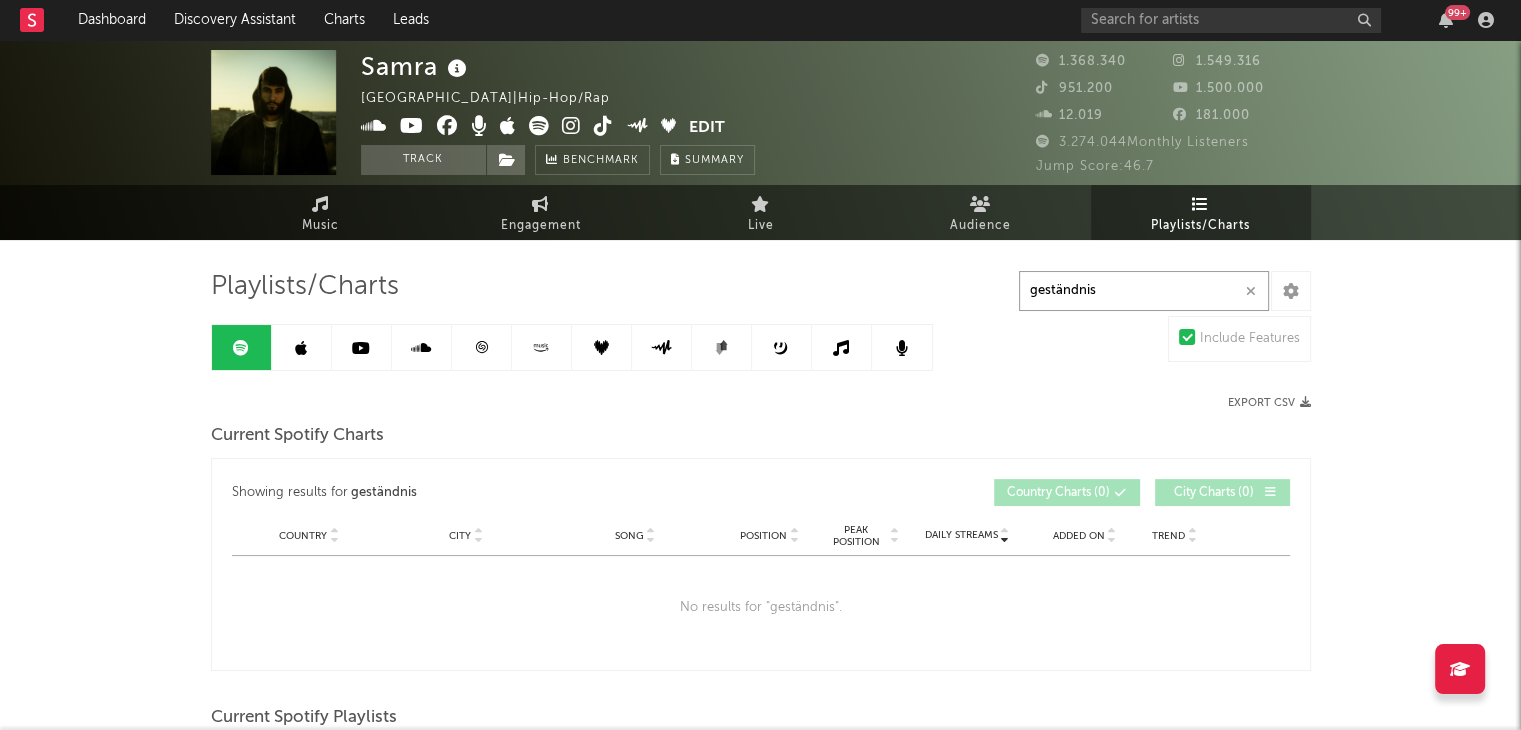 click on "geständnis" at bounding box center (1144, 291) 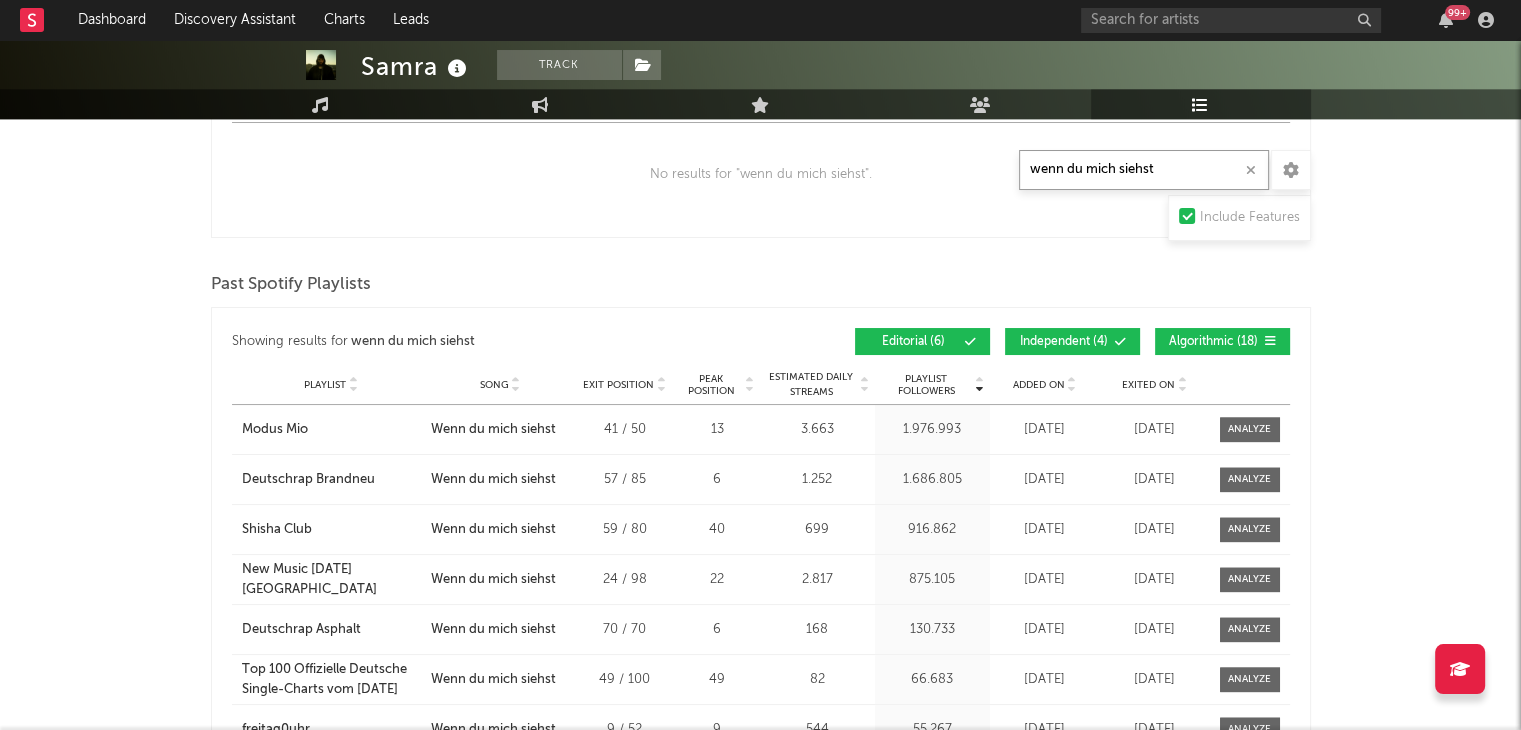 scroll, scrollTop: 2152, scrollLeft: 0, axis: vertical 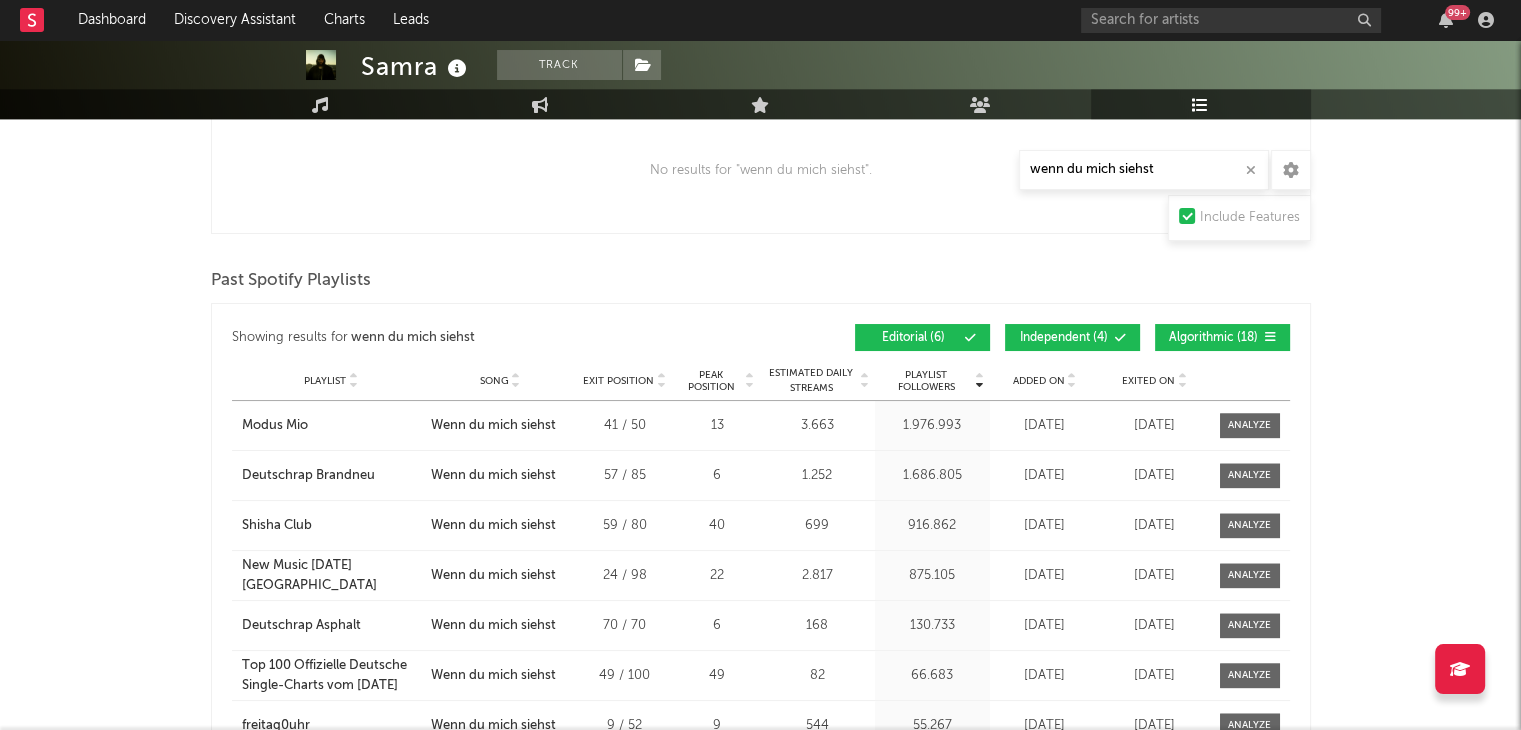 click on "Algorithmic   ( 18 )" at bounding box center (1214, 338) 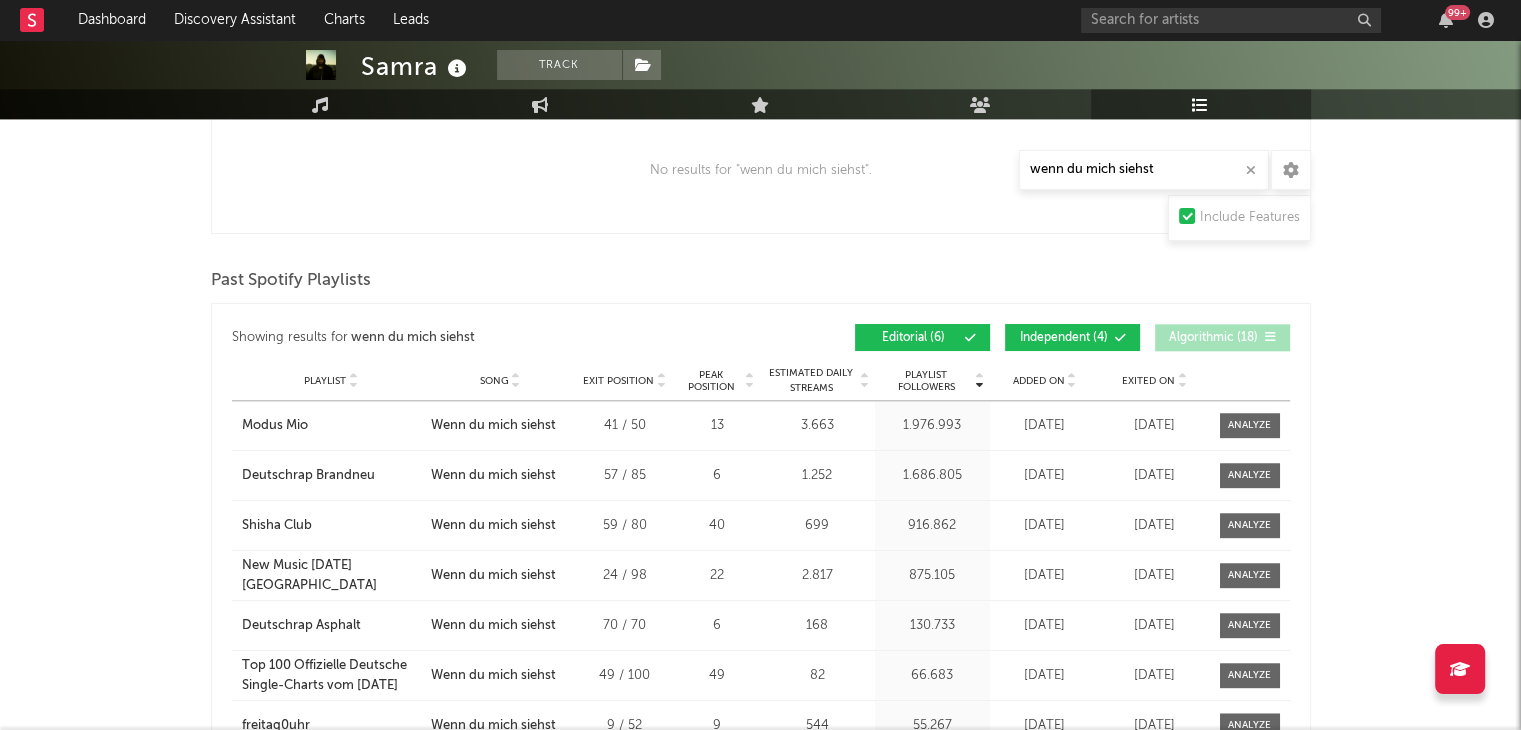 click on "Independent   ( 4 )" at bounding box center [1064, 338] 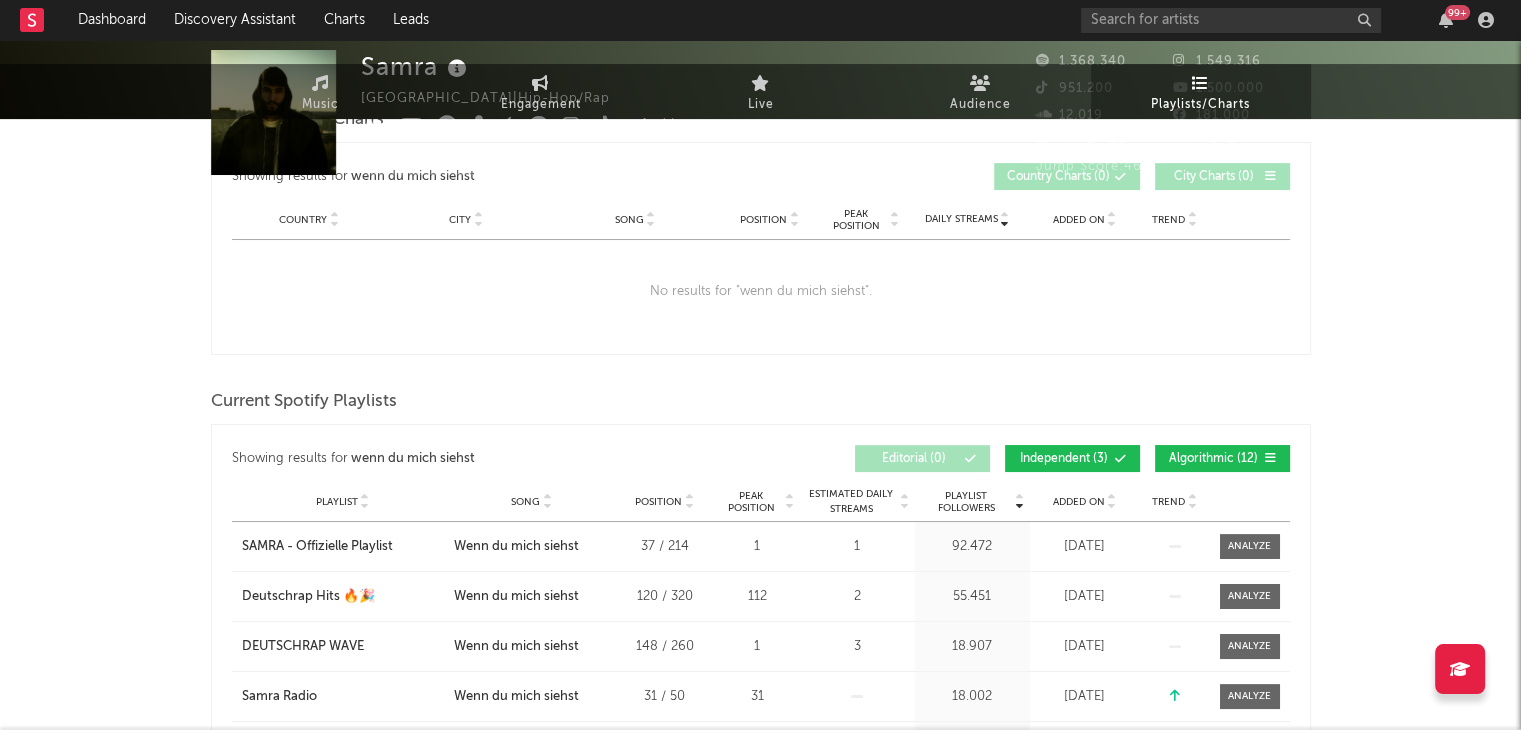 scroll, scrollTop: 0, scrollLeft: 0, axis: both 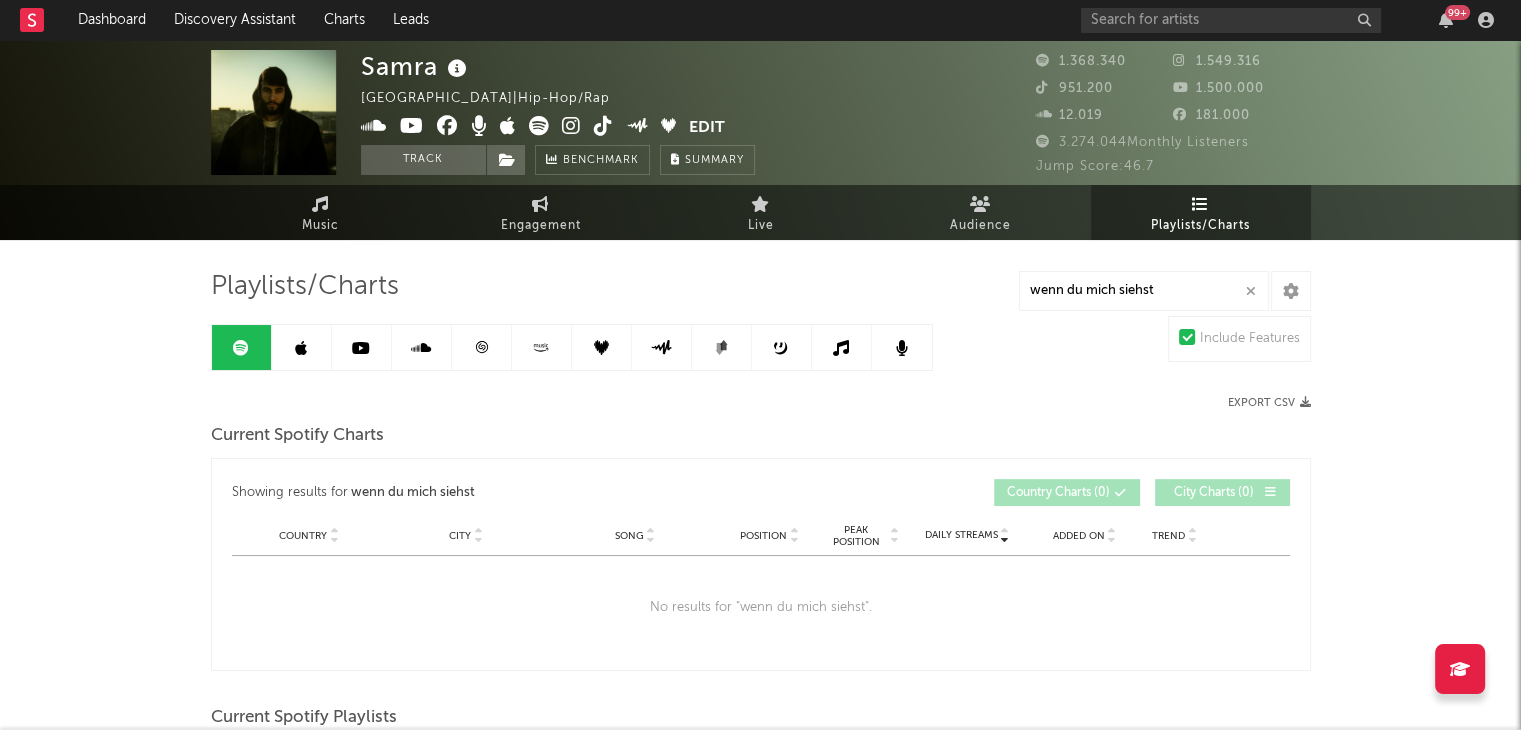 click at bounding box center (301, 348) 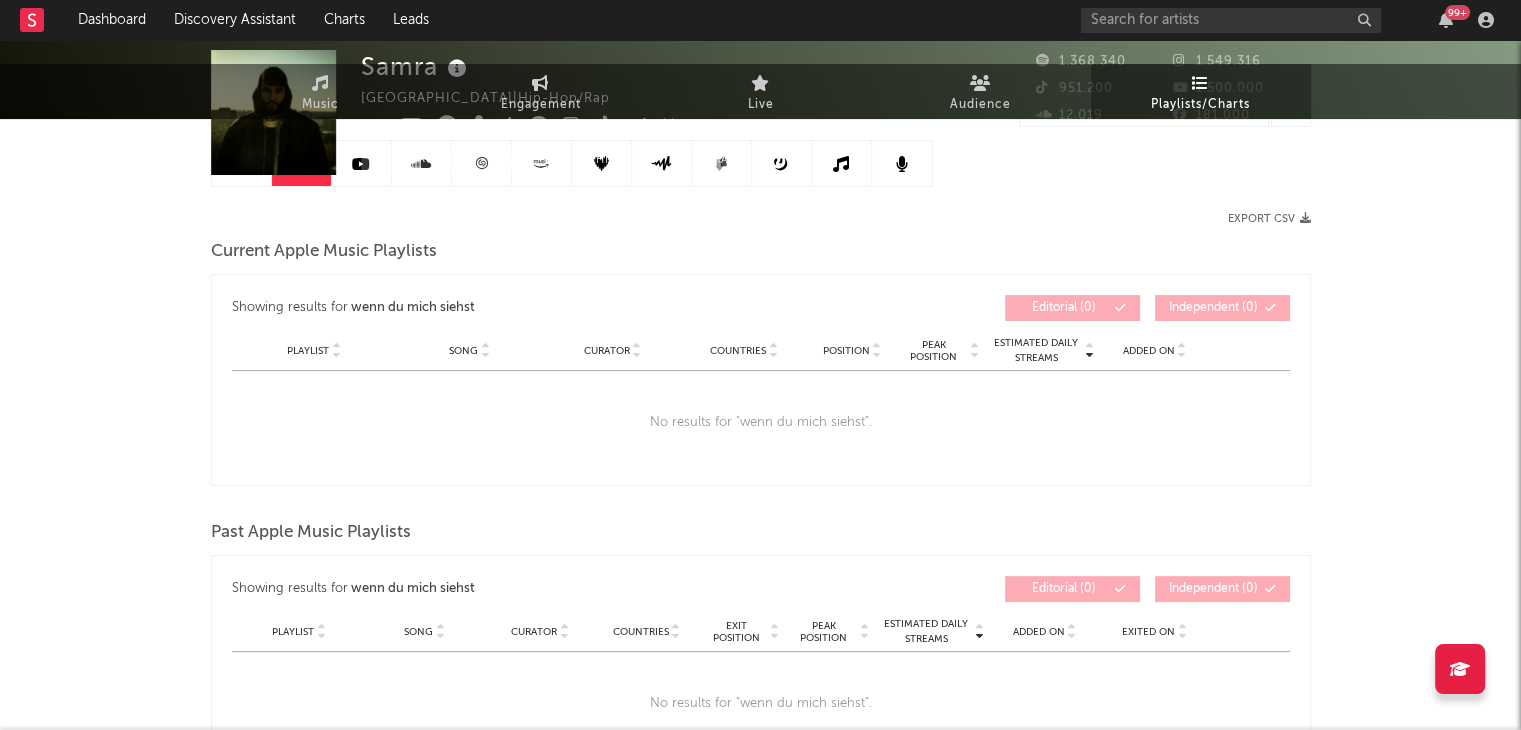 scroll, scrollTop: 0, scrollLeft: 0, axis: both 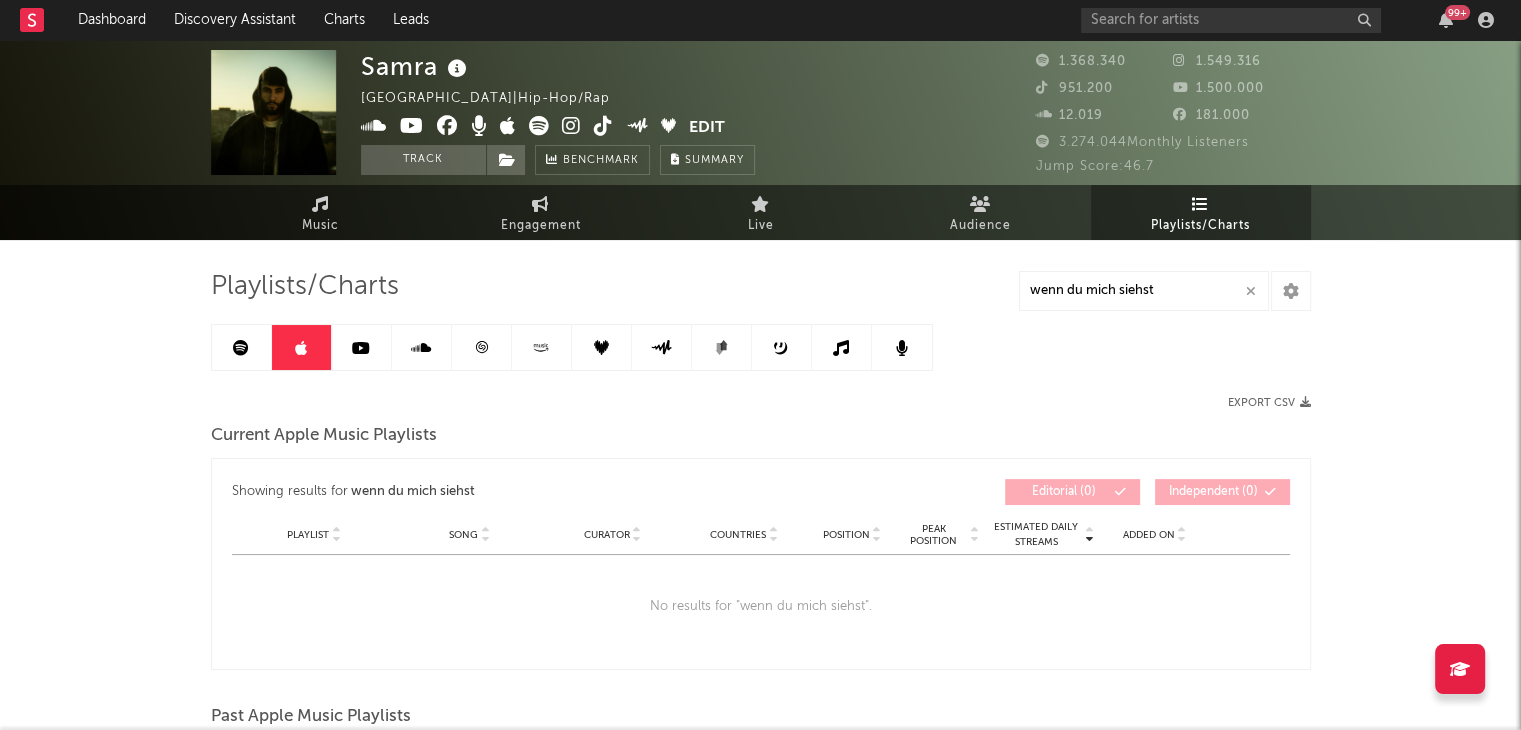 click 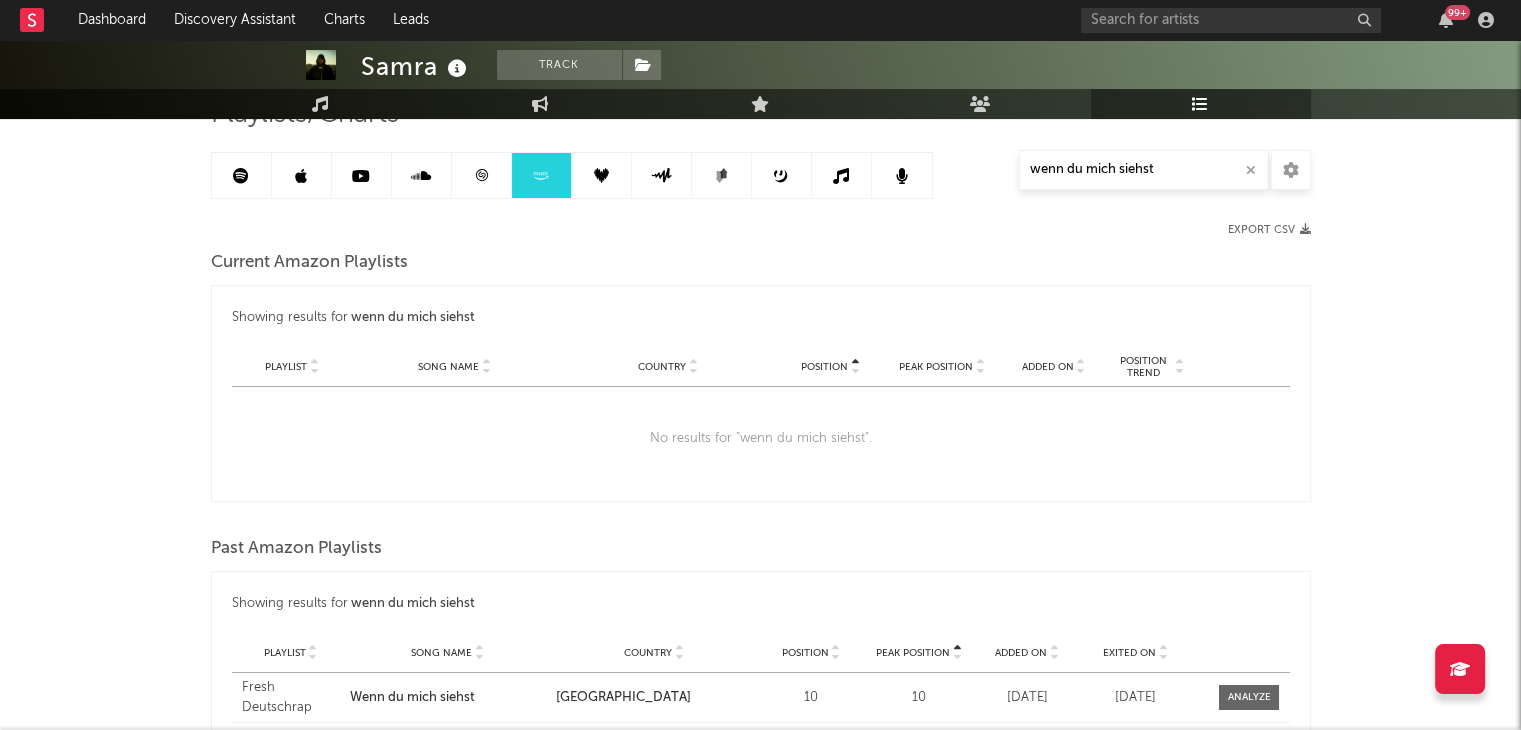 scroll, scrollTop: 140, scrollLeft: 0, axis: vertical 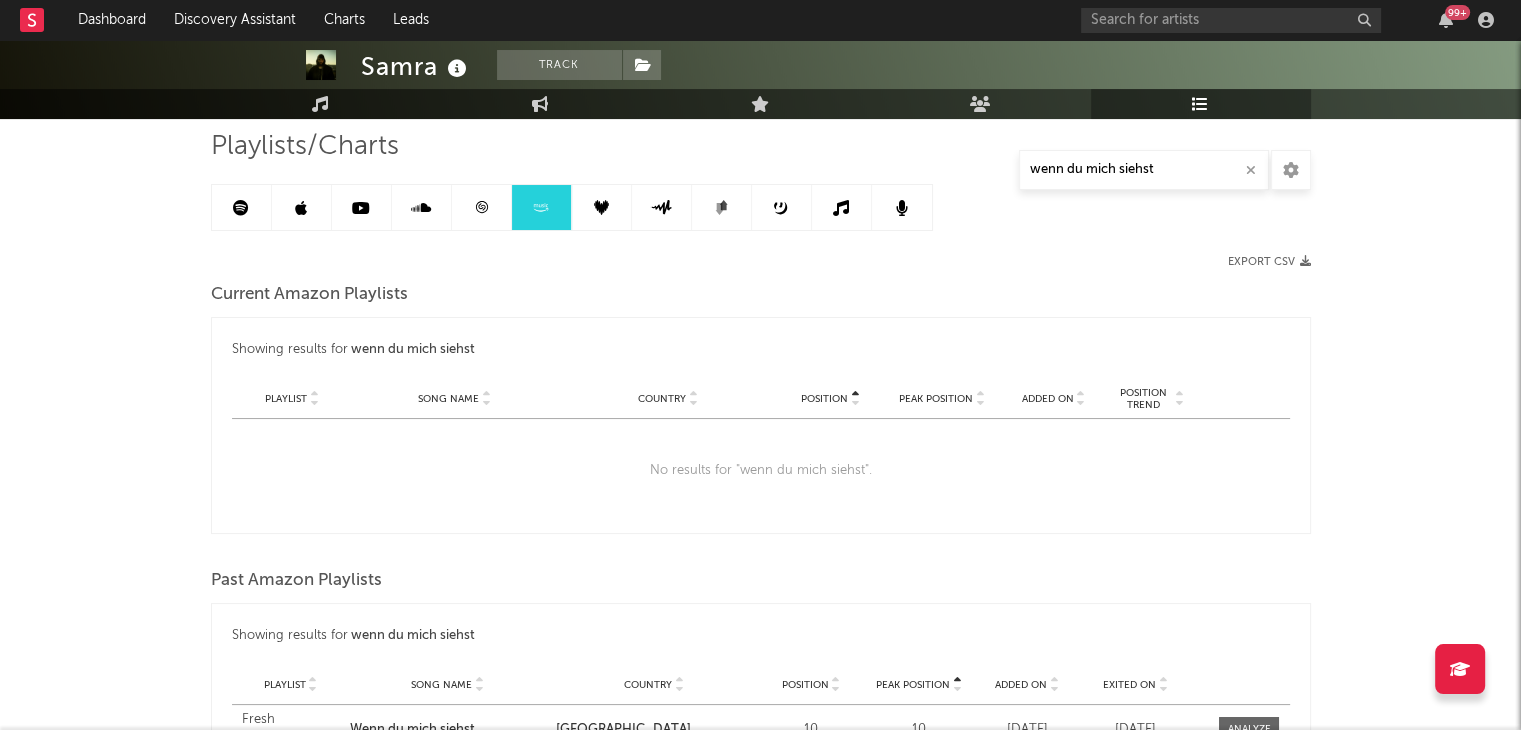 click at bounding box center (602, 207) 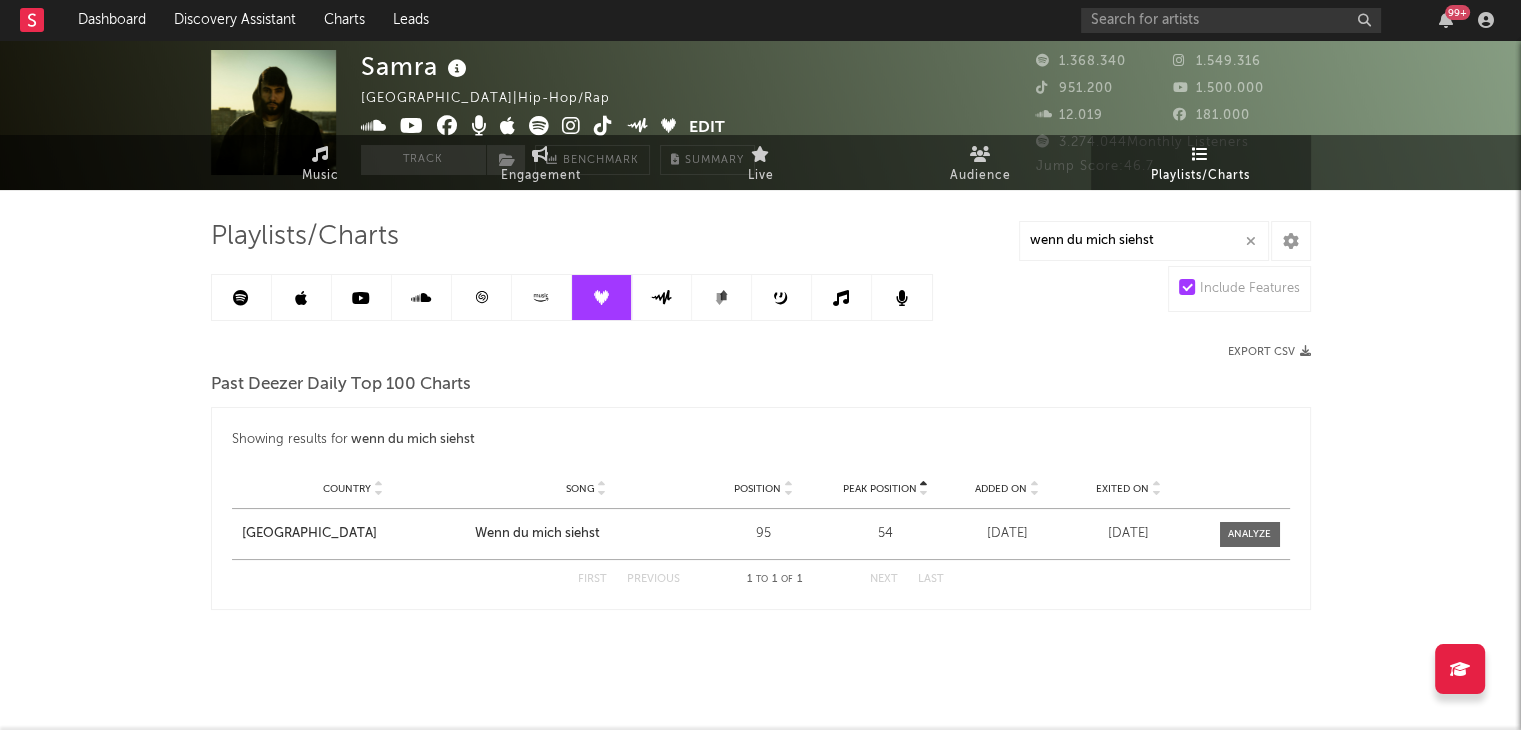 scroll, scrollTop: 48, scrollLeft: 0, axis: vertical 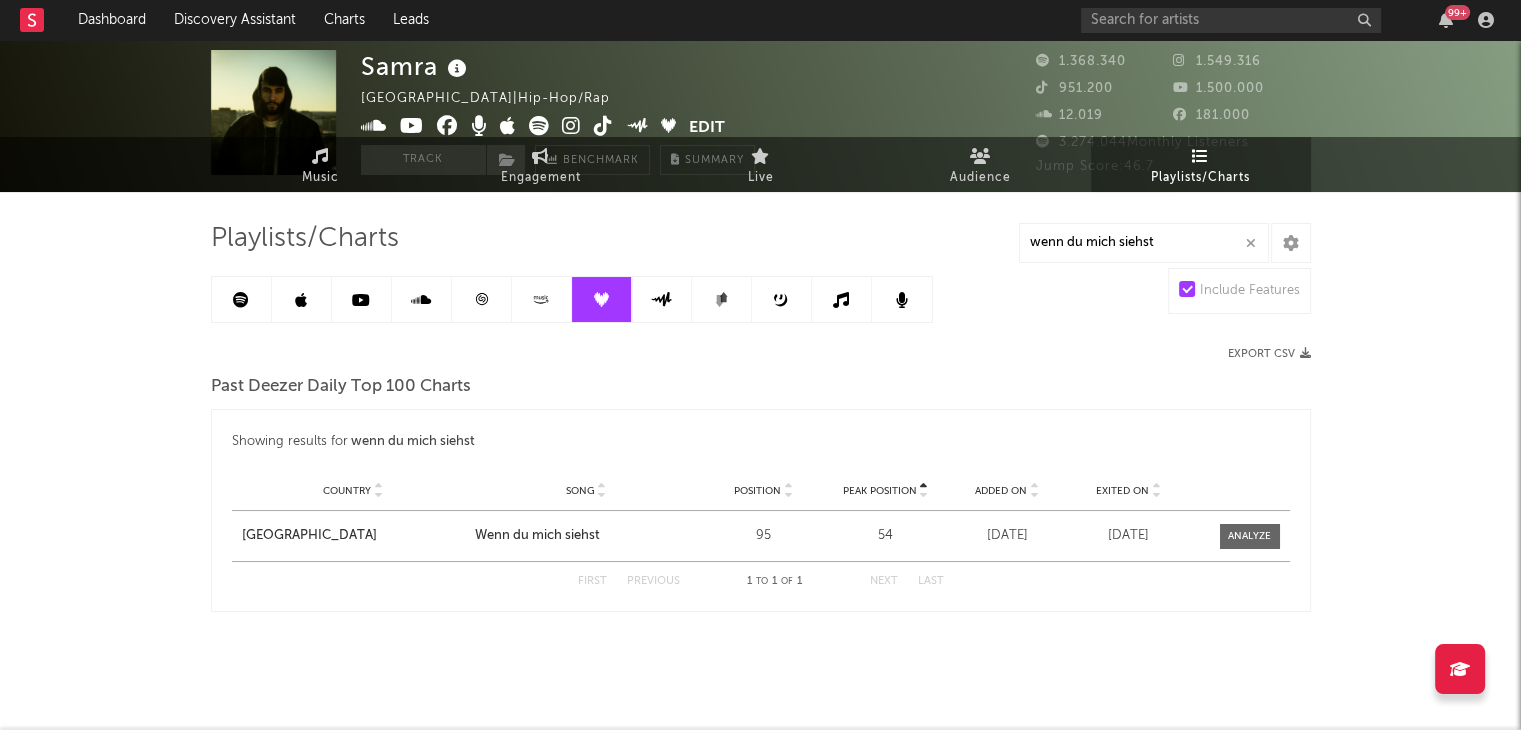 click 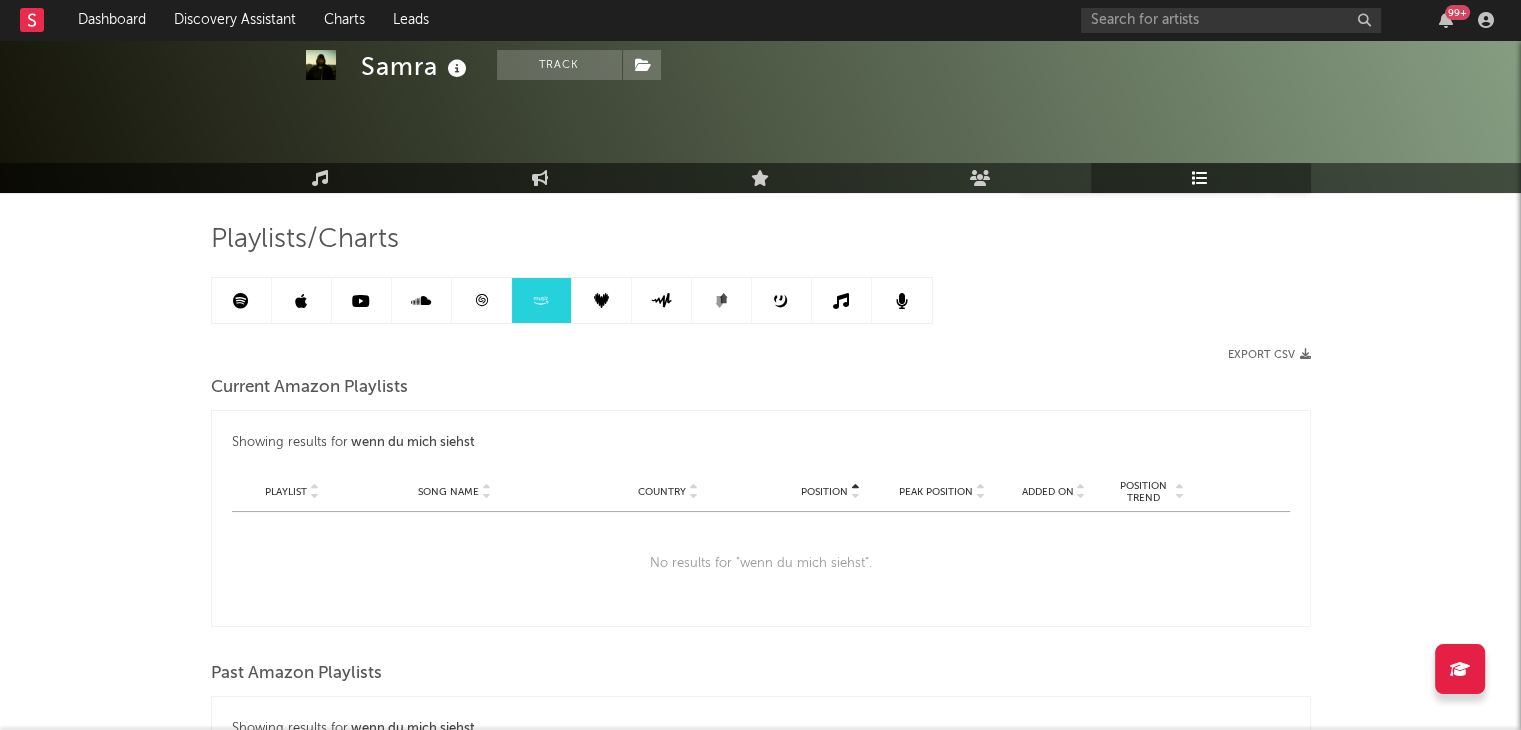 scroll, scrollTop: 0, scrollLeft: 0, axis: both 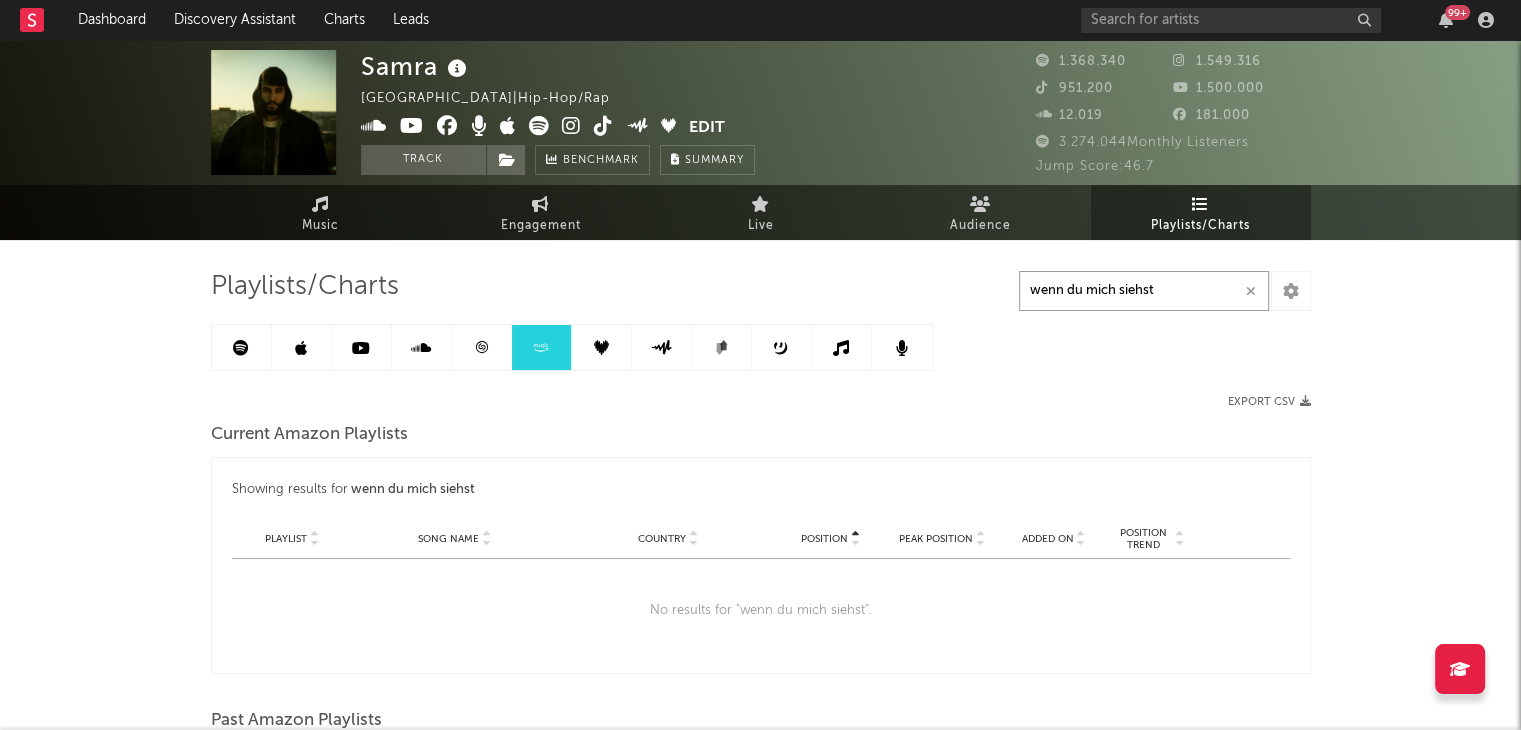 click on "wenn du mich siehst" at bounding box center (1144, 291) 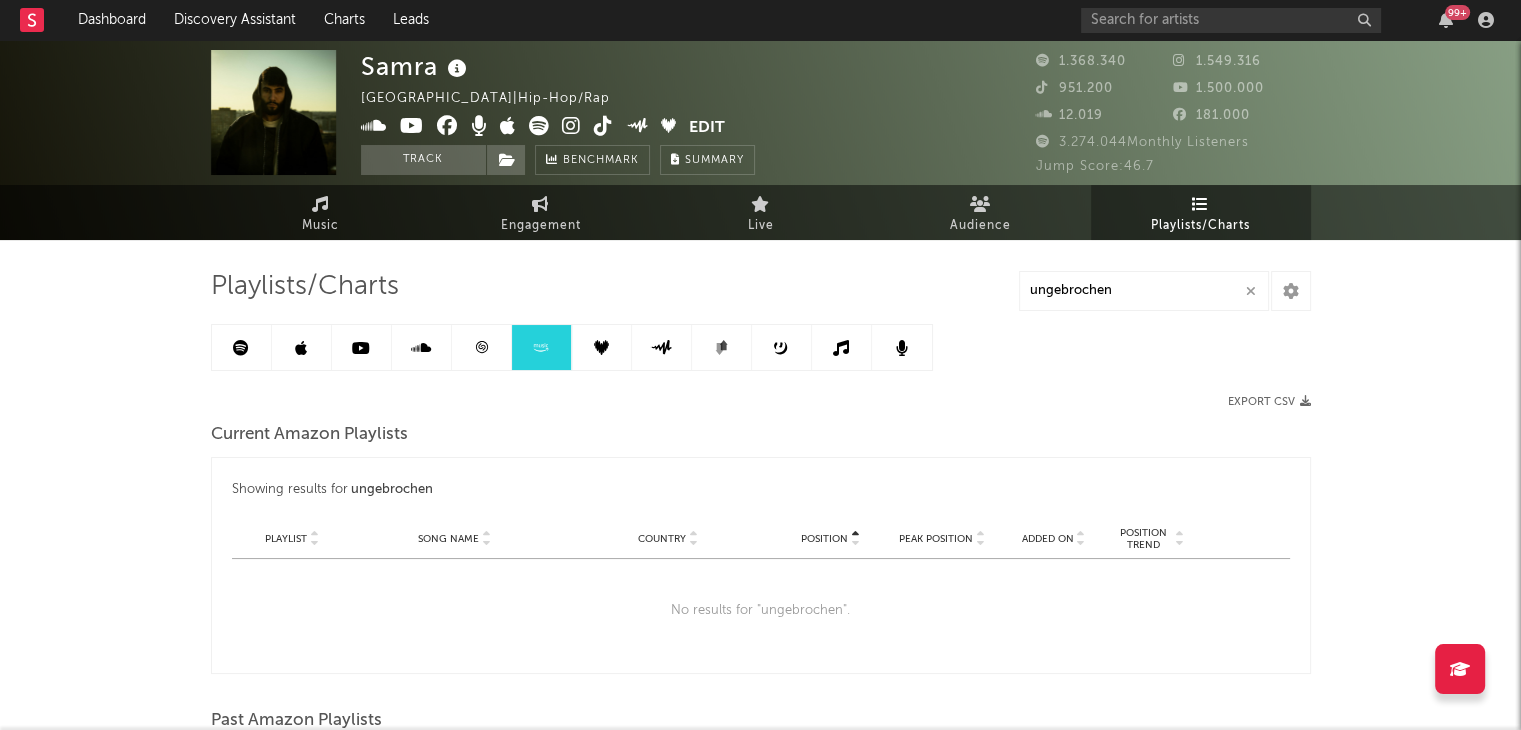 click at bounding box center [241, 348] 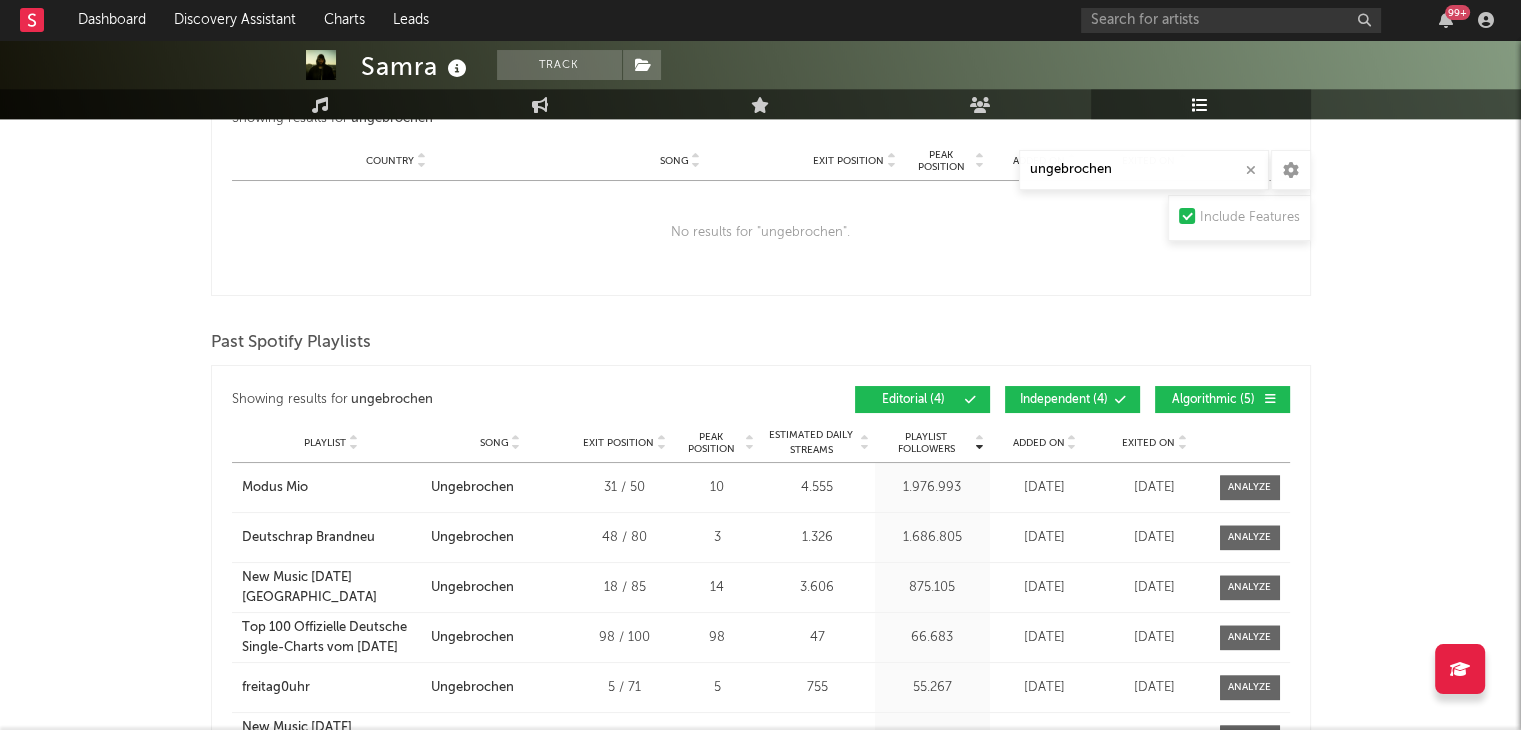 scroll, scrollTop: 2091, scrollLeft: 0, axis: vertical 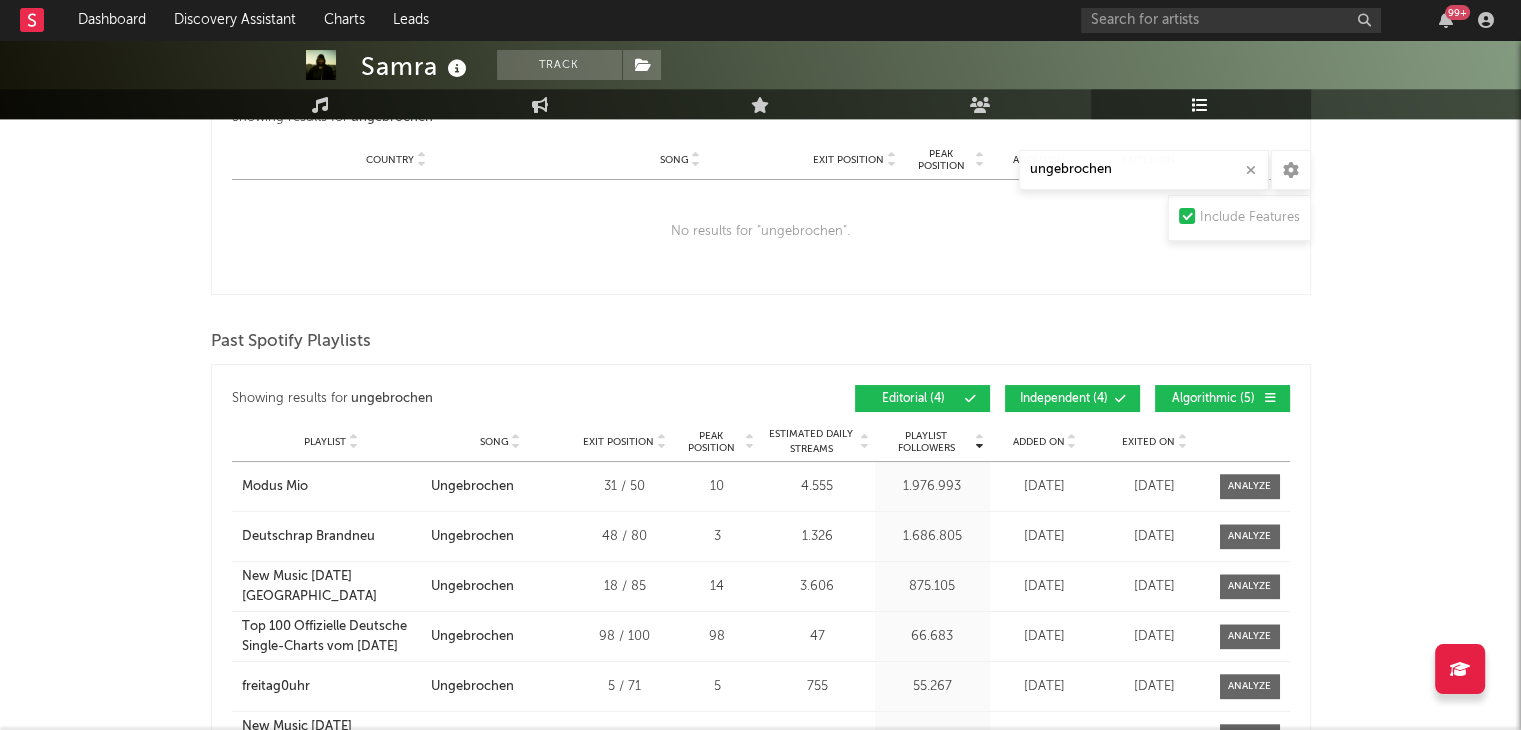 click on "Algorithmic   ( 5 )" at bounding box center [1214, 399] 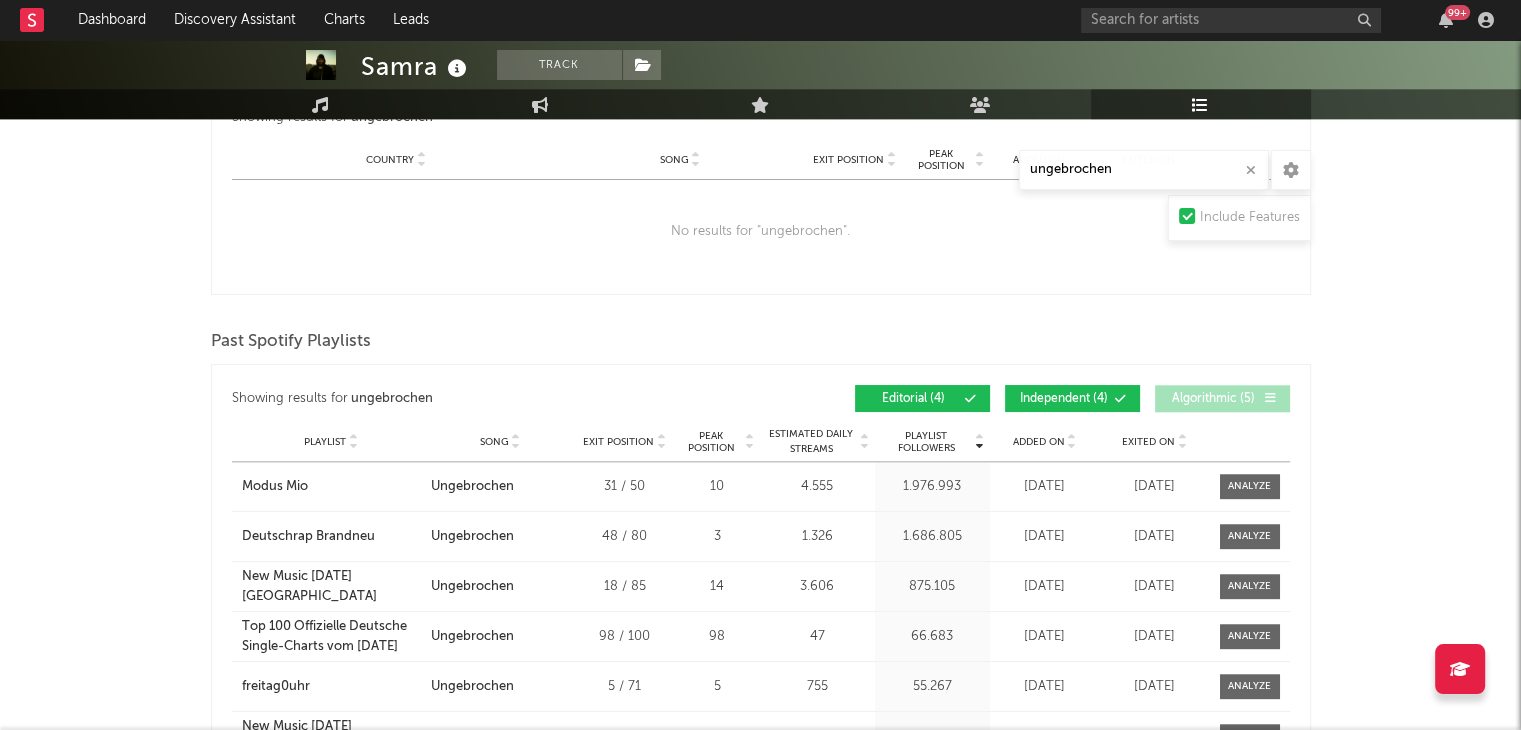click on "Independent   ( 4 )" at bounding box center [1072, 398] 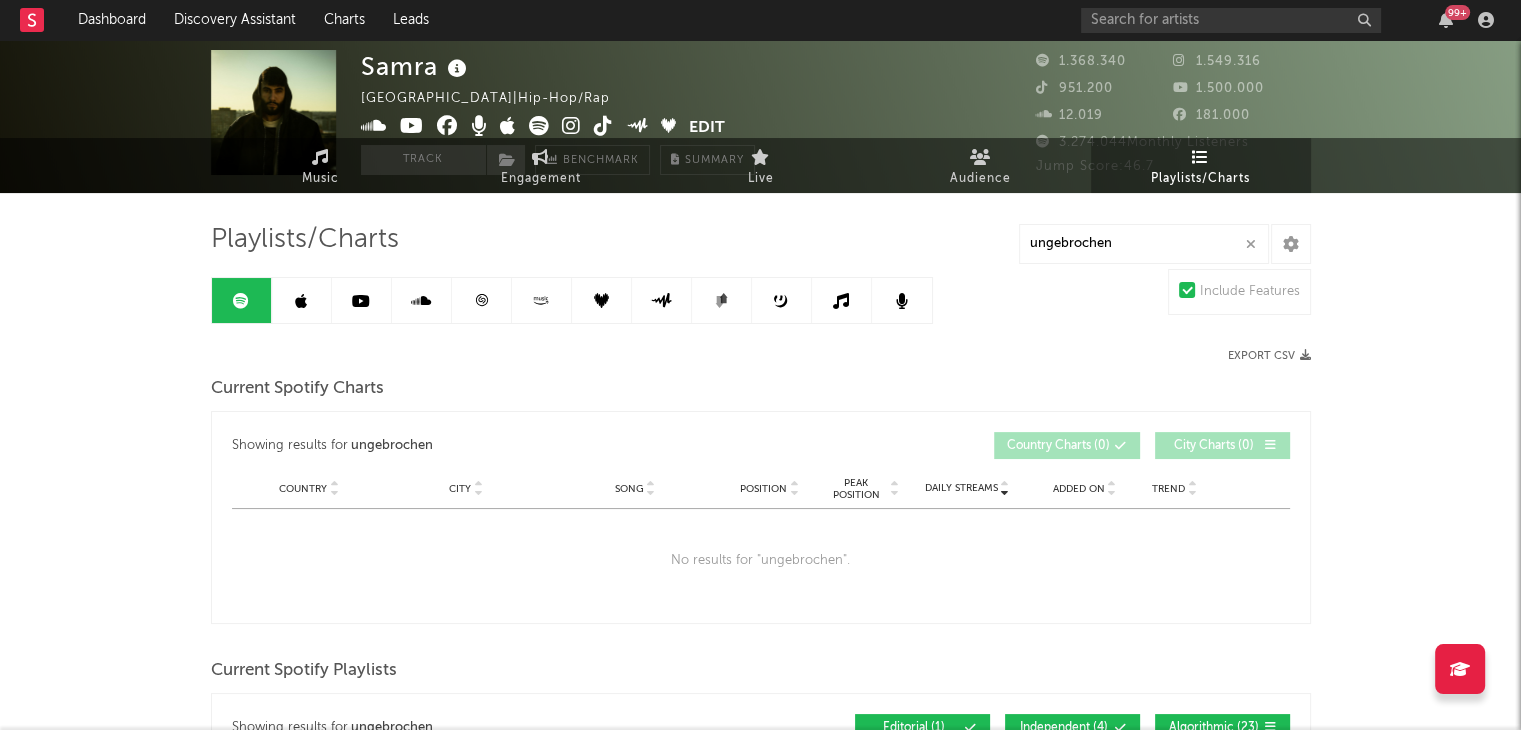 scroll, scrollTop: 0, scrollLeft: 0, axis: both 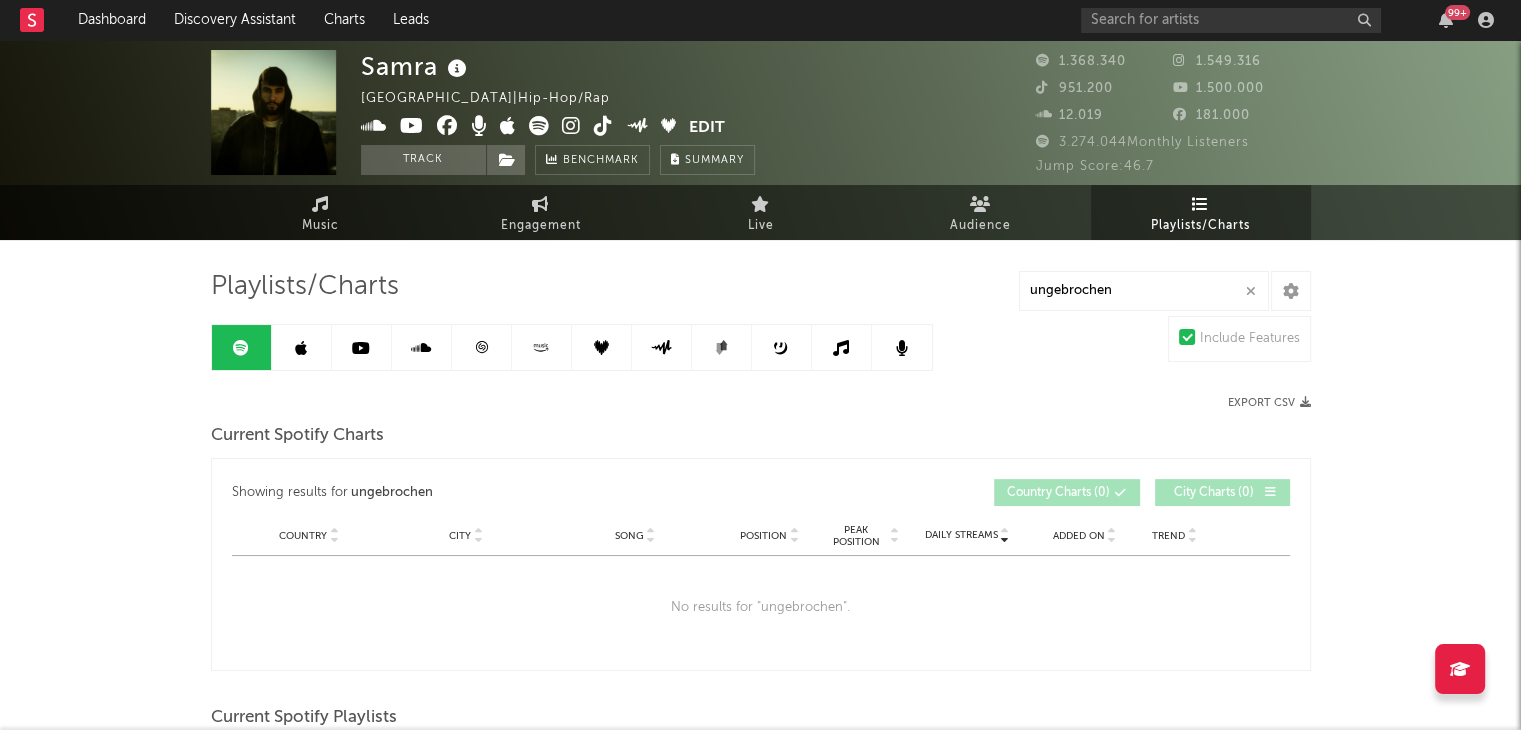 click at bounding box center (301, 348) 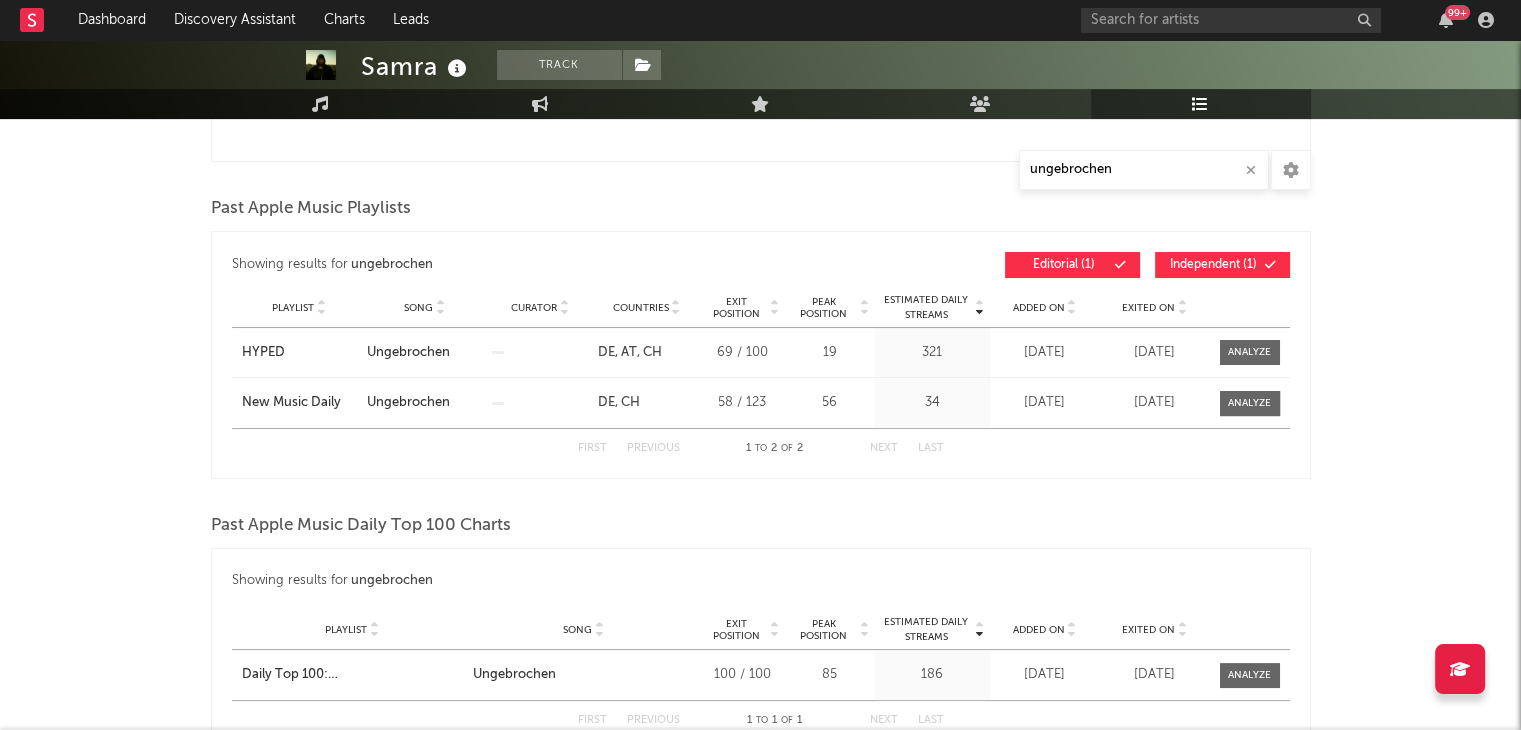 scroll, scrollTop: 0, scrollLeft: 0, axis: both 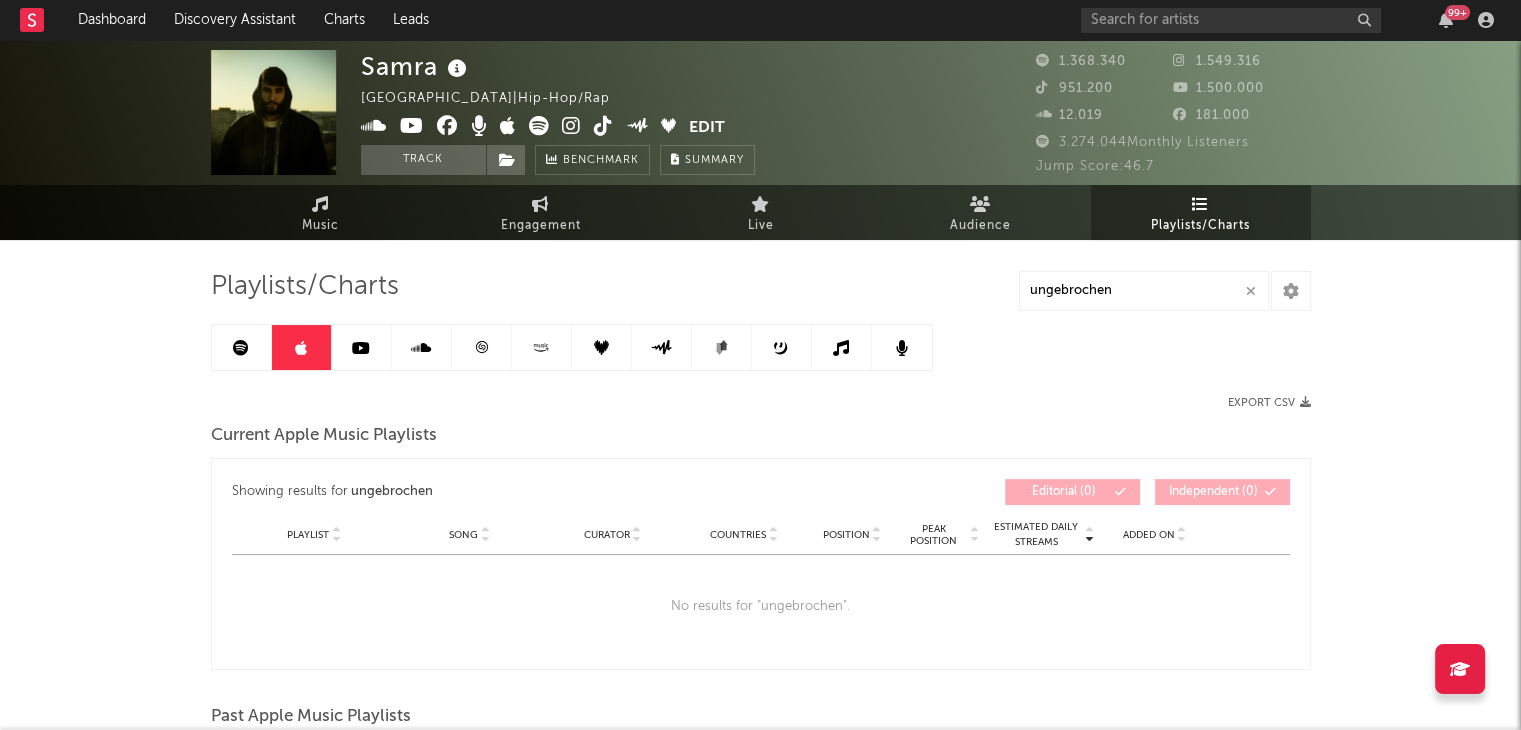 click 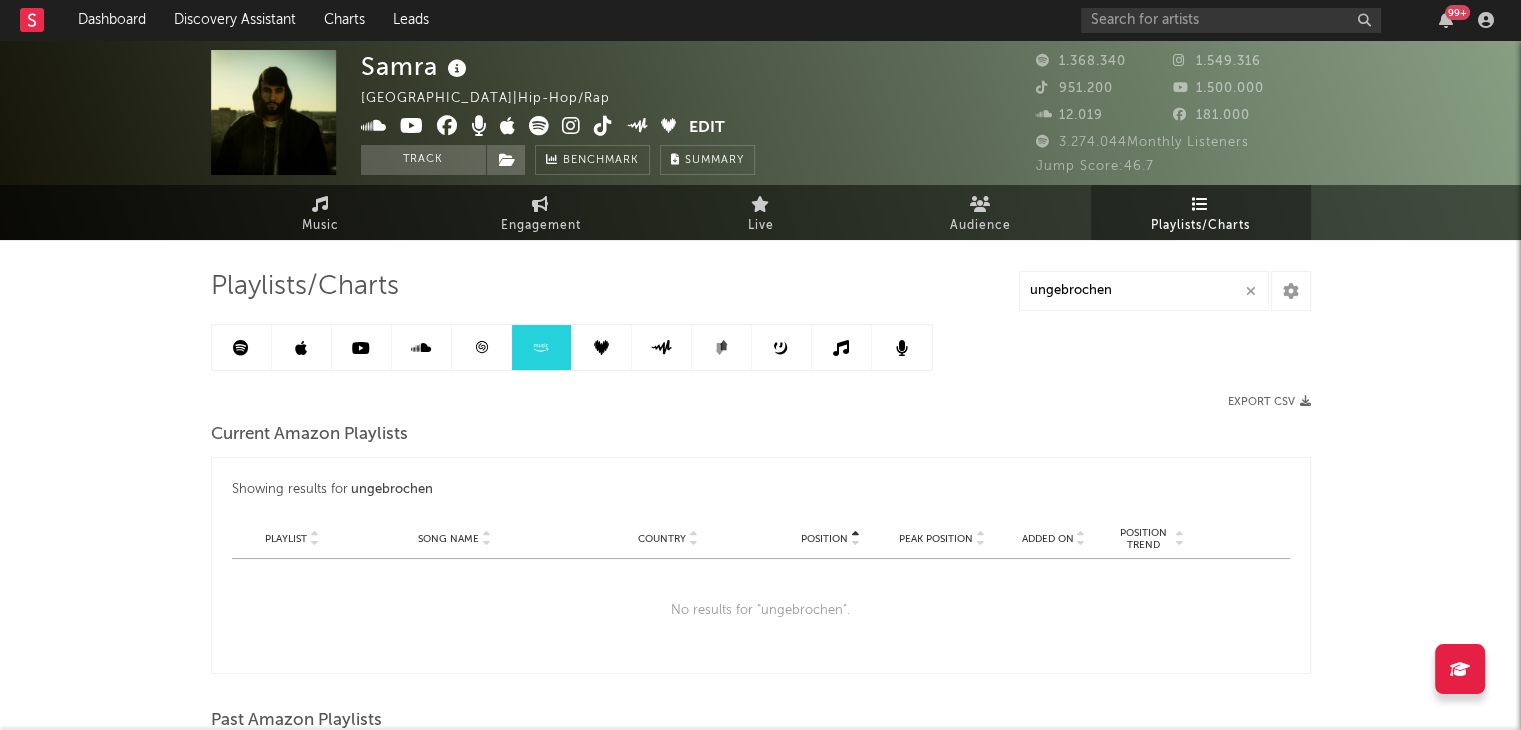 scroll, scrollTop: 0, scrollLeft: 0, axis: both 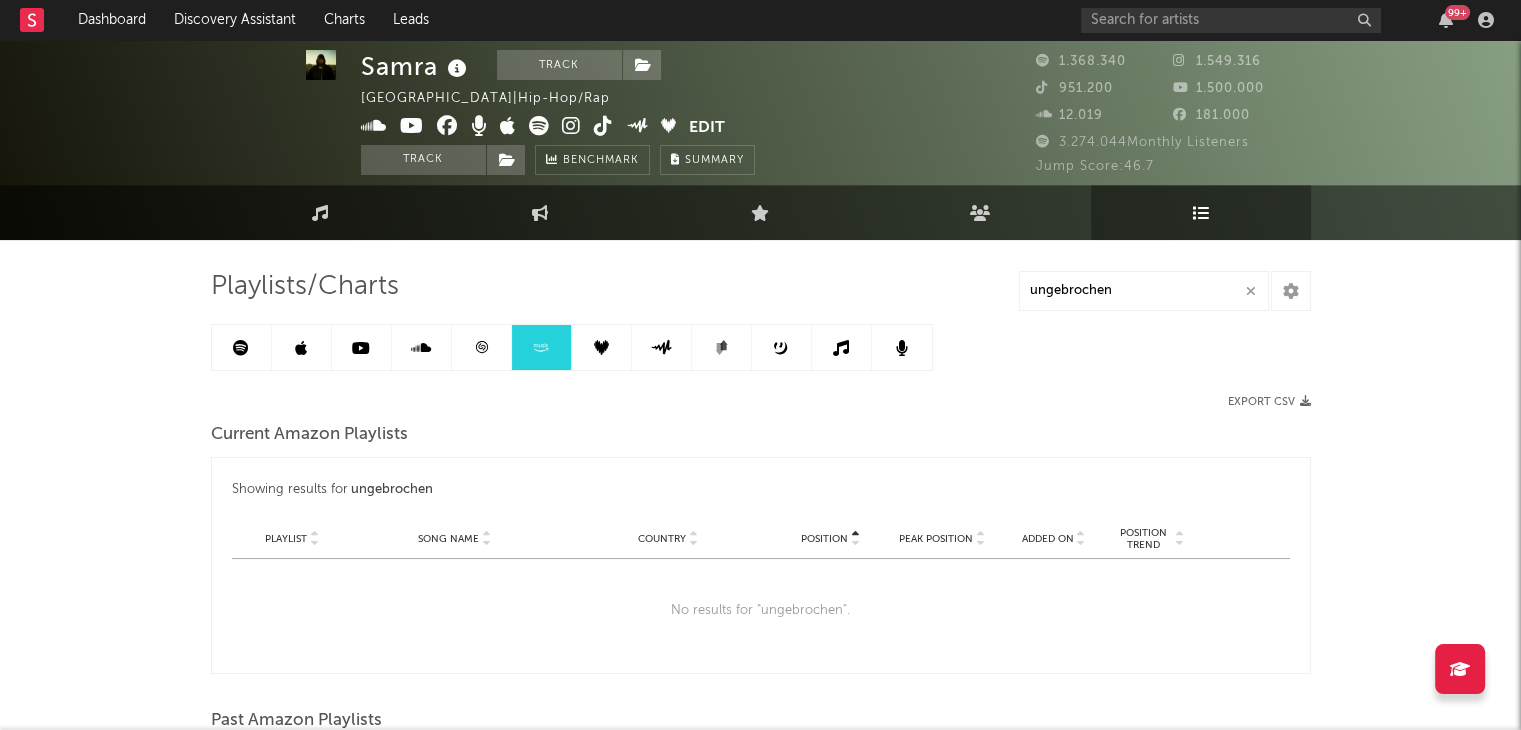 click at bounding box center (301, 348) 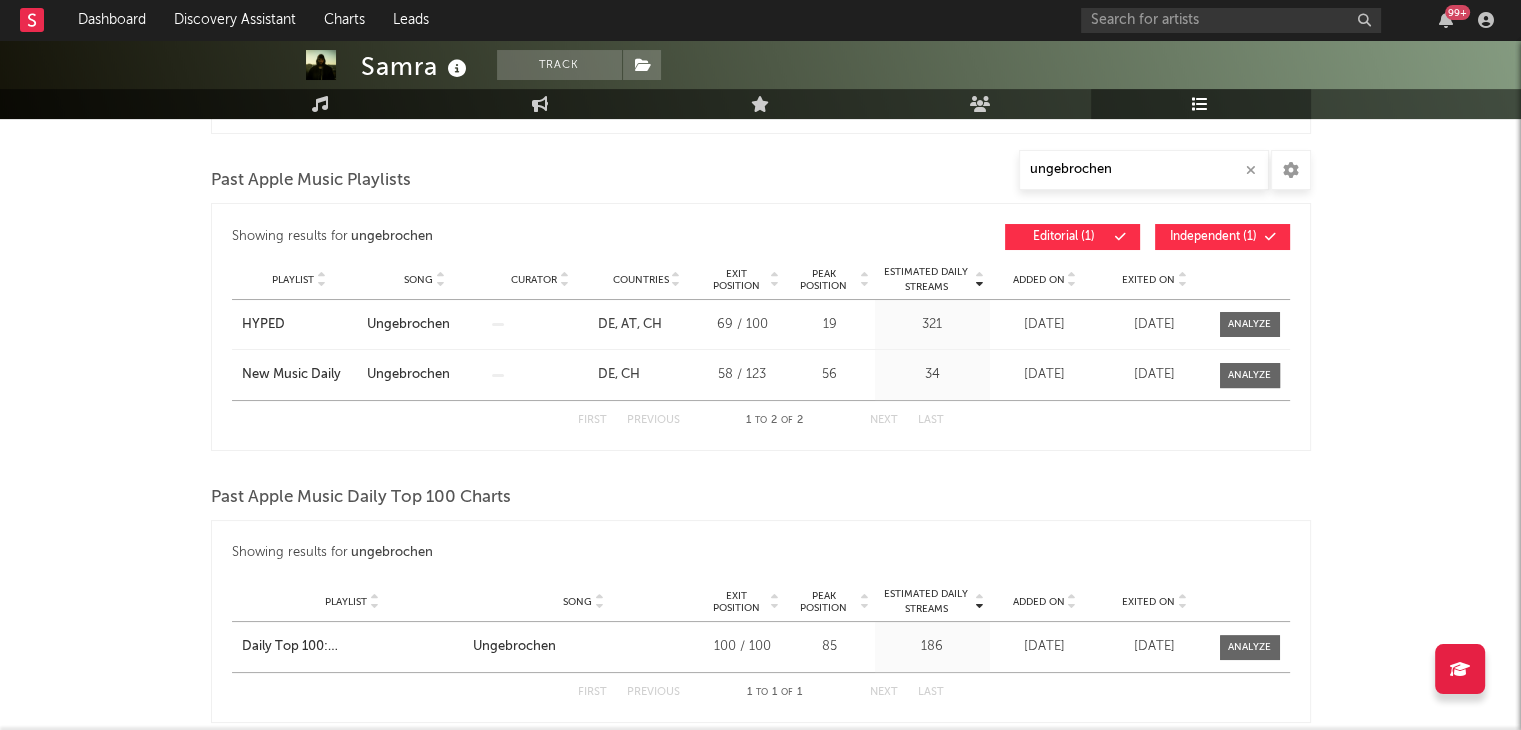 scroll, scrollTop: 488, scrollLeft: 0, axis: vertical 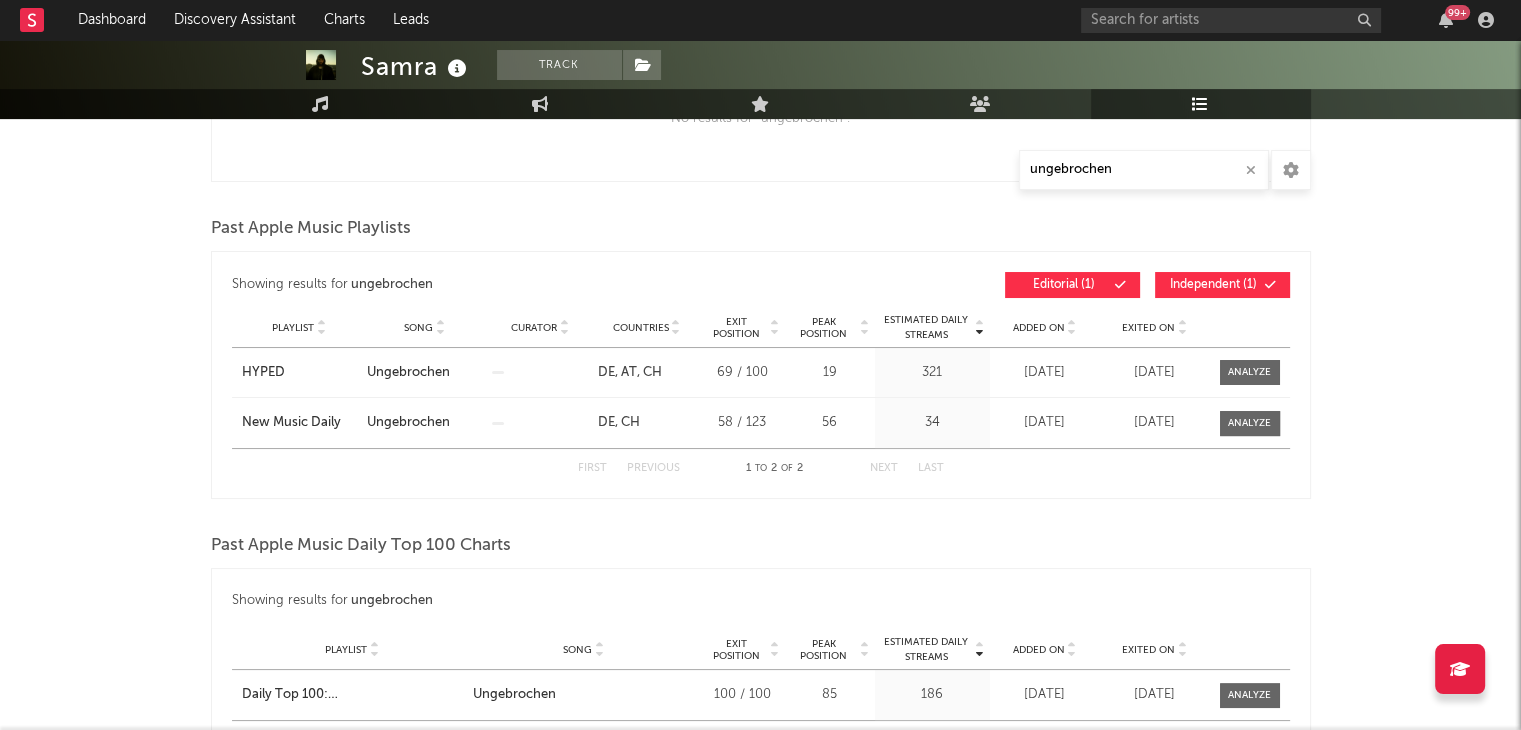 click on "Independent   ( 1 )" at bounding box center [1214, 285] 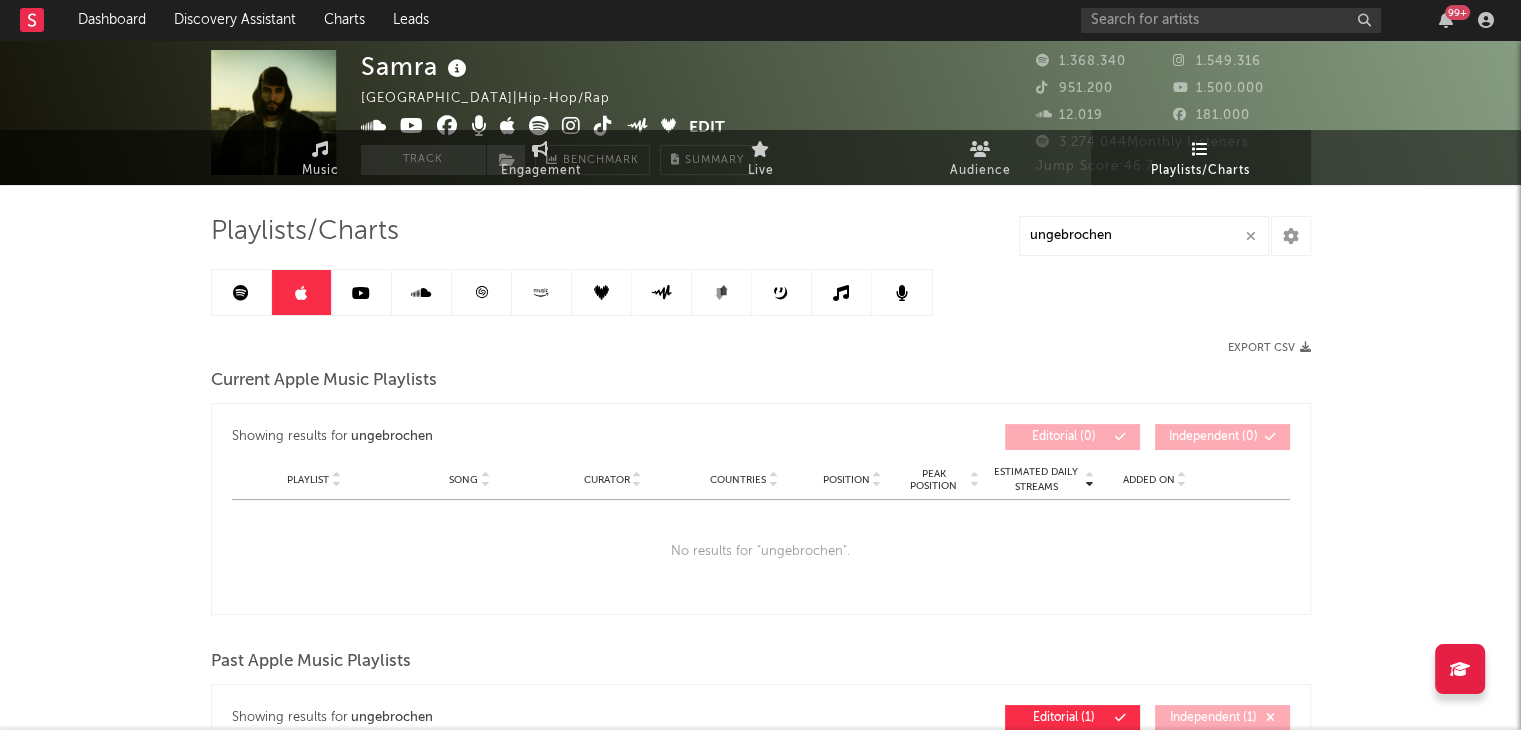 scroll, scrollTop: 0, scrollLeft: 0, axis: both 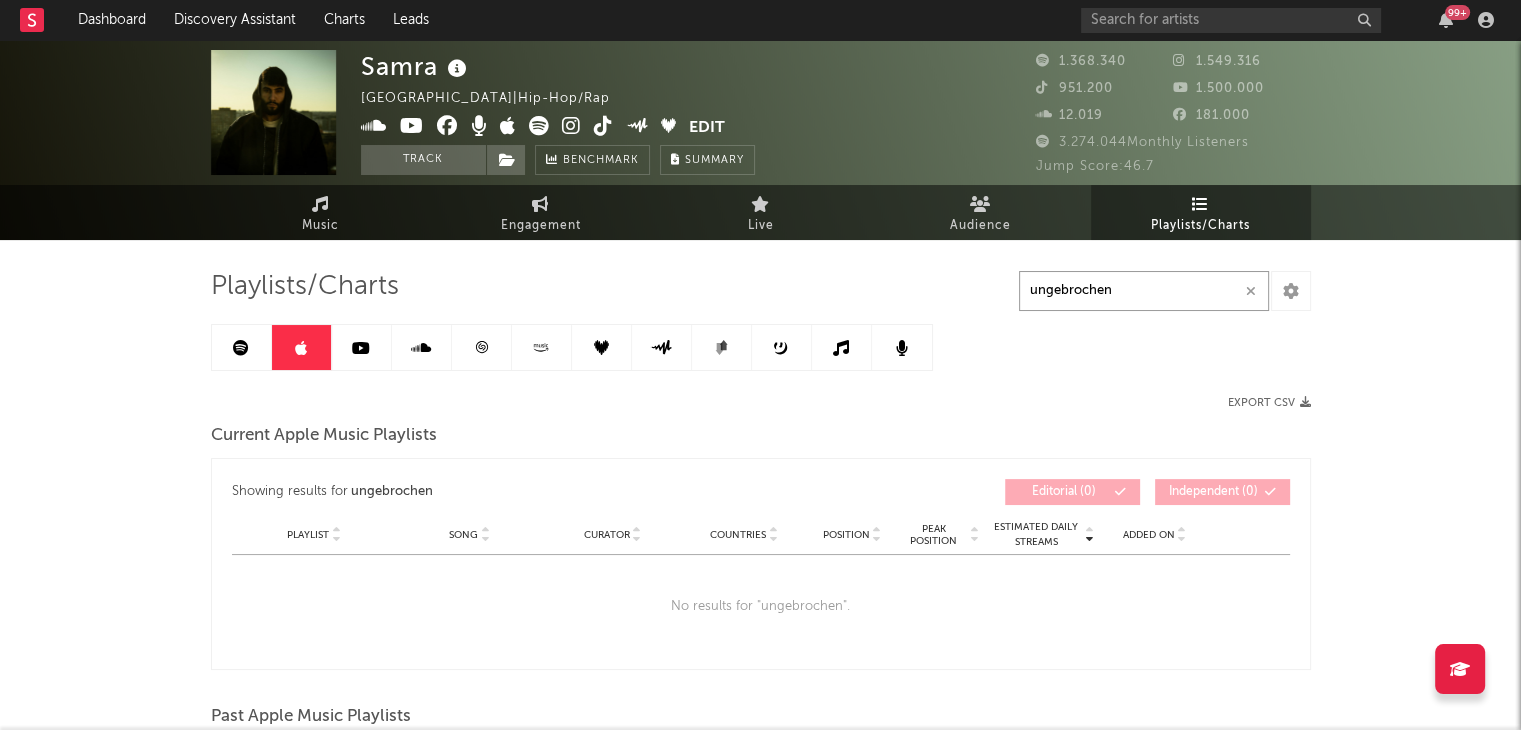 click on "ungebrochen" at bounding box center (1144, 291) 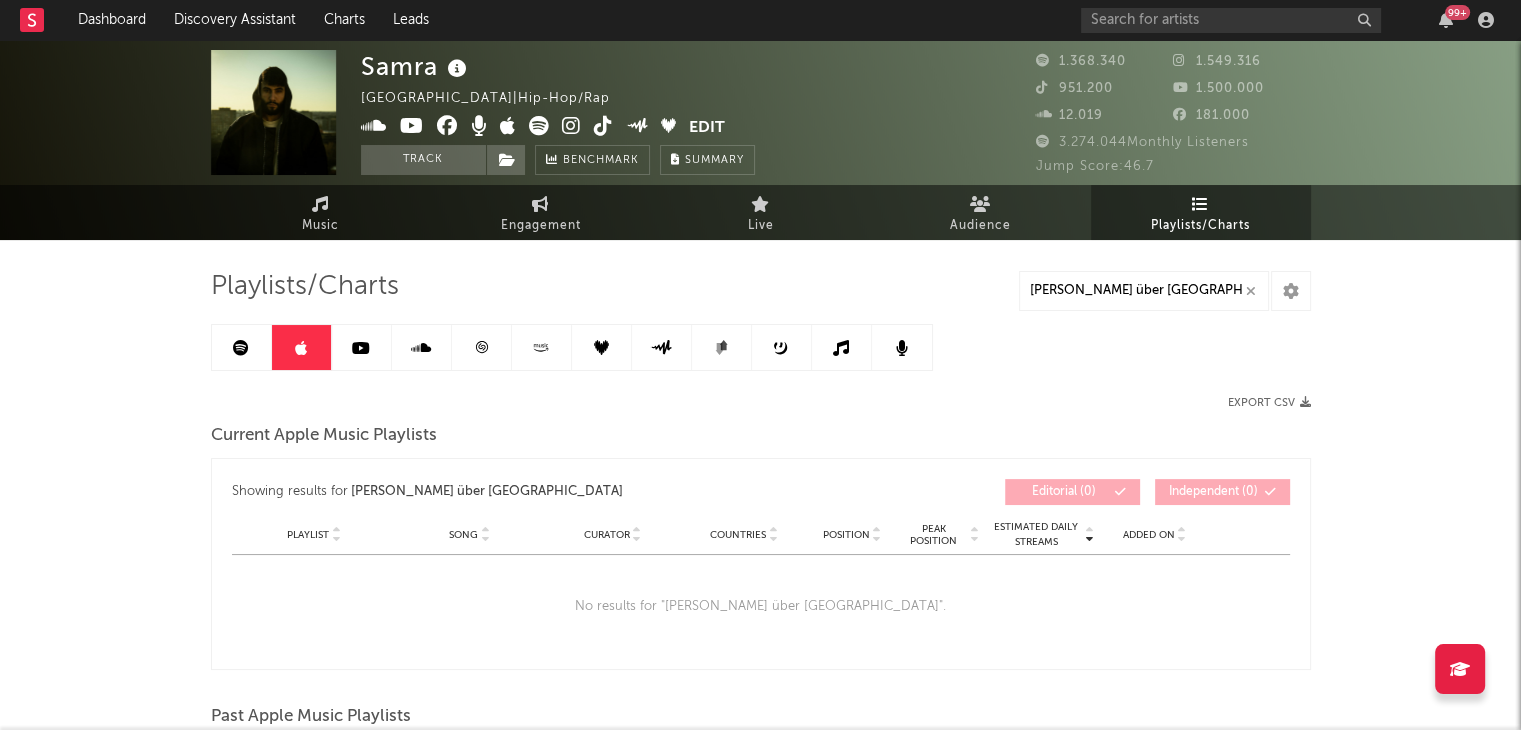 click at bounding box center (241, 348) 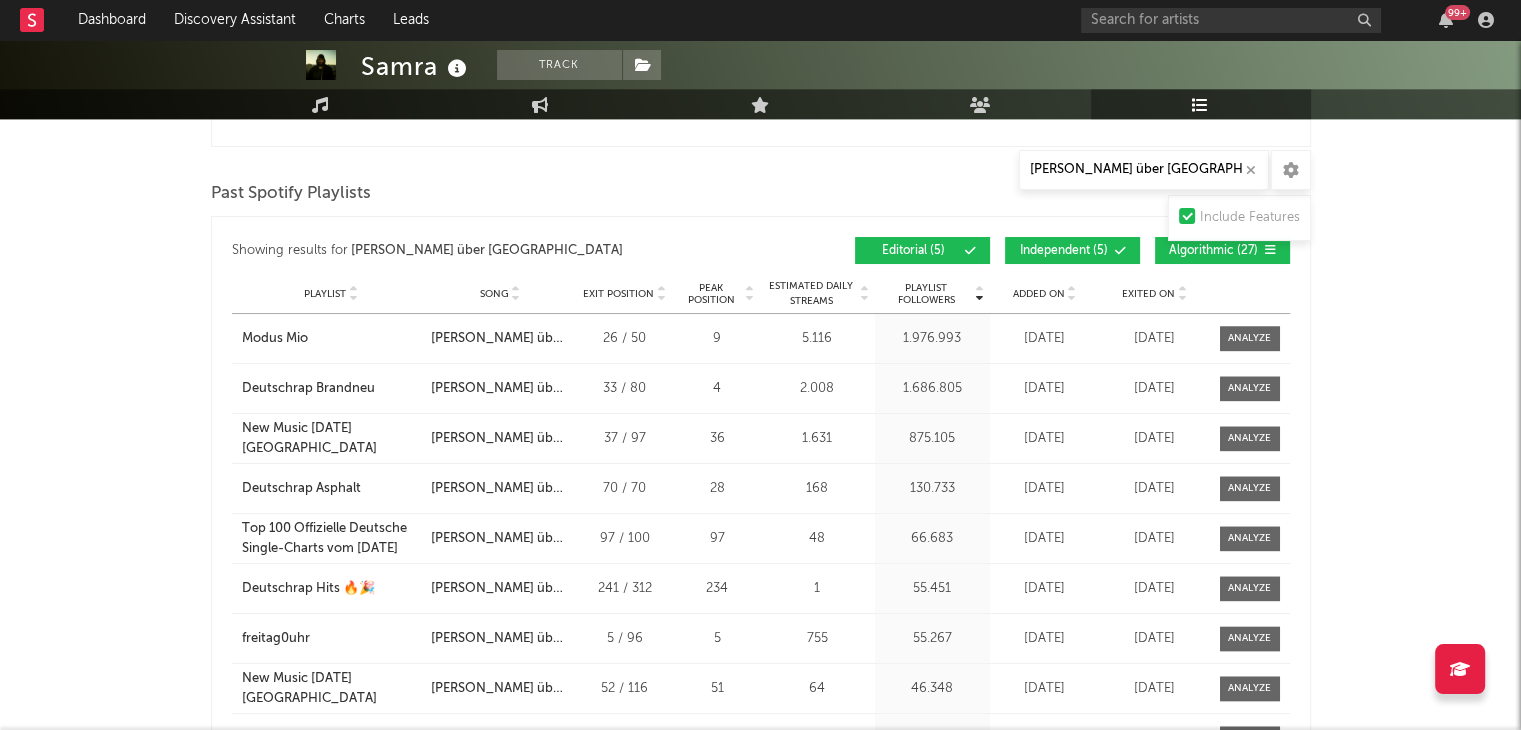 scroll, scrollTop: 2240, scrollLeft: 0, axis: vertical 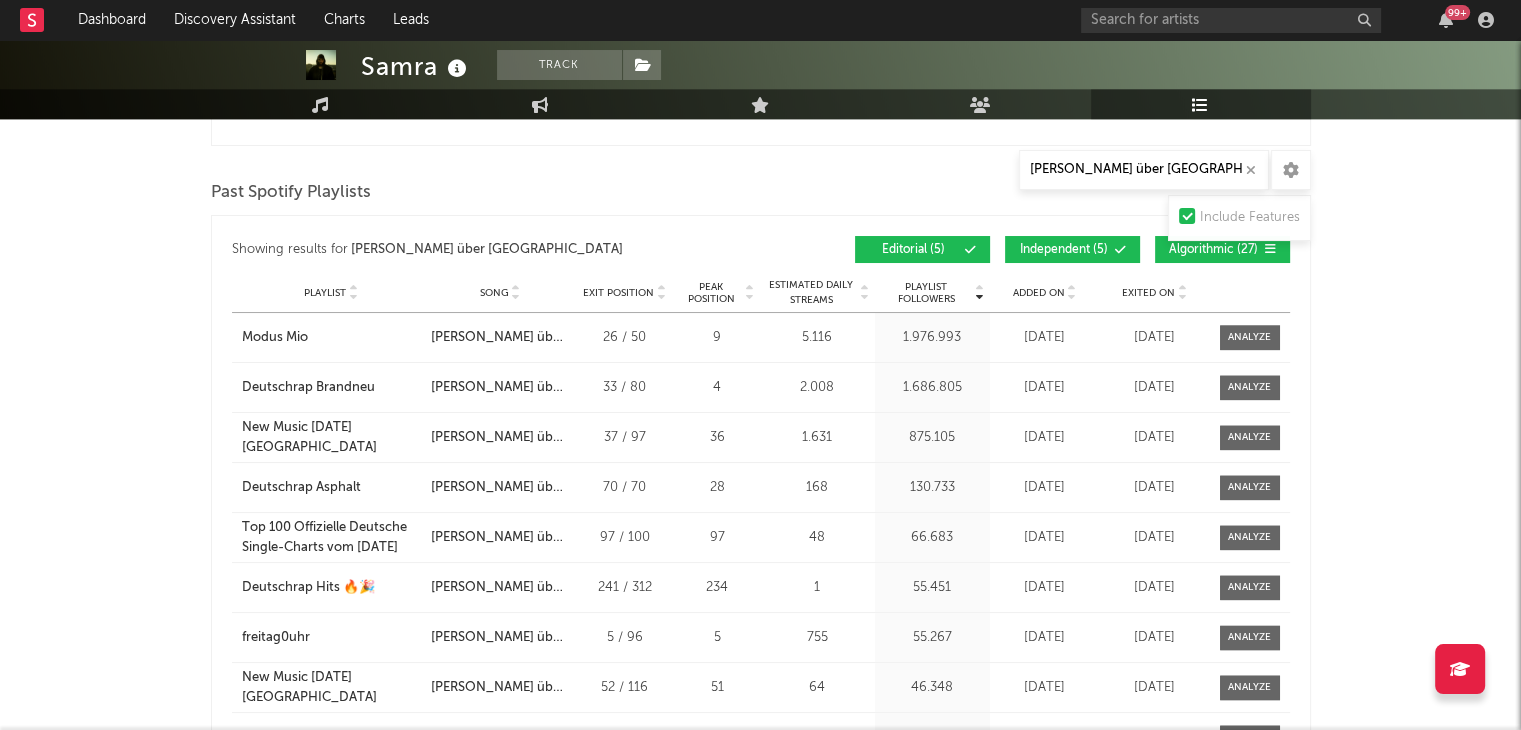 click on "Independent   ( 5 )" at bounding box center [1064, 250] 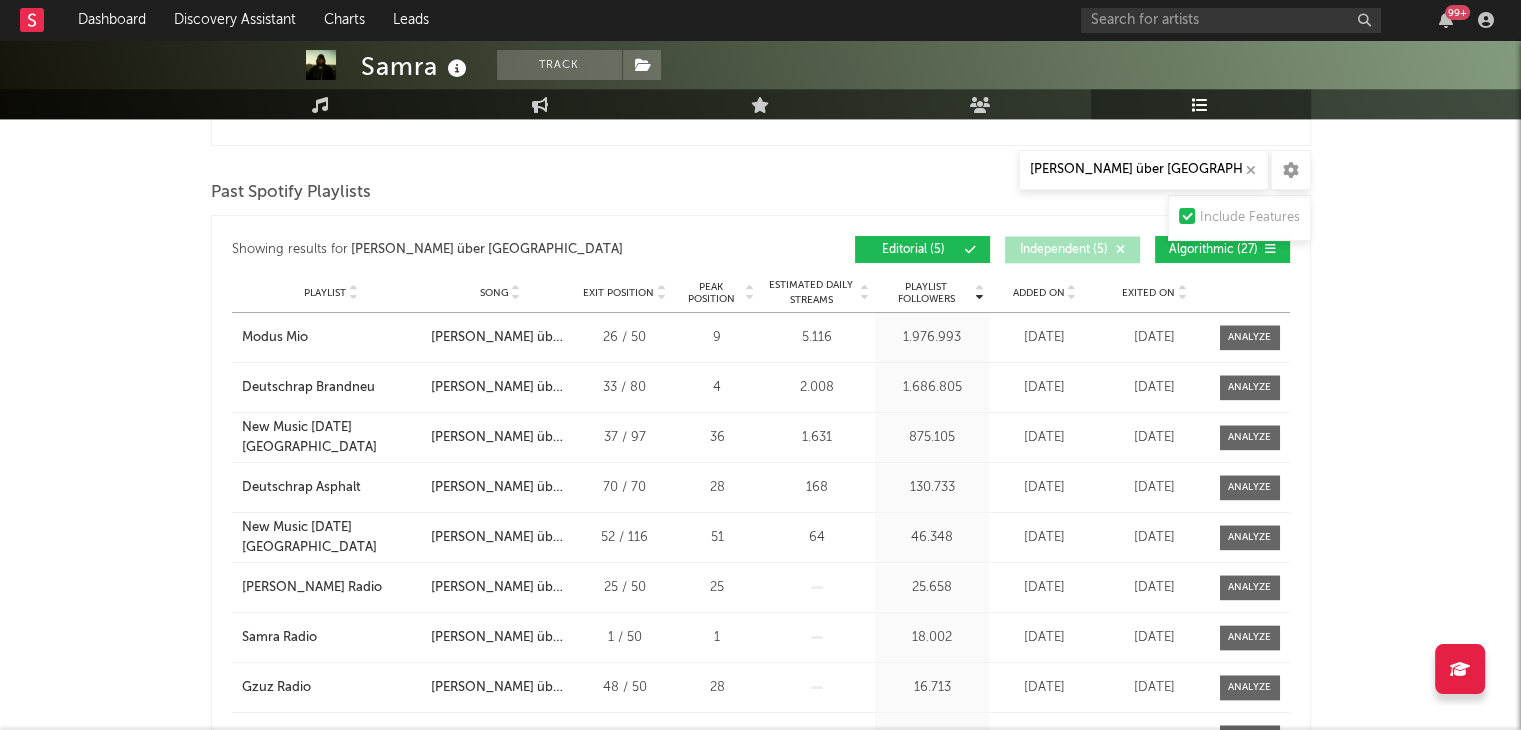 click on "Algorithmic   ( 27 )" at bounding box center (1214, 250) 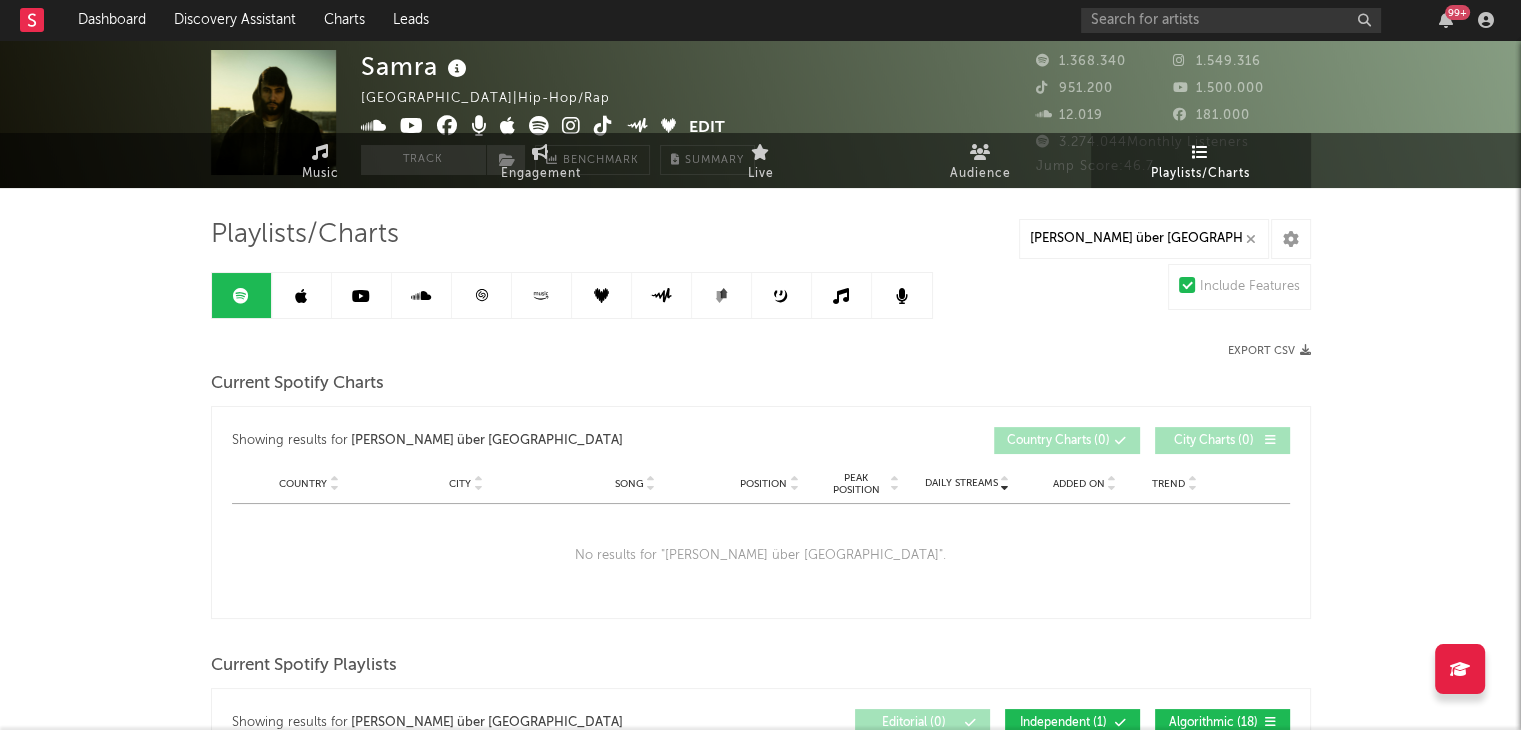 scroll, scrollTop: 0, scrollLeft: 0, axis: both 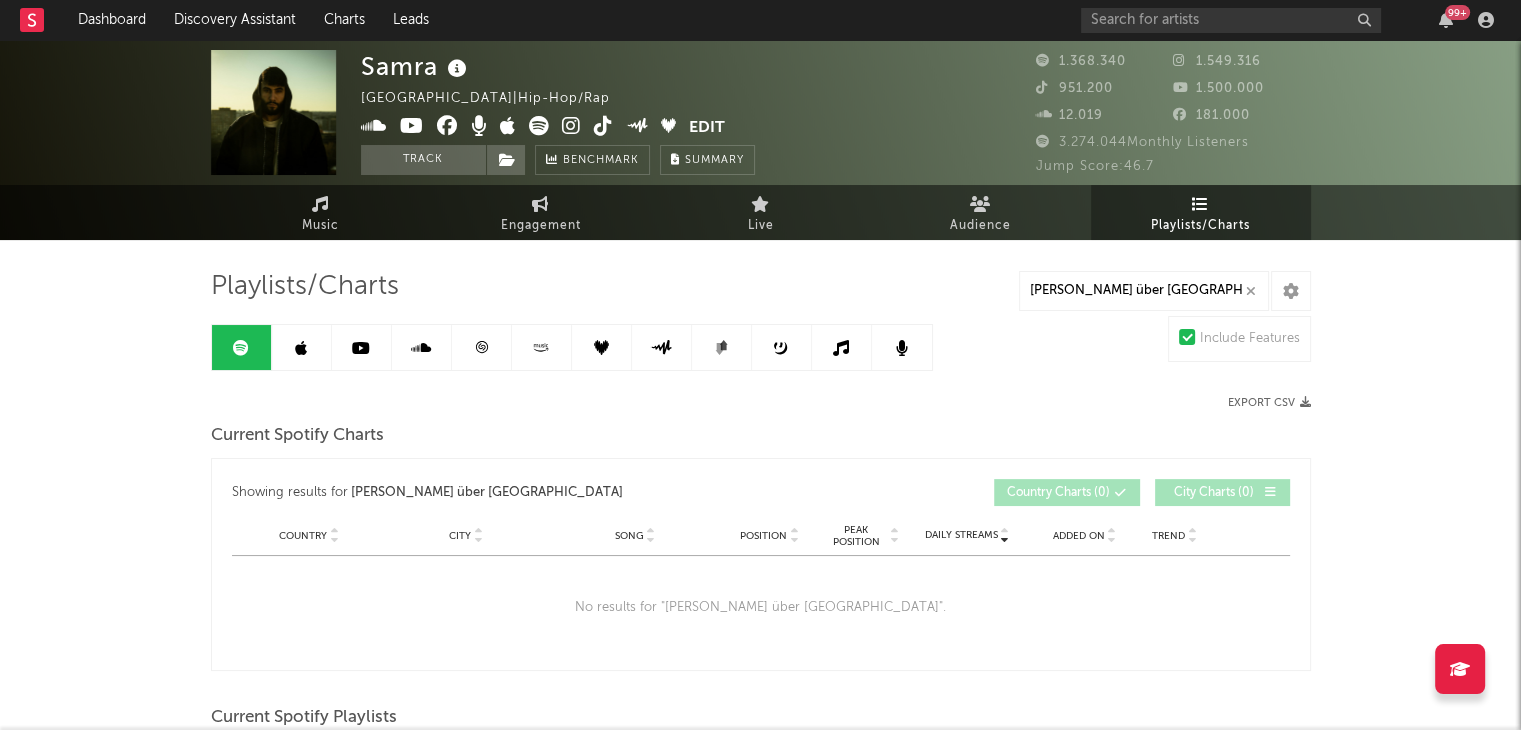 click at bounding box center [302, 347] 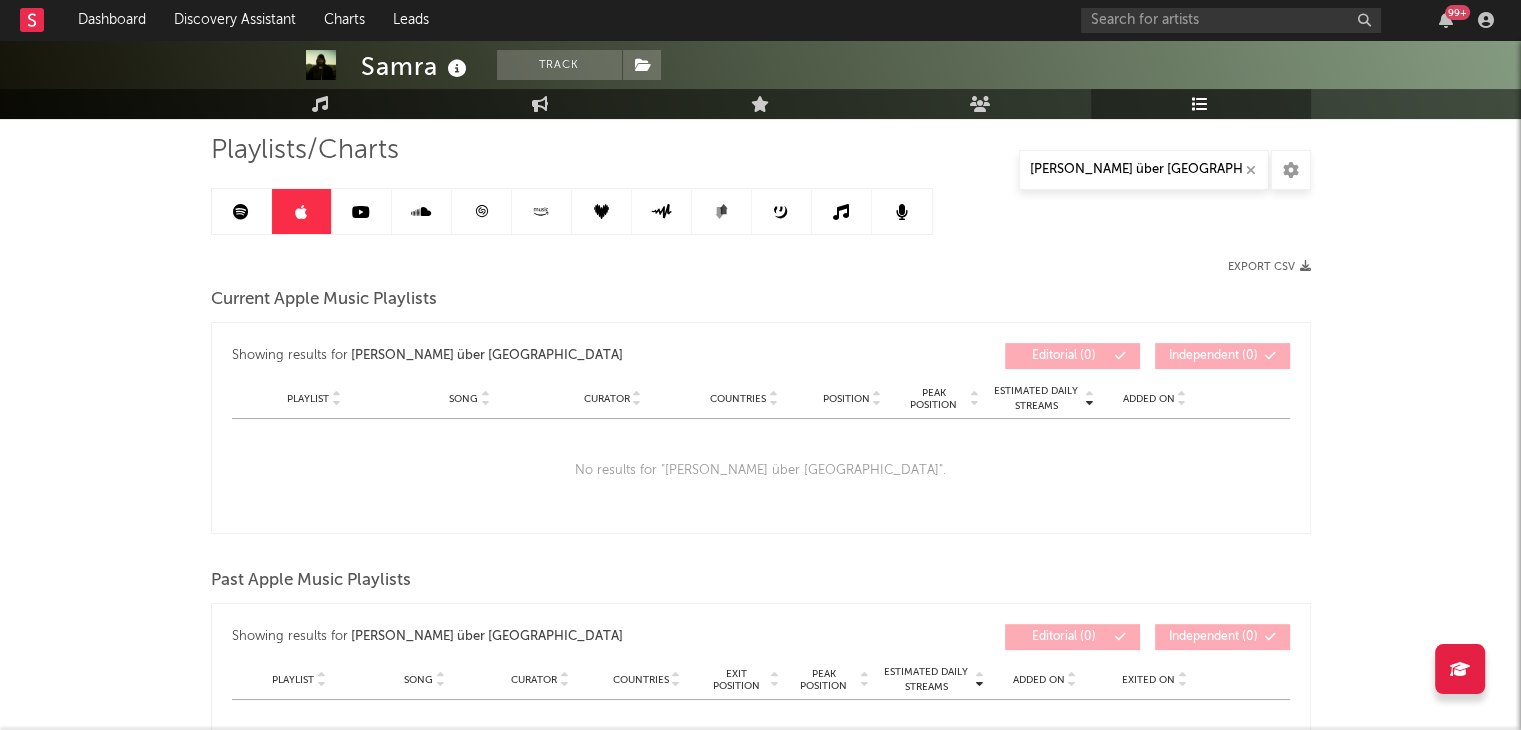 scroll, scrollTop: 122, scrollLeft: 0, axis: vertical 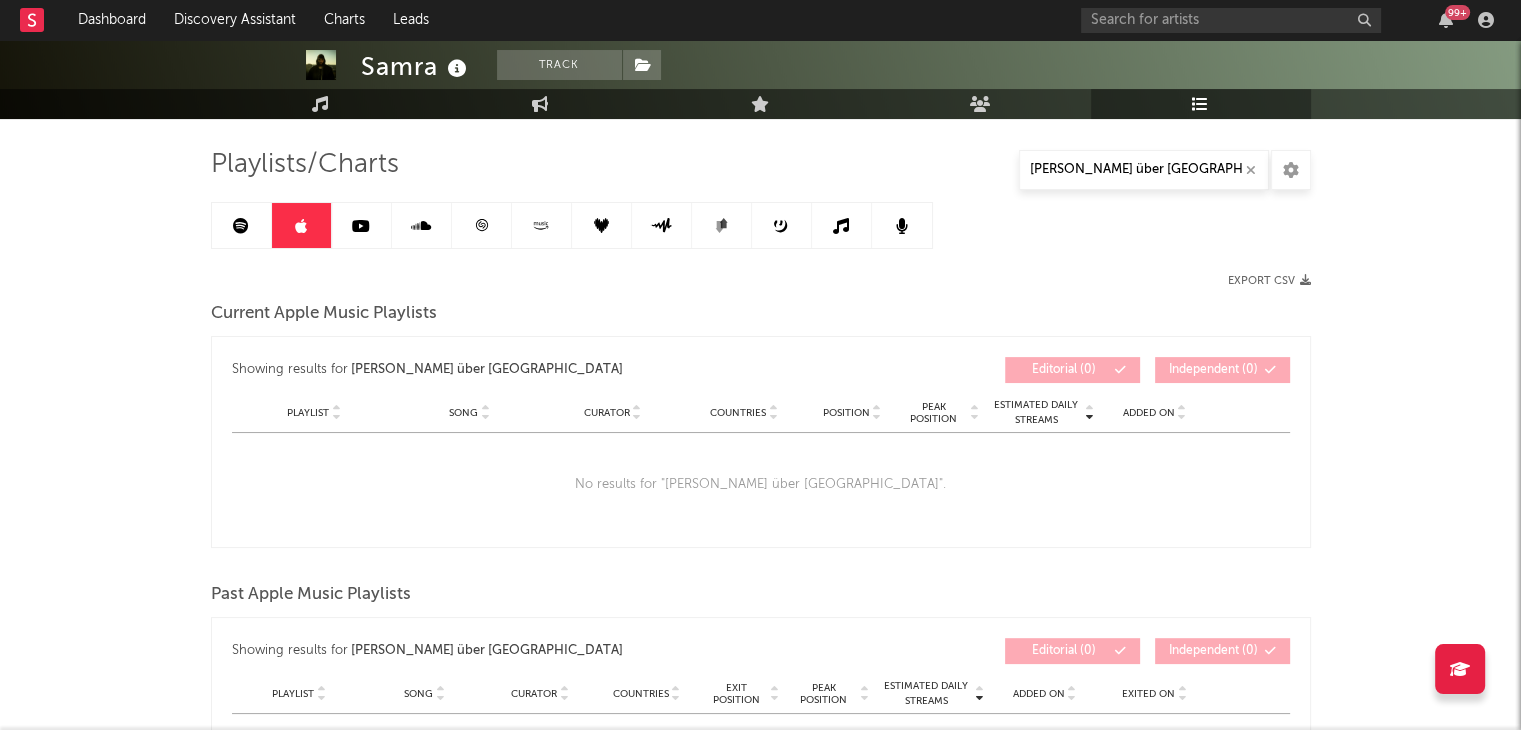 click 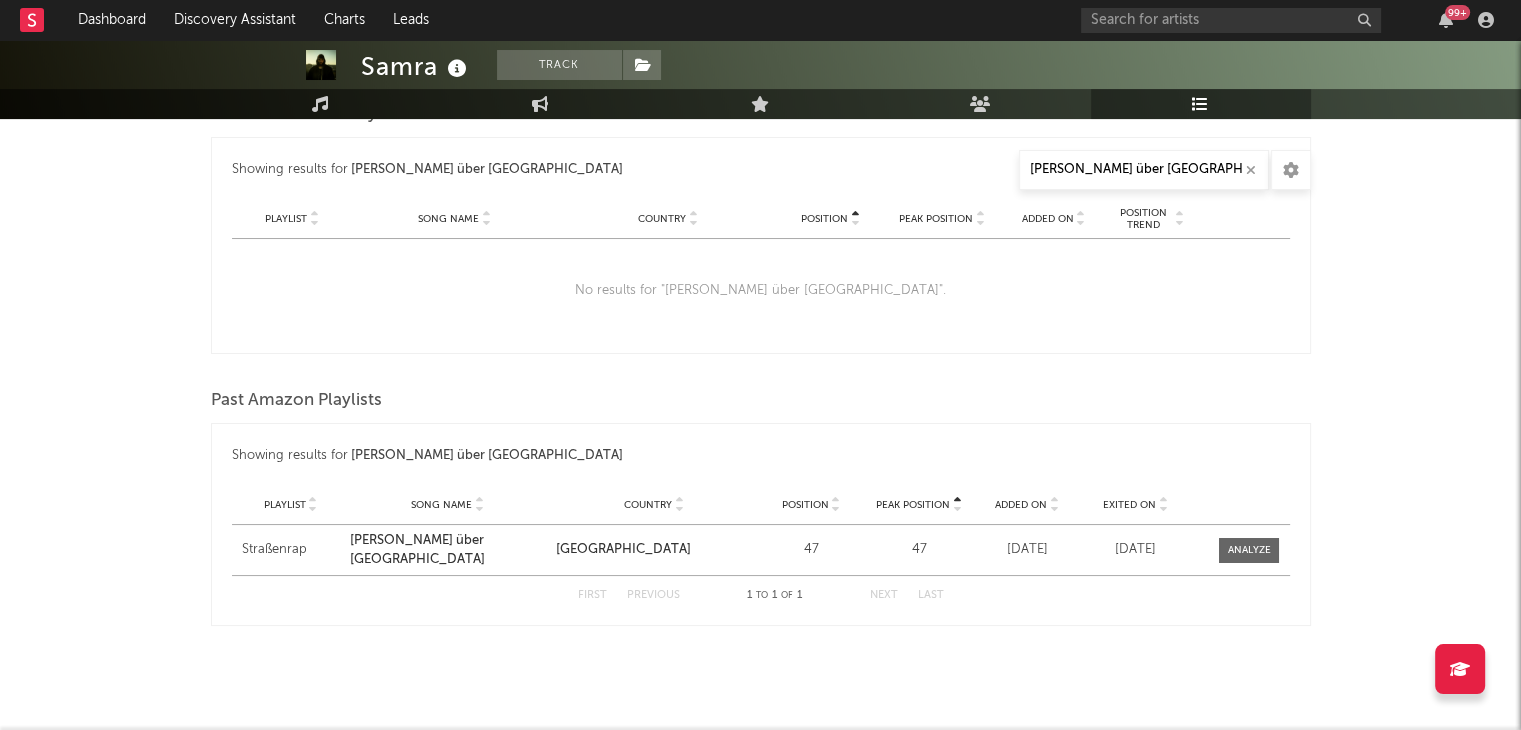scroll, scrollTop: 0, scrollLeft: 0, axis: both 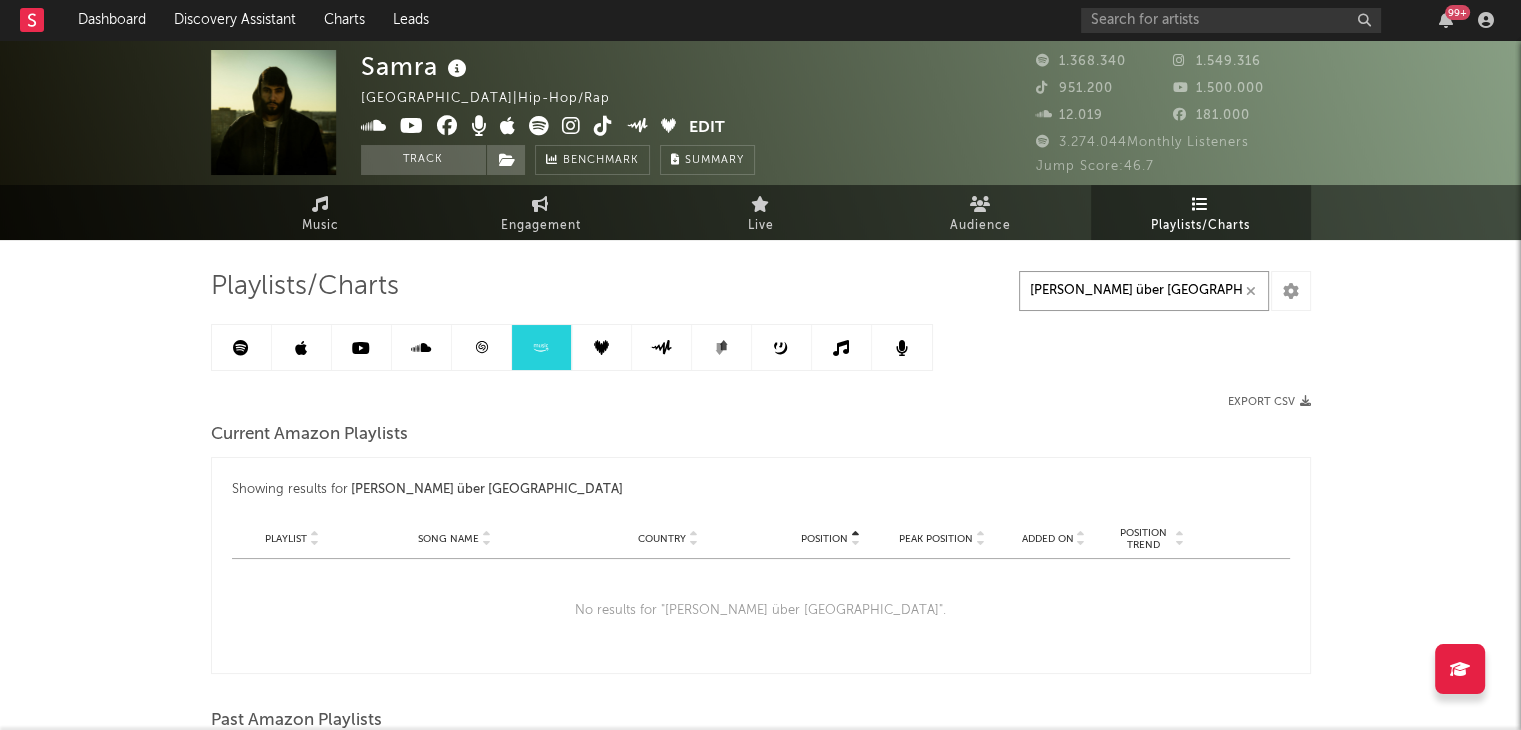 click on "[PERSON_NAME] über [GEOGRAPHIC_DATA]" at bounding box center [1144, 291] 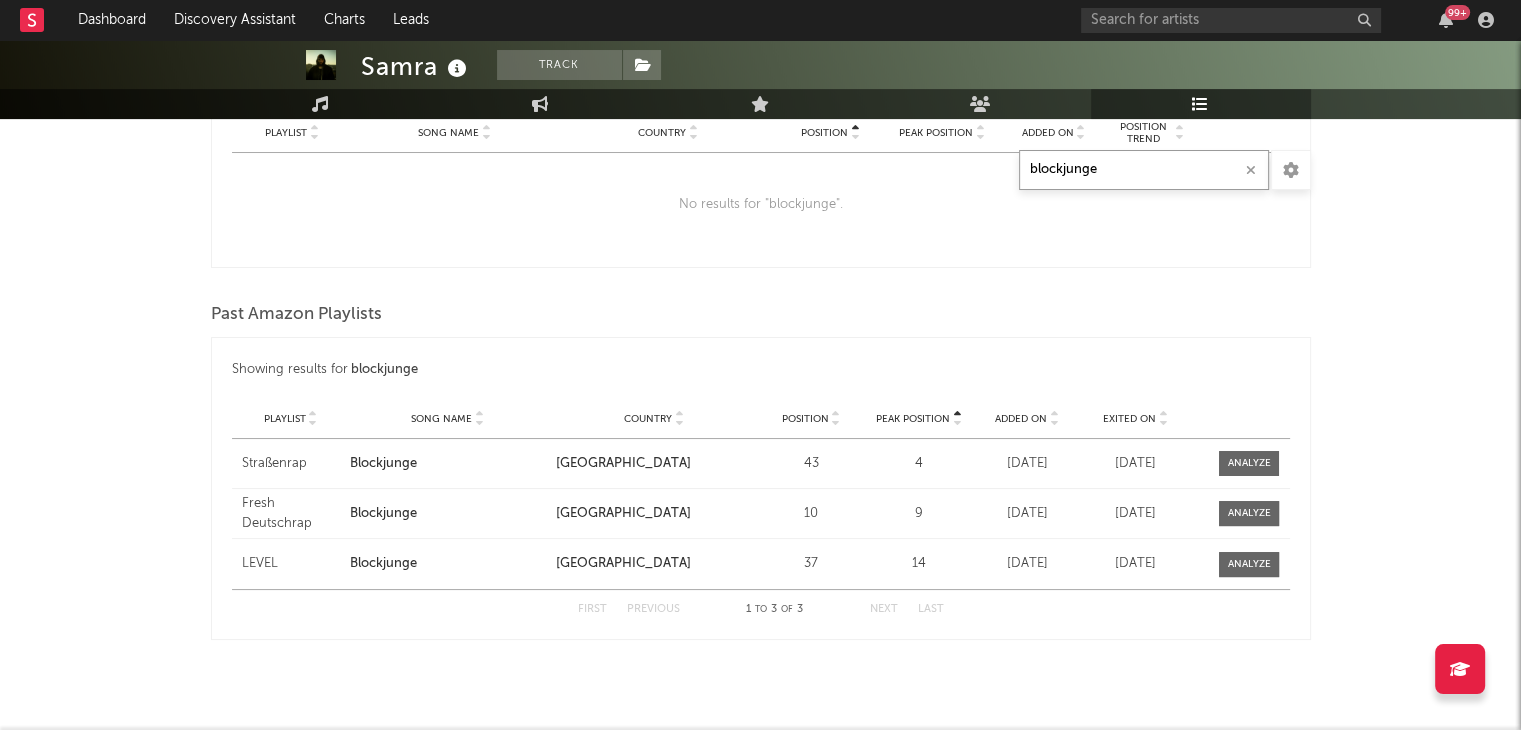 scroll, scrollTop: 0, scrollLeft: 0, axis: both 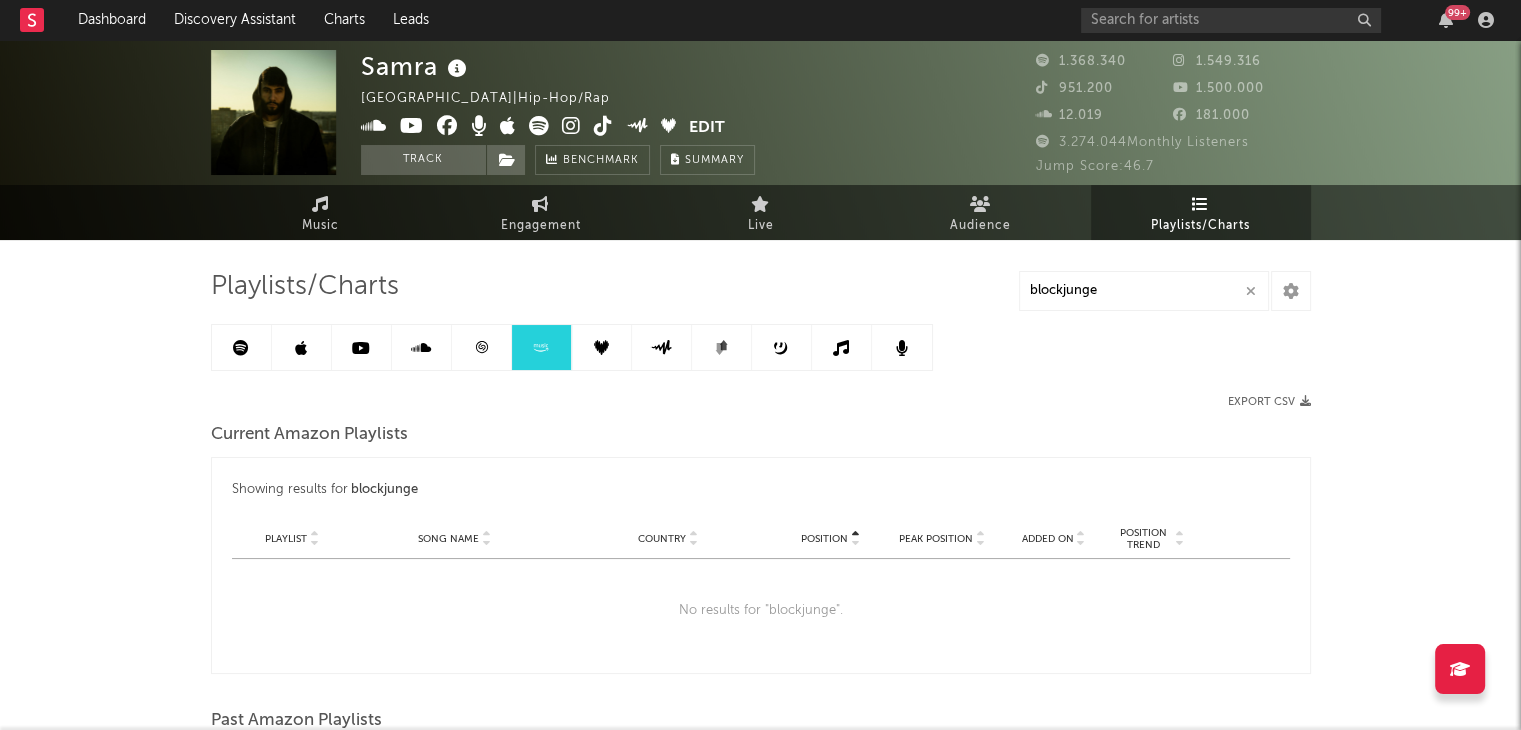 click at bounding box center (241, 348) 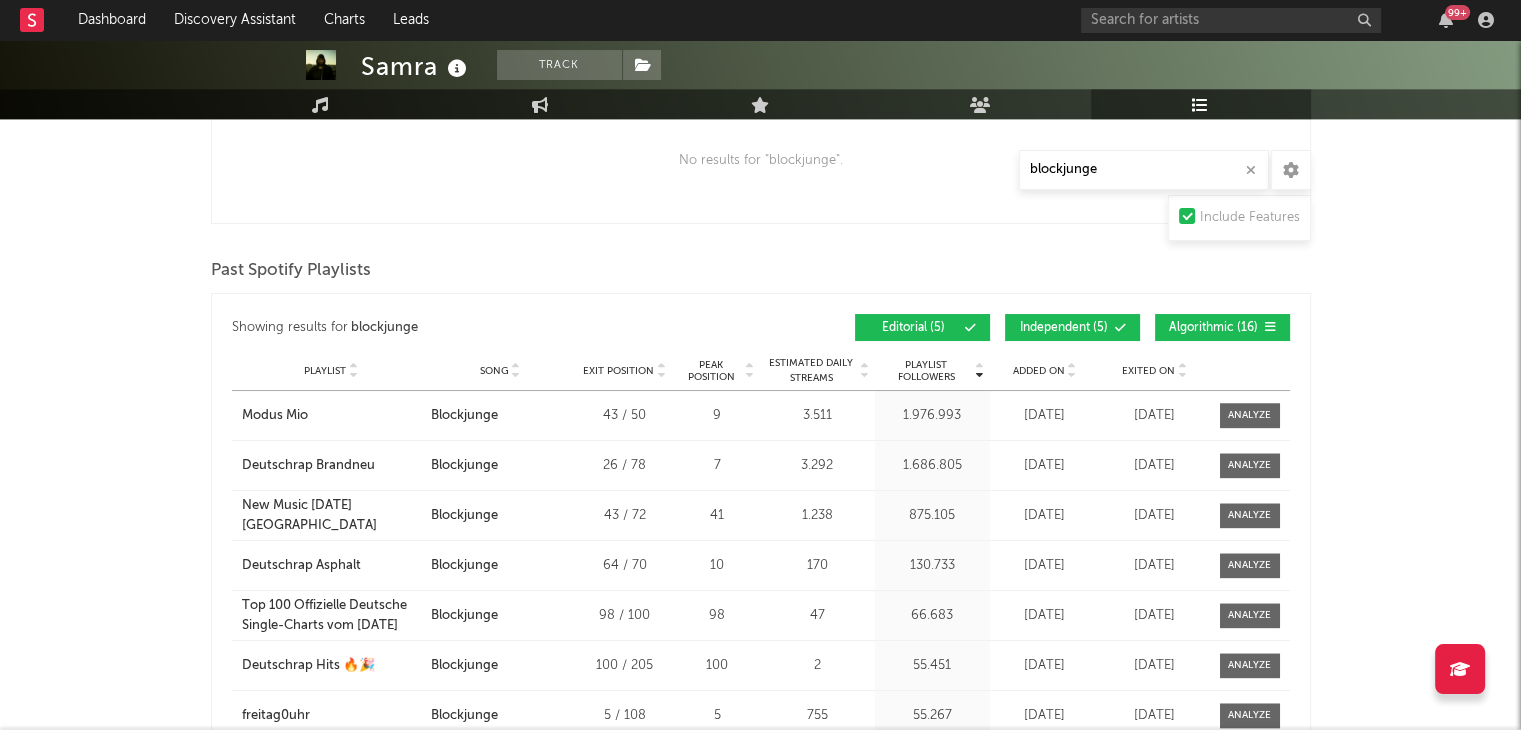 scroll, scrollTop: 2250, scrollLeft: 0, axis: vertical 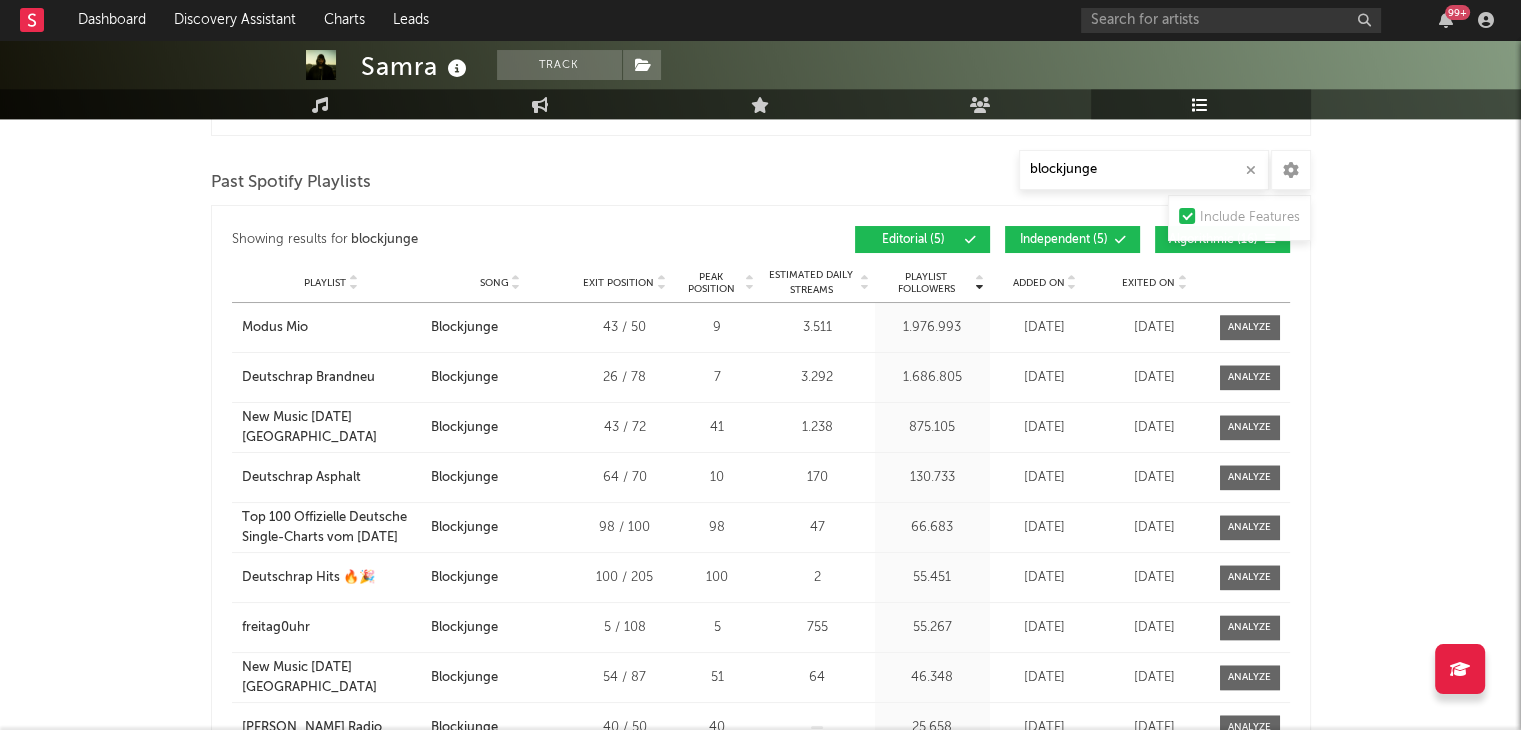 click on "Independent   ( 5 )" at bounding box center [1064, 240] 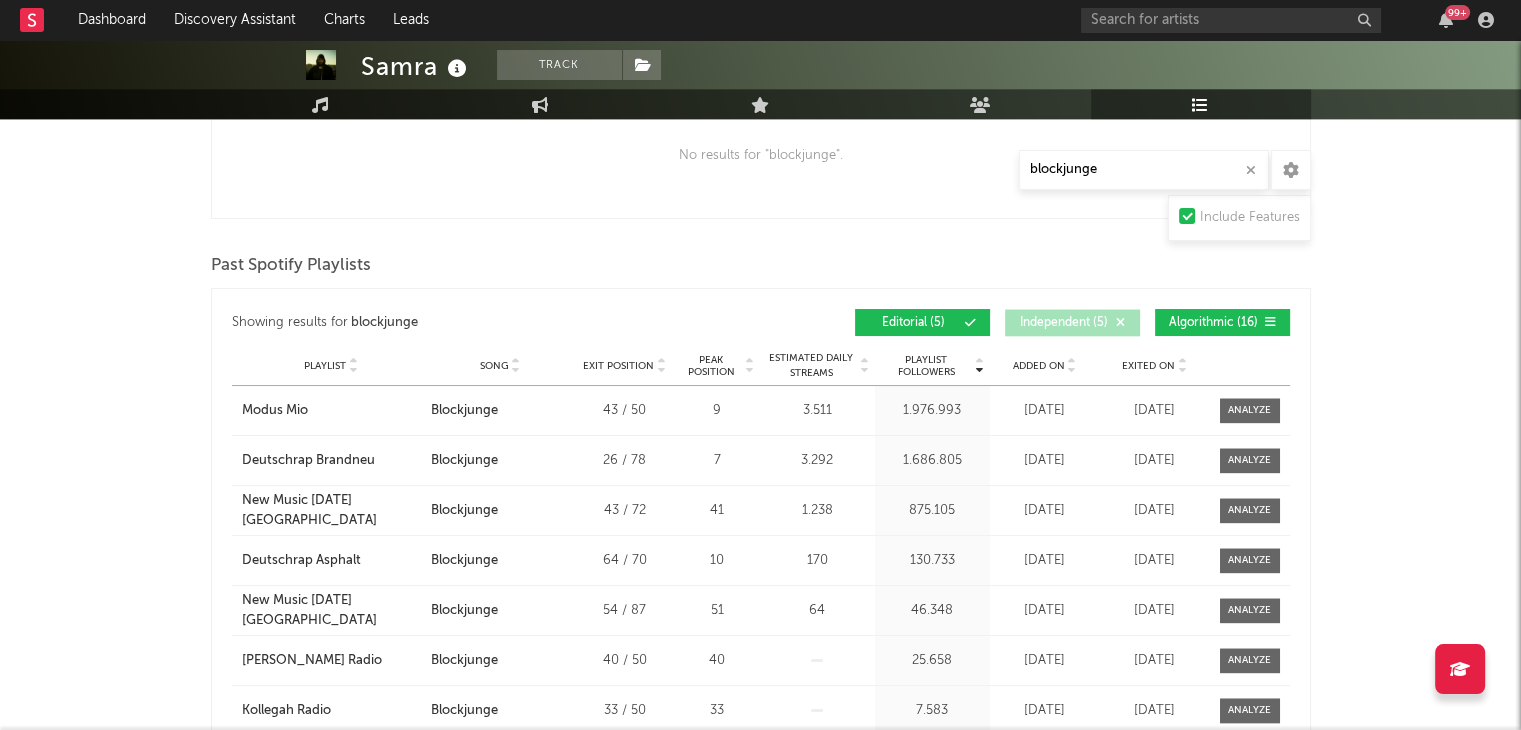 scroll, scrollTop: 2166, scrollLeft: 0, axis: vertical 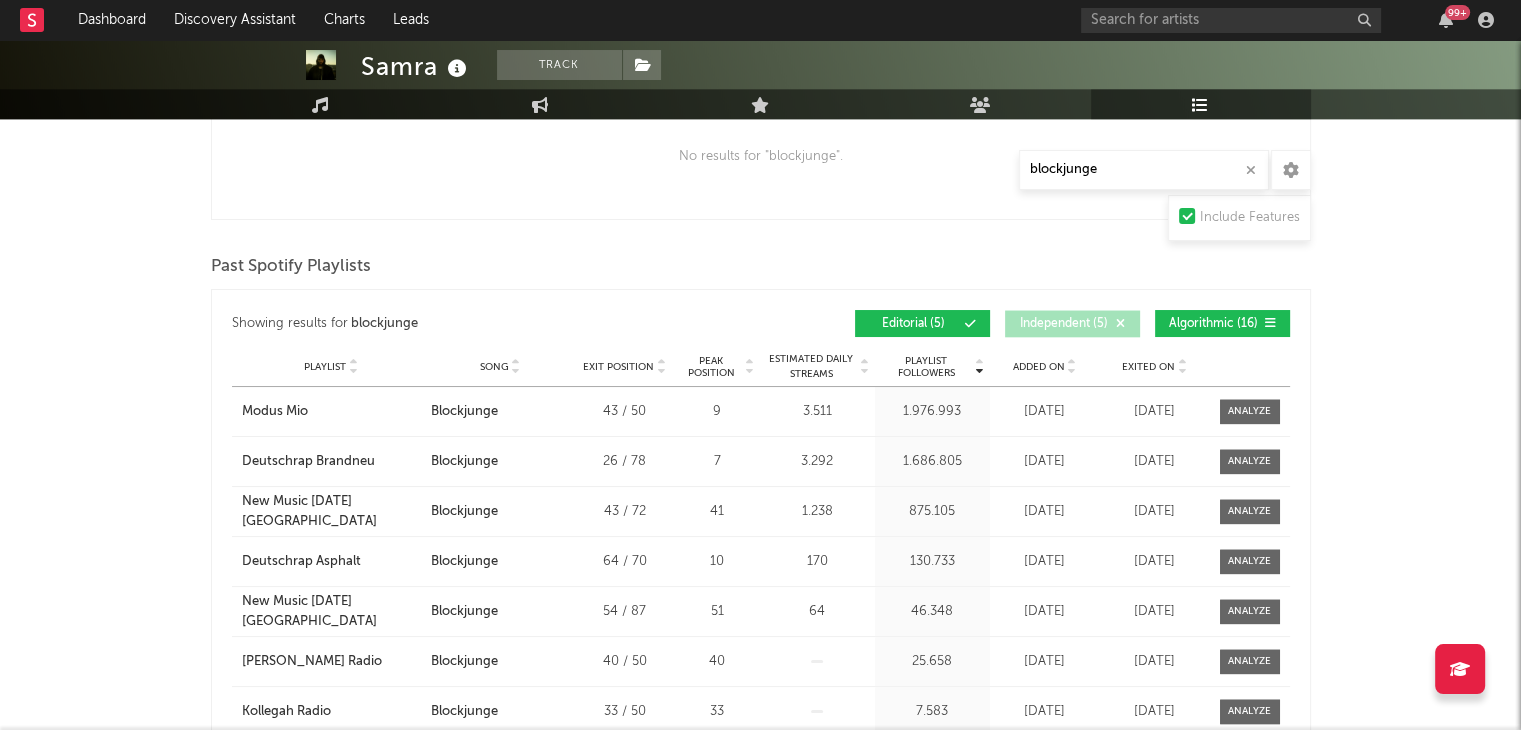 click on "Algorithmic   ( 16 )" at bounding box center (1214, 324) 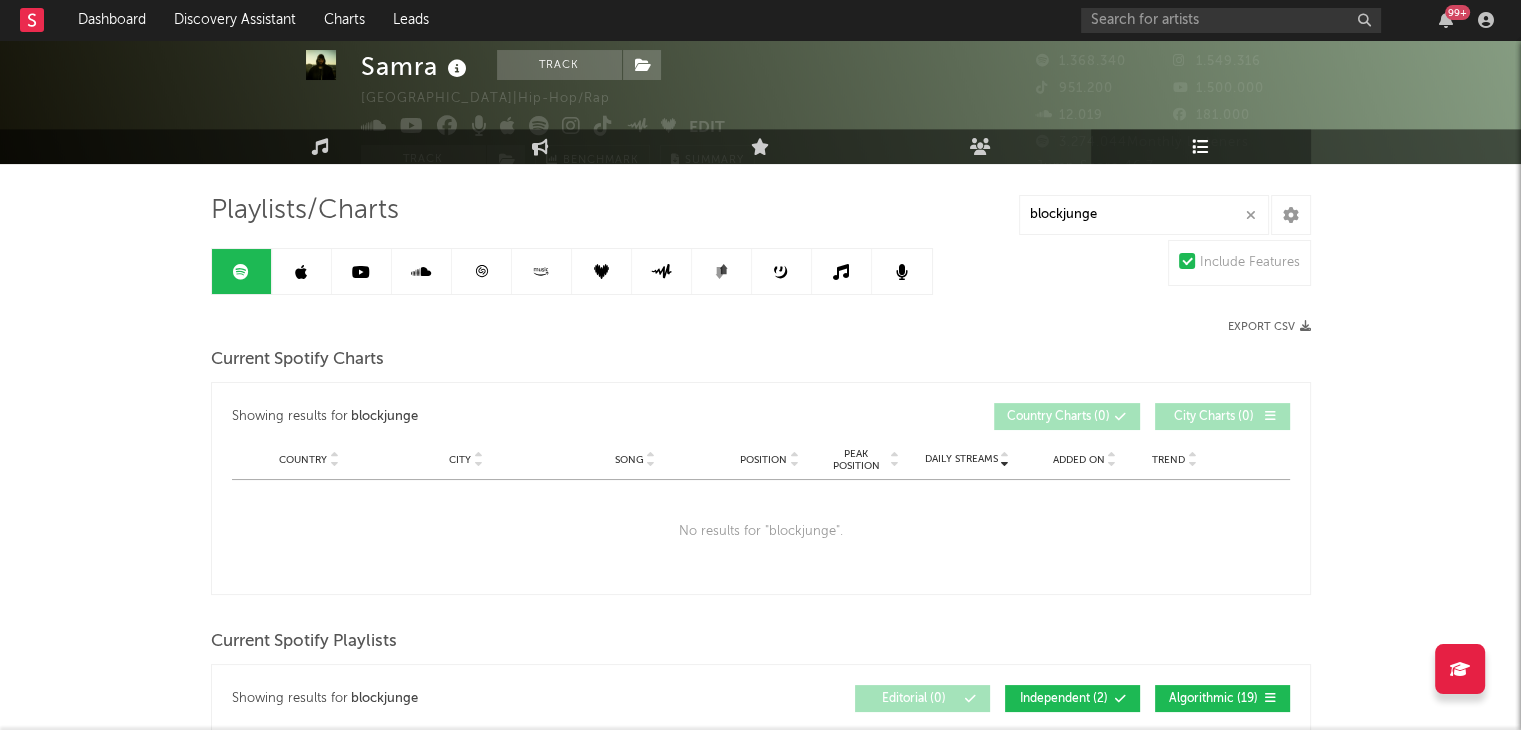 scroll, scrollTop: 0, scrollLeft: 0, axis: both 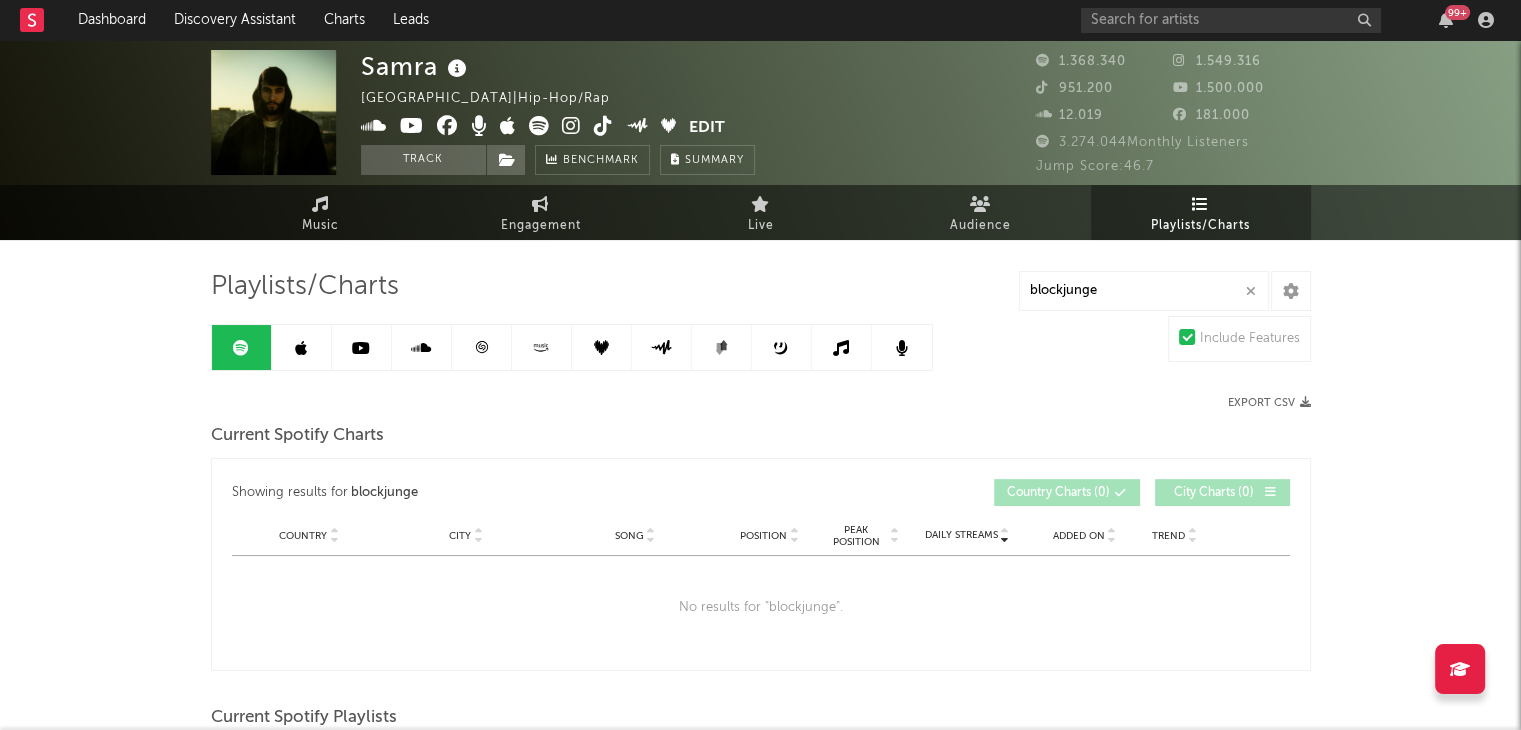 click at bounding box center (302, 347) 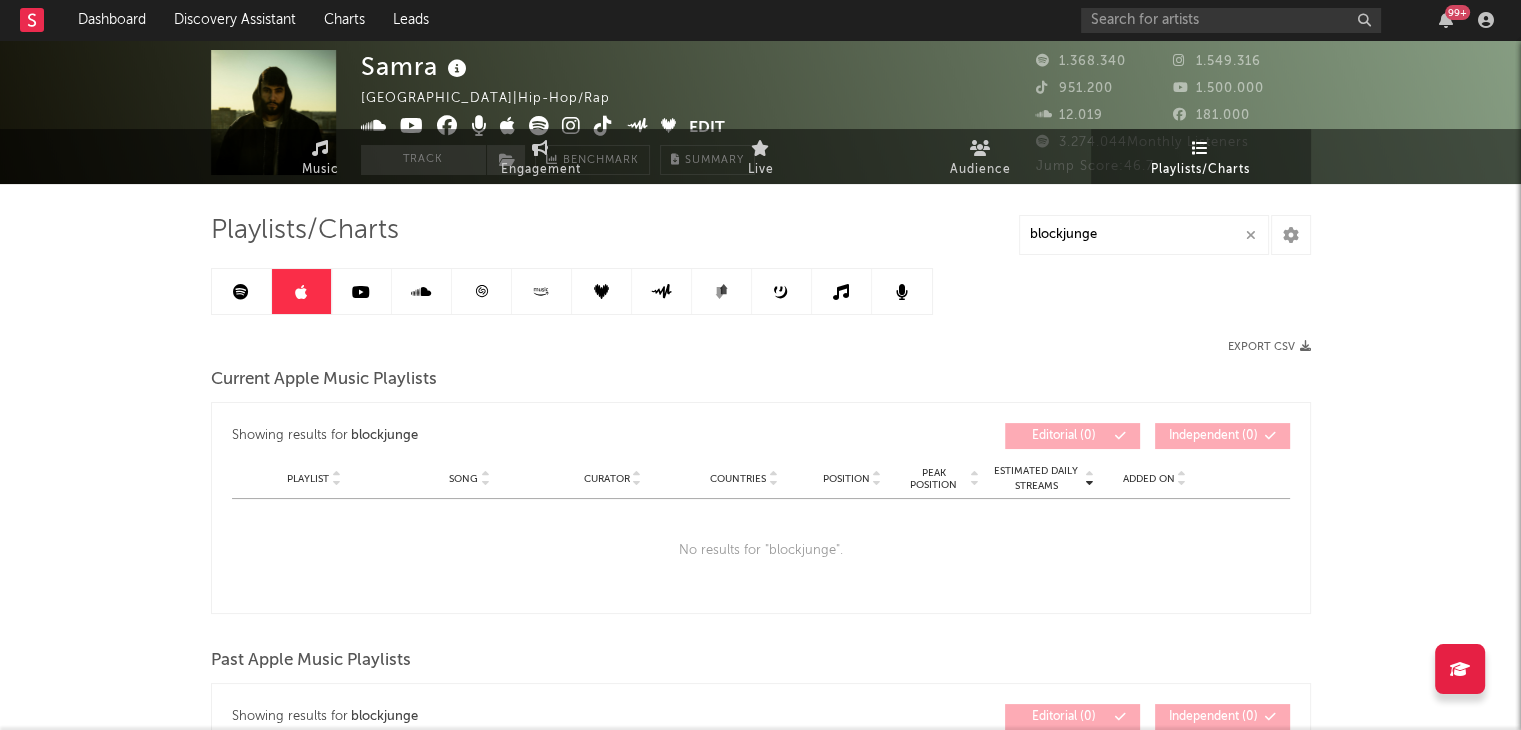 scroll, scrollTop: 0, scrollLeft: 0, axis: both 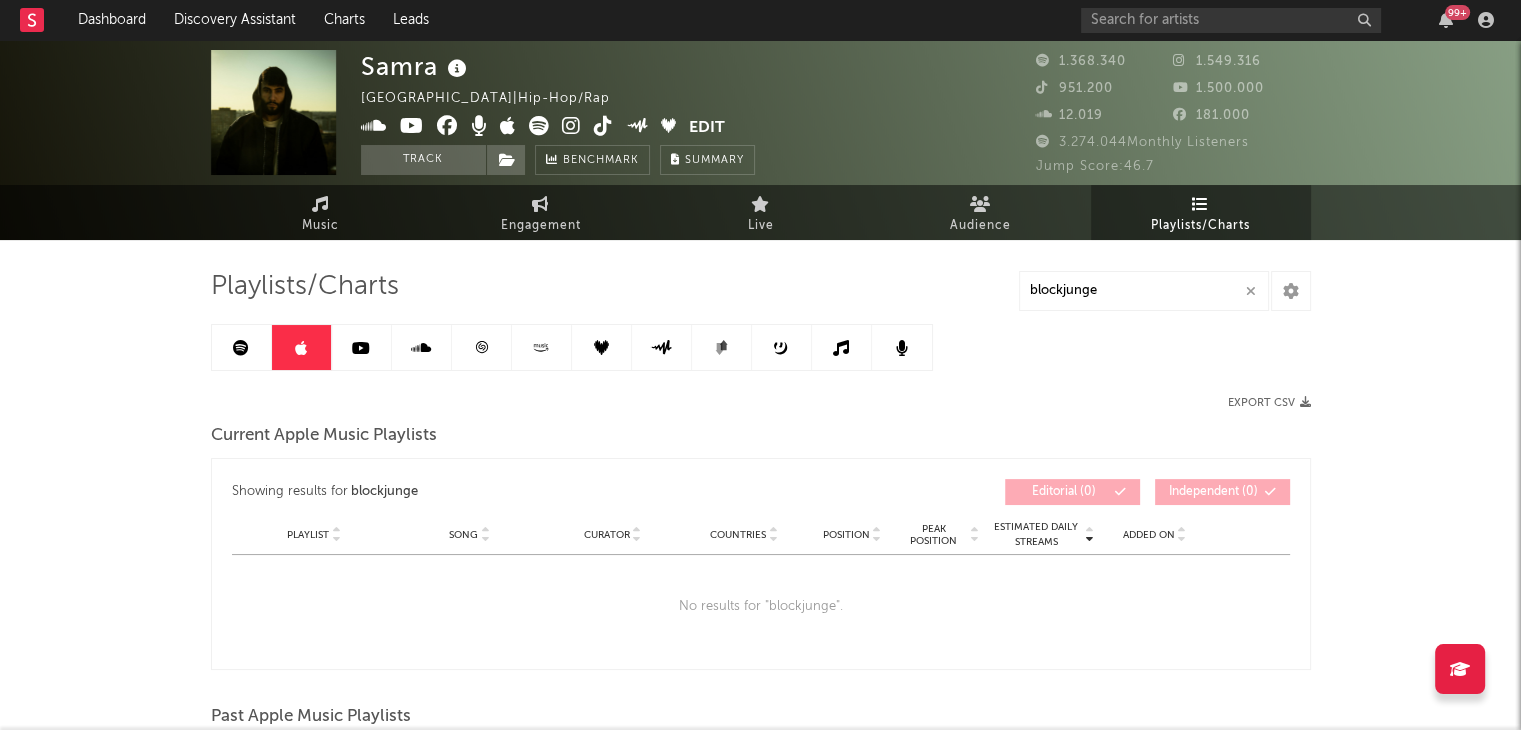 click 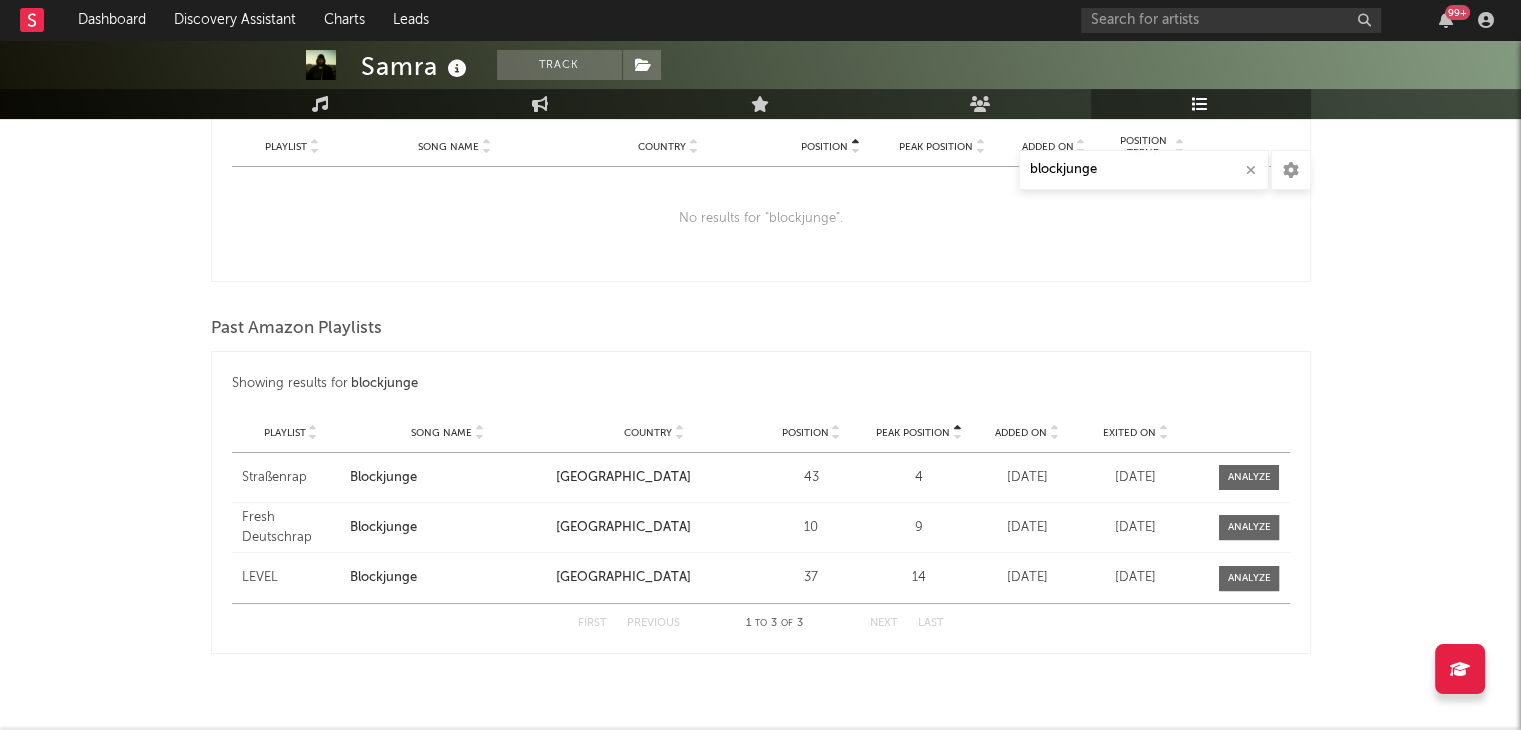 scroll, scrollTop: 396, scrollLeft: 0, axis: vertical 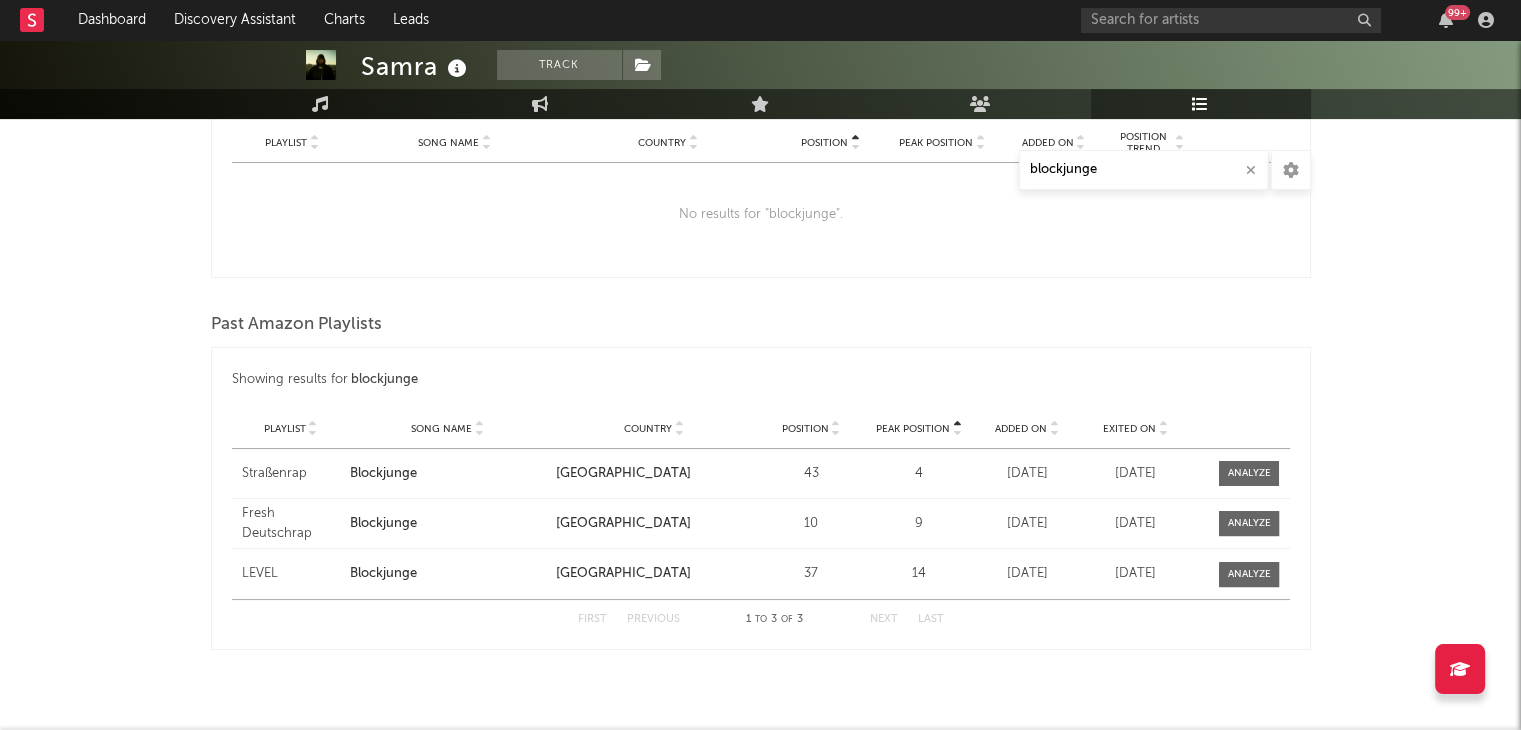 click on "Past Amazon Playlists Showing results for  blockjunge Peak Position Playlist Song Name Country Position Peak Position Added On Exited On Position Playlist Song Name Country Position Peak Position Added On Exited On Position Trend Playlist Straßenrap Song Name Blockjunge Country [GEOGRAPHIC_DATA] Position 43 Peak Position 4 Added On [DATE] Exited On [DATE] Position Trend Playlist Fresh Deutschrap Song Name Blockjunge Country [GEOGRAPHIC_DATA] Position 10 Peak Position 9 Added On [DATE] Exited On [DATE] Position Trend Playlist LEVEL Song Name Blockjunge Country [GEOGRAPHIC_DATA] Position 37 Peak Position 14 Added On [DATE] Exited On [DATE] Position Trend First Previous 1   to   3   of   3 Next Last" at bounding box center (761, 479) 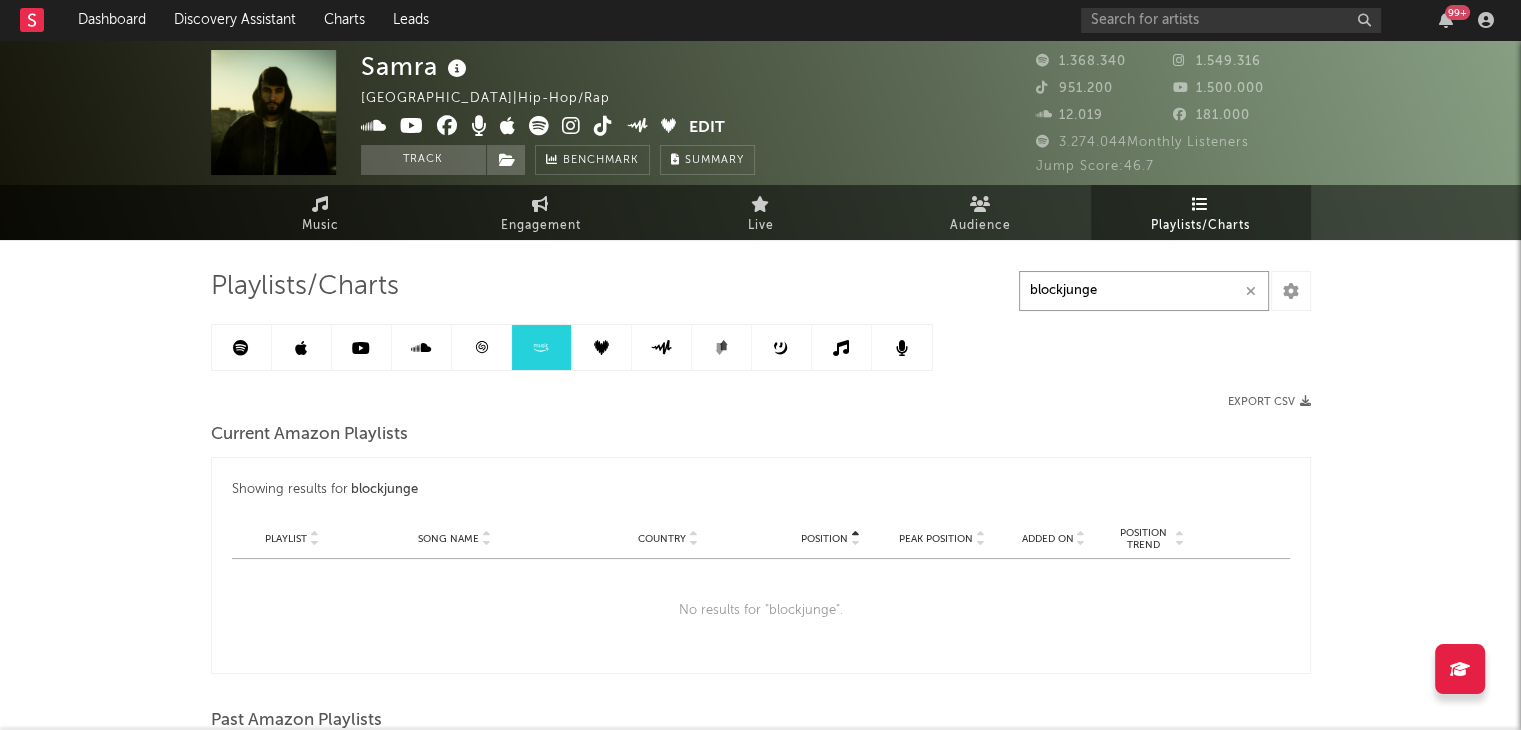click on "blockjunge" at bounding box center (1144, 291) 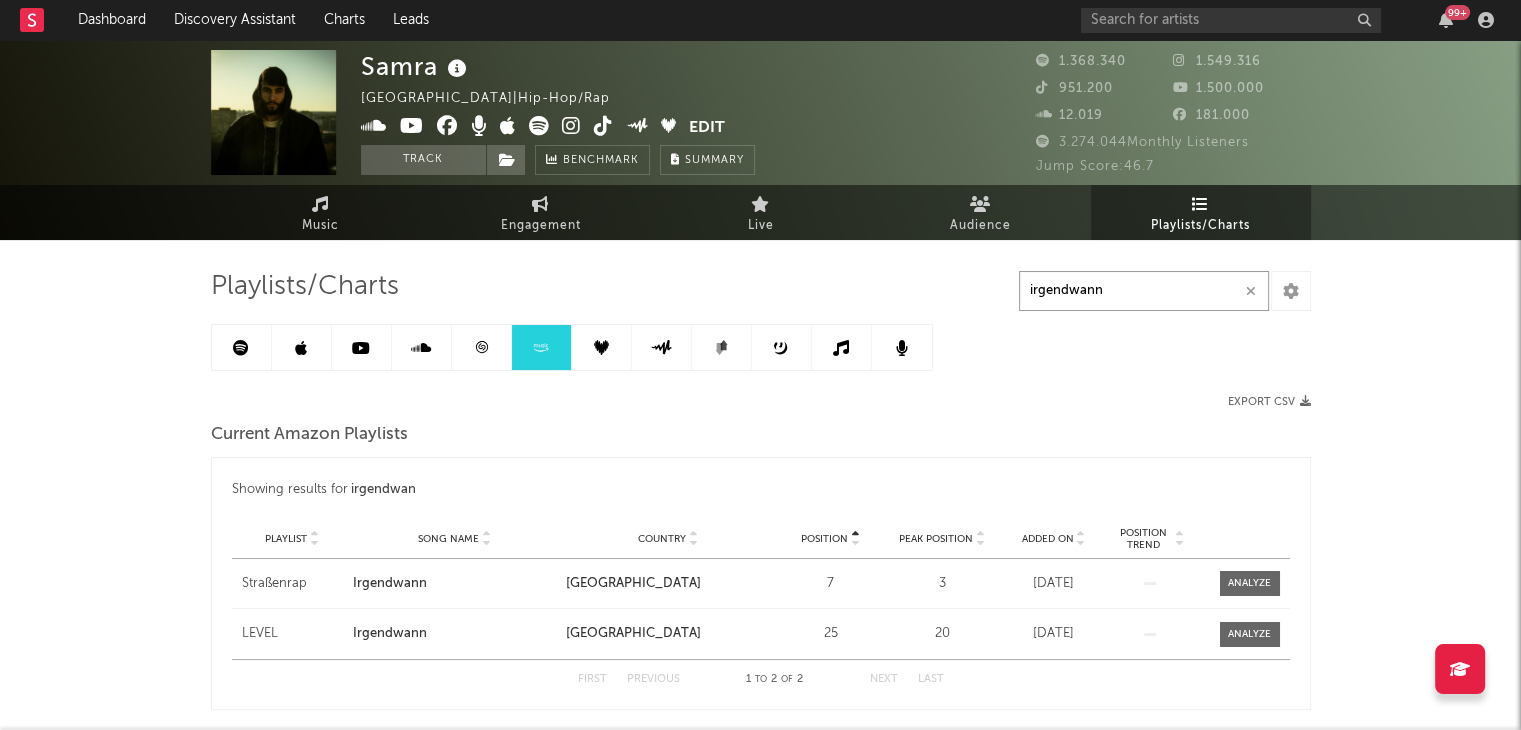 type on "irgendwann" 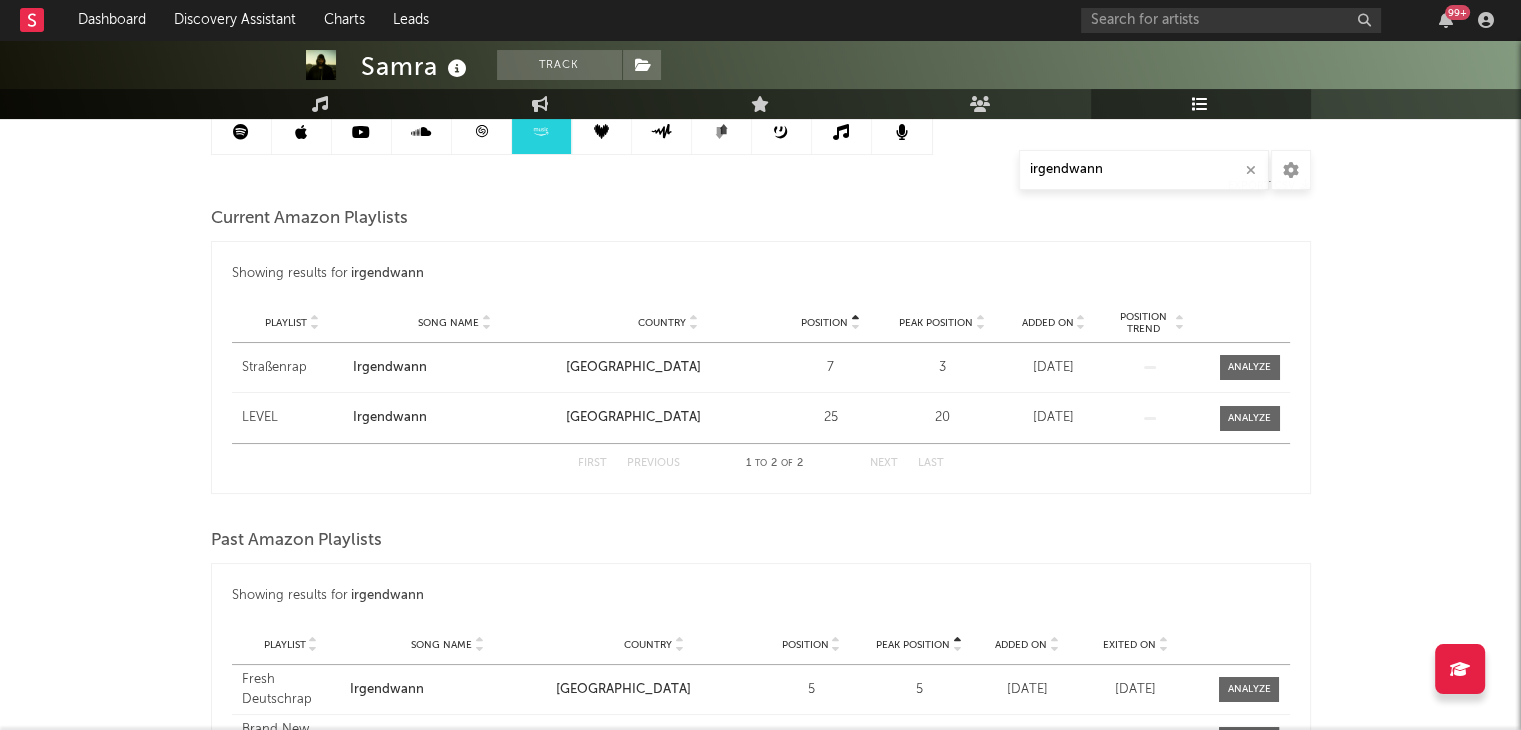scroll, scrollTop: 0, scrollLeft: 0, axis: both 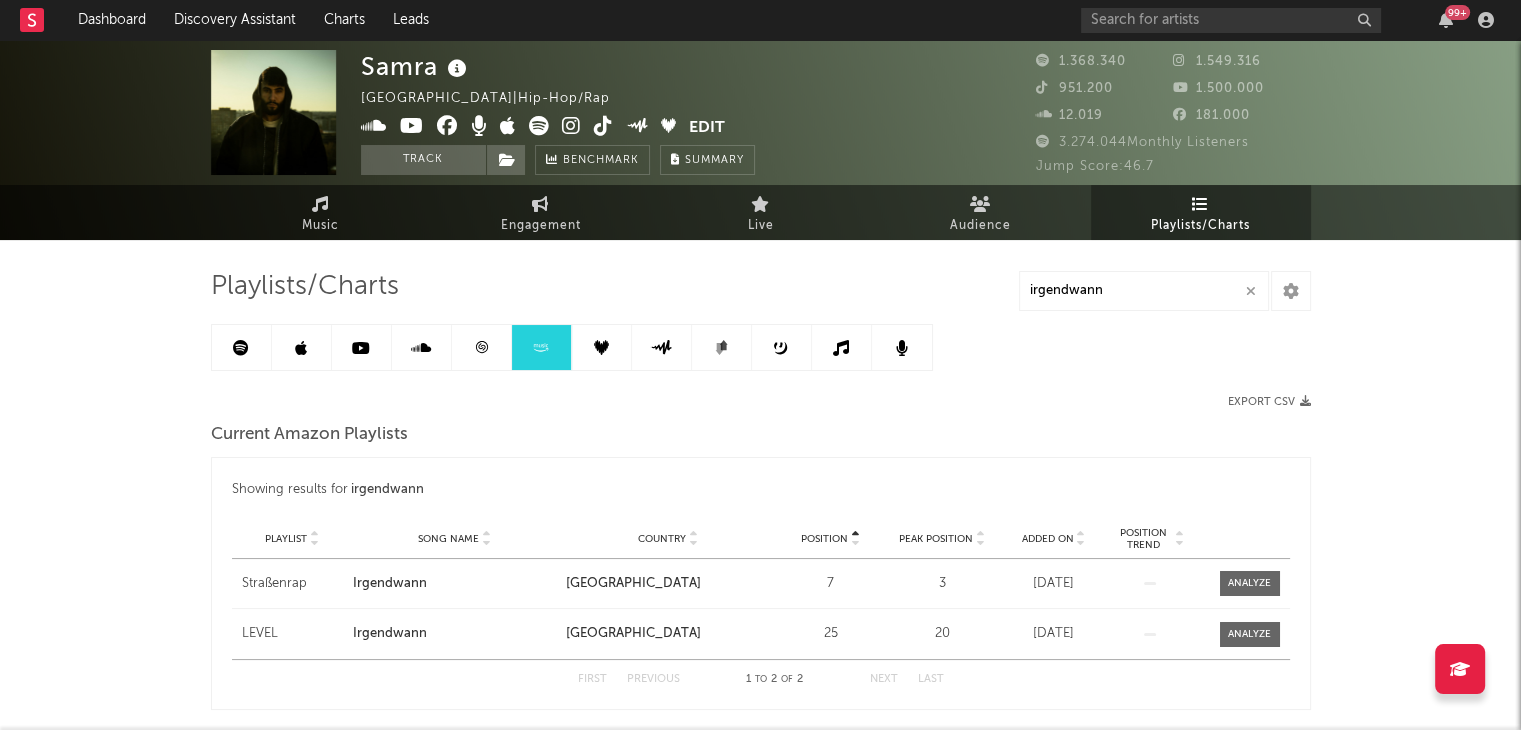 click at bounding box center [241, 348] 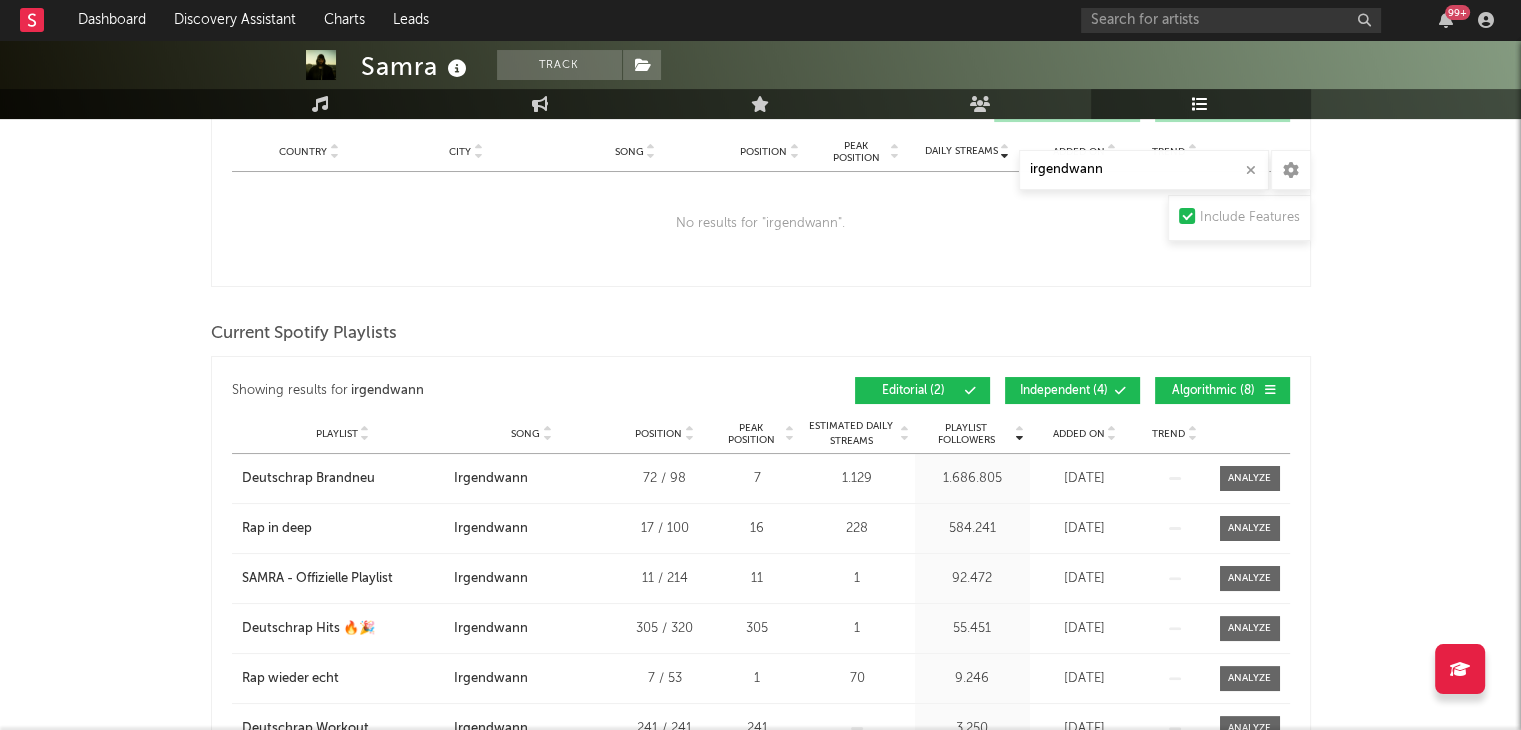 scroll, scrollTop: 440, scrollLeft: 0, axis: vertical 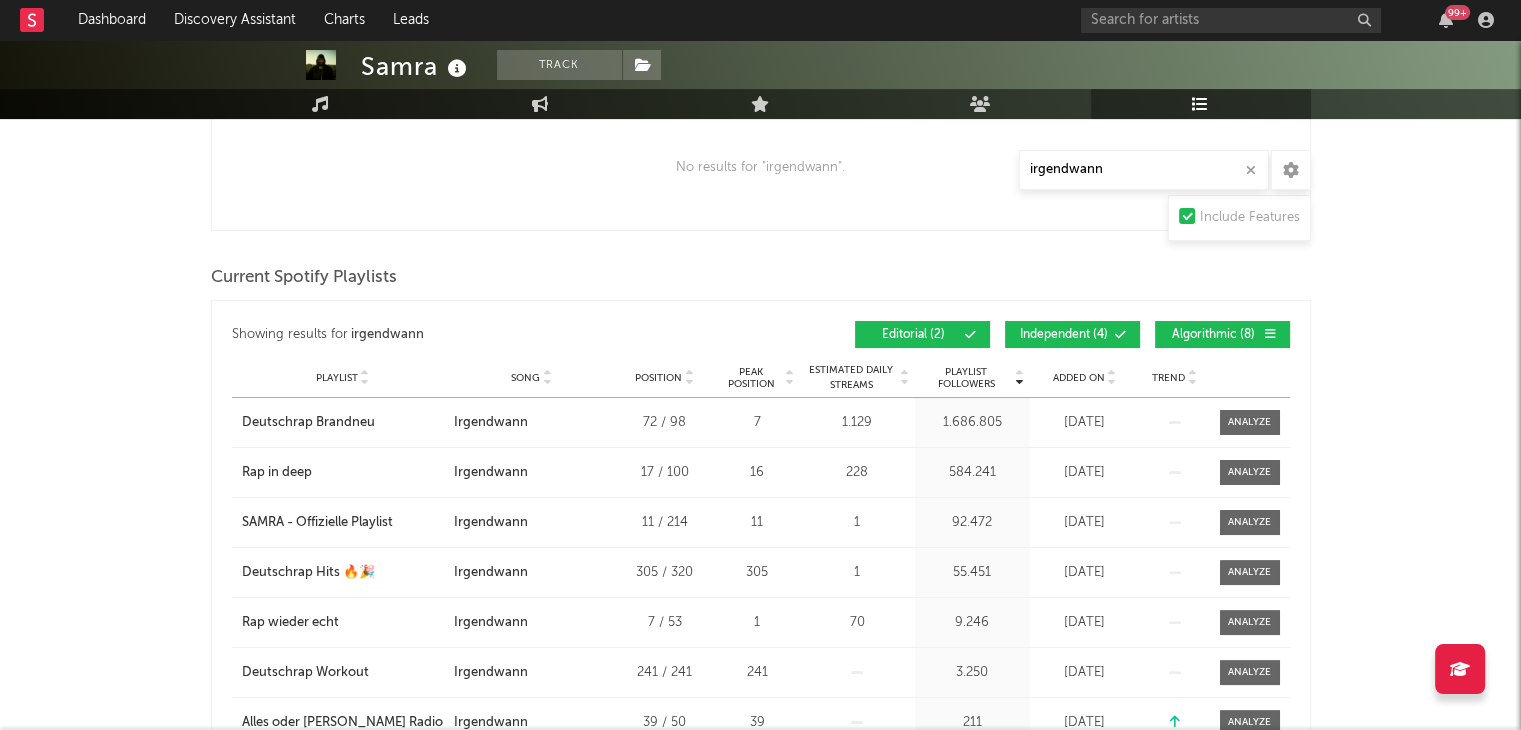 click on "Independent   ( 4 )" at bounding box center [1064, 335] 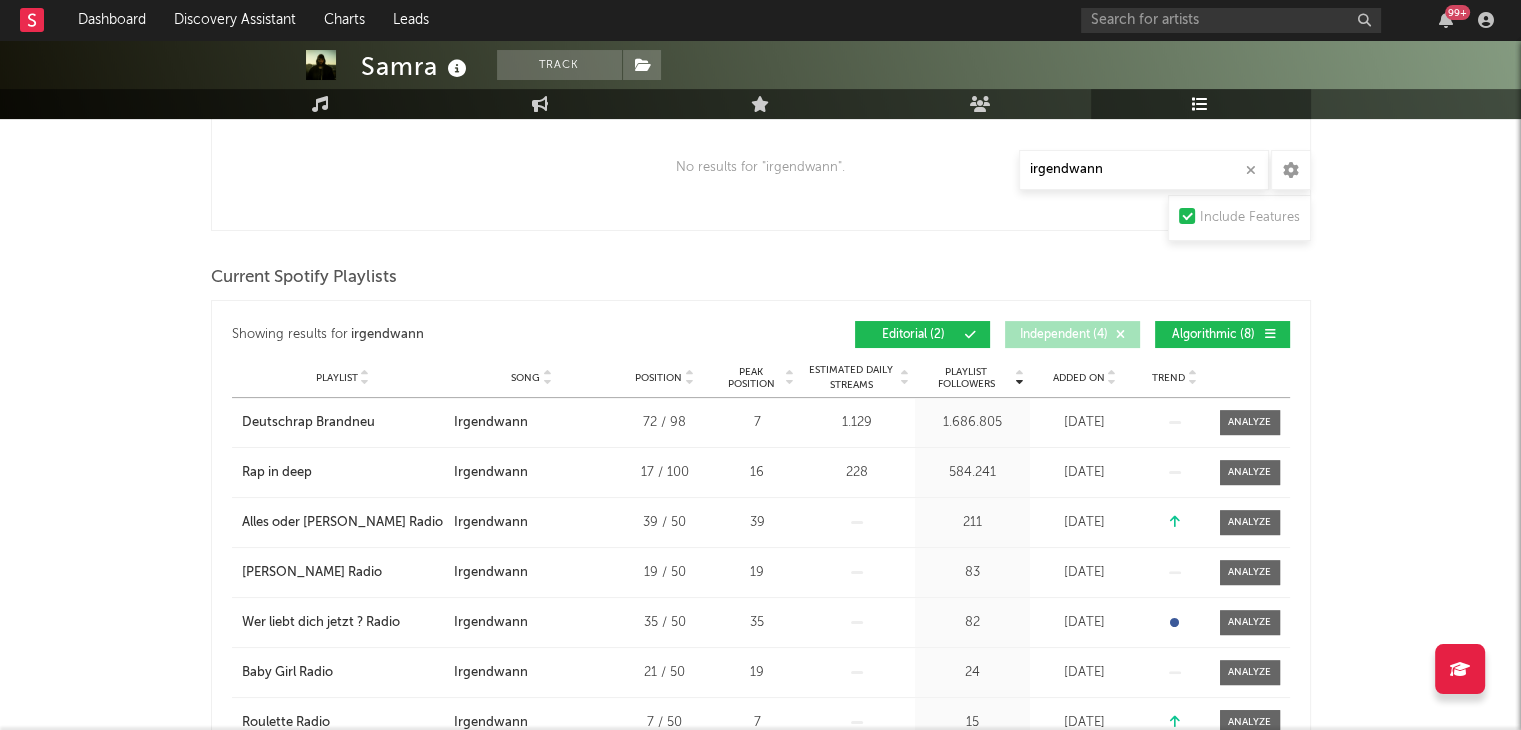 click on "Algorithmic   ( 8 )" at bounding box center [1214, 335] 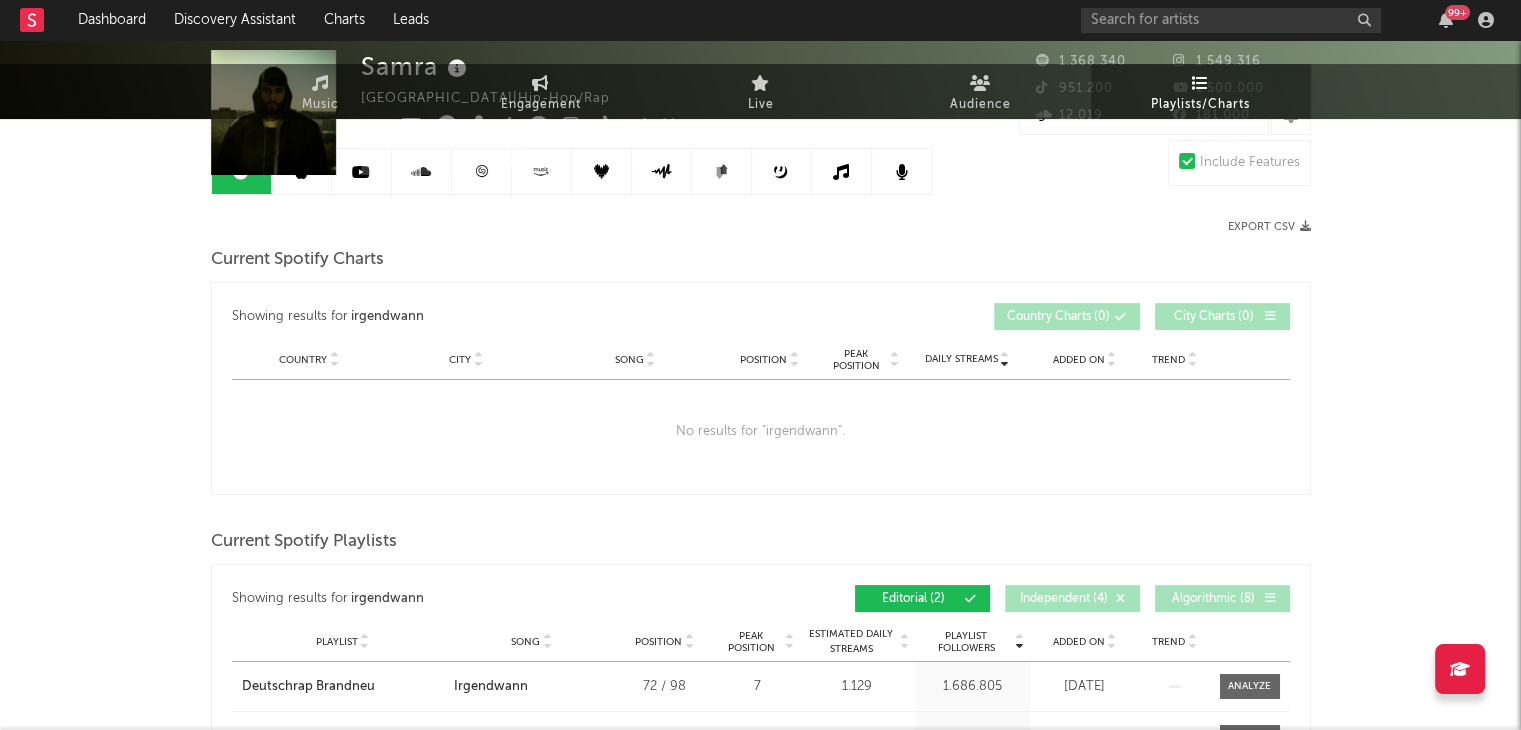 scroll, scrollTop: 0, scrollLeft: 0, axis: both 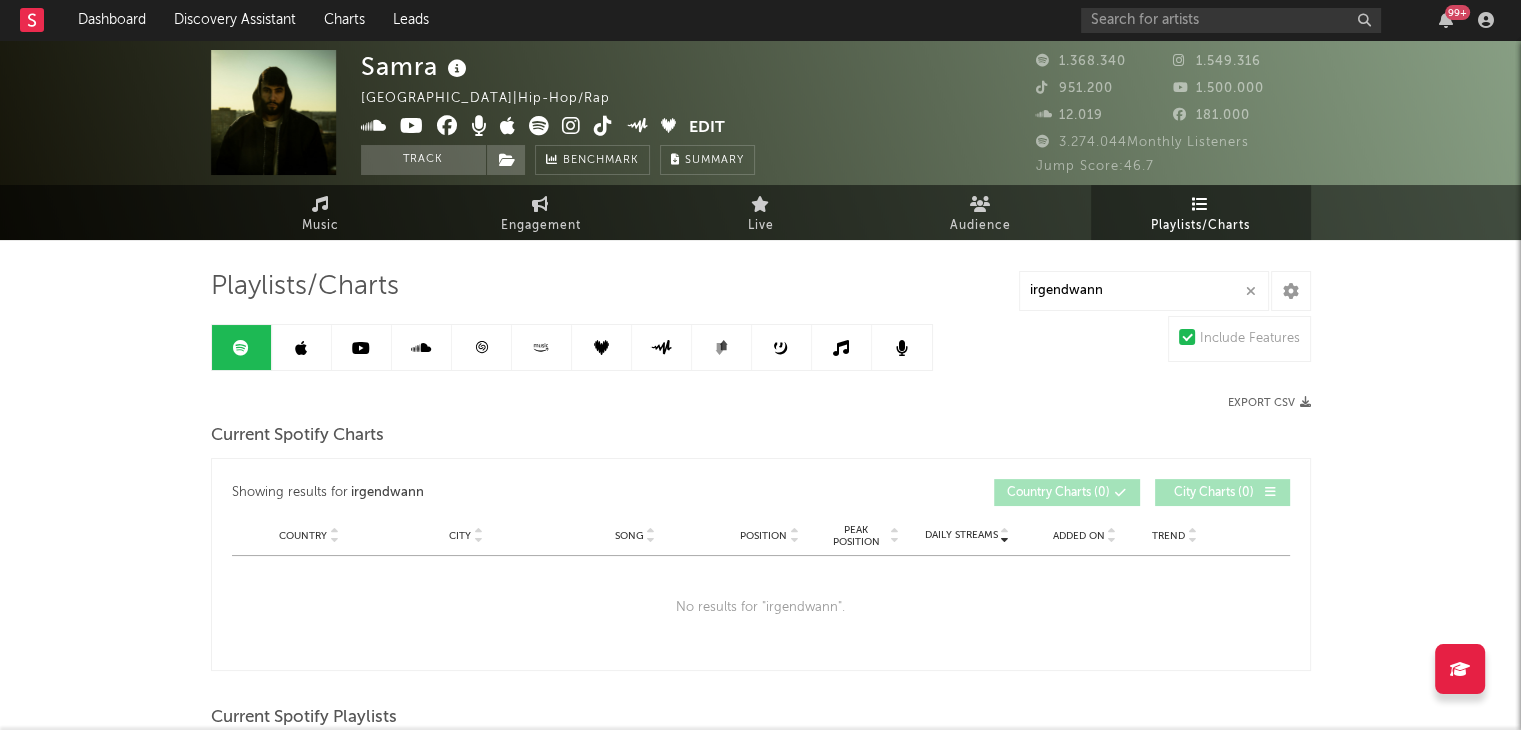 click at bounding box center [301, 348] 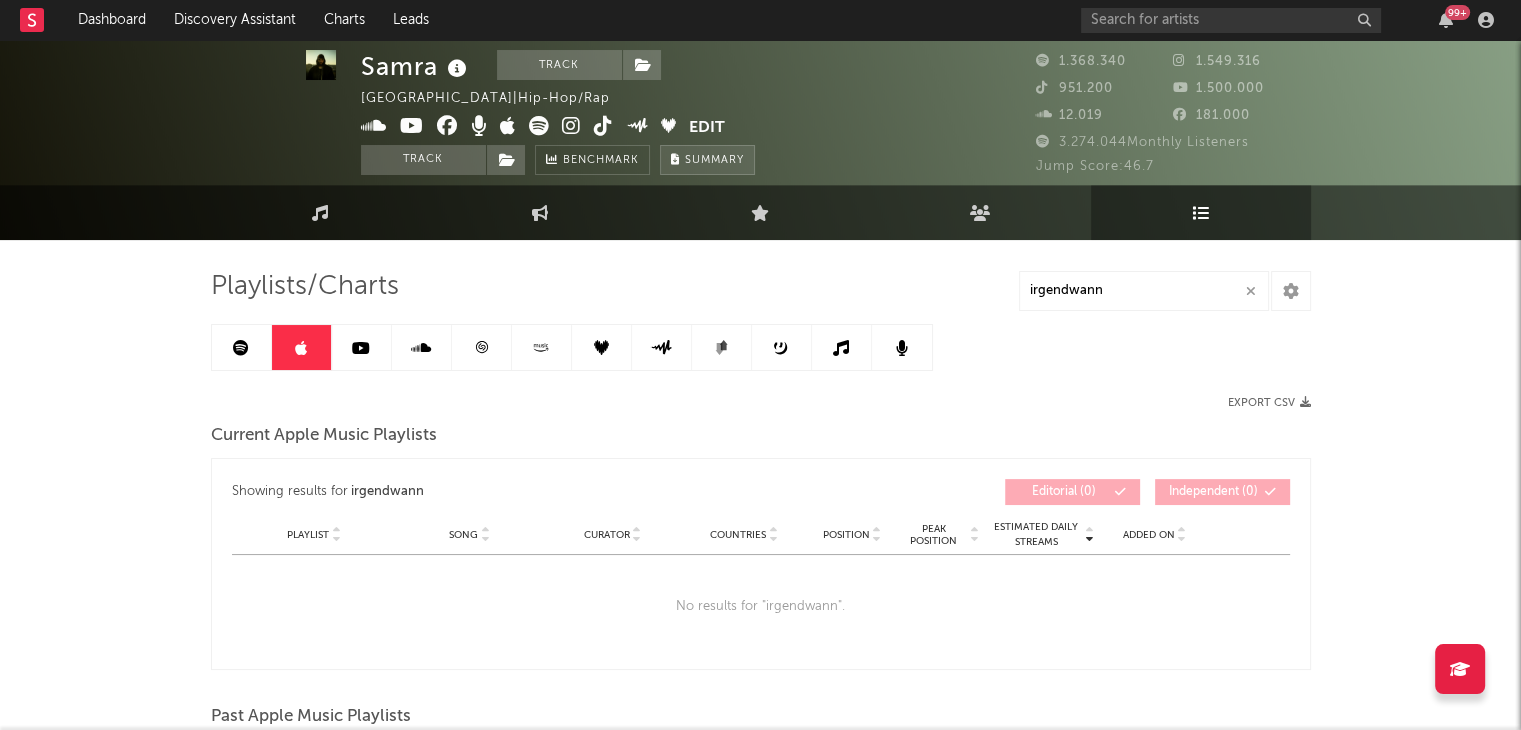 scroll, scrollTop: 0, scrollLeft: 0, axis: both 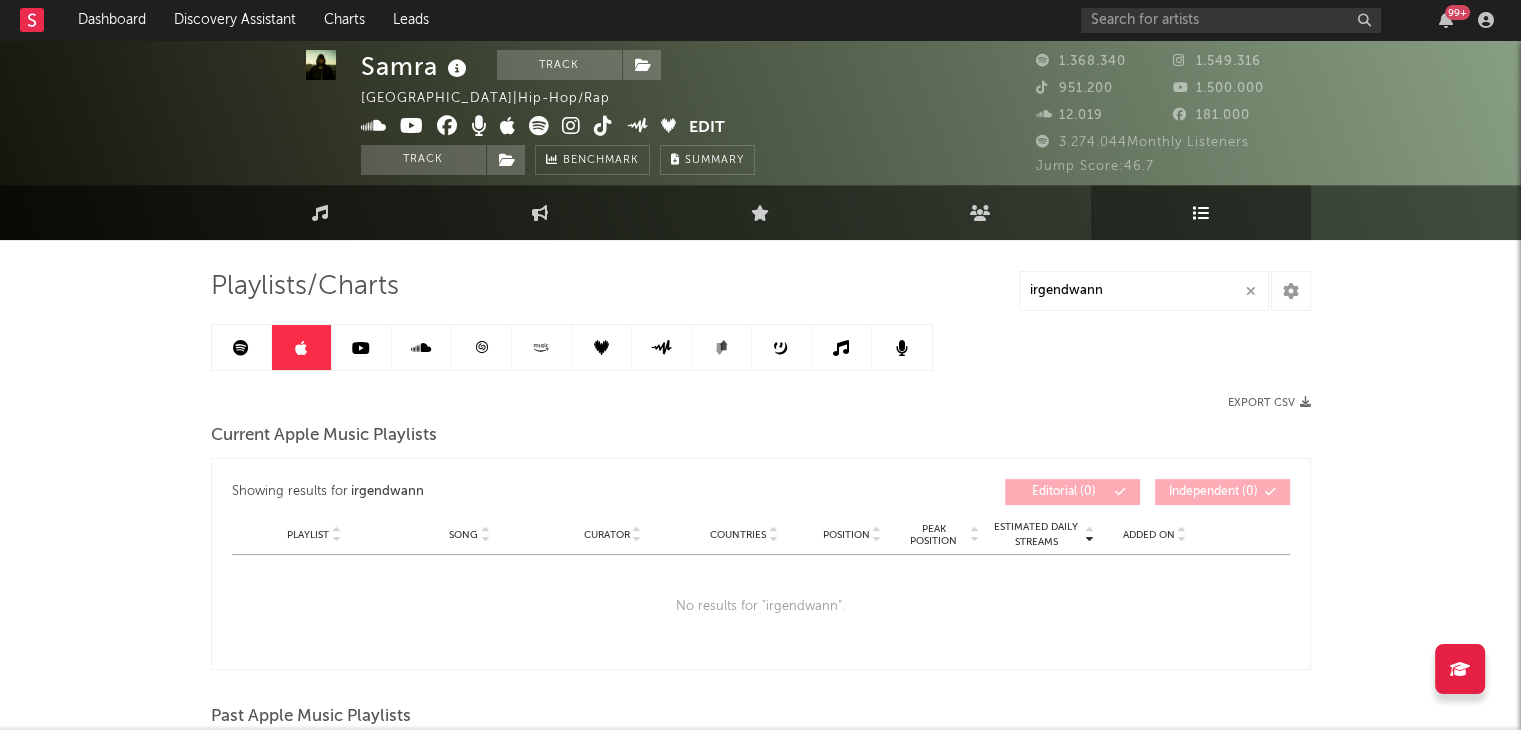 click 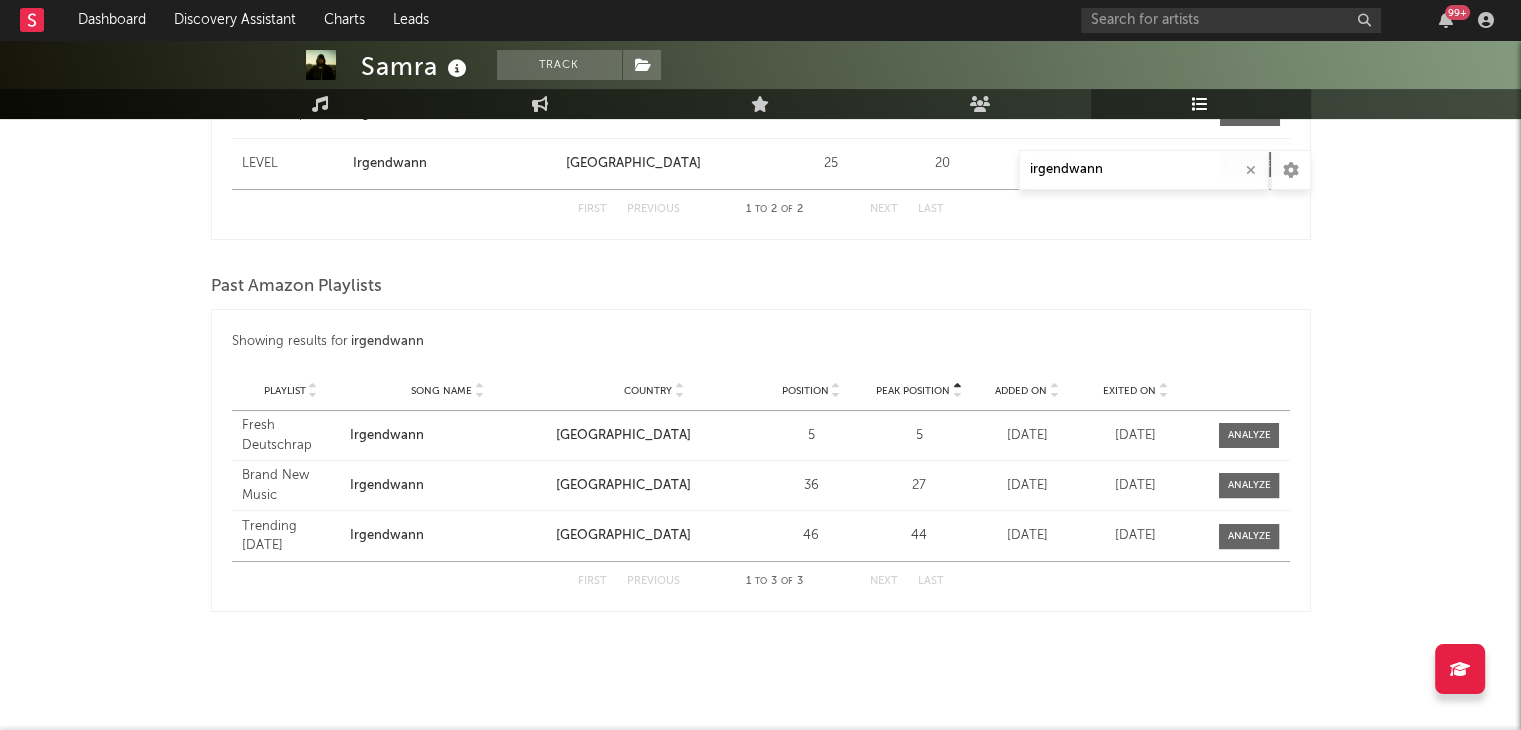 scroll, scrollTop: 0, scrollLeft: 0, axis: both 